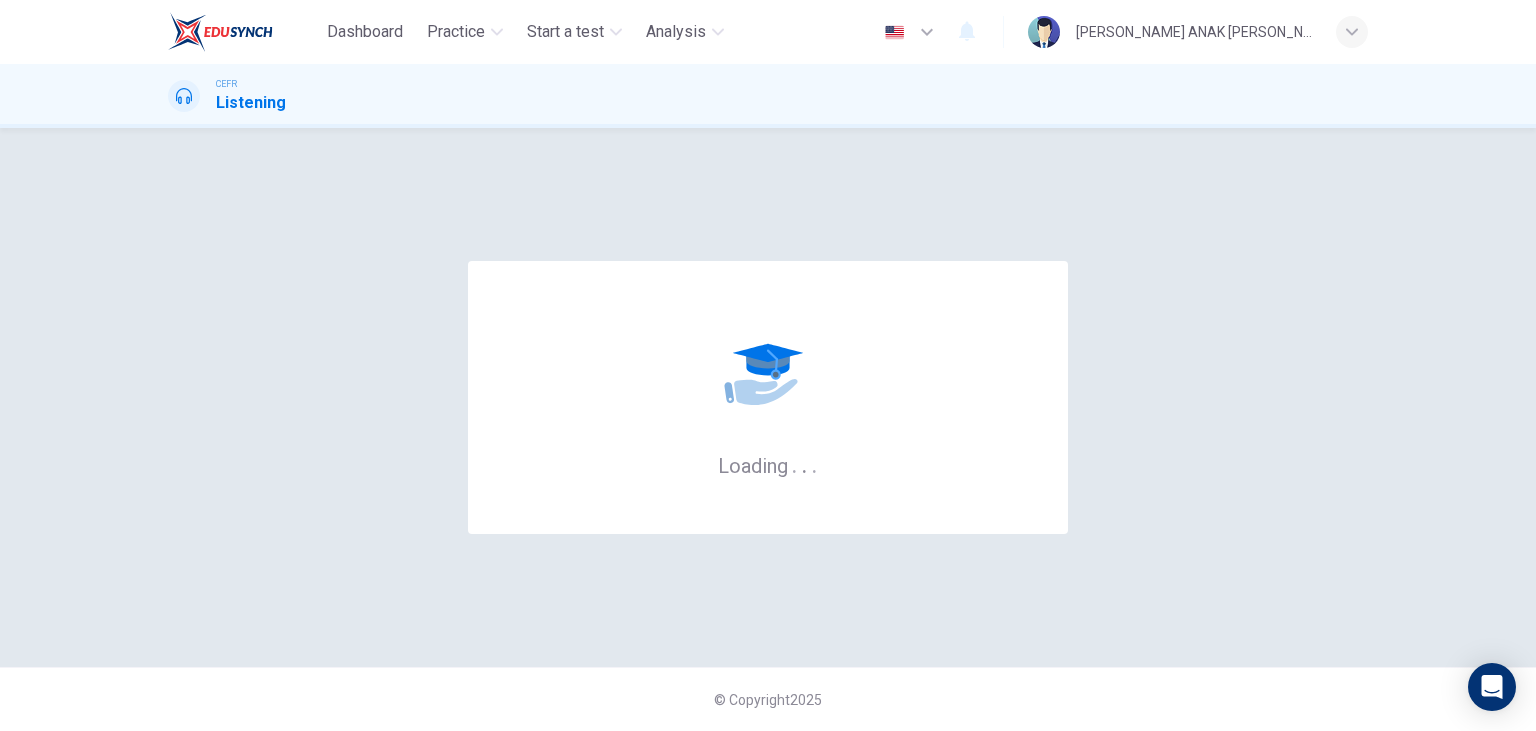 scroll, scrollTop: 0, scrollLeft: 0, axis: both 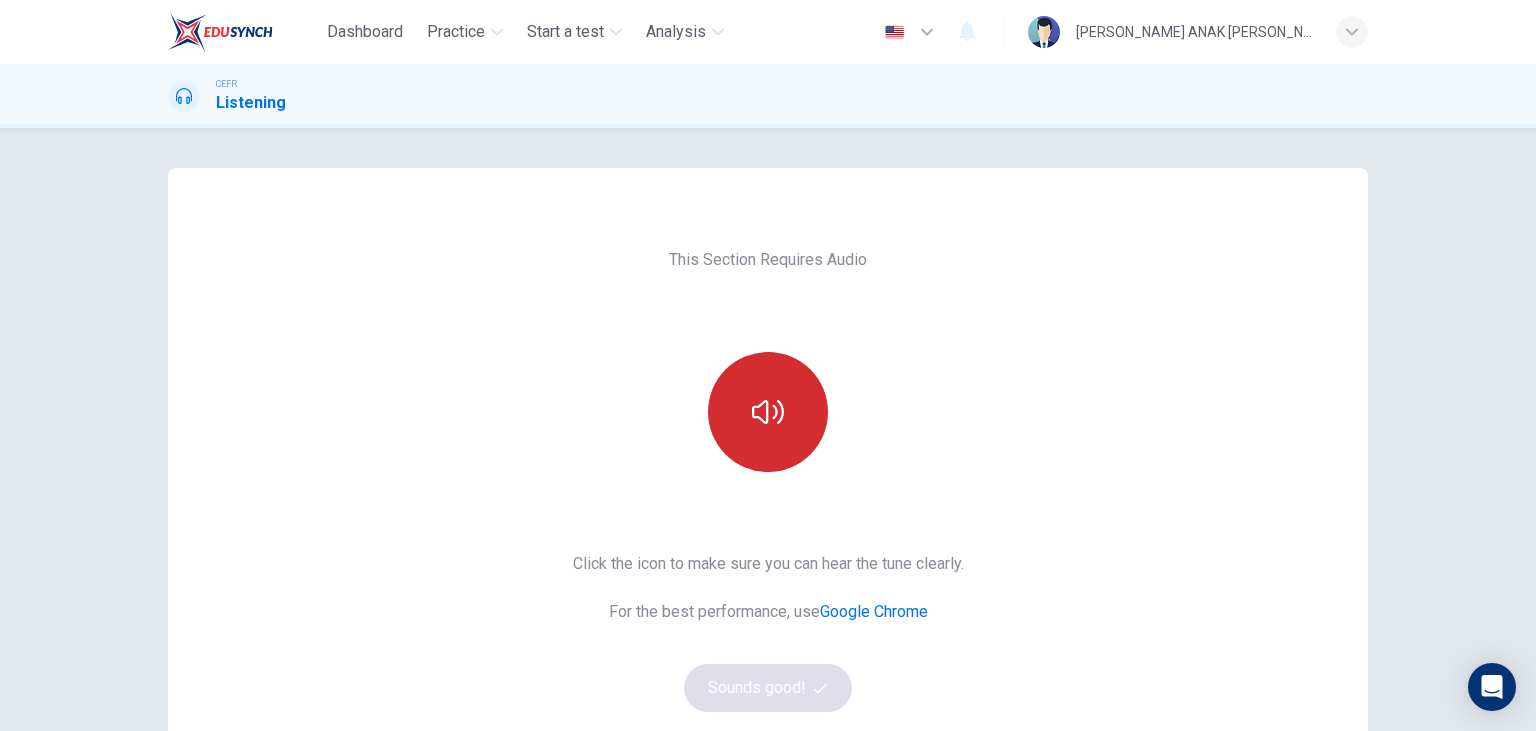 click at bounding box center (768, 412) 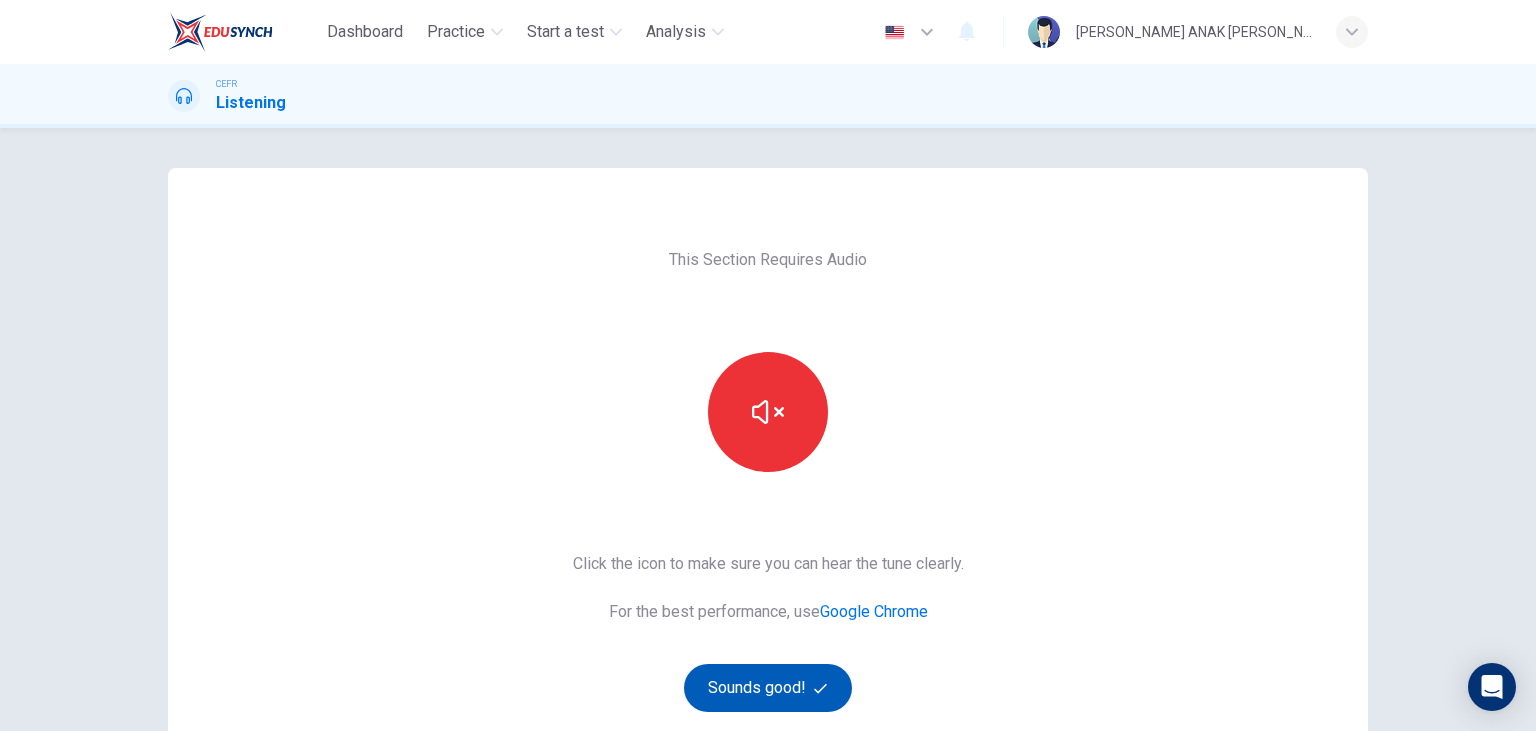 click on "Sounds good!" at bounding box center (768, 688) 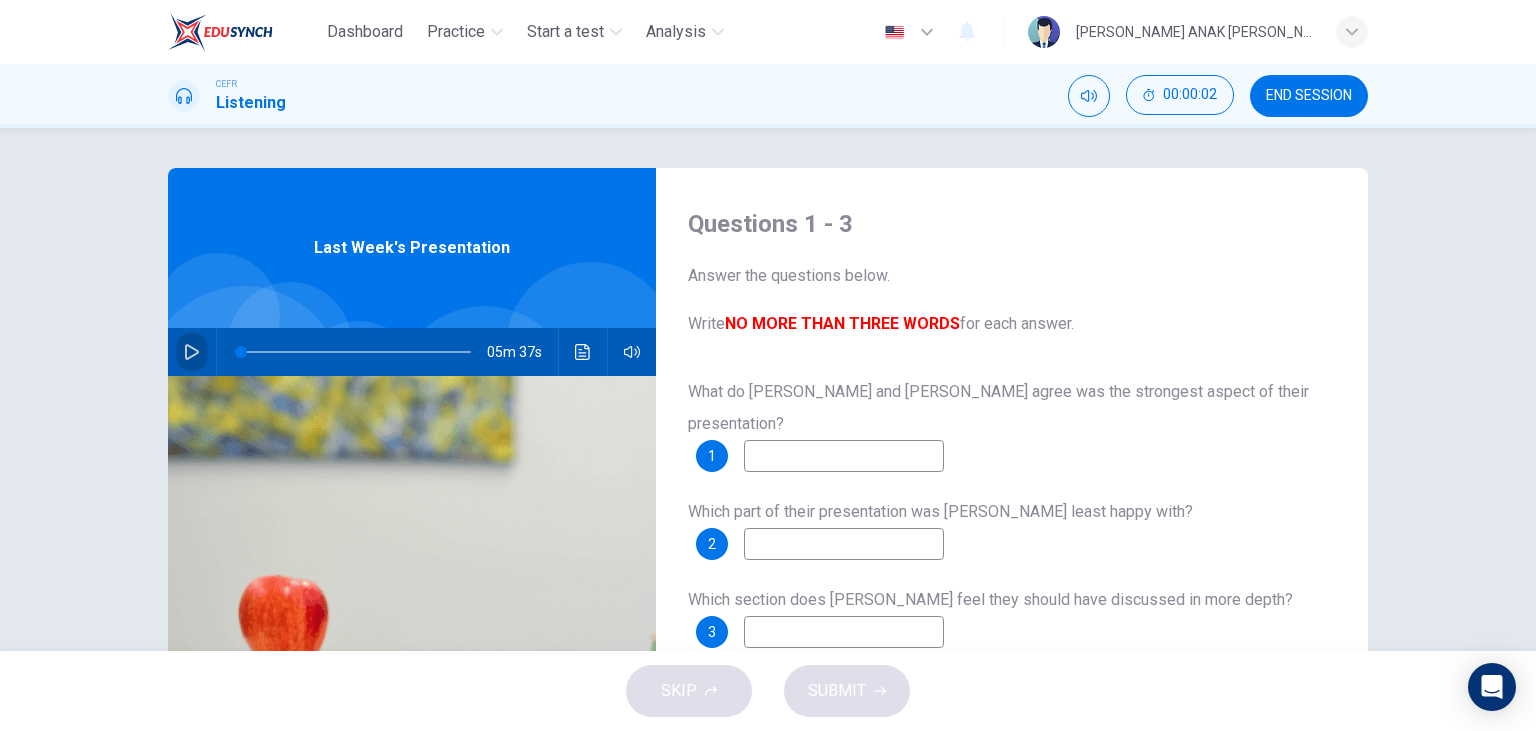 click 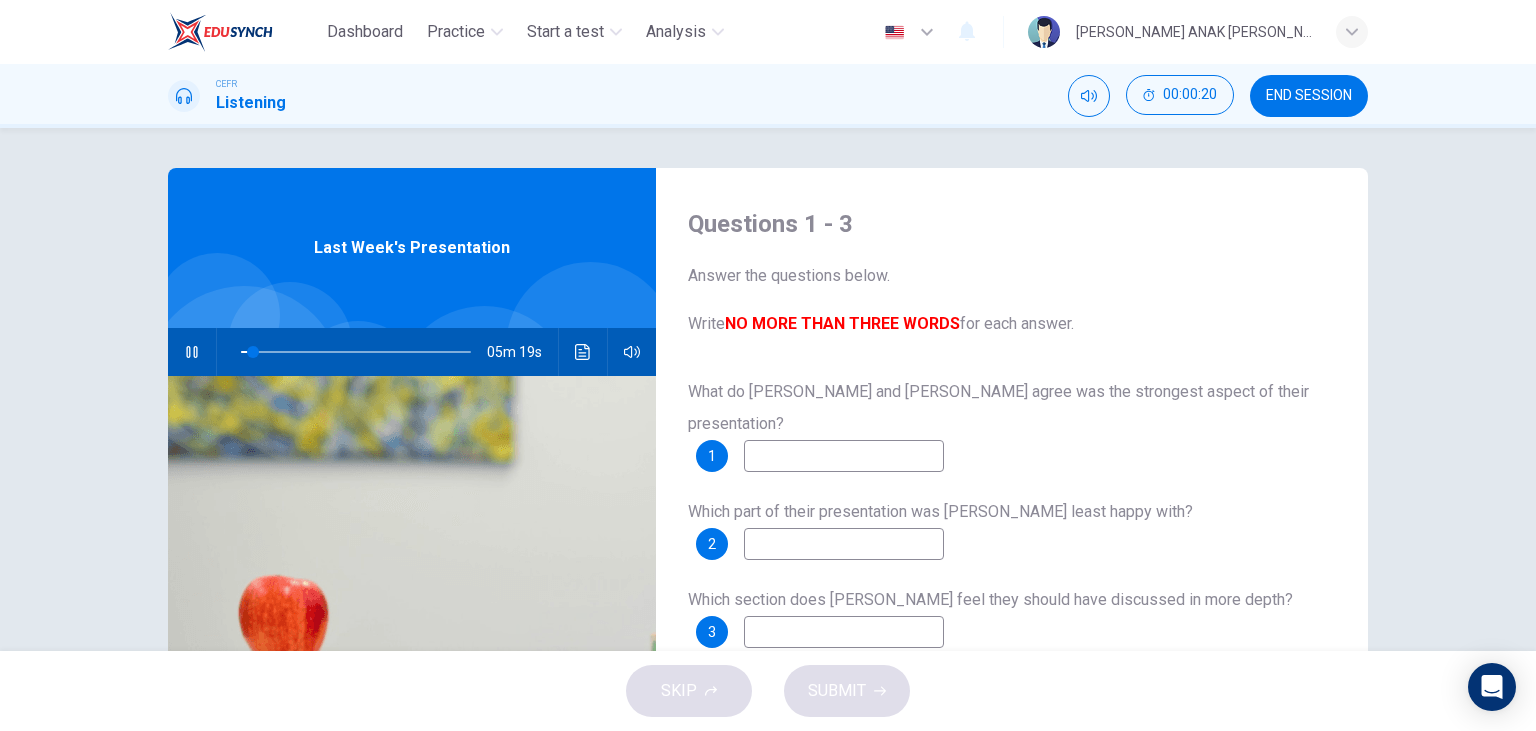 click at bounding box center (844, 456) 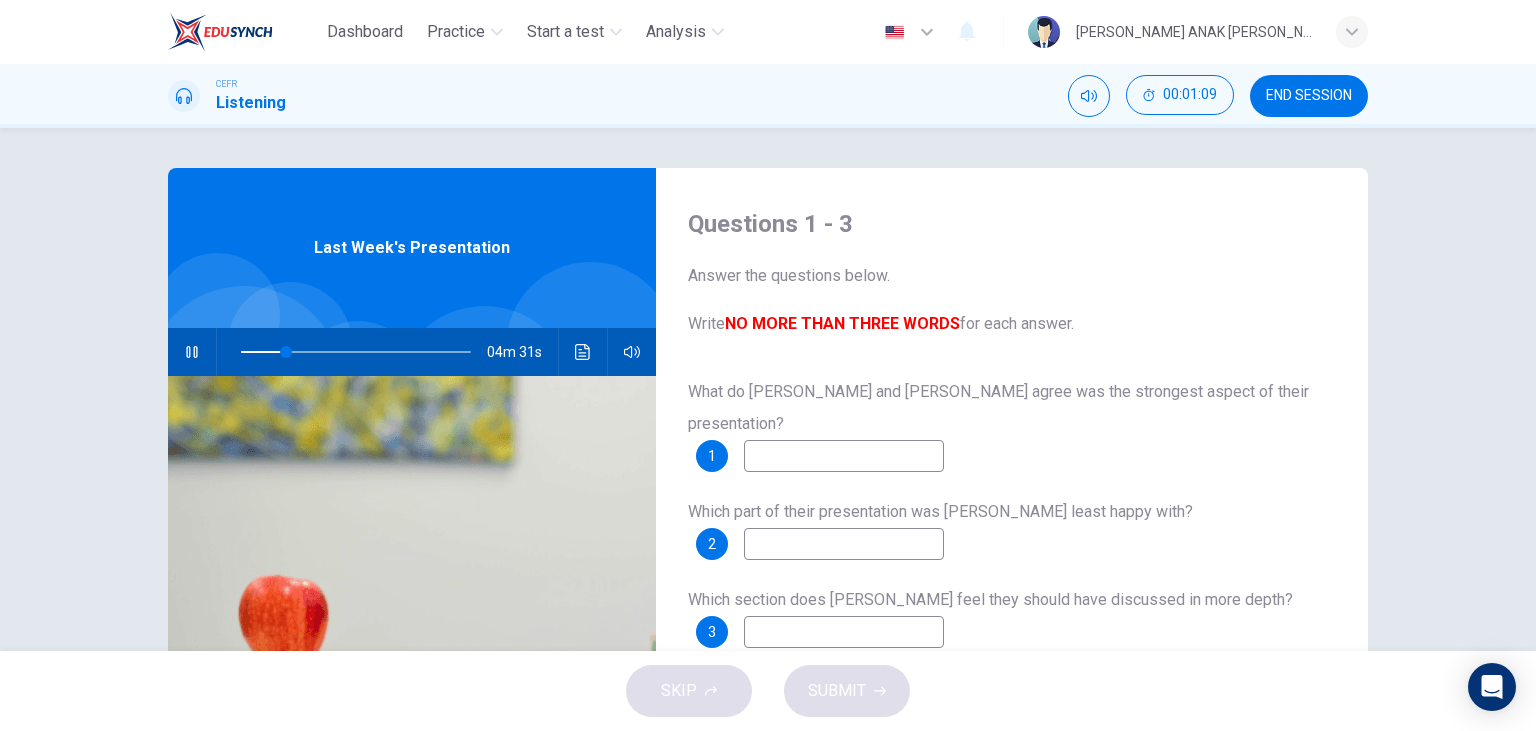 type on "20" 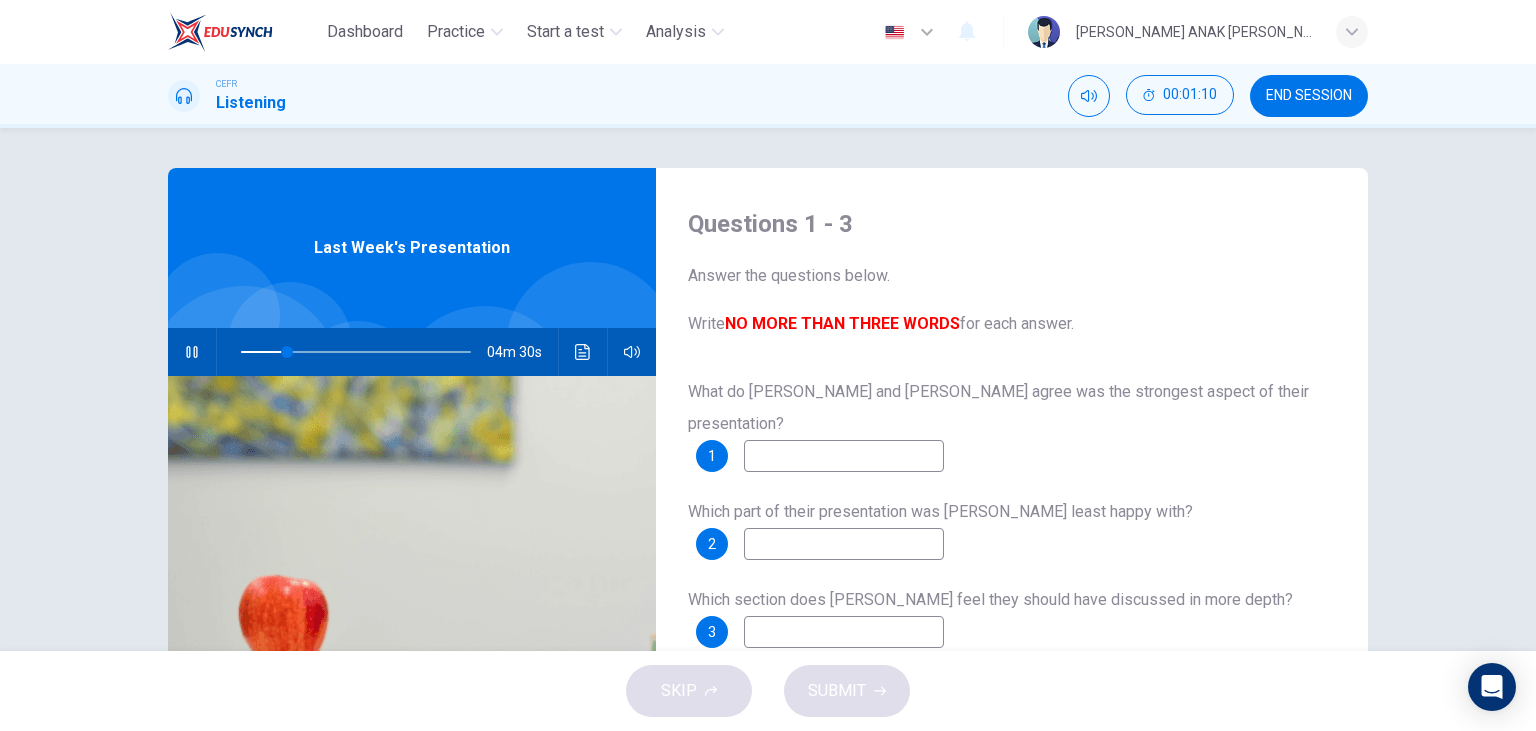 type on "C" 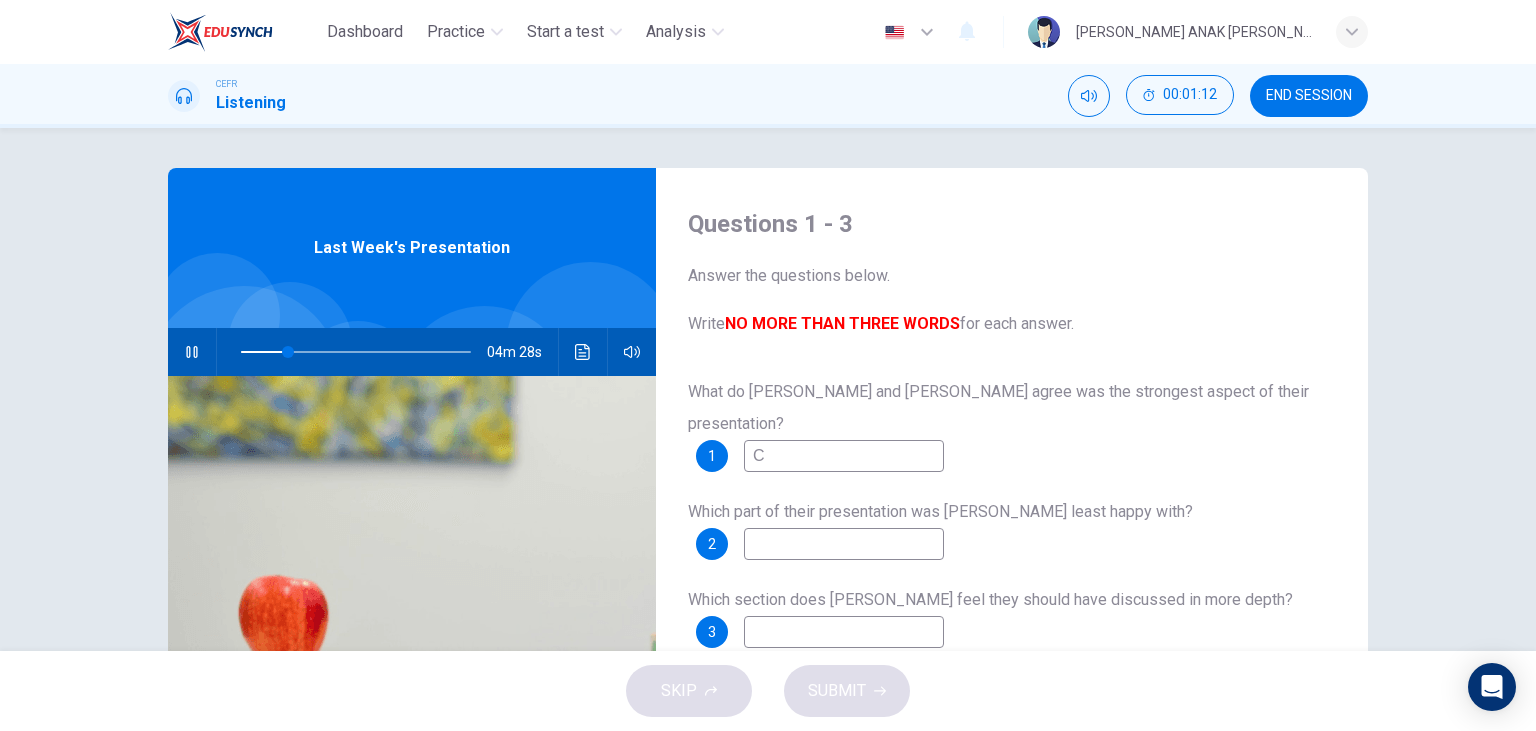 type on "21" 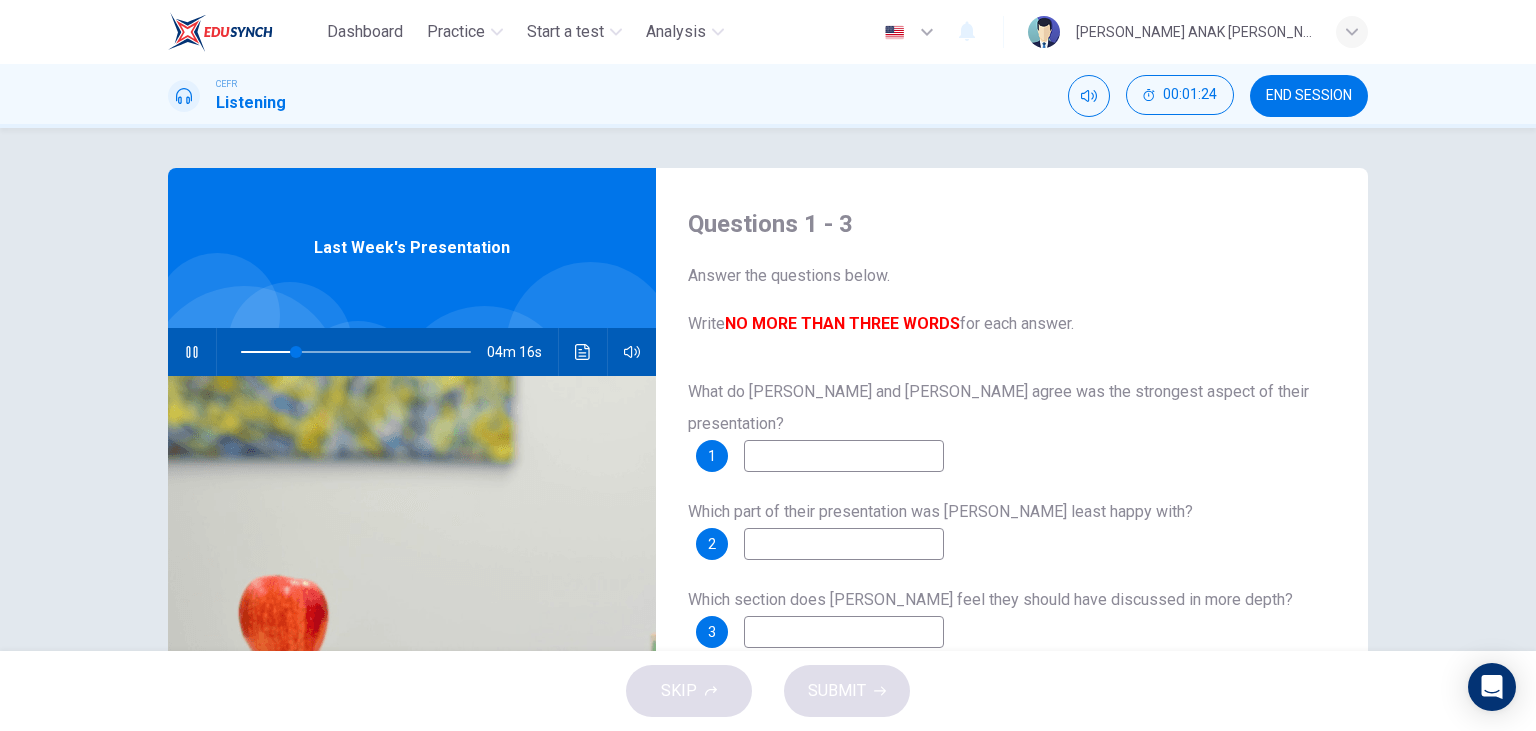 type on "24" 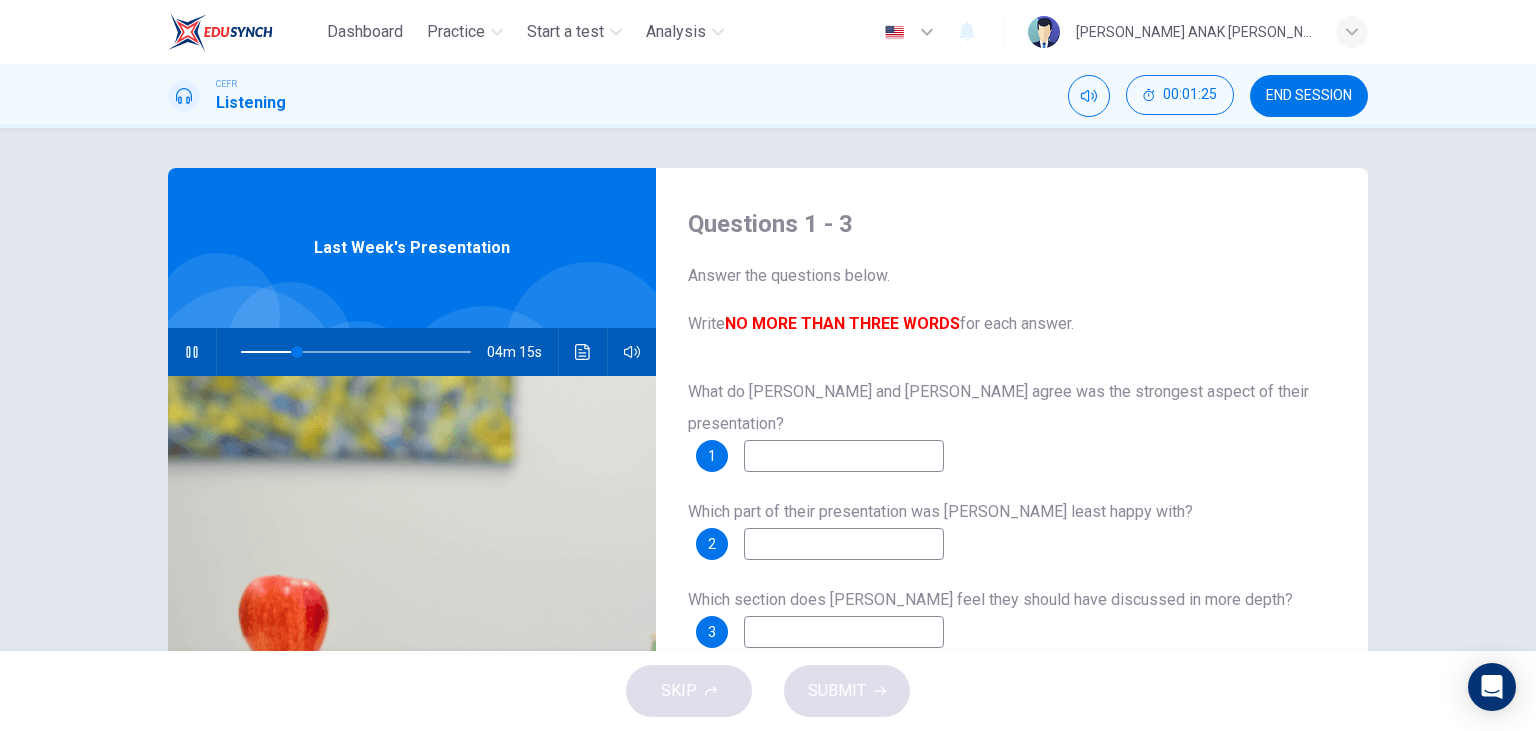 type on "T" 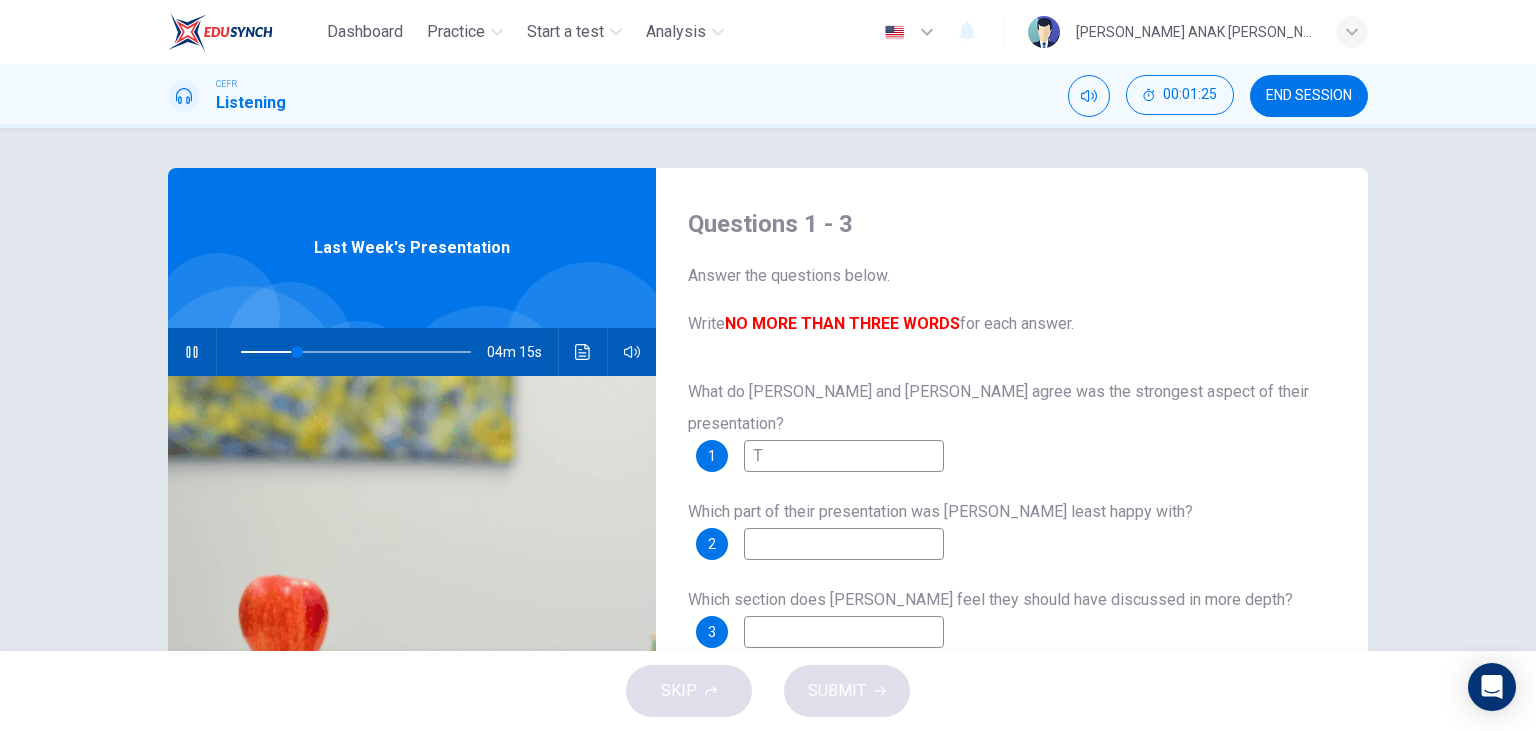 type on "25" 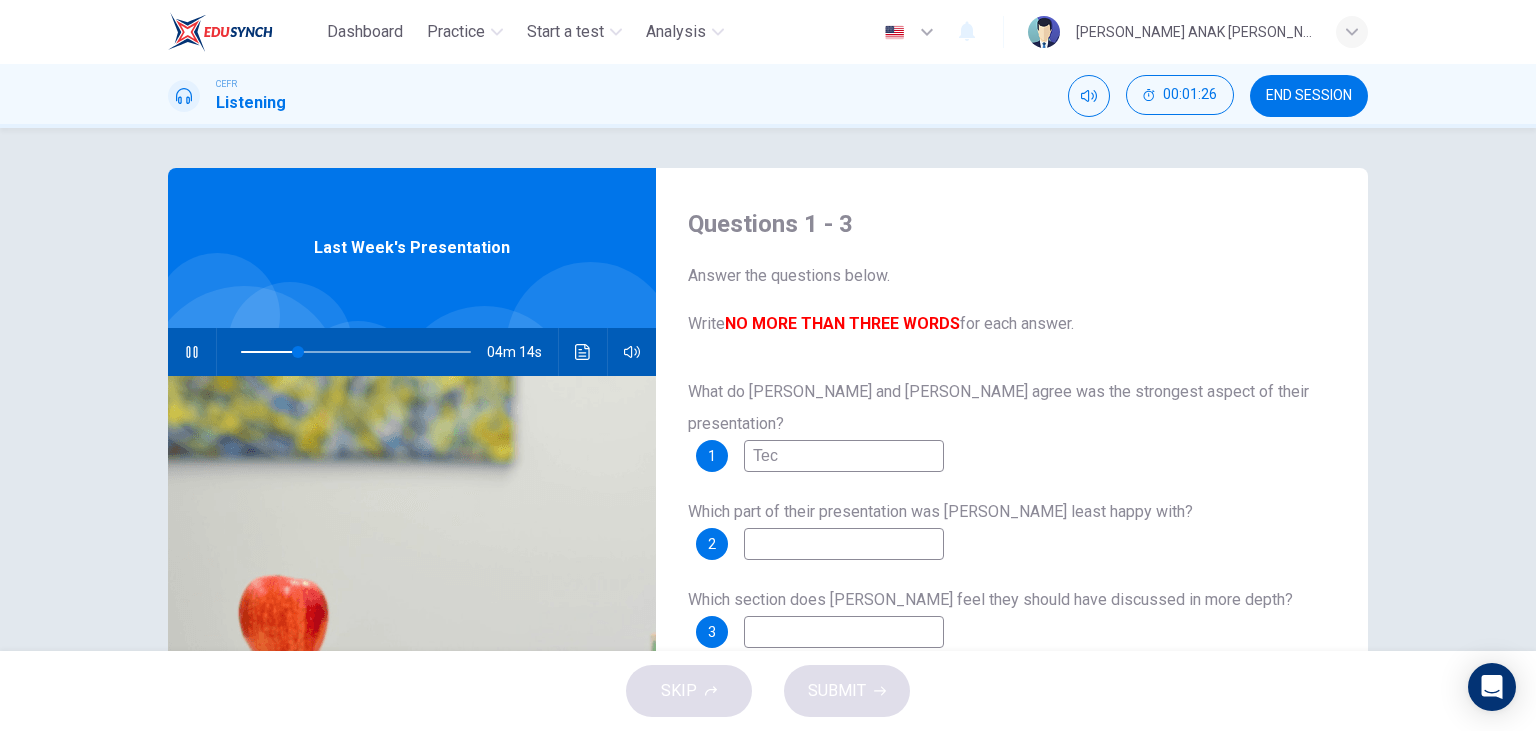 type on "Tech" 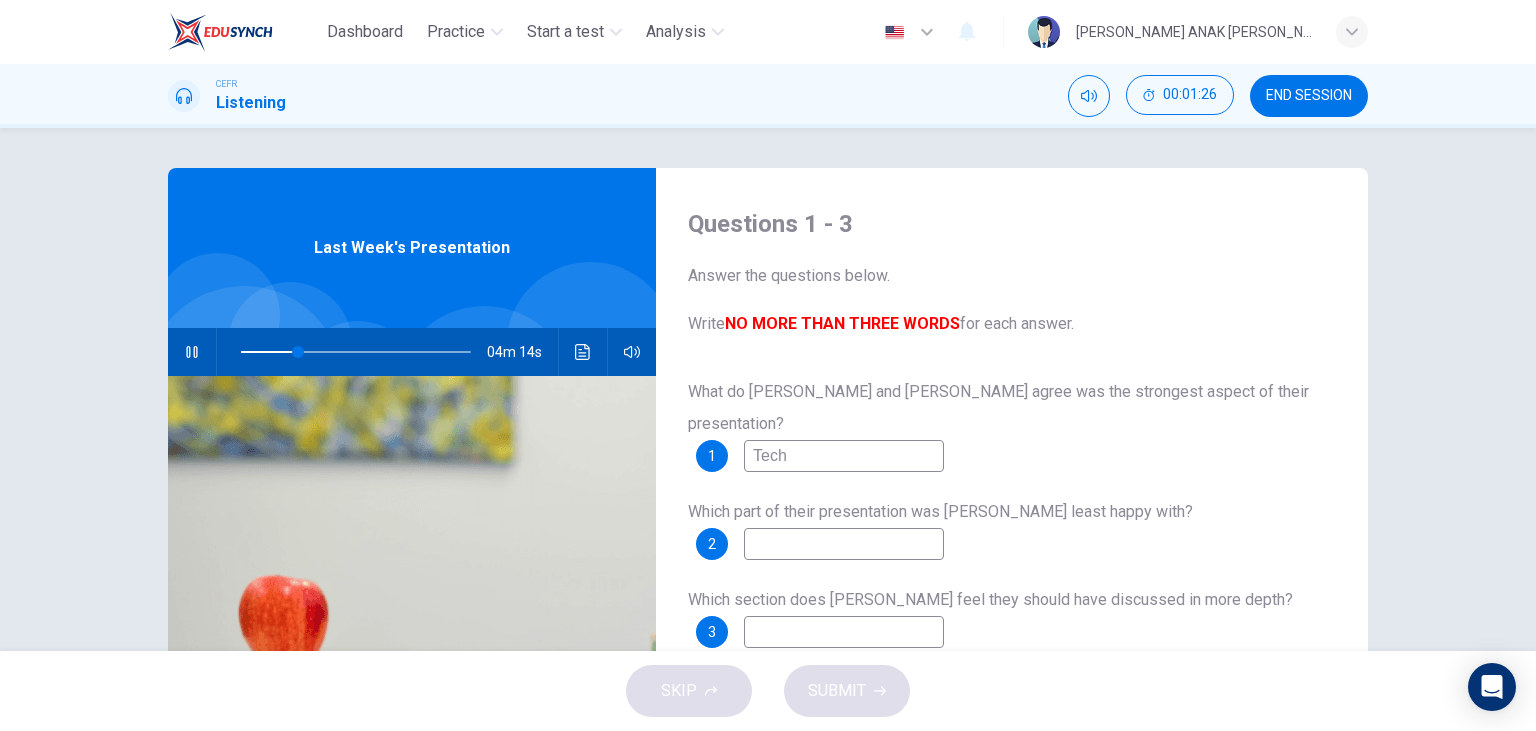 type on "25" 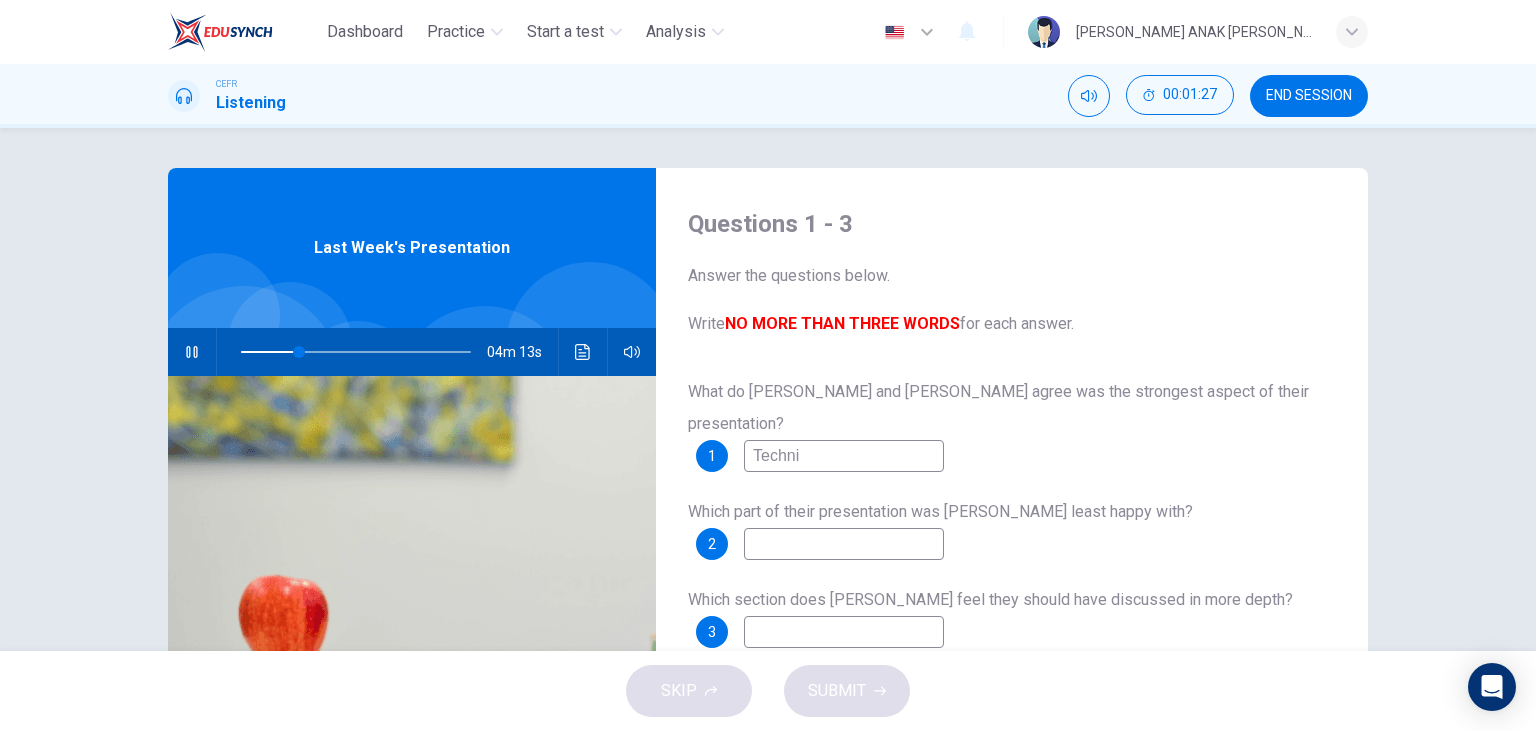 type on "Techniq" 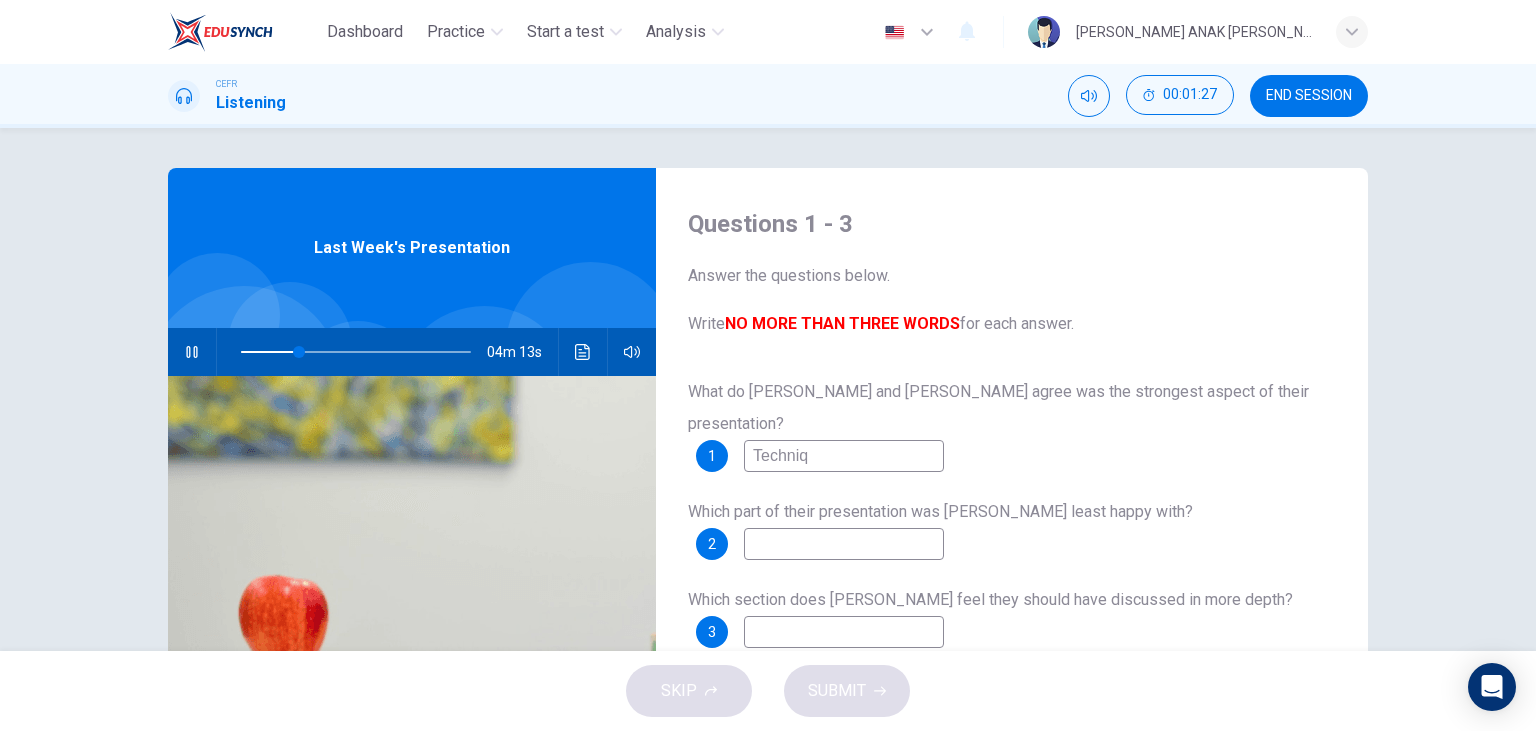 type on "25" 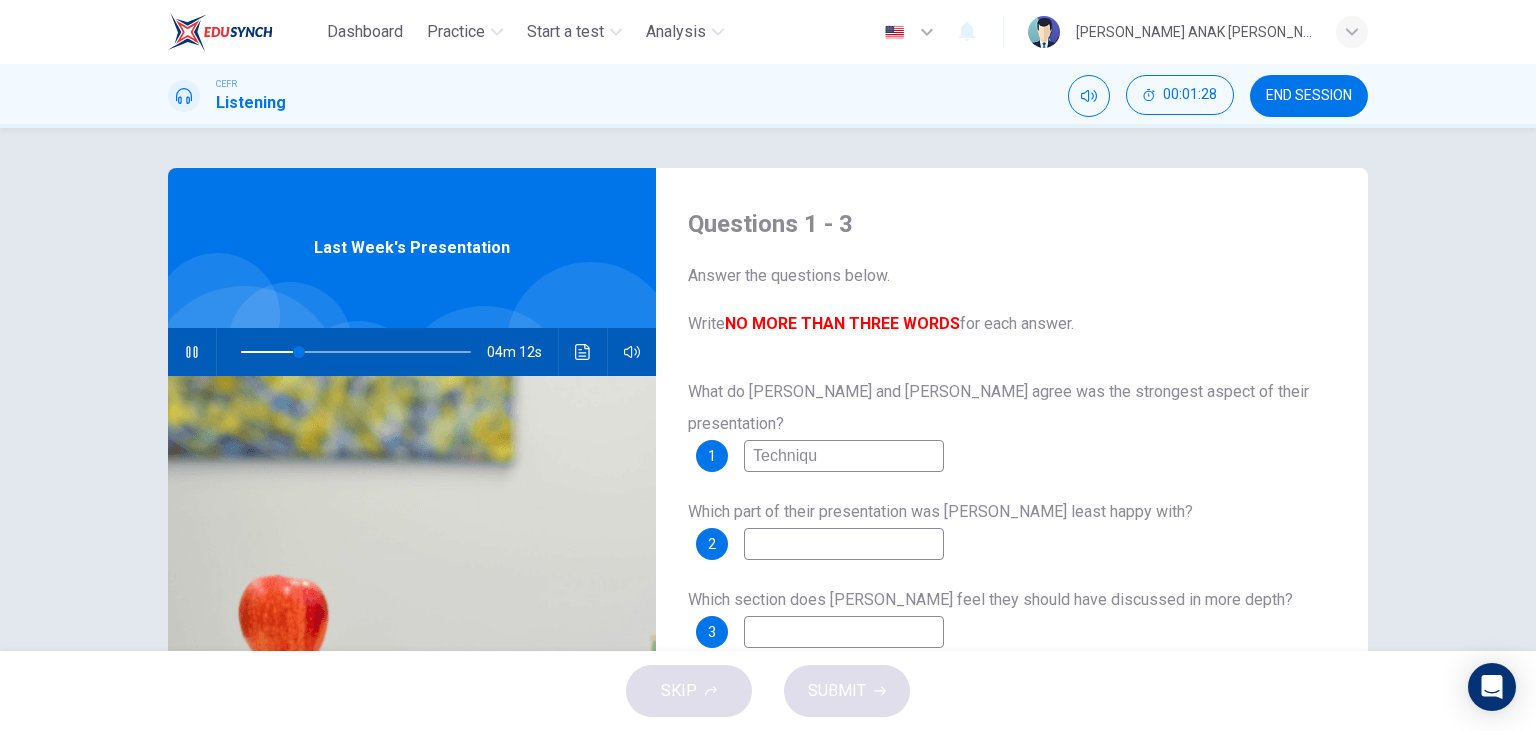 type on "Technique" 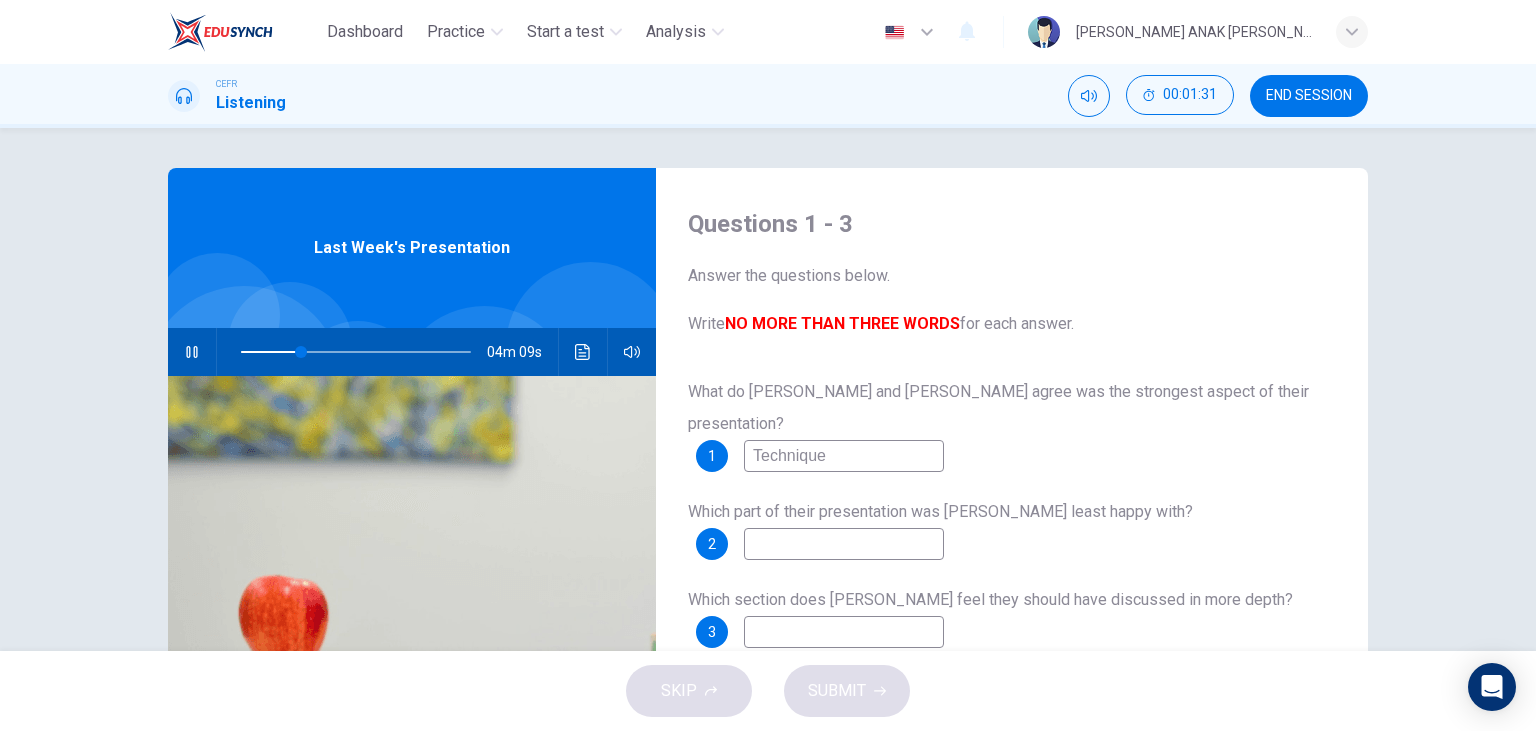 type on "27" 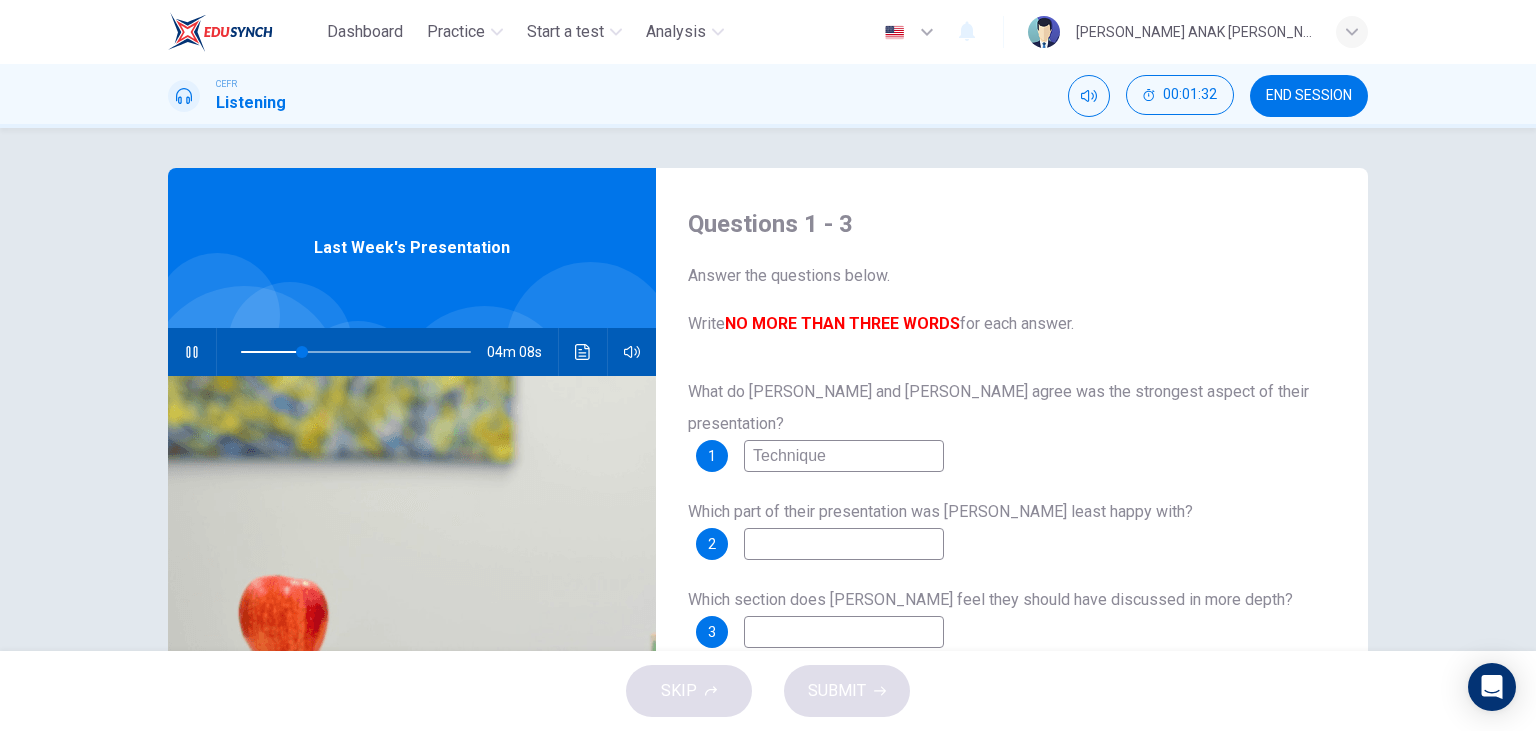 type on "Technique" 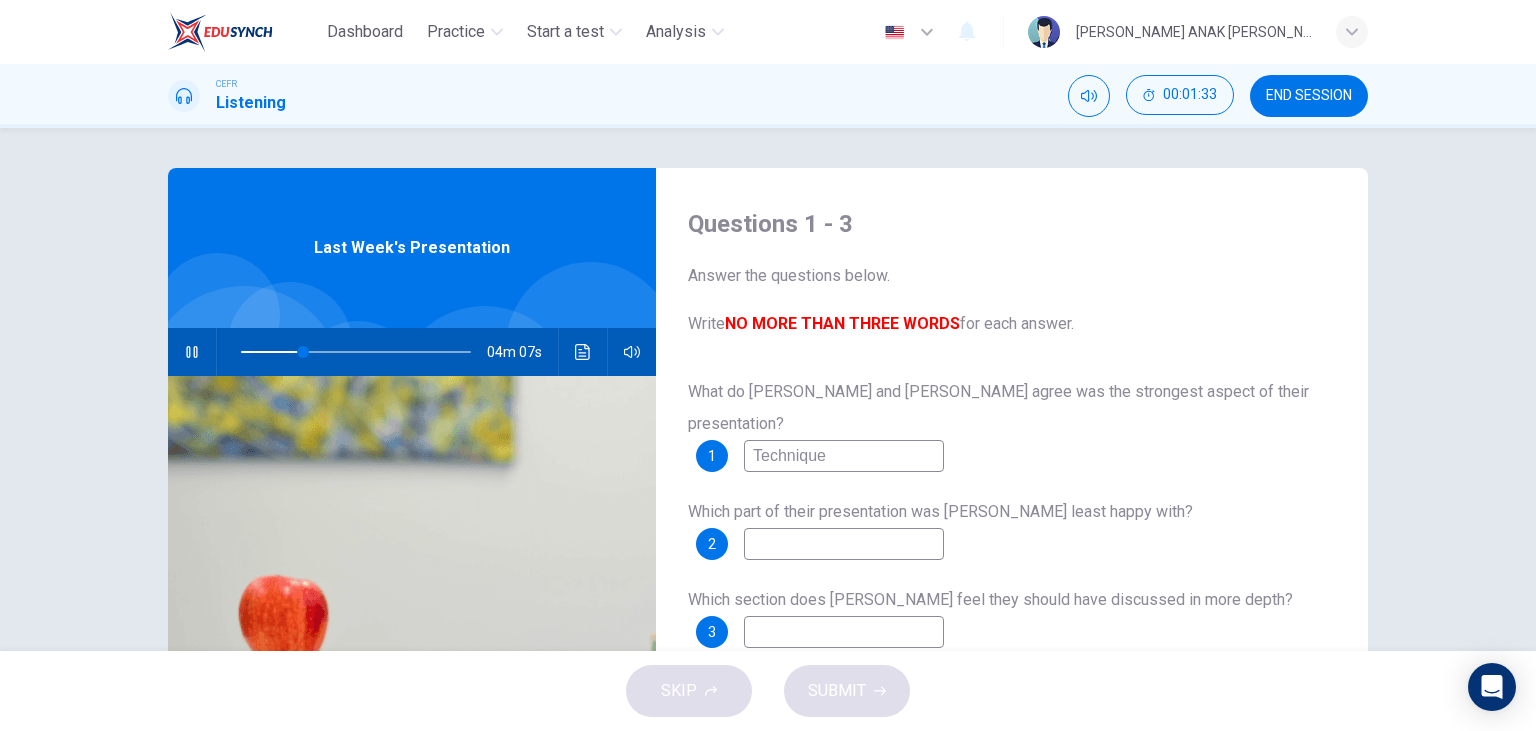 click at bounding box center (844, 544) 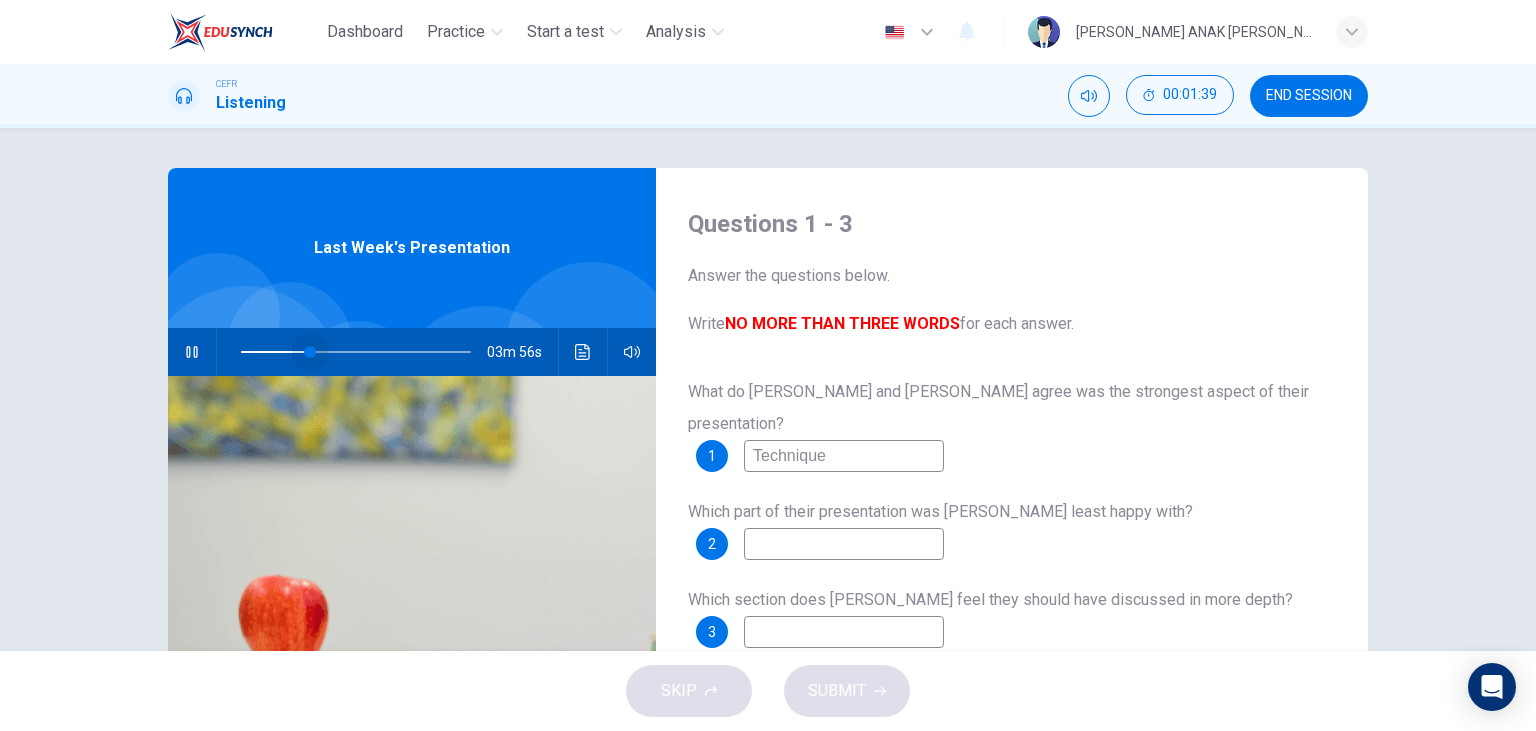 click at bounding box center [310, 352] 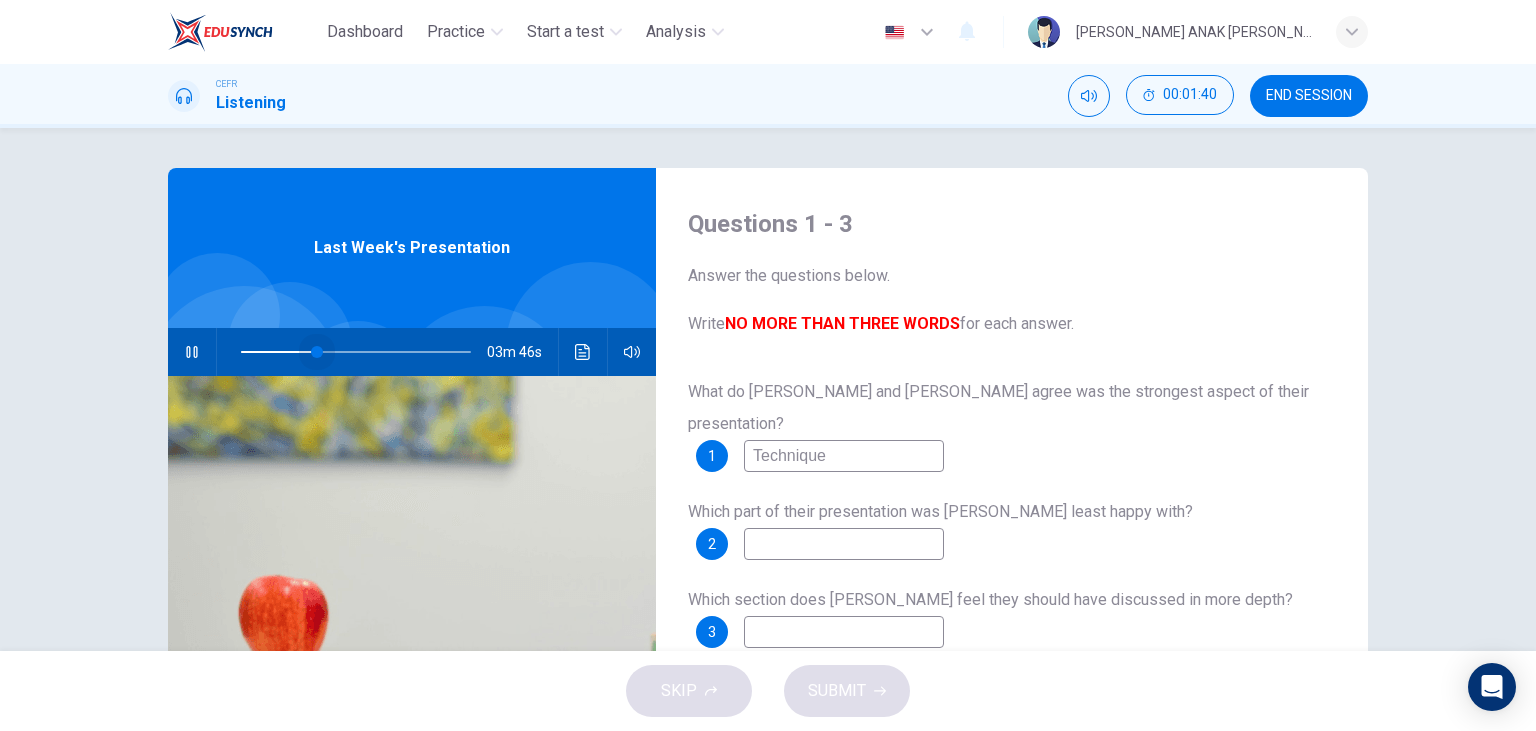 click at bounding box center (317, 352) 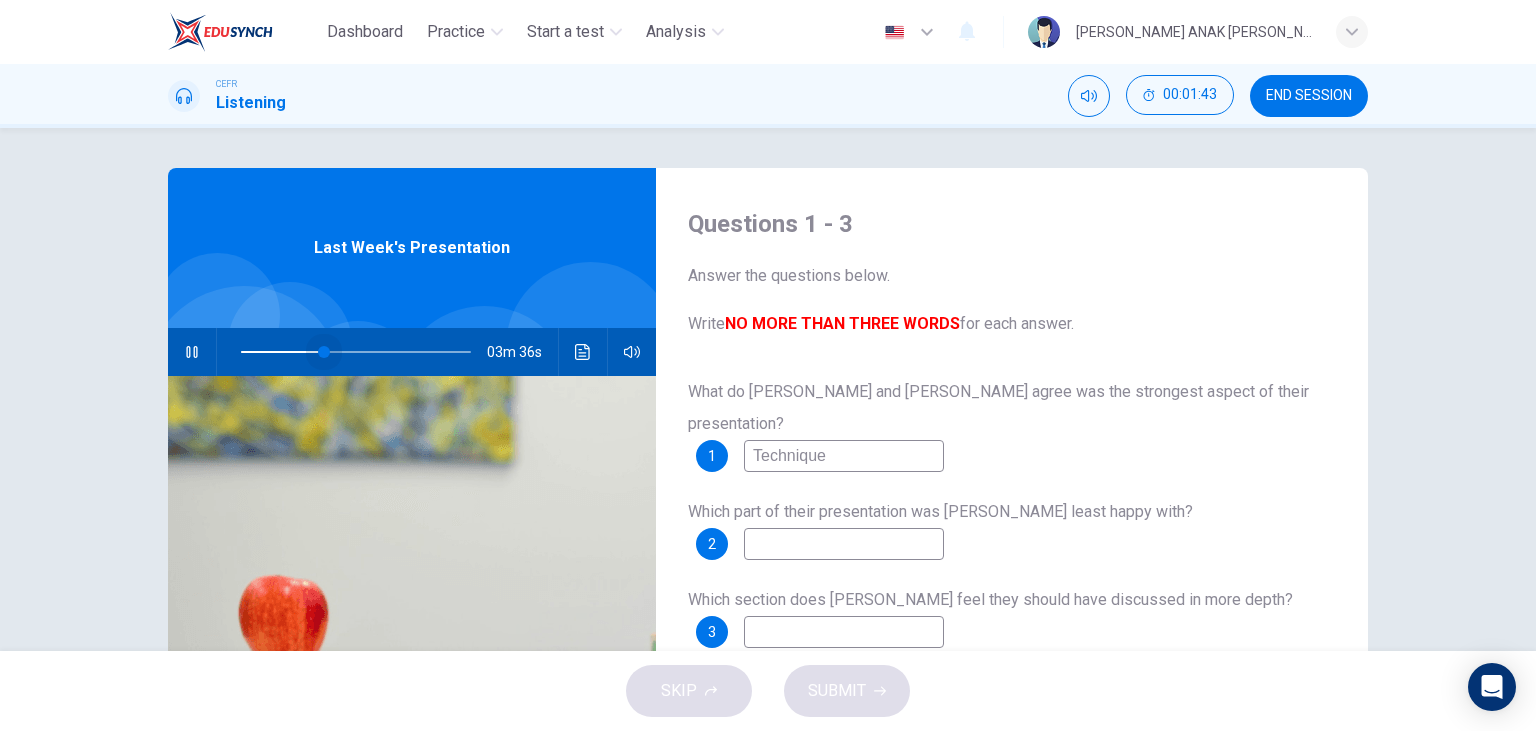 click at bounding box center [324, 352] 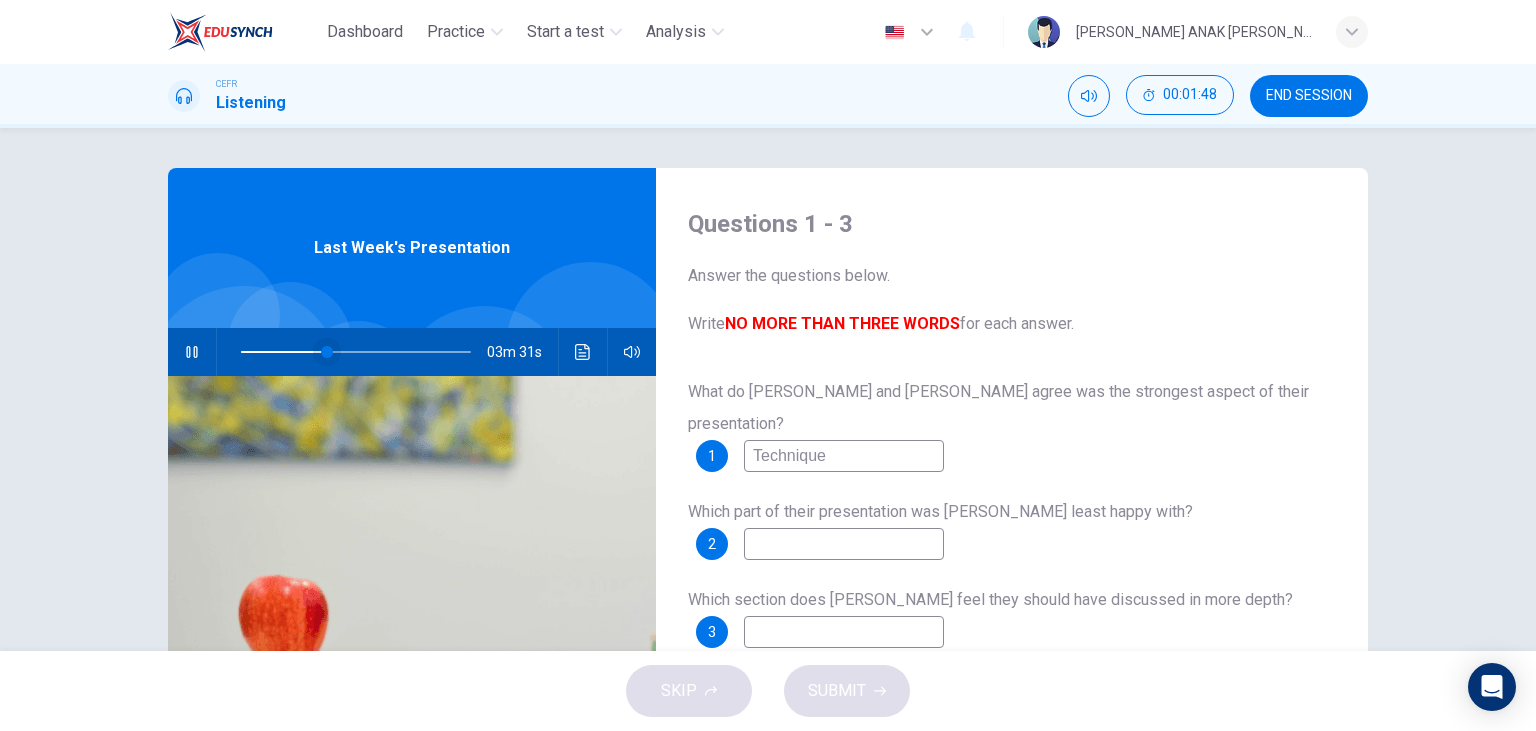 click at bounding box center (327, 352) 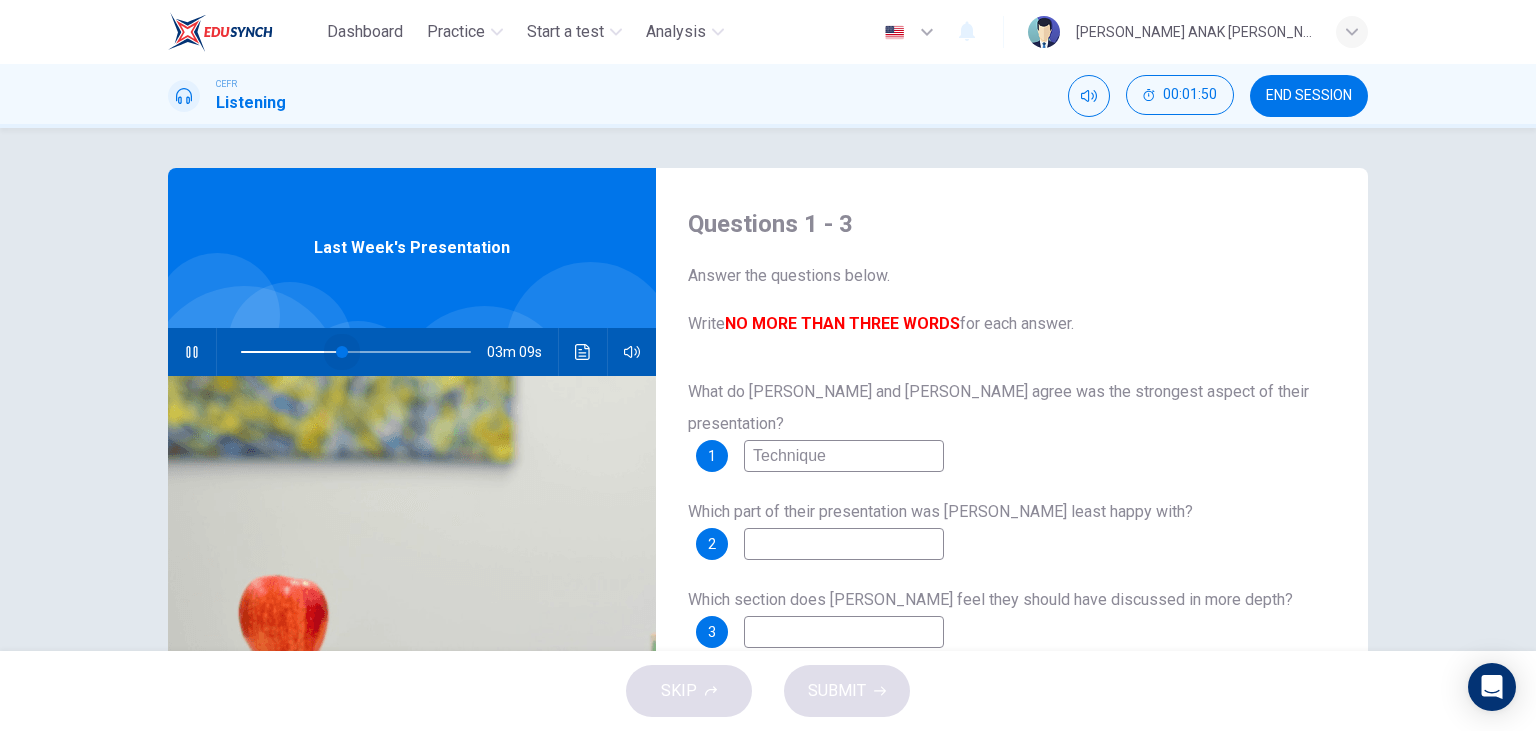 click at bounding box center [342, 352] 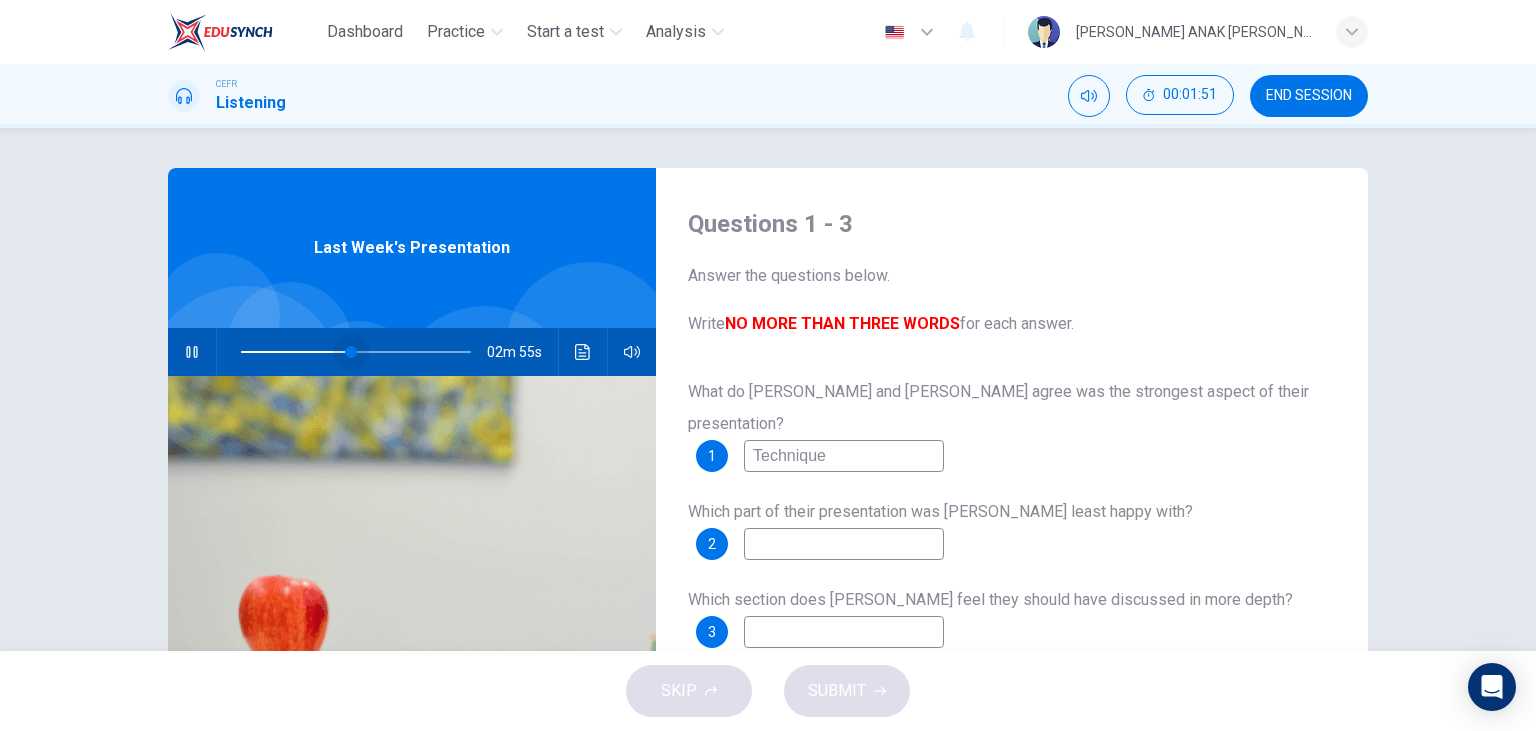 click at bounding box center (351, 352) 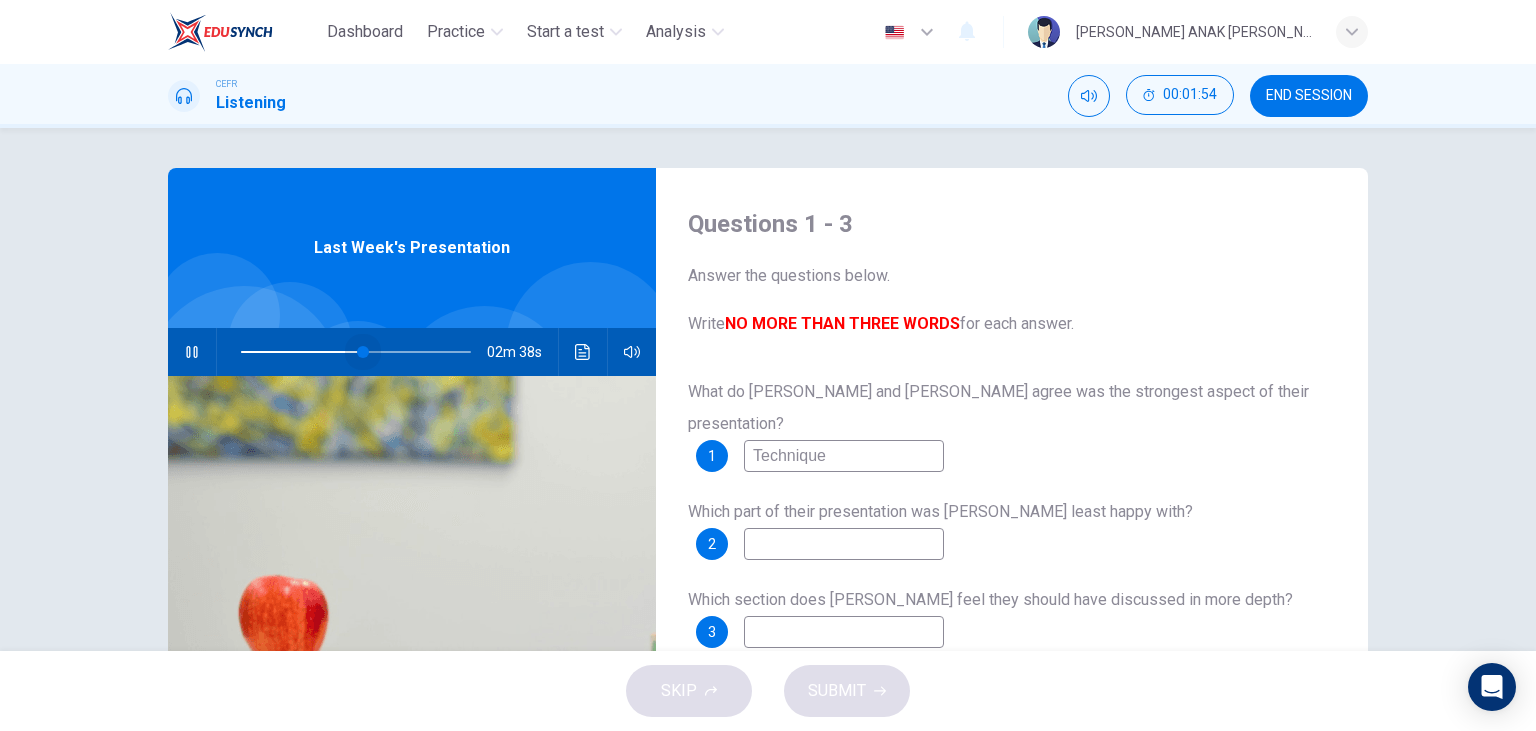 click at bounding box center [363, 352] 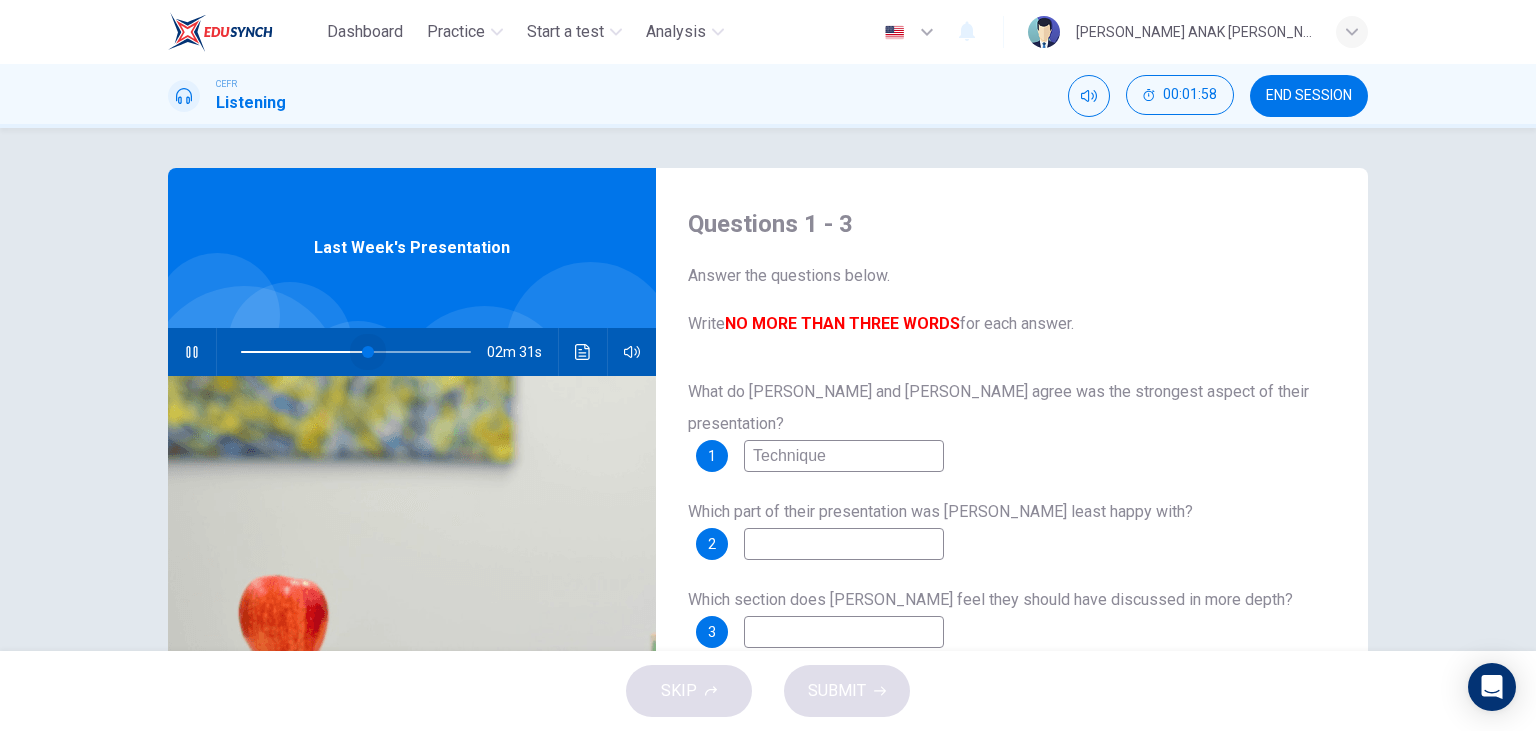 click at bounding box center [368, 352] 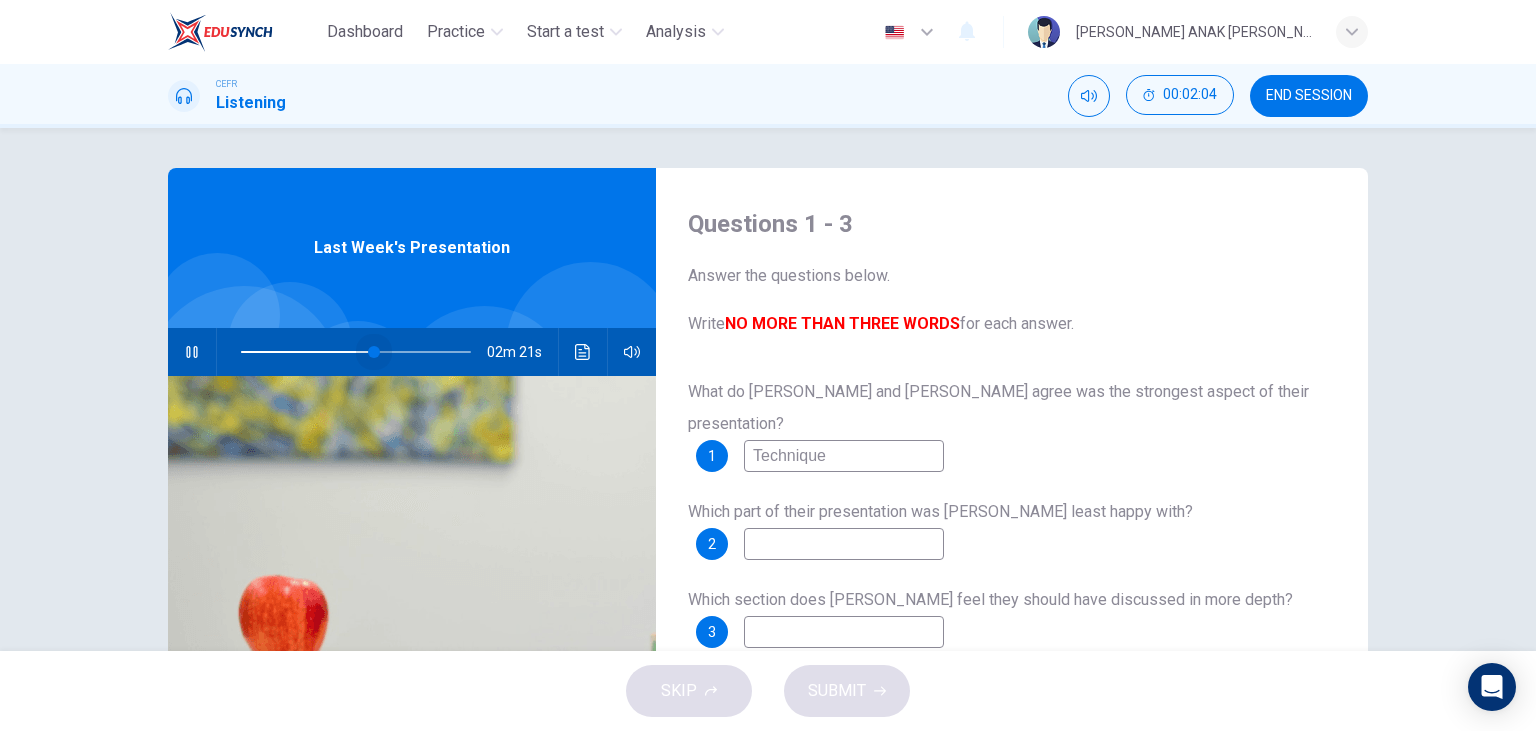 click at bounding box center [374, 352] 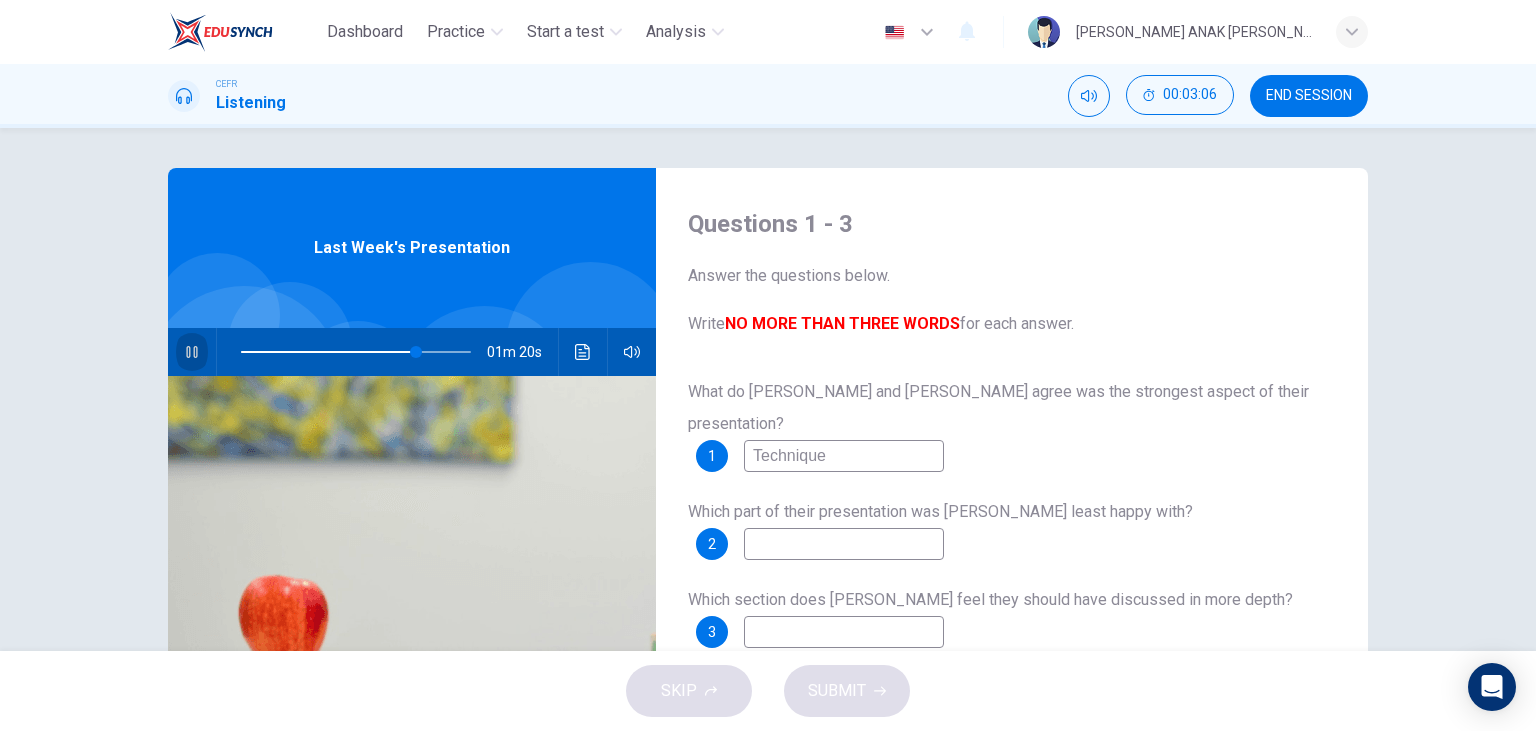 click 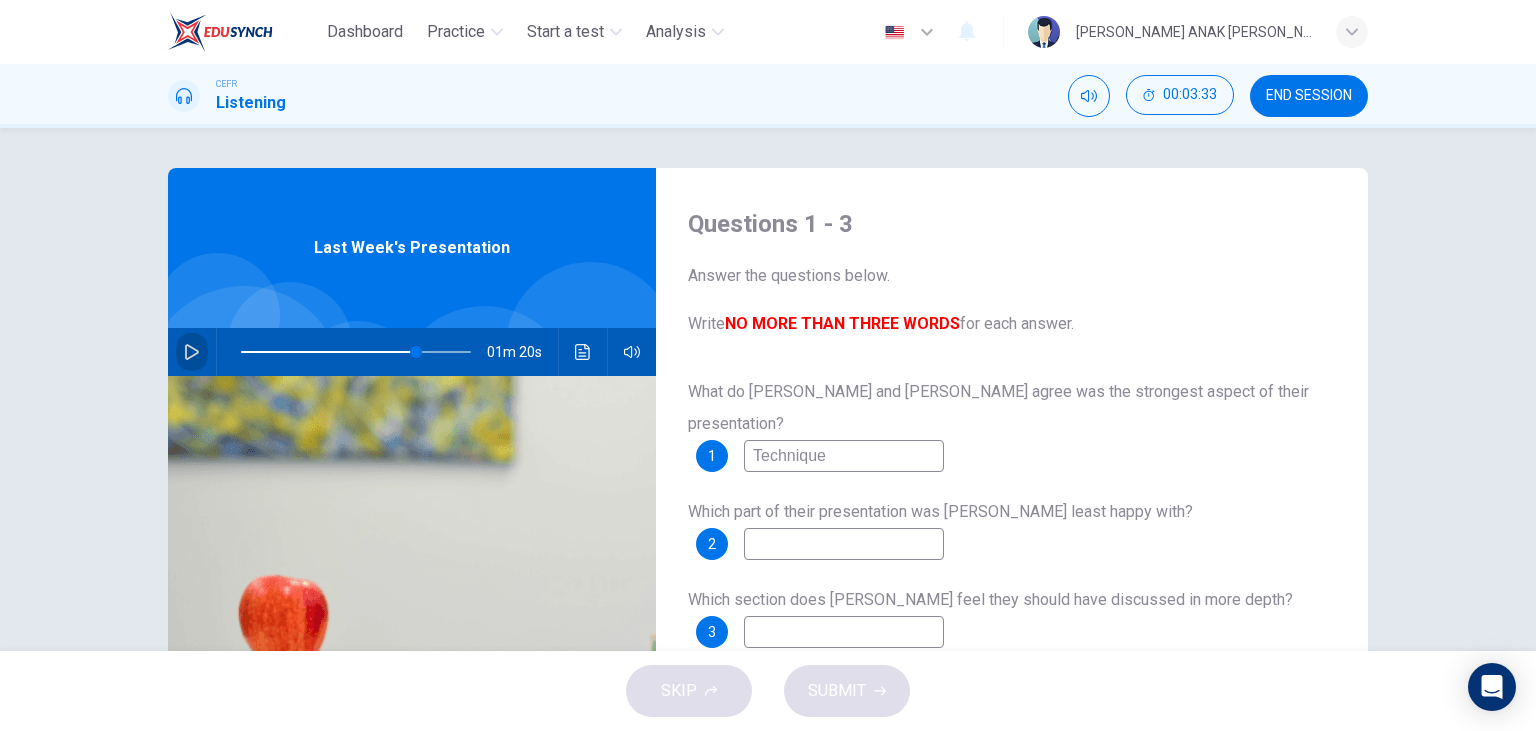 click 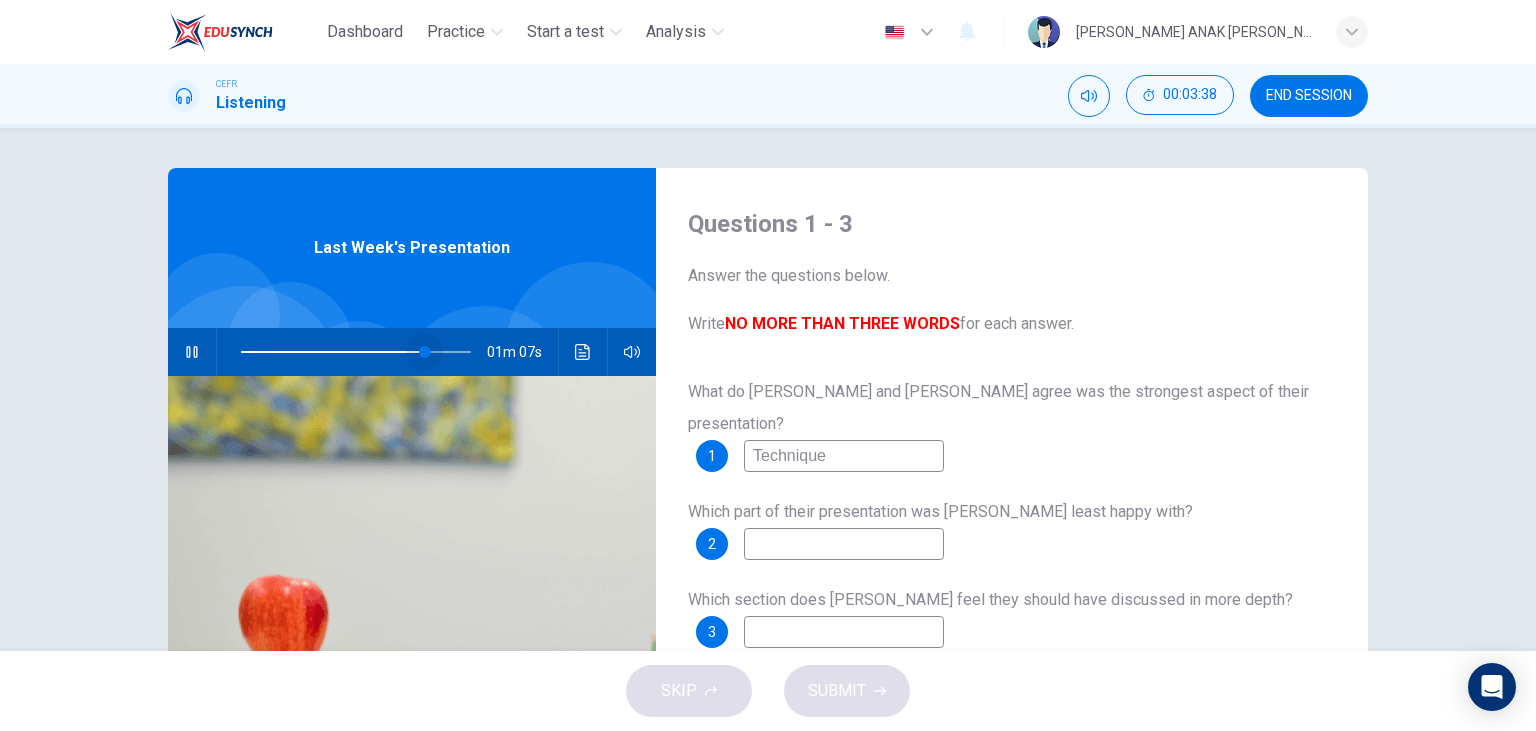 click at bounding box center (425, 352) 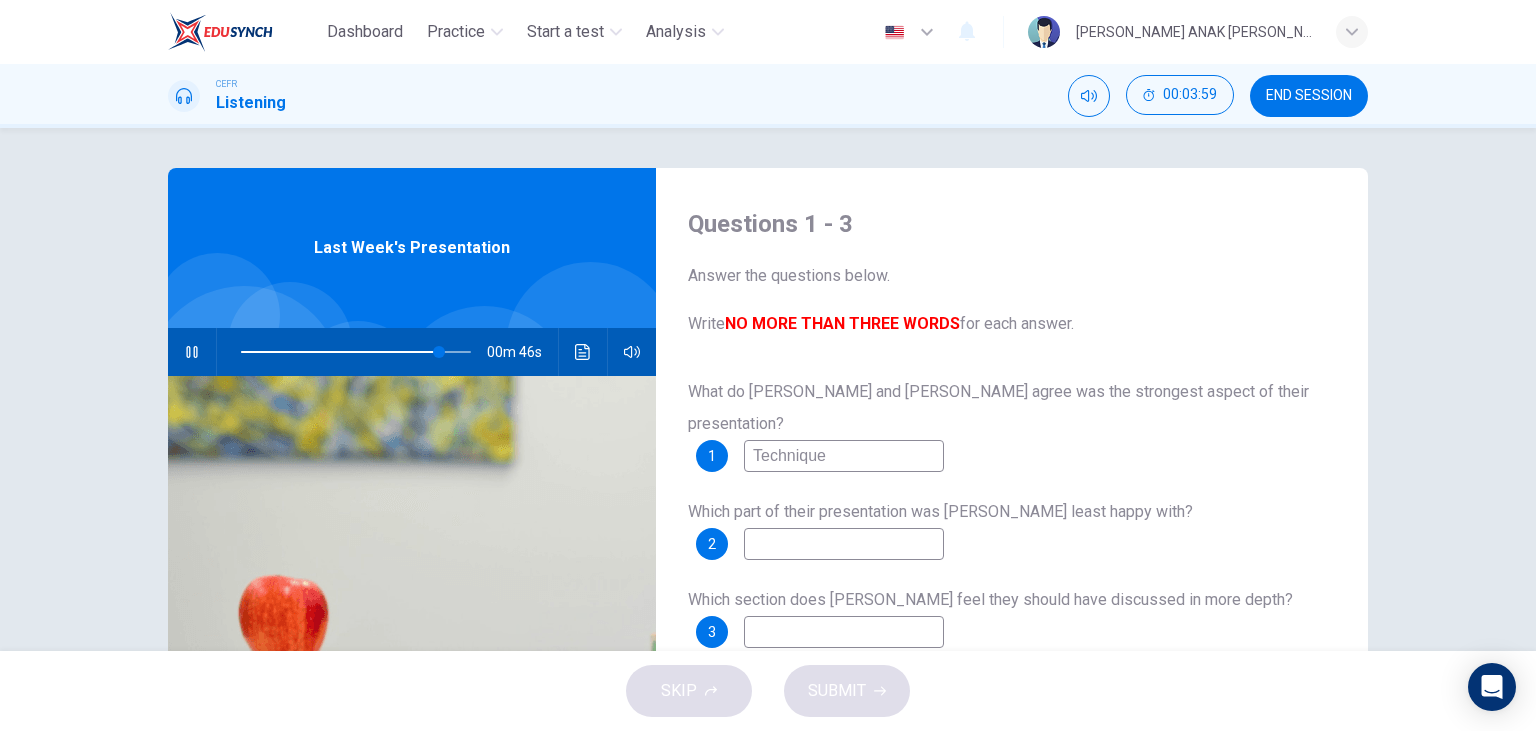 click at bounding box center [844, 544] 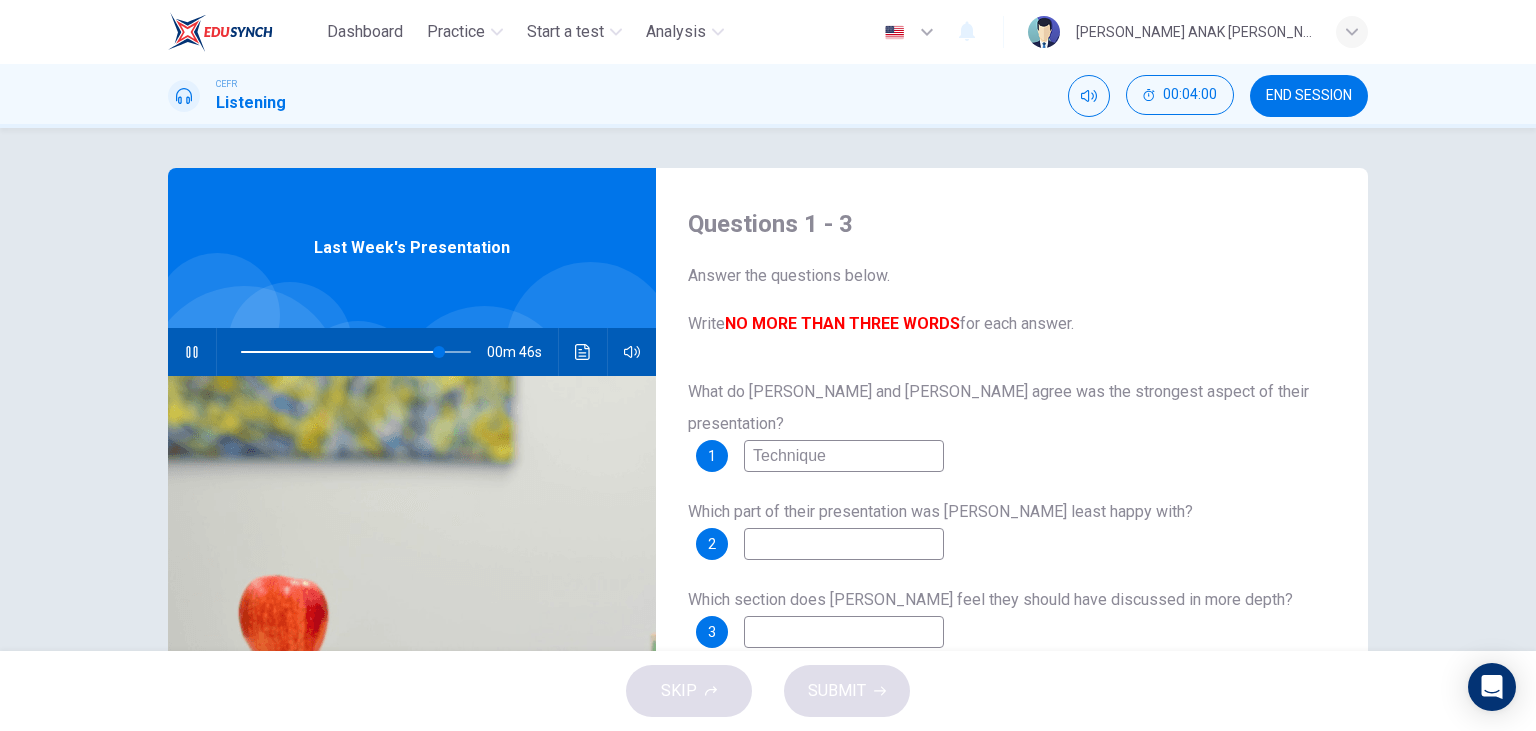 type on "87" 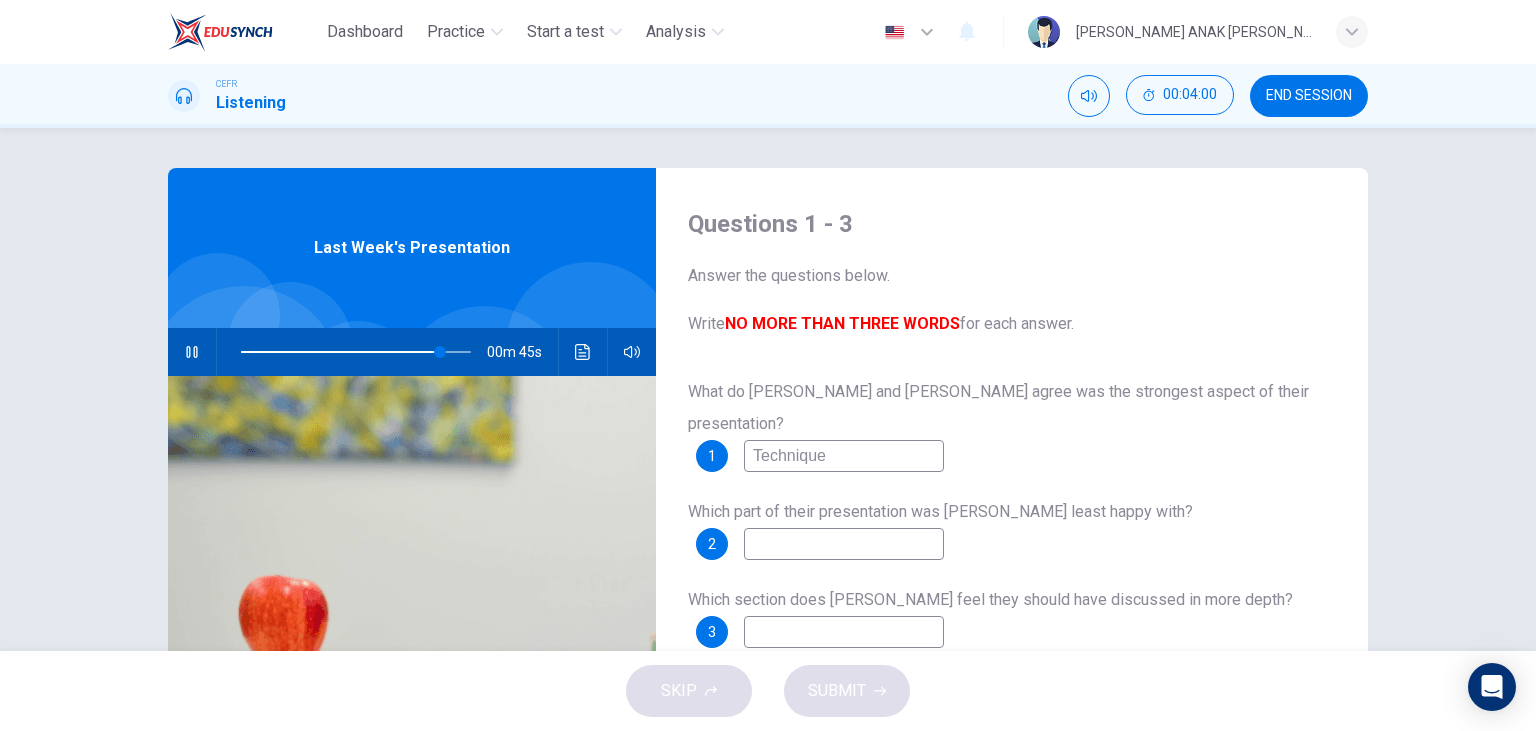 type on "C" 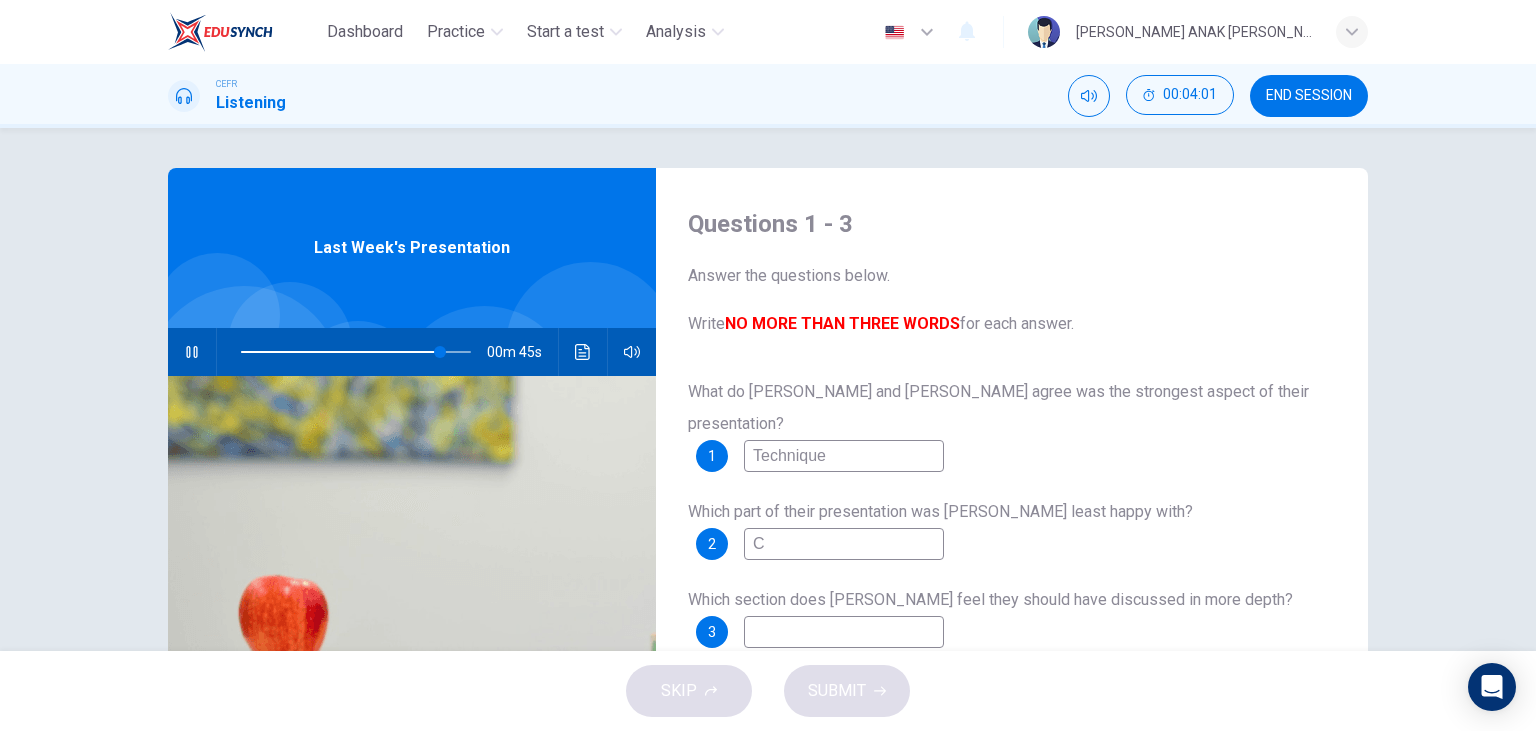type on "87" 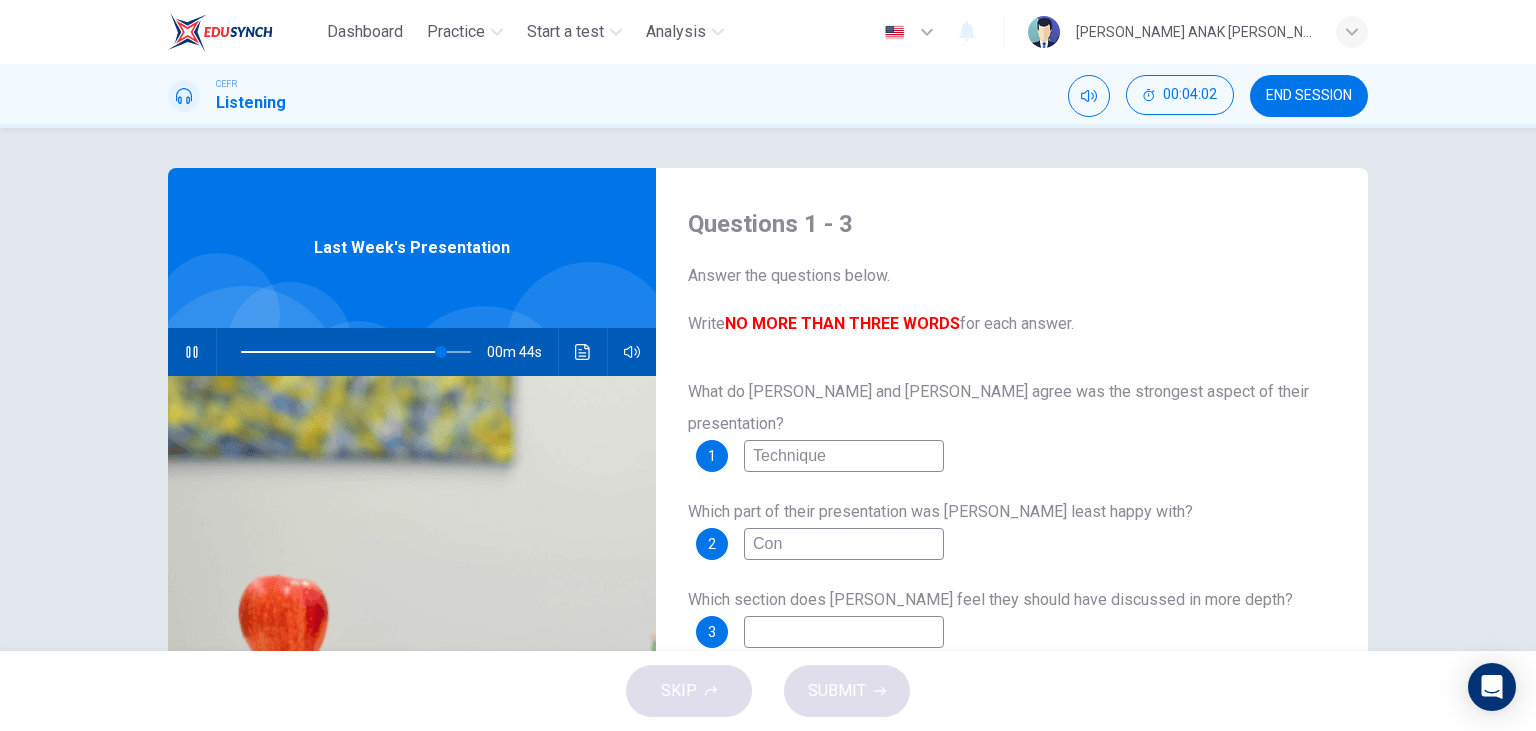 type on "Cont" 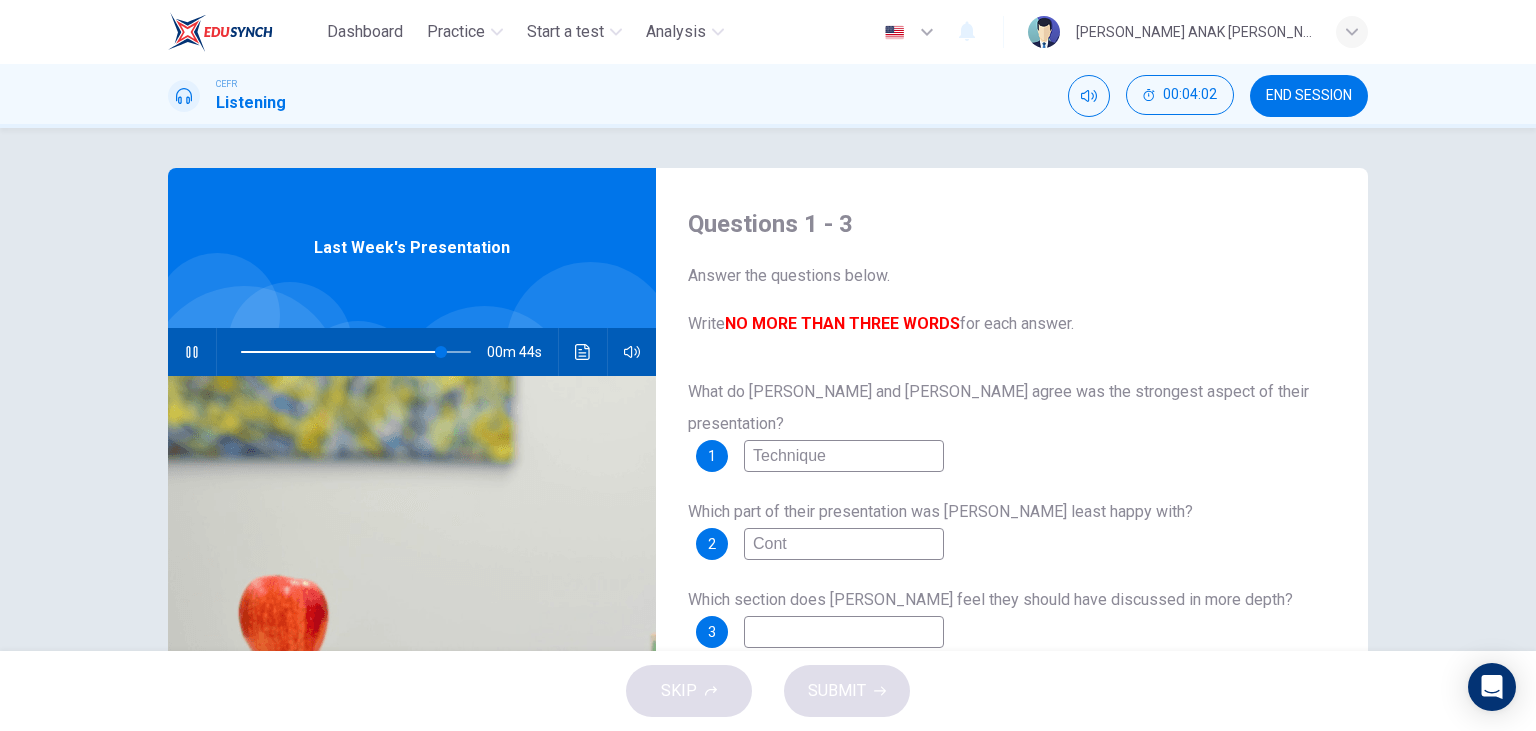 type on "87" 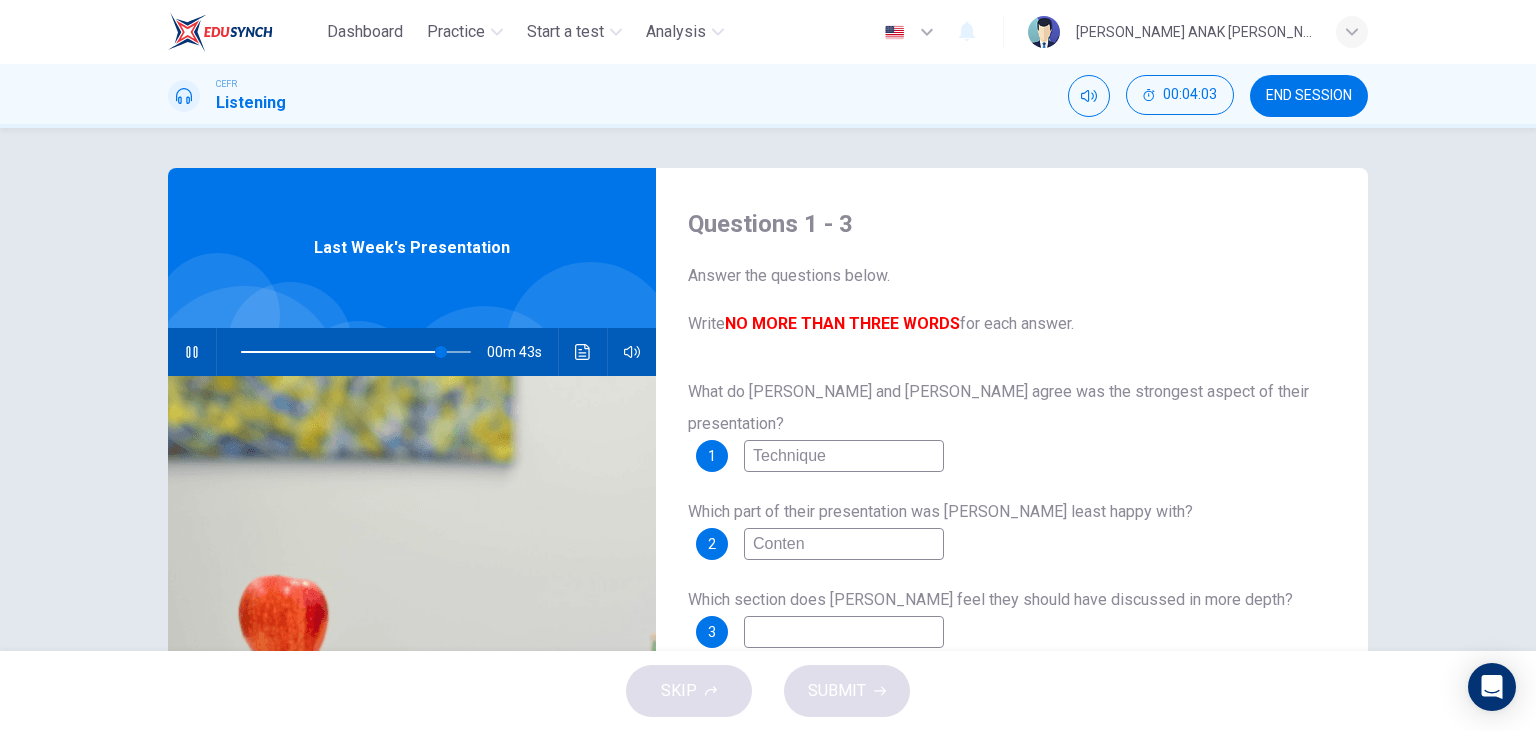 type on "Content" 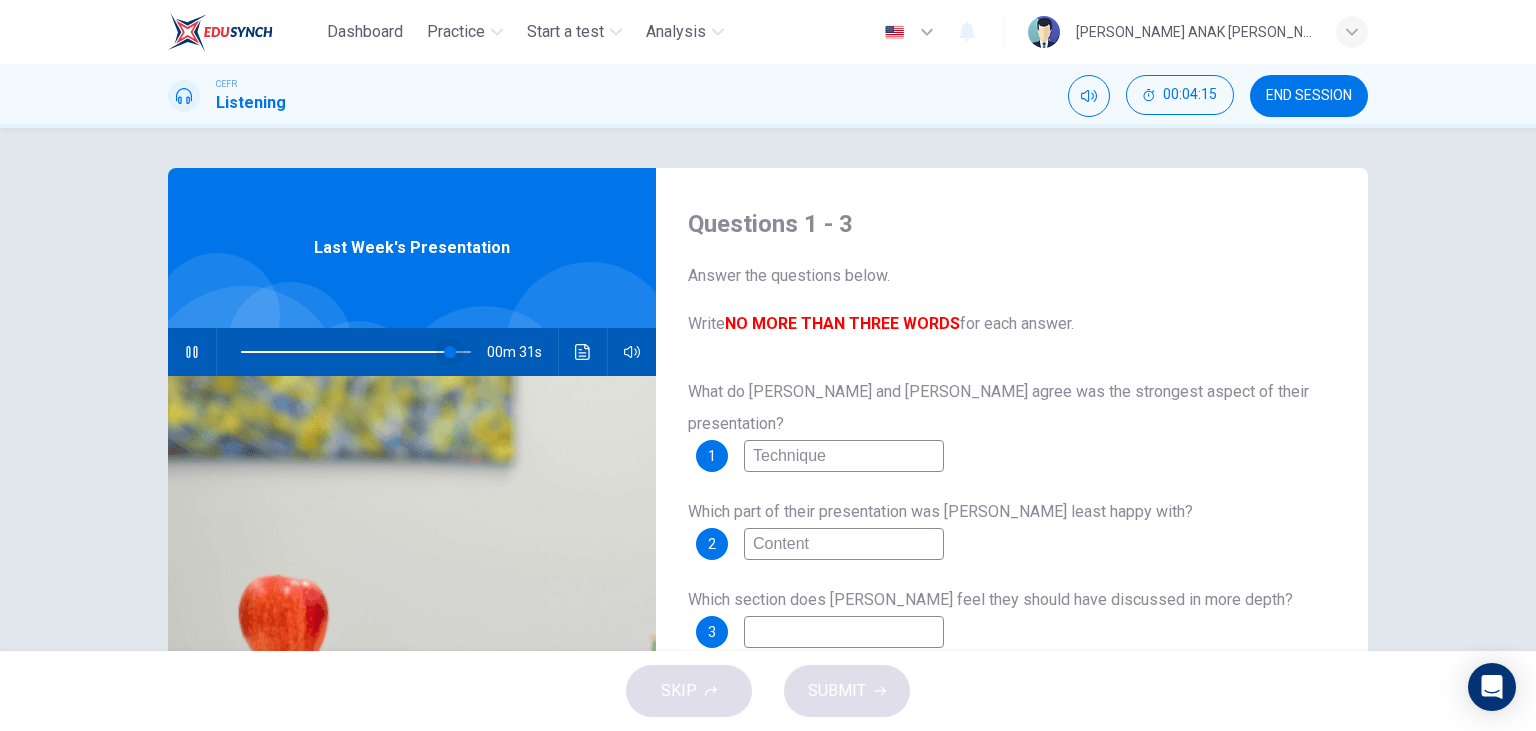 type on "91" 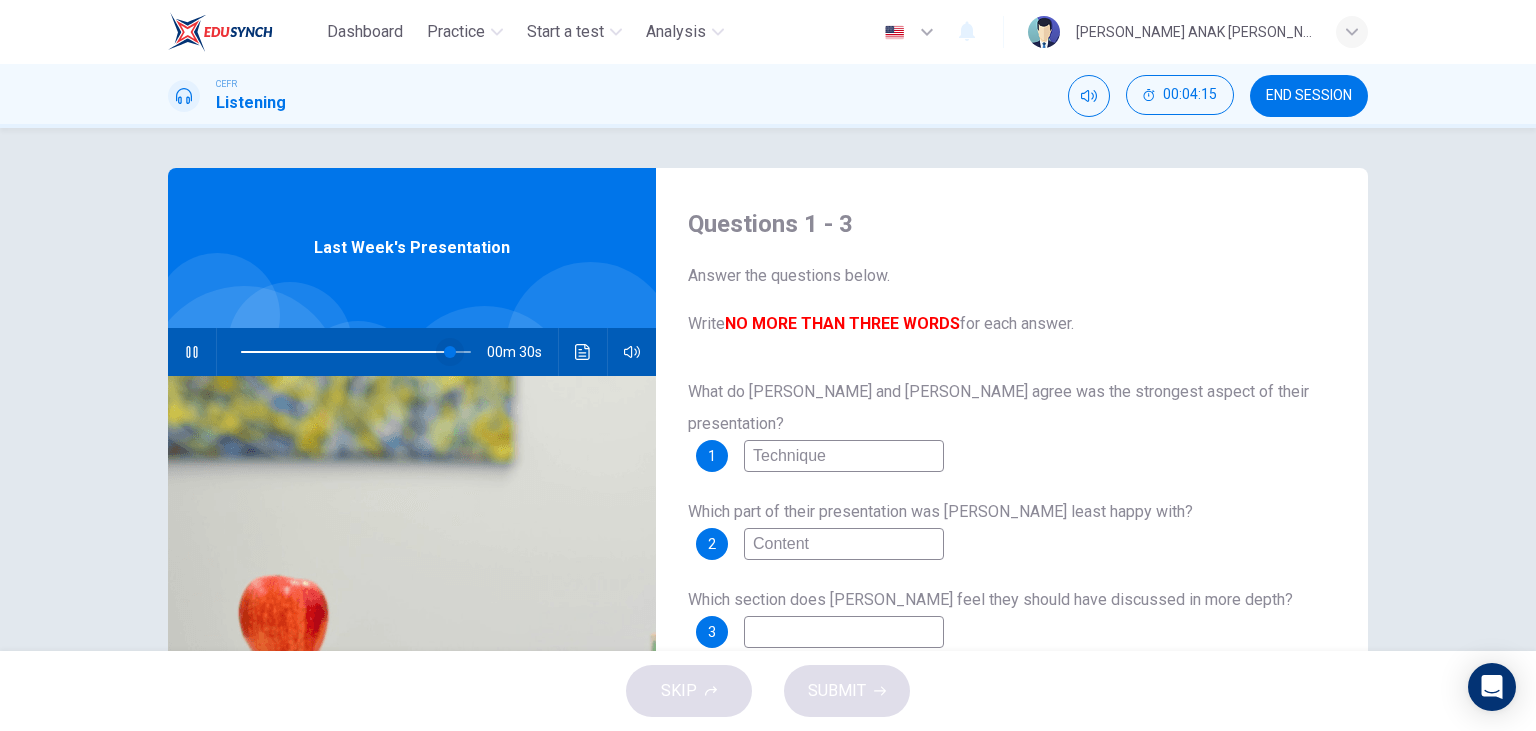 type on "Content" 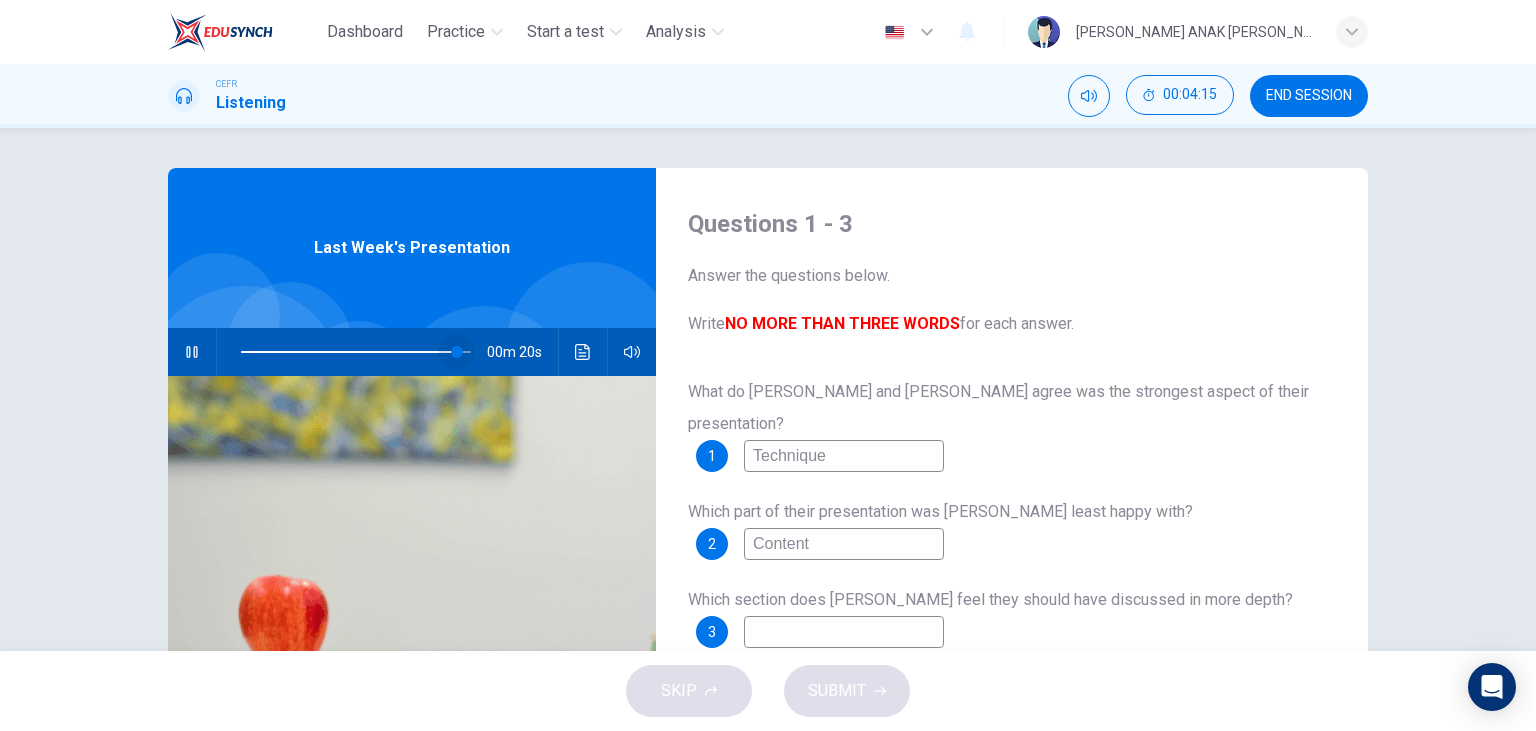 click at bounding box center [457, 352] 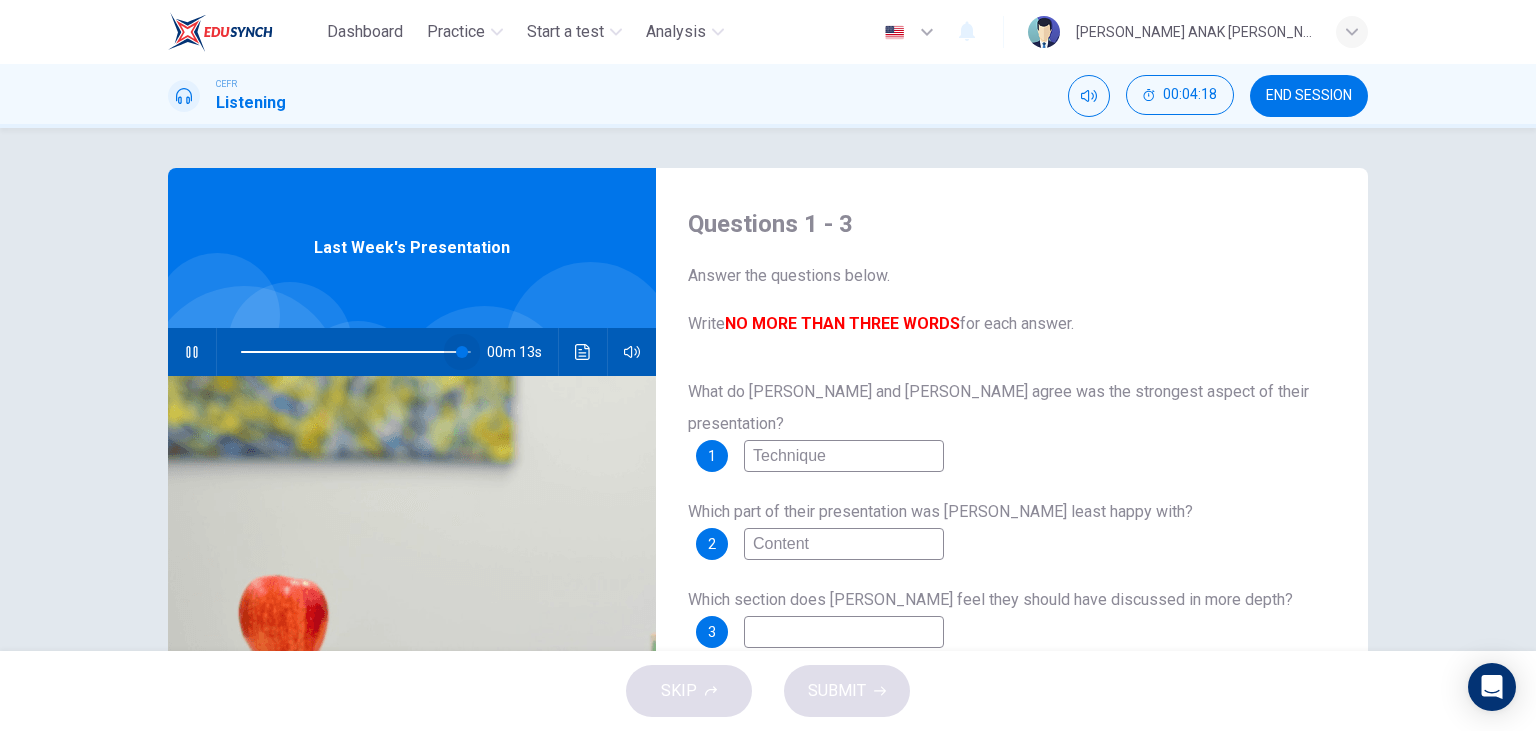 click at bounding box center [462, 352] 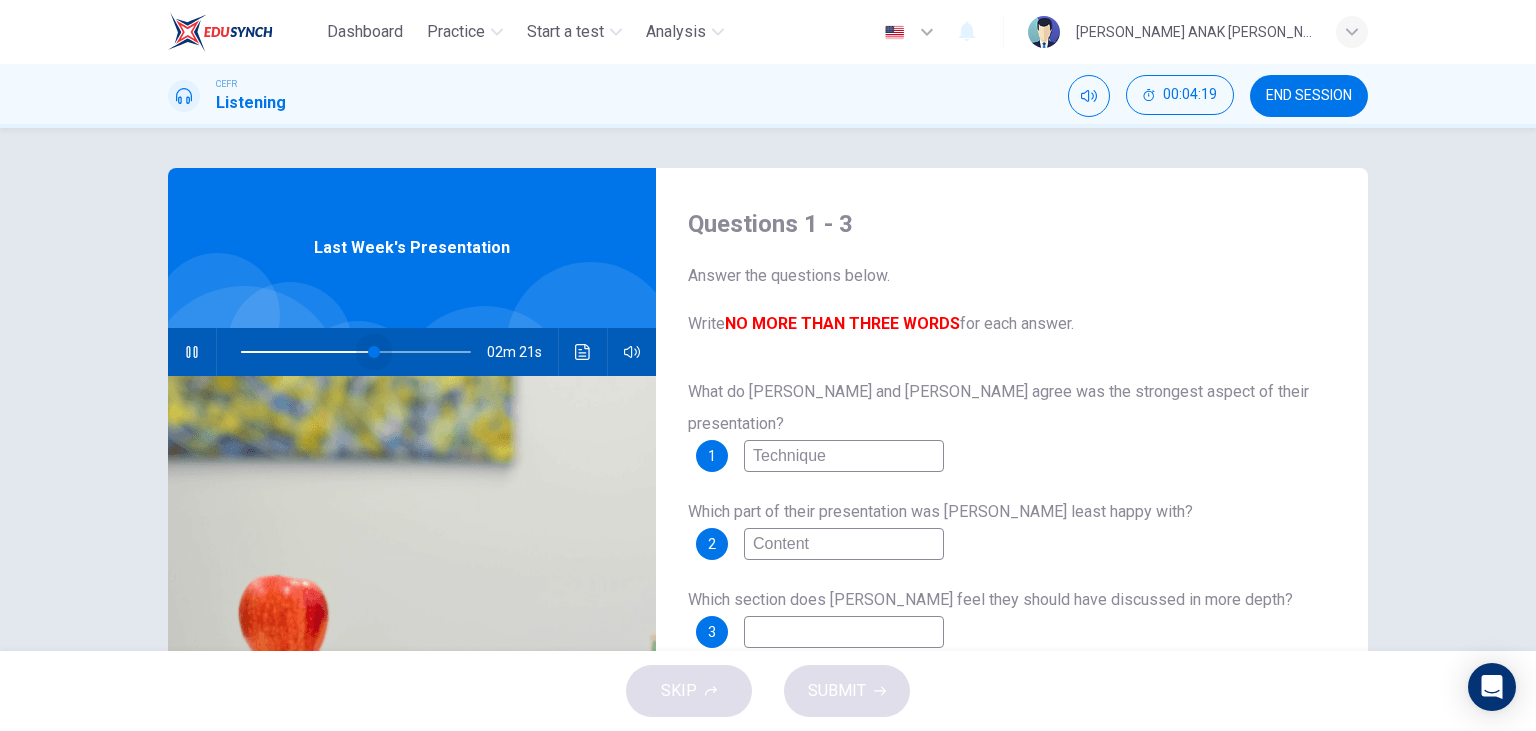 click at bounding box center (356, 352) 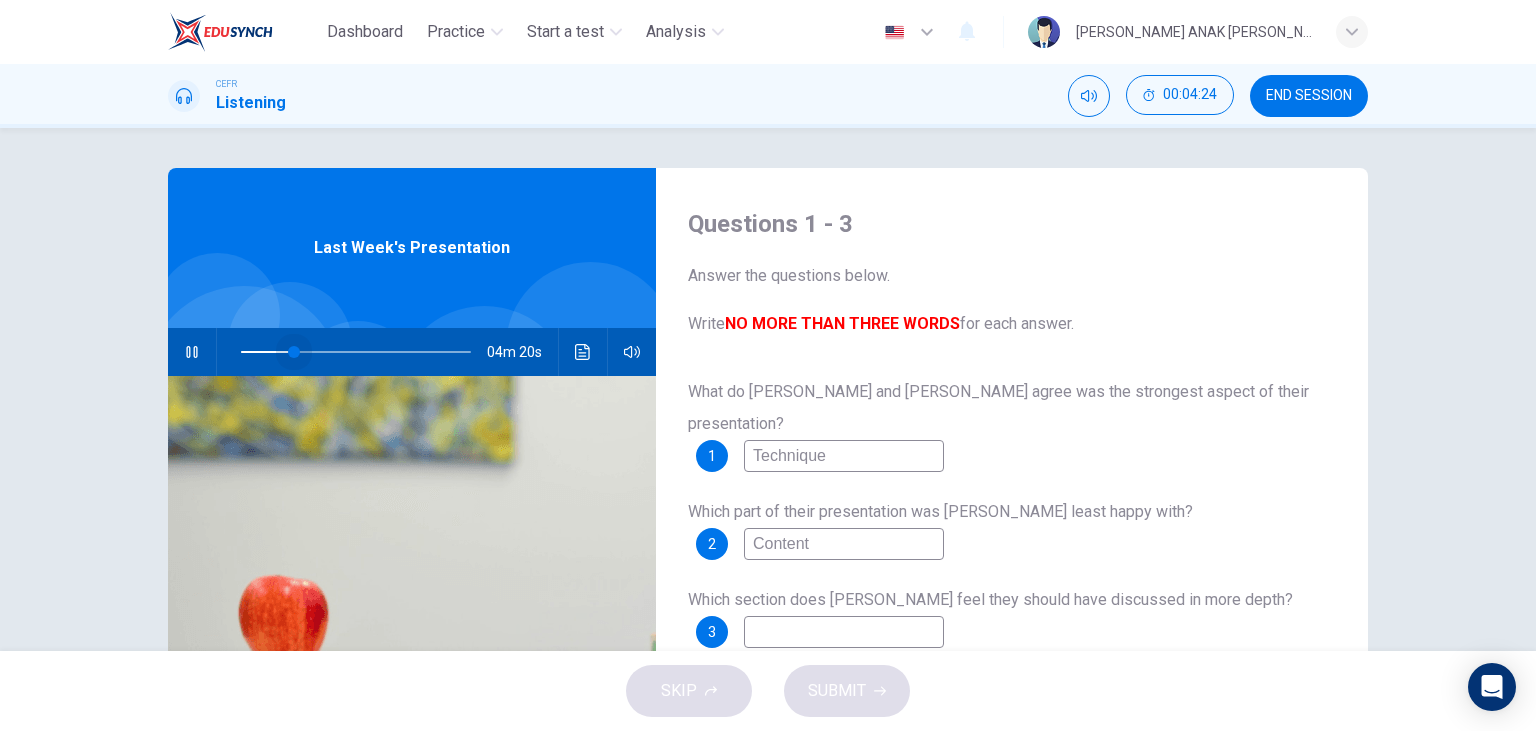 click at bounding box center [356, 352] 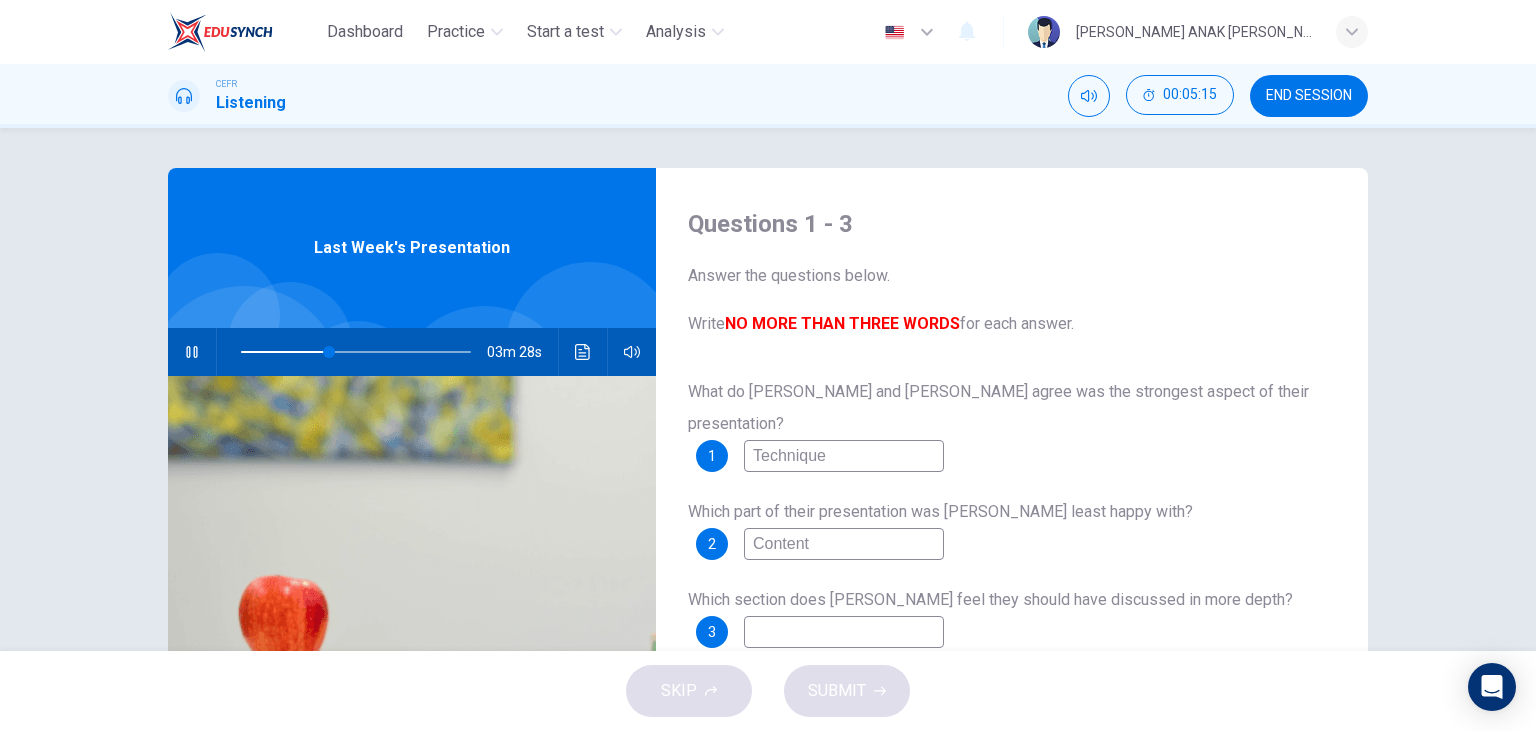 drag, startPoint x: 816, startPoint y: 522, endPoint x: 742, endPoint y: 521, distance: 74.00676 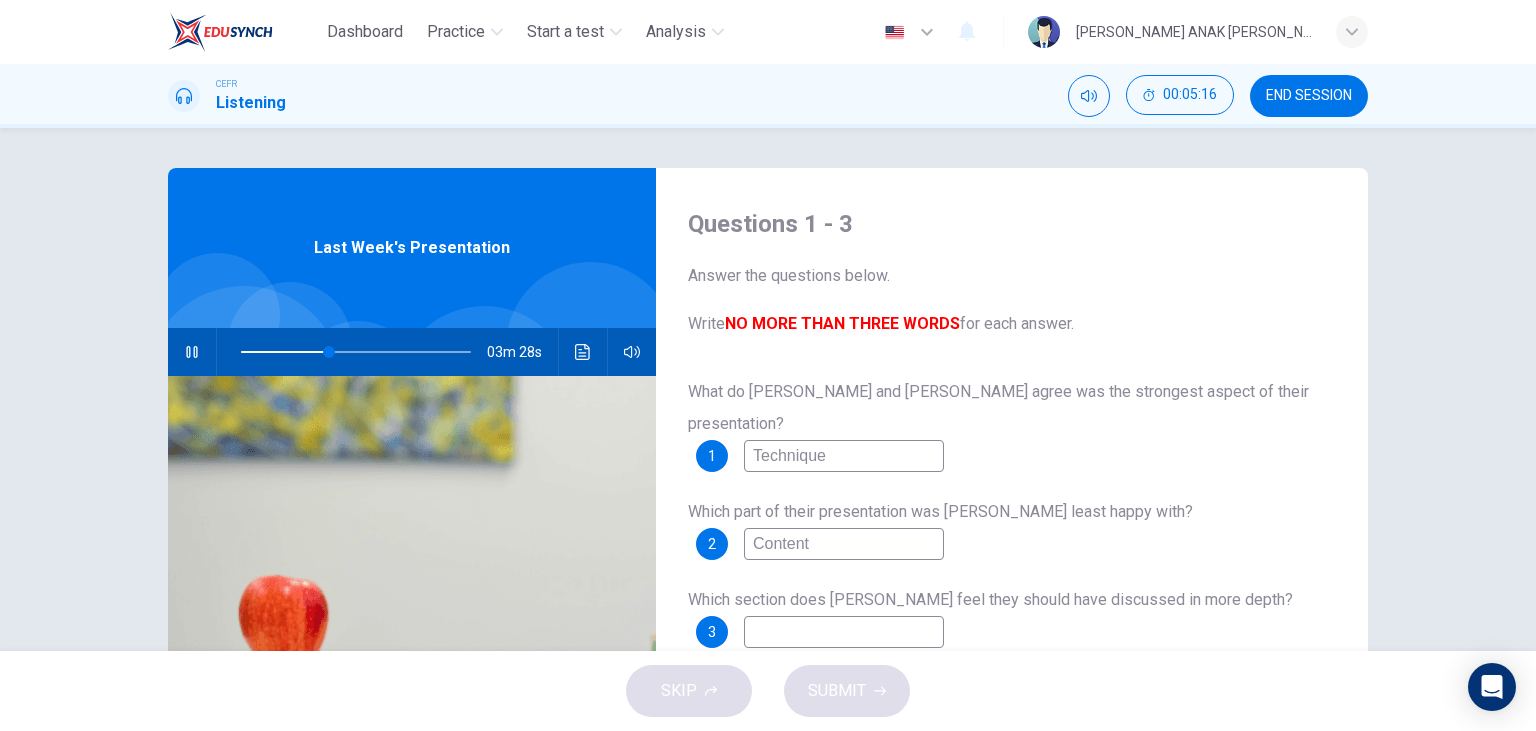 type on "39" 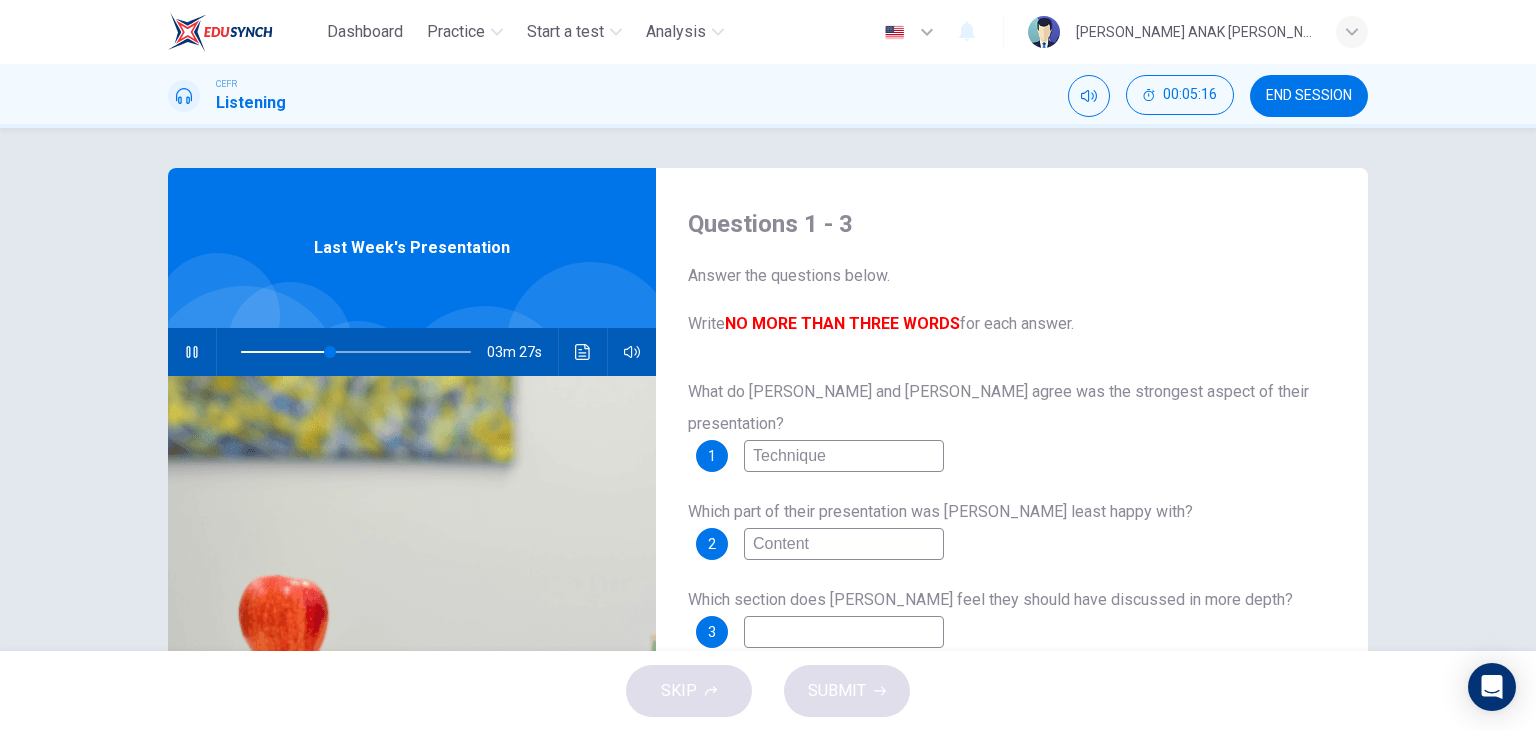 type on "C" 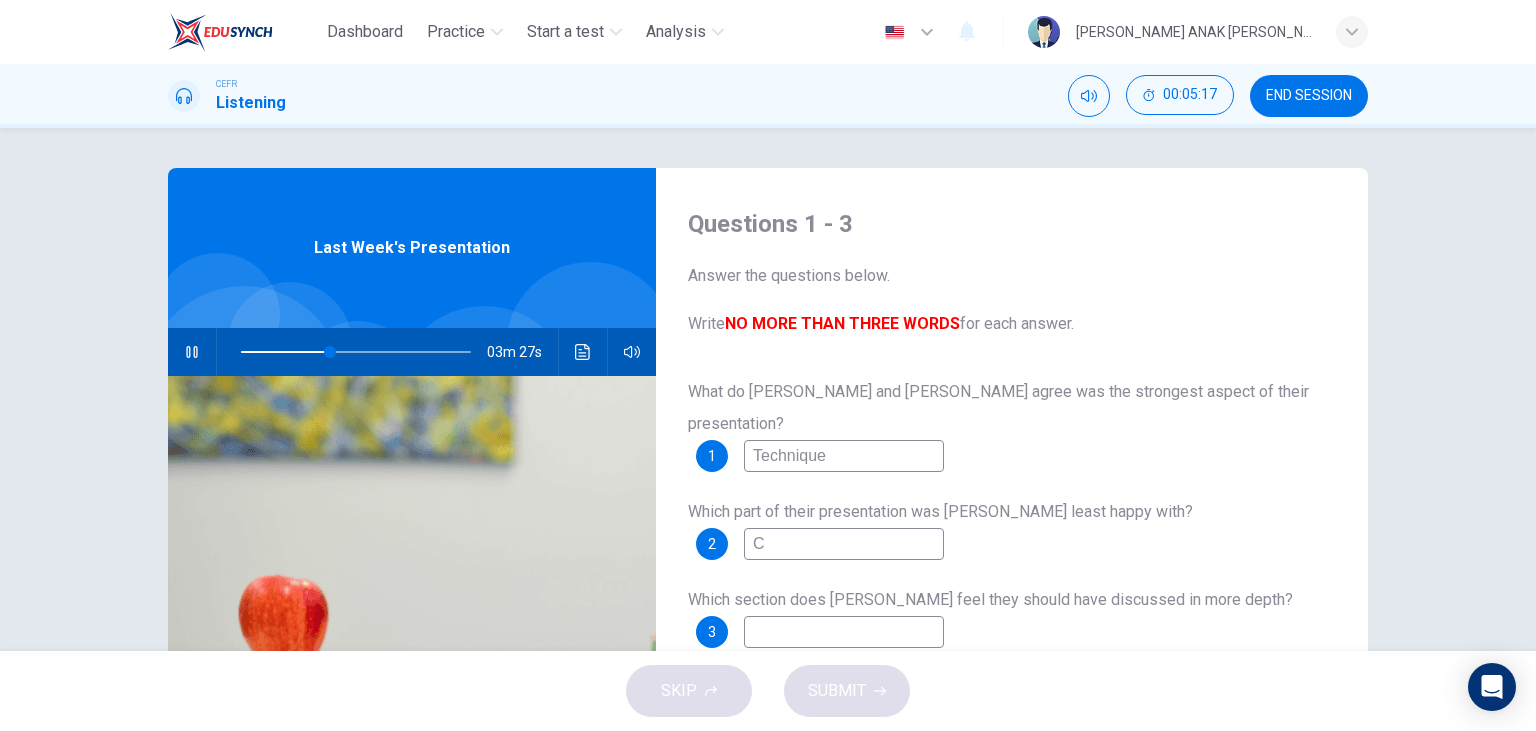 type on "39" 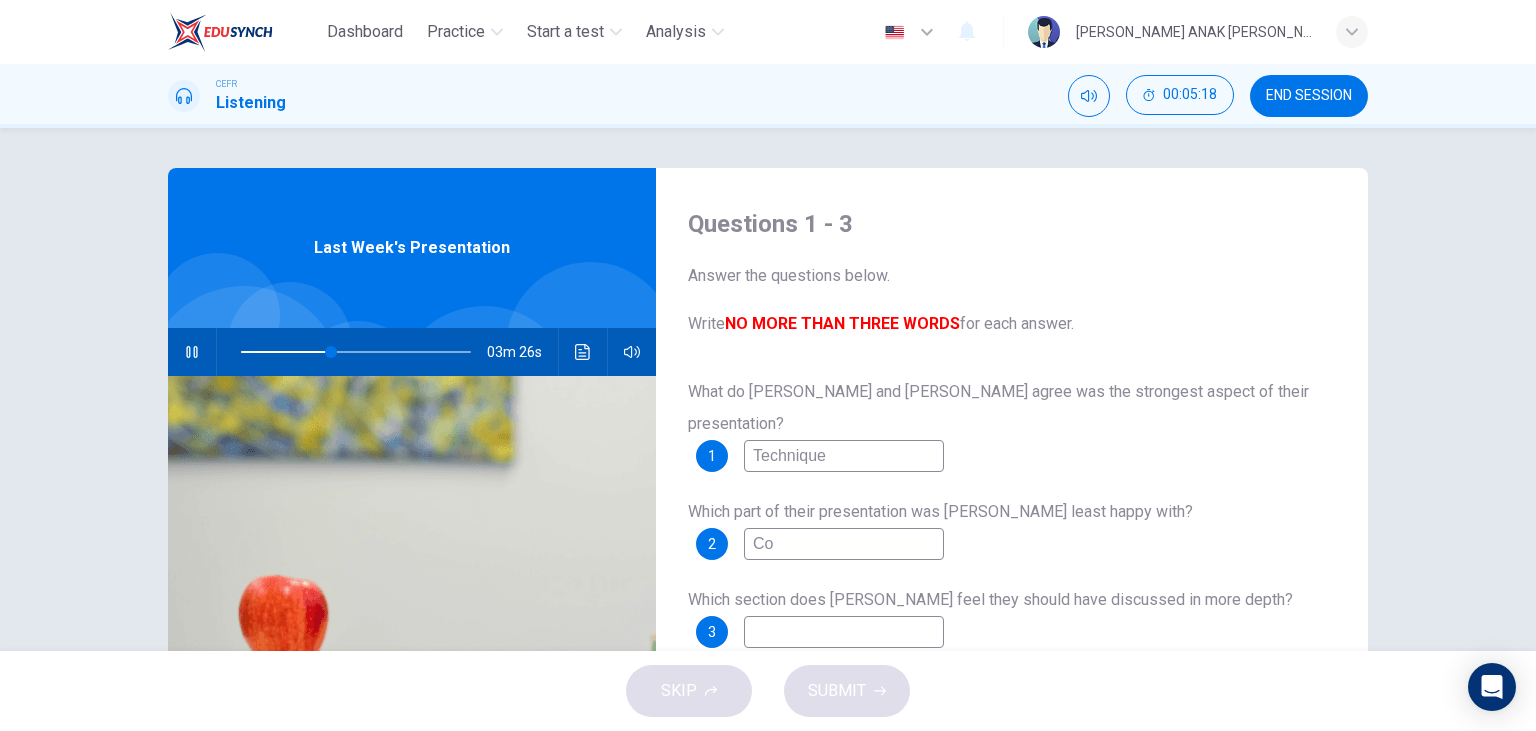 type on "Con" 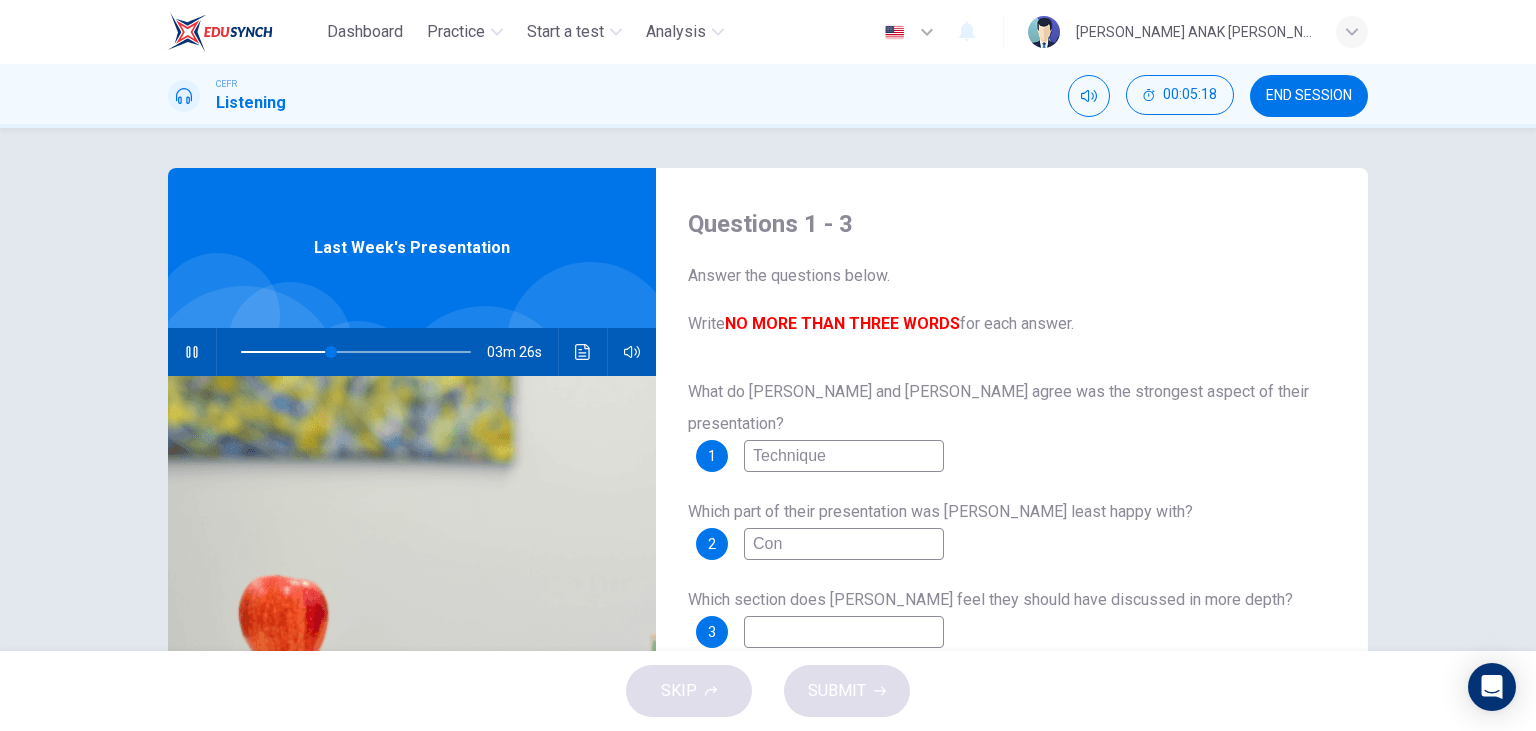 type on "39" 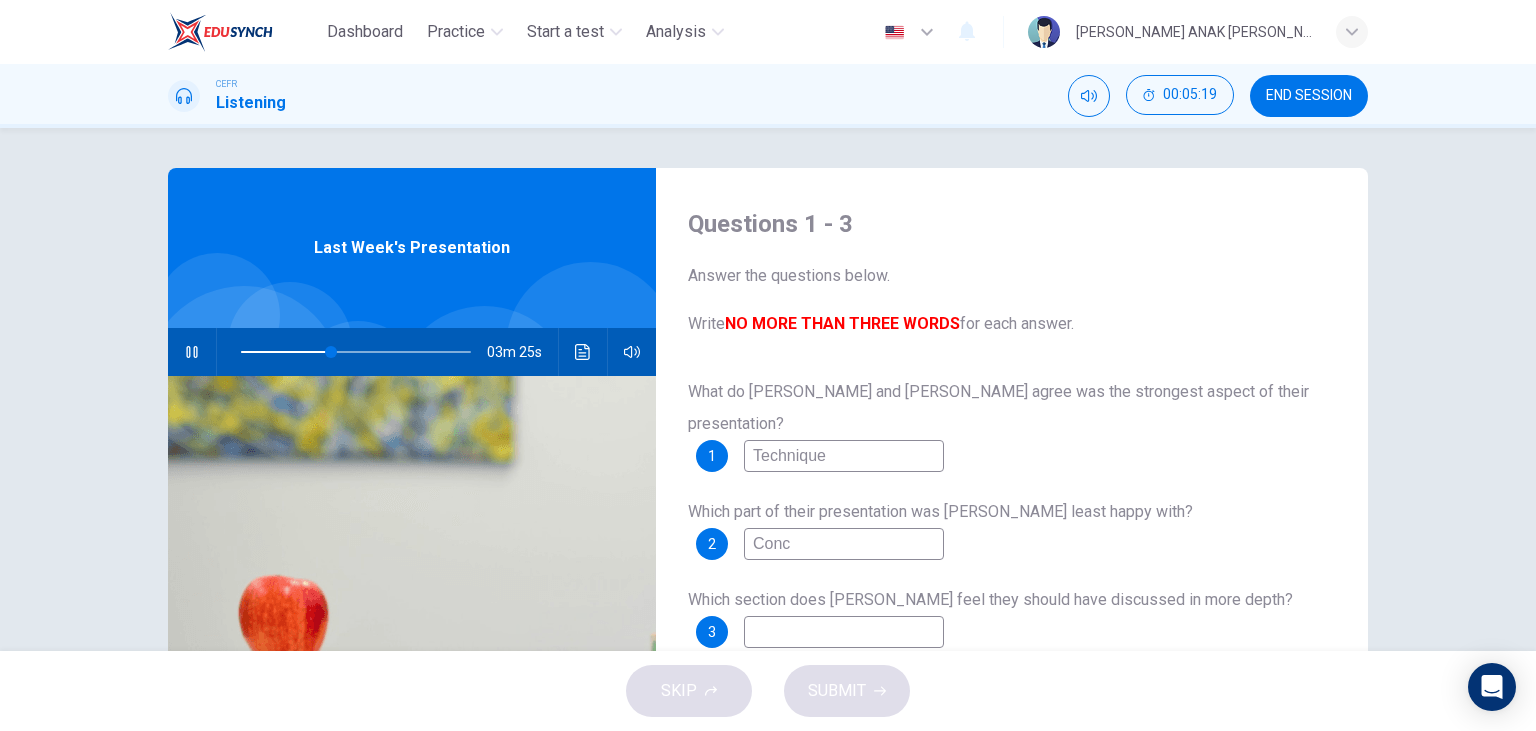type on "Concl" 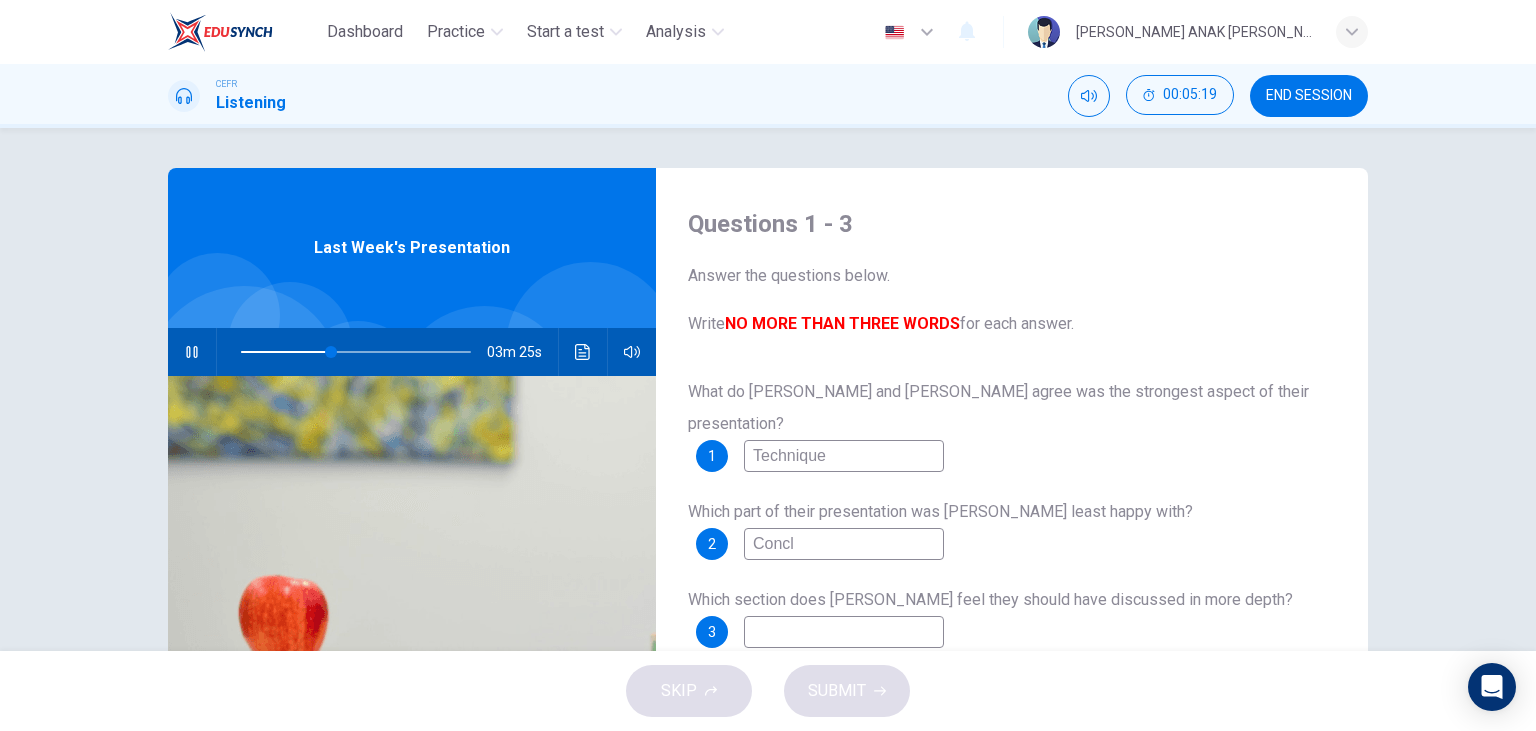 type on "40" 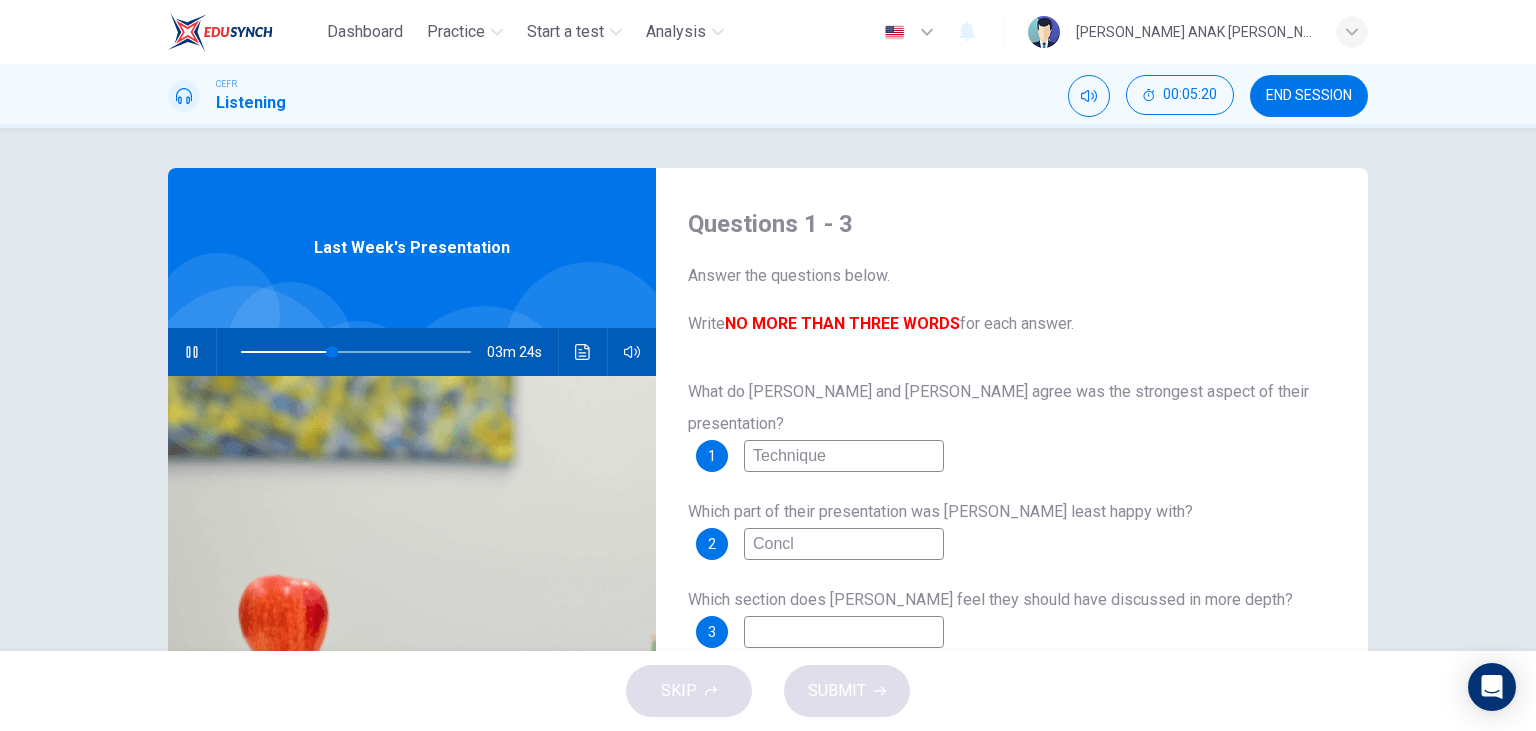 type on "Conclu" 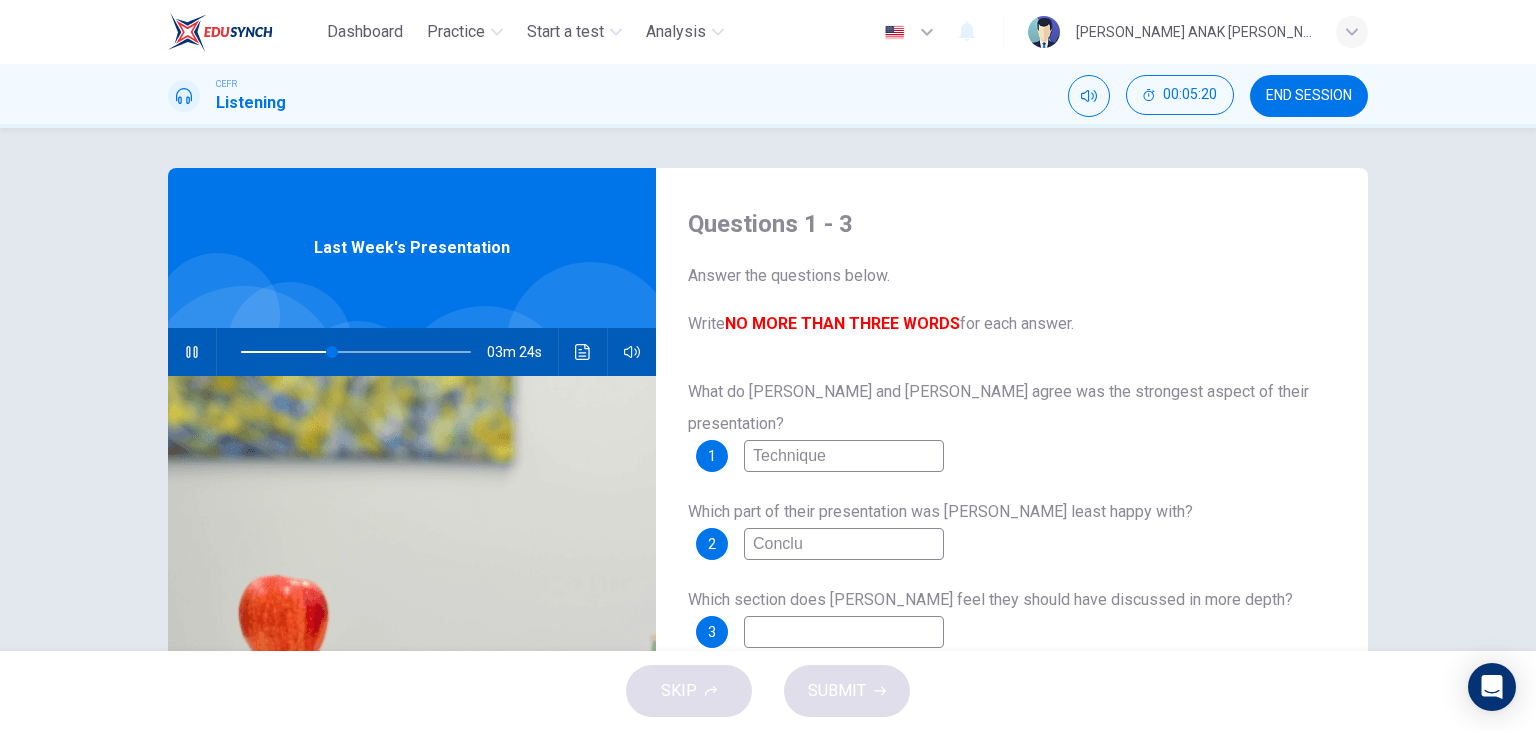type on "40" 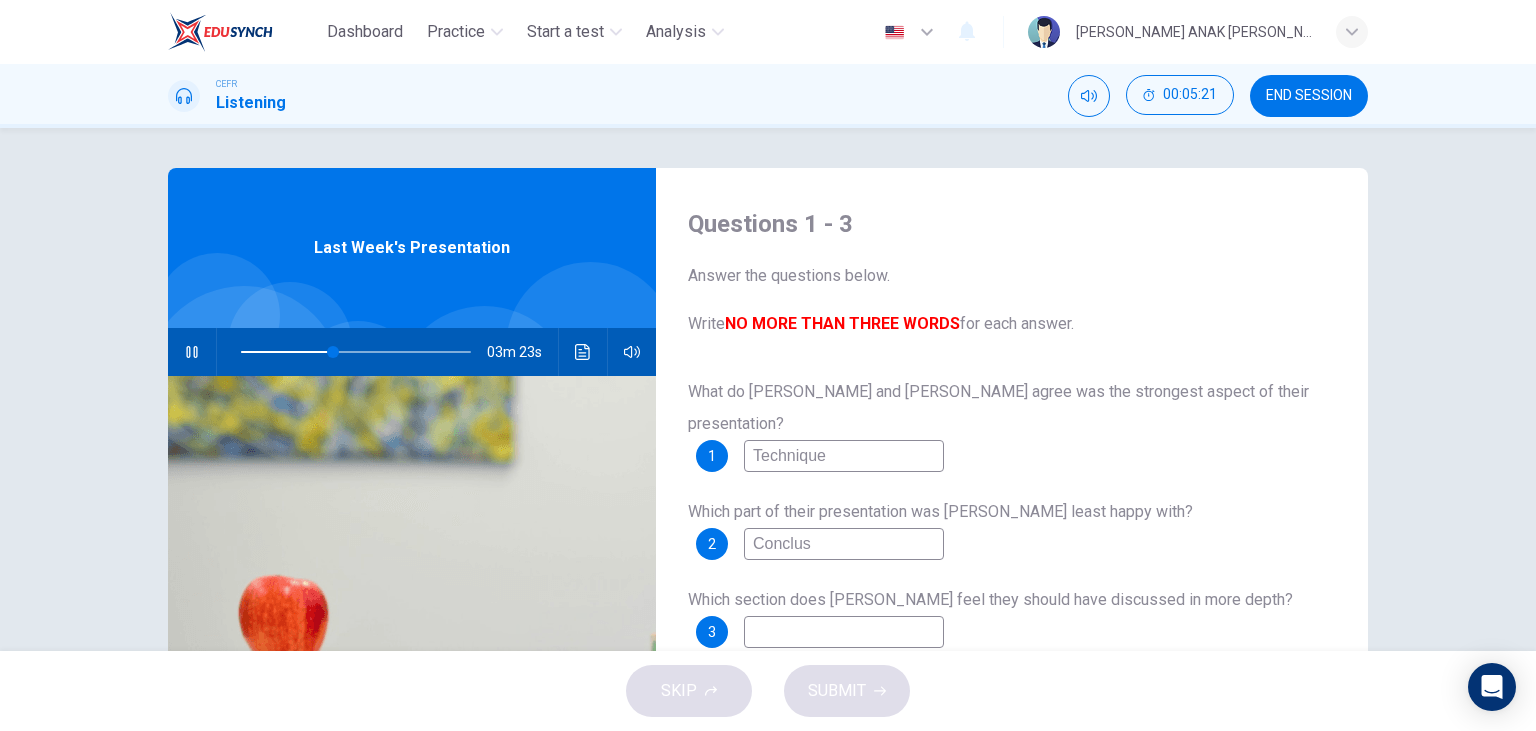 type on "Conclusi" 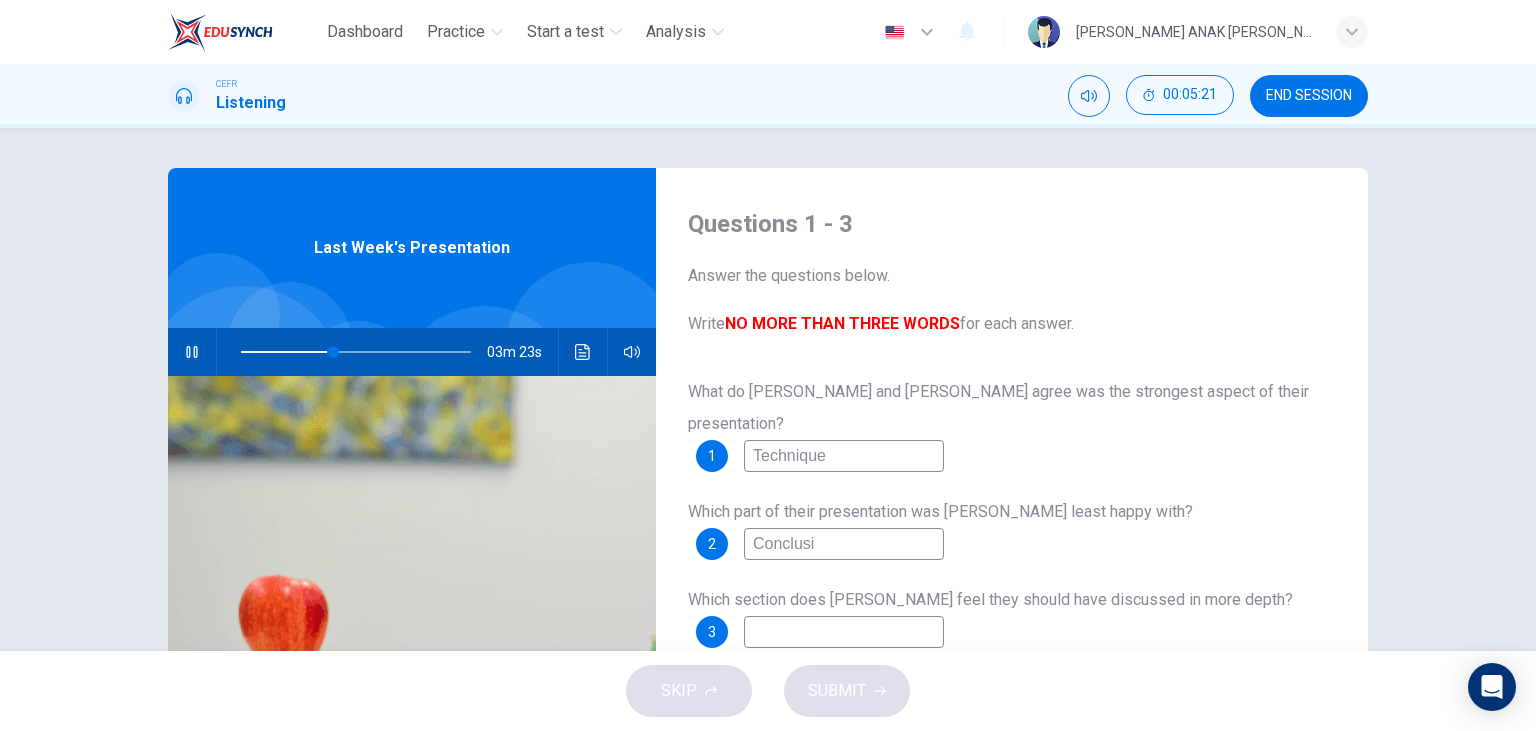 type on "40" 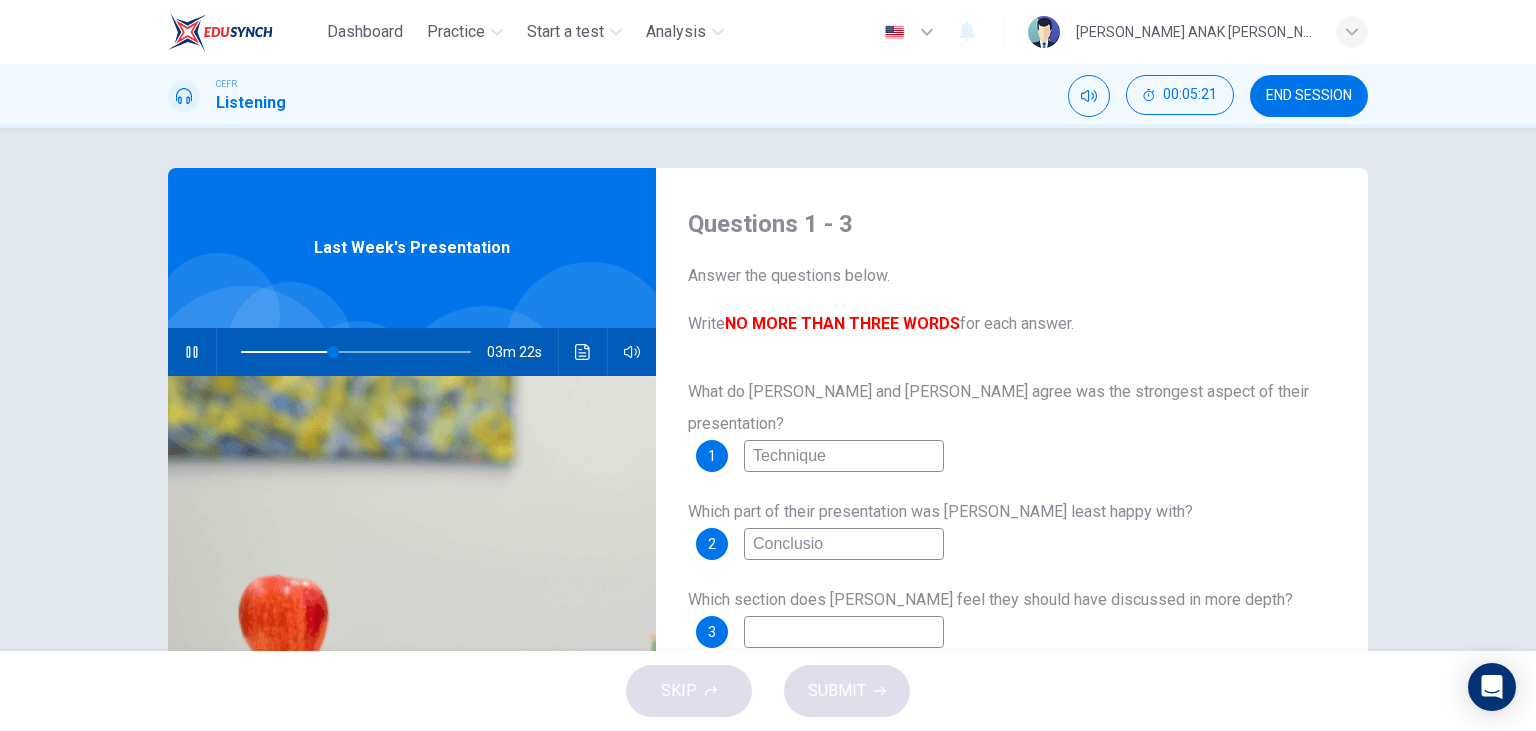 type on "Conclusion" 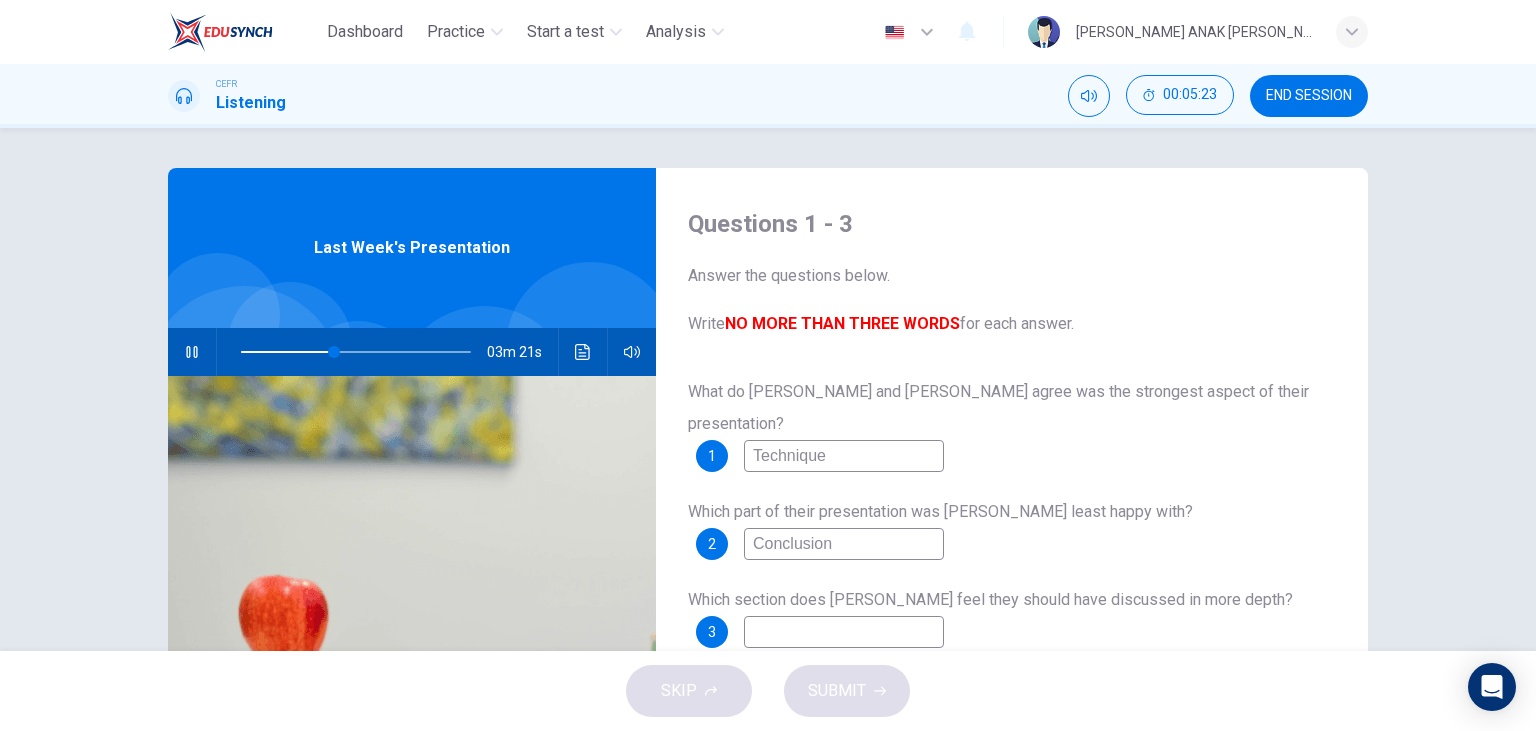 type on "41" 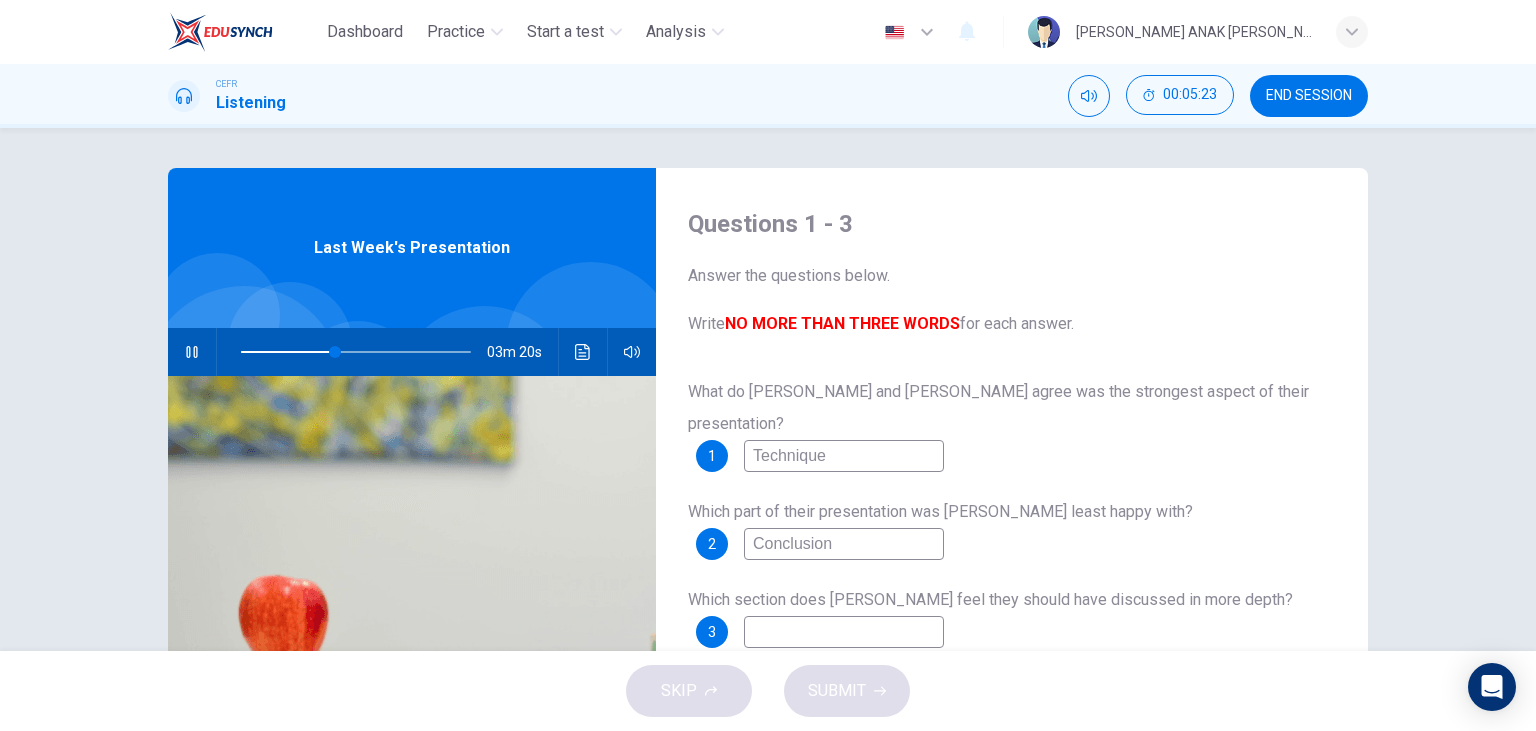click at bounding box center [844, 632] 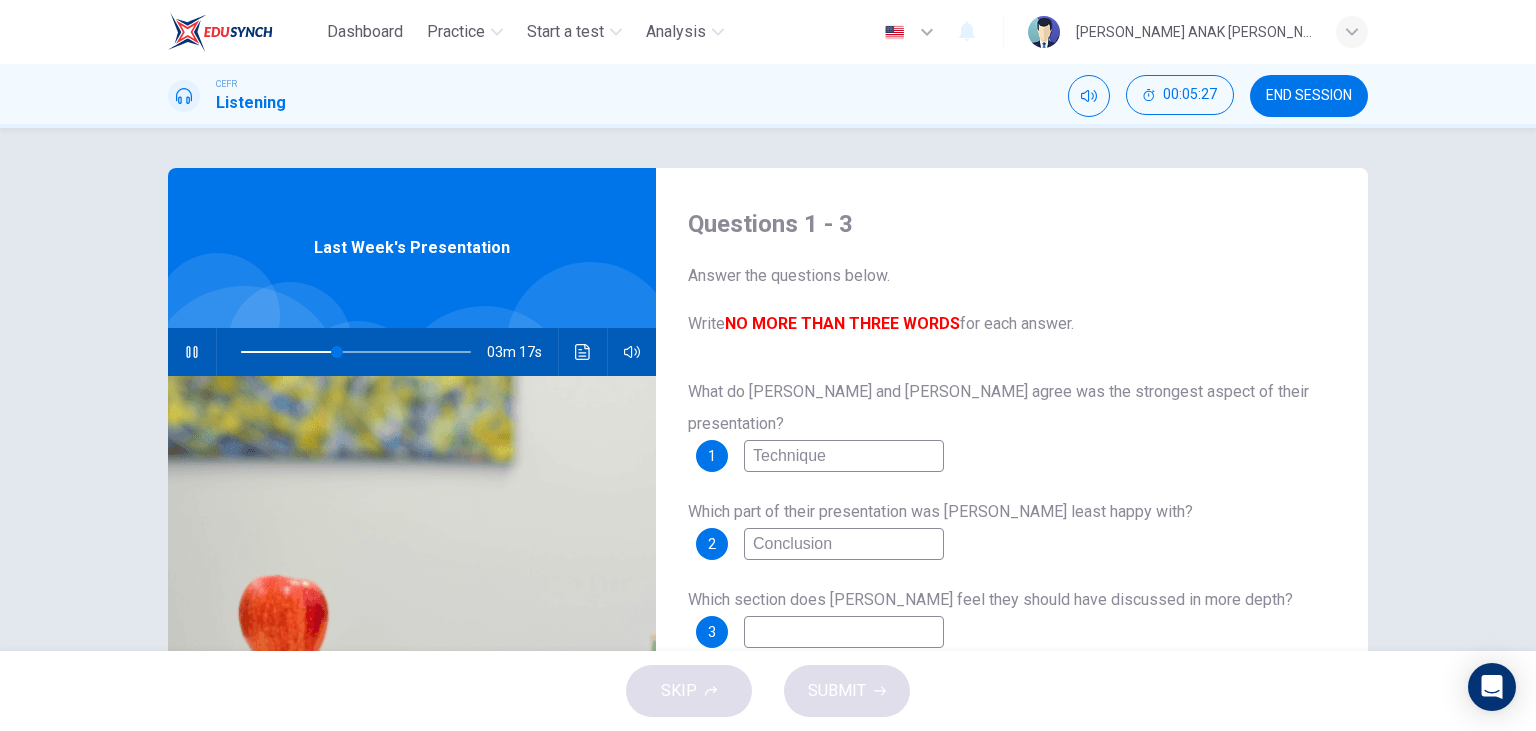 type on "42" 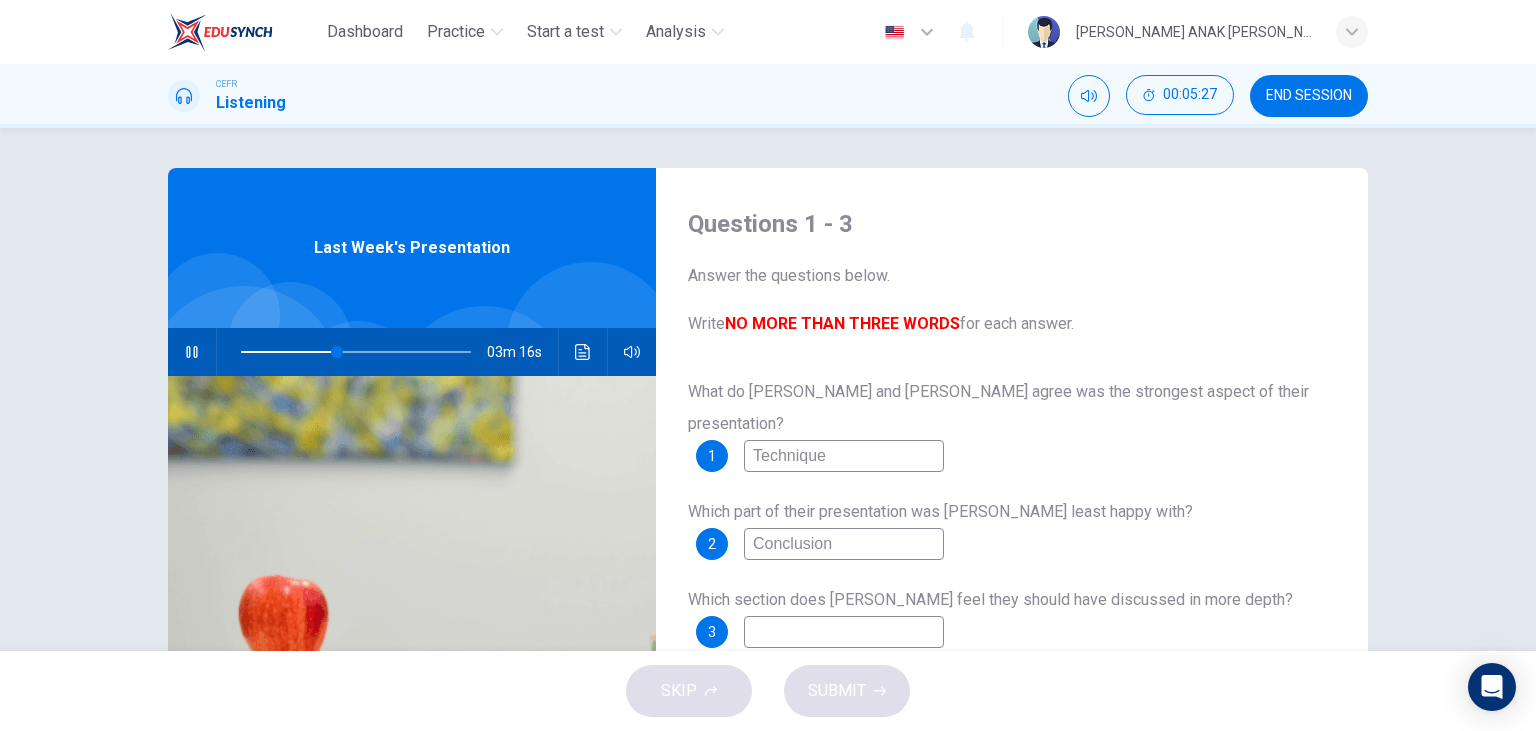 type on "C" 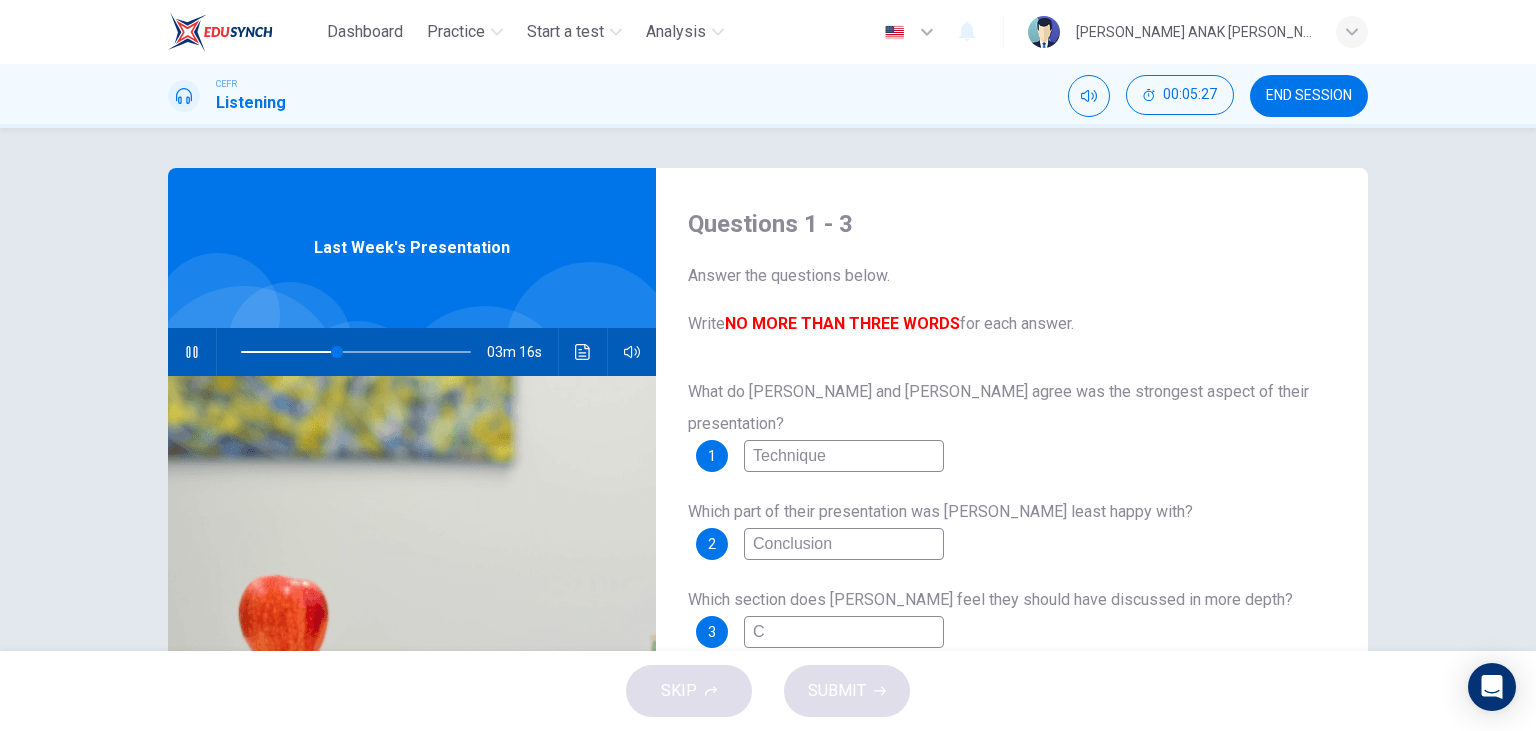 type on "42" 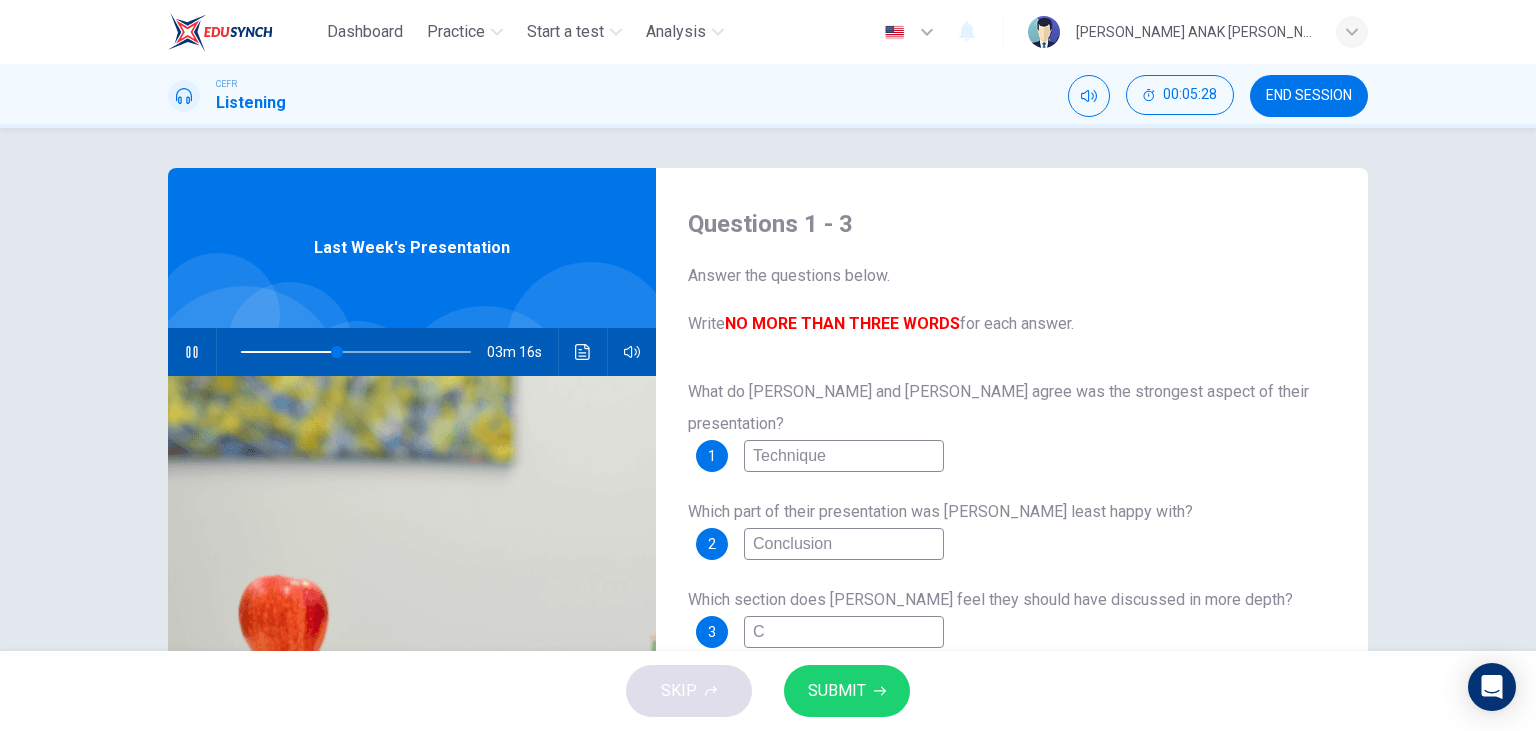 type on "Co" 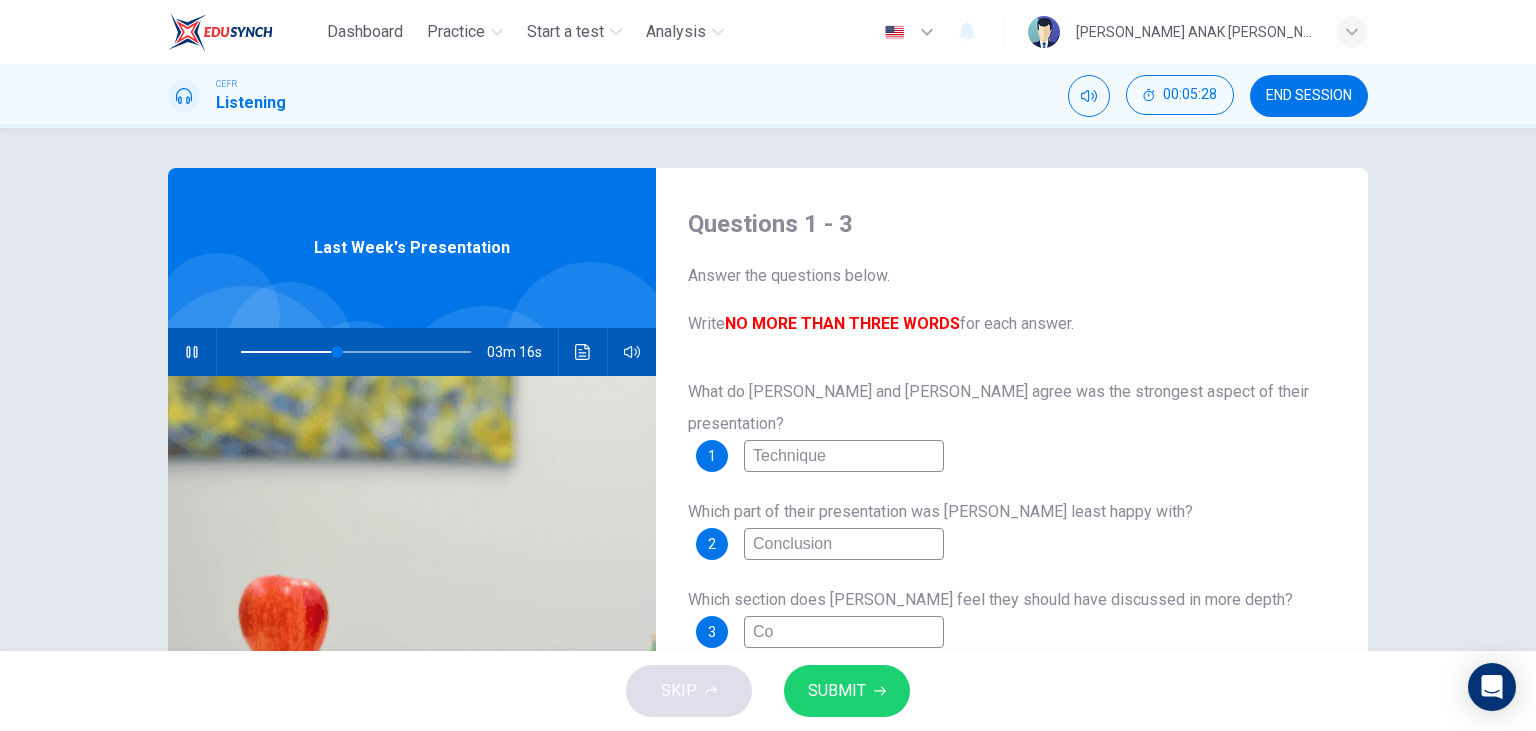 type on "42" 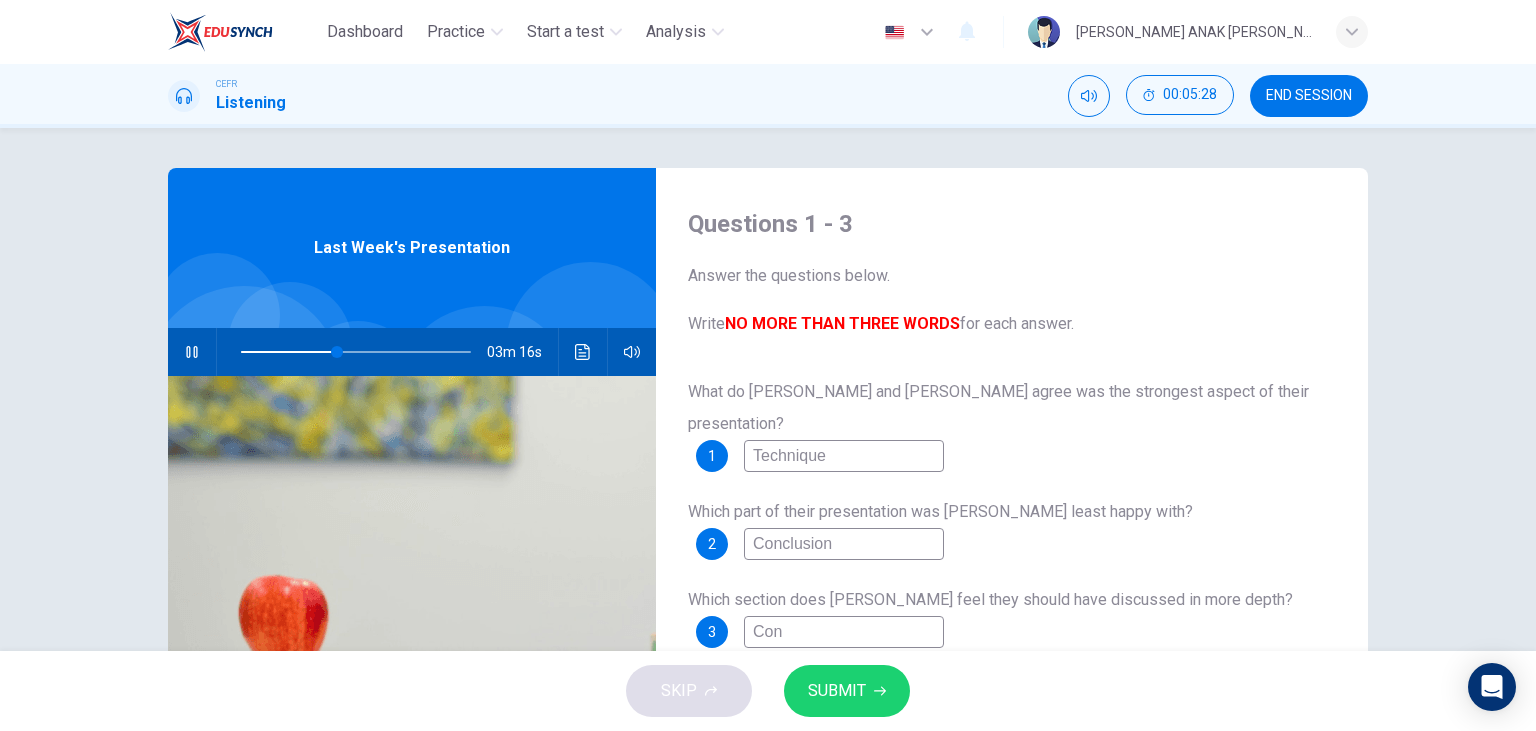 type on "42" 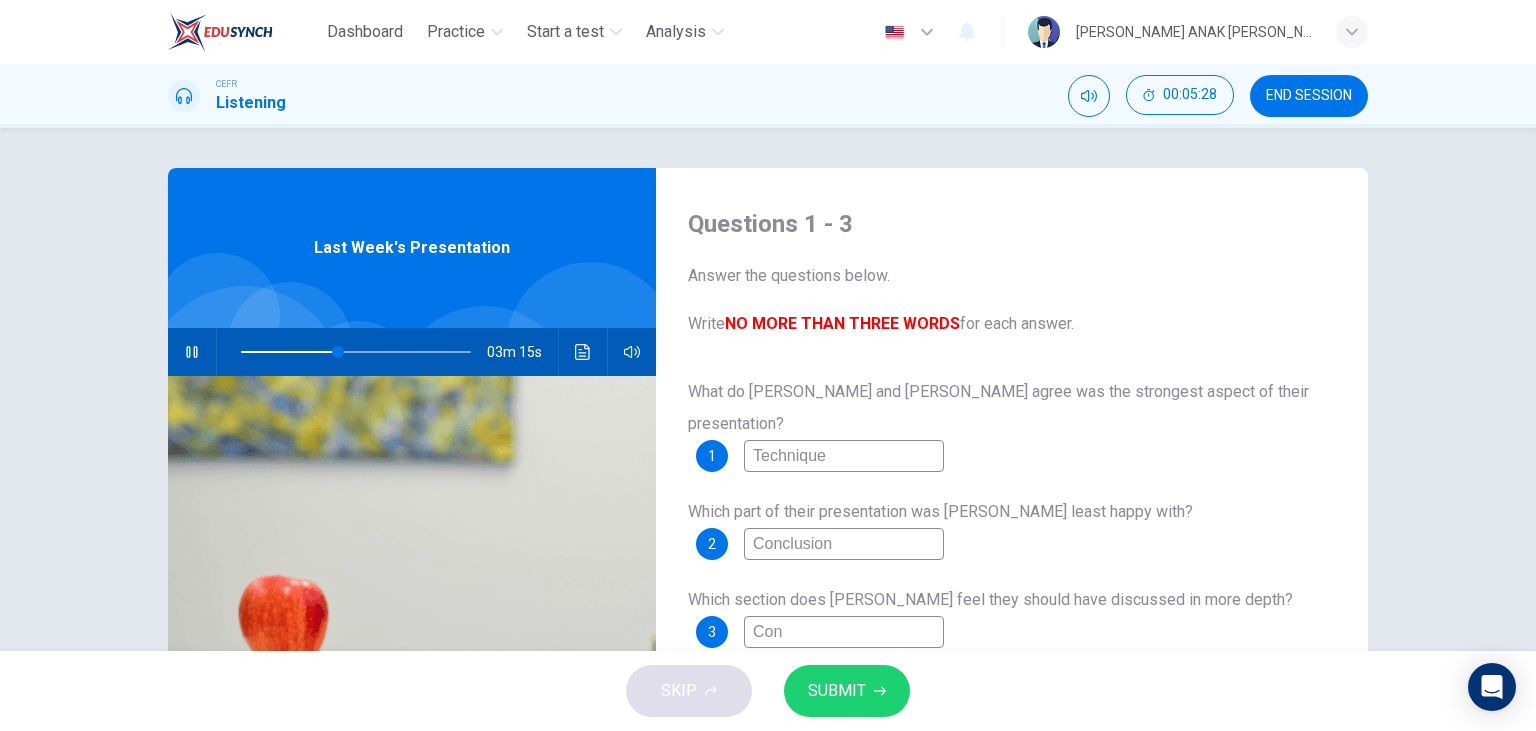 type on "Conc" 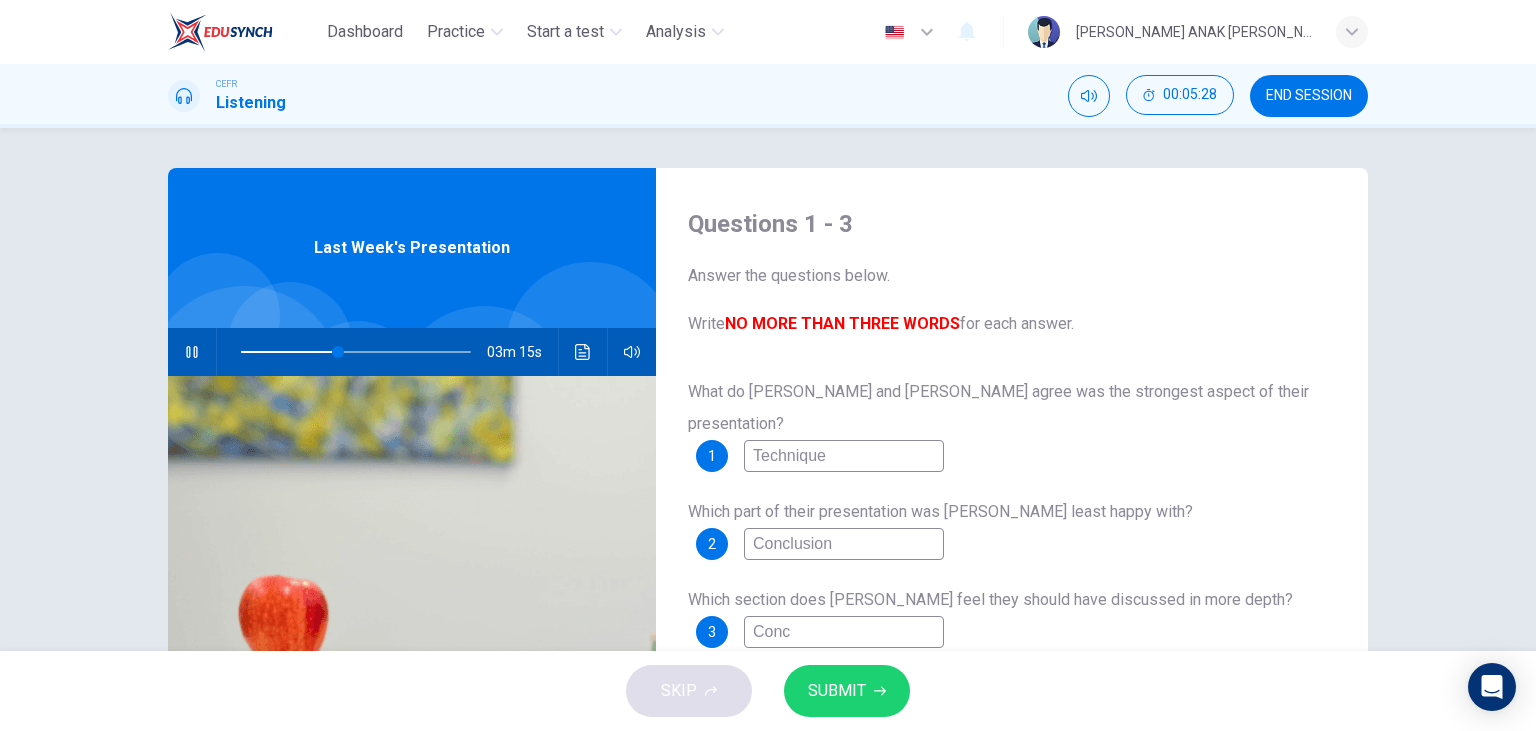 type on "42" 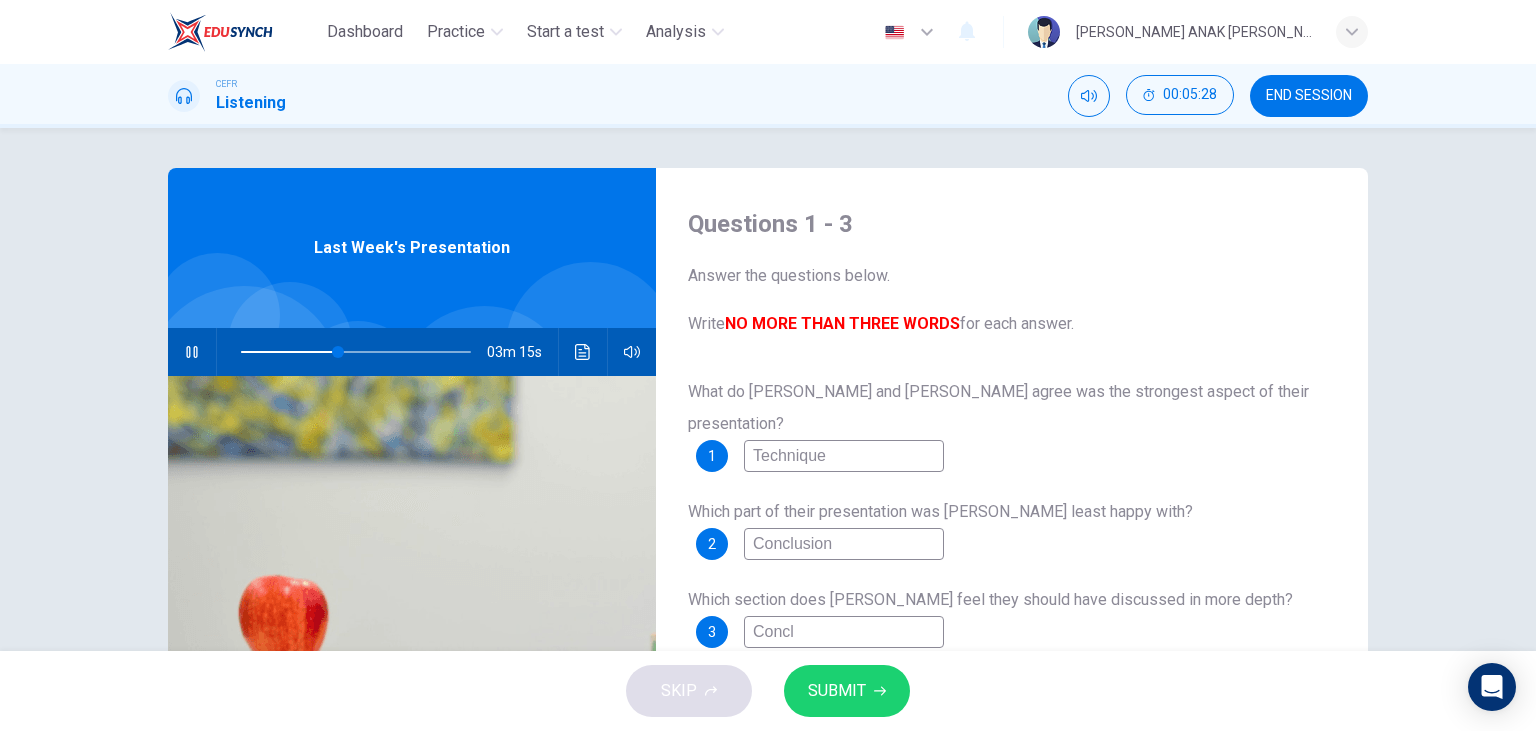 type on "42" 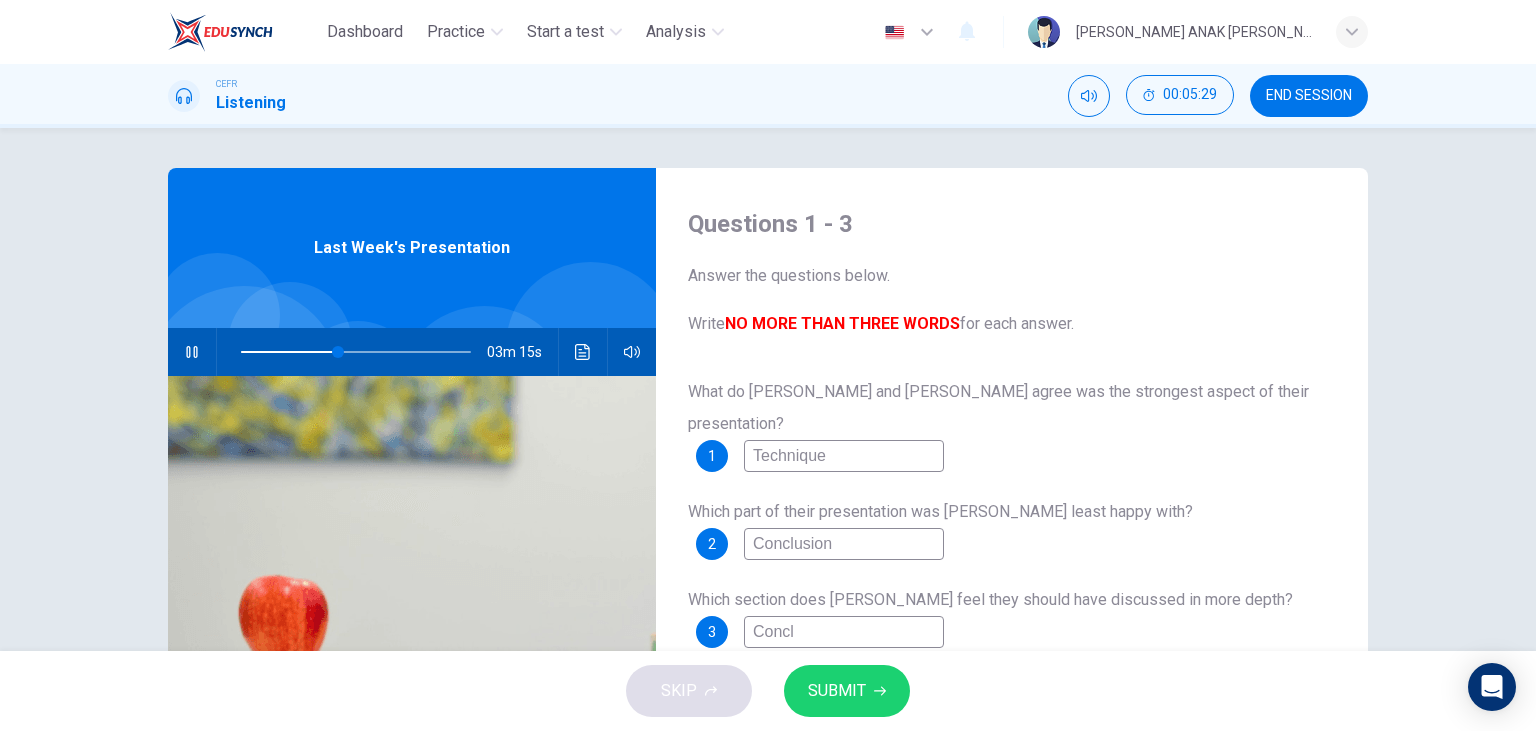 type on "Conclu" 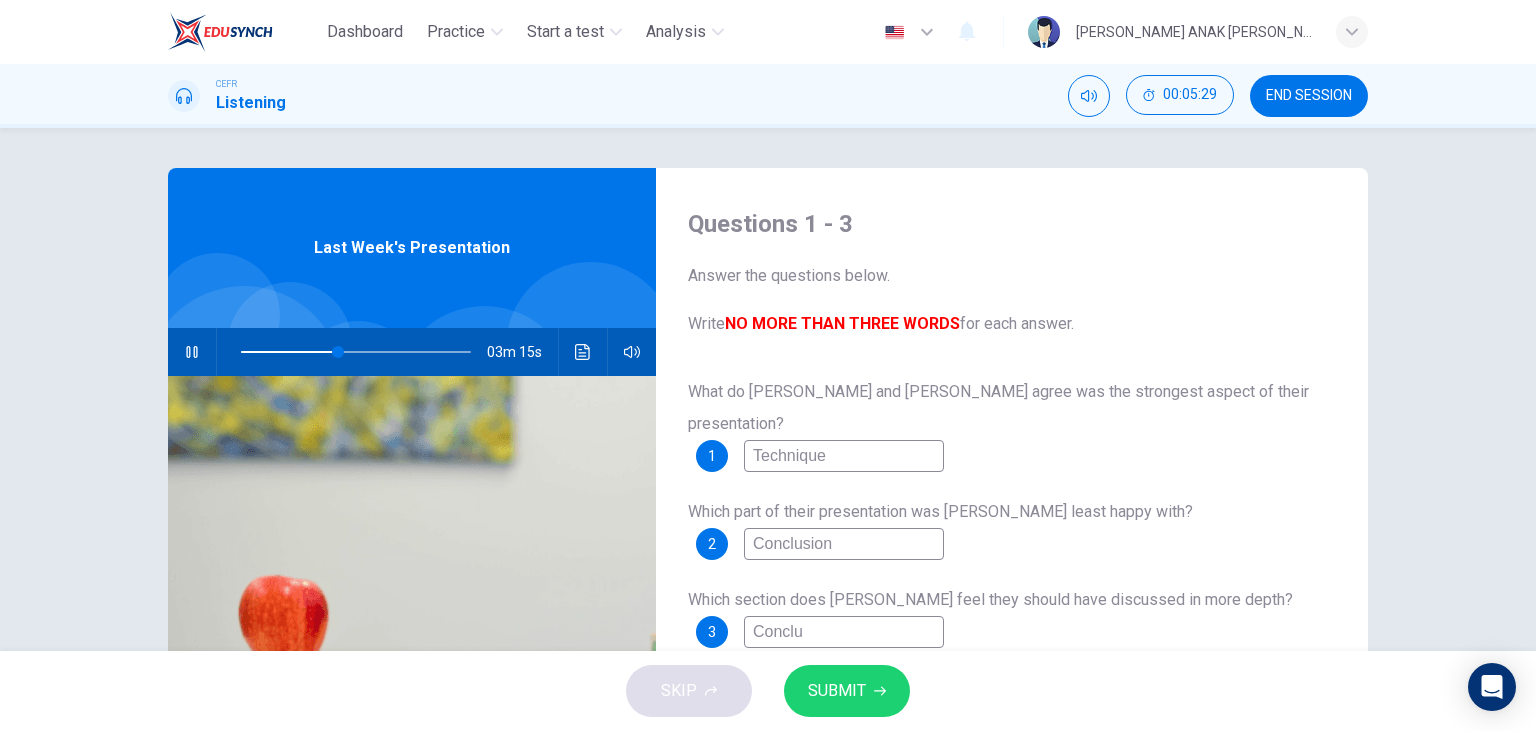 type on "42" 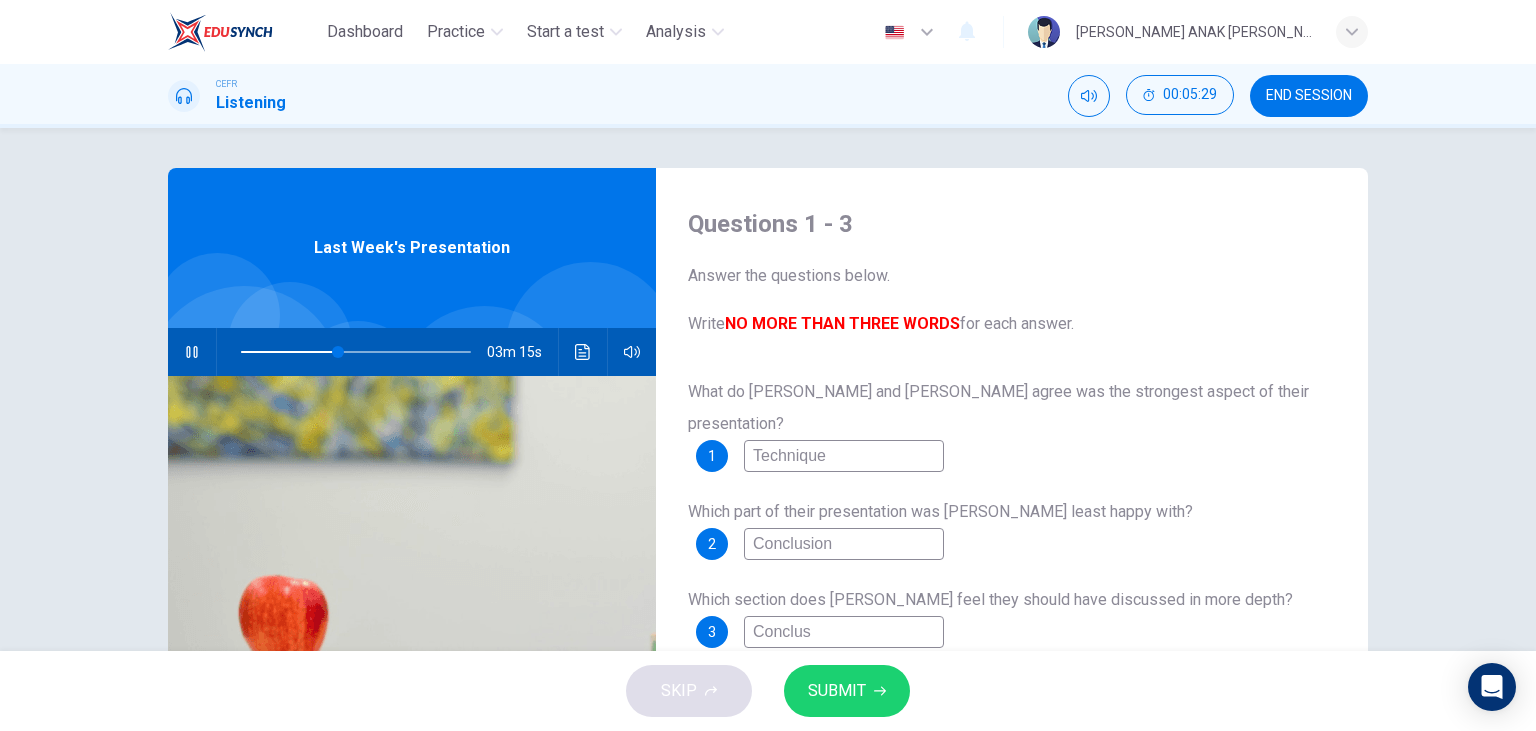 type on "43" 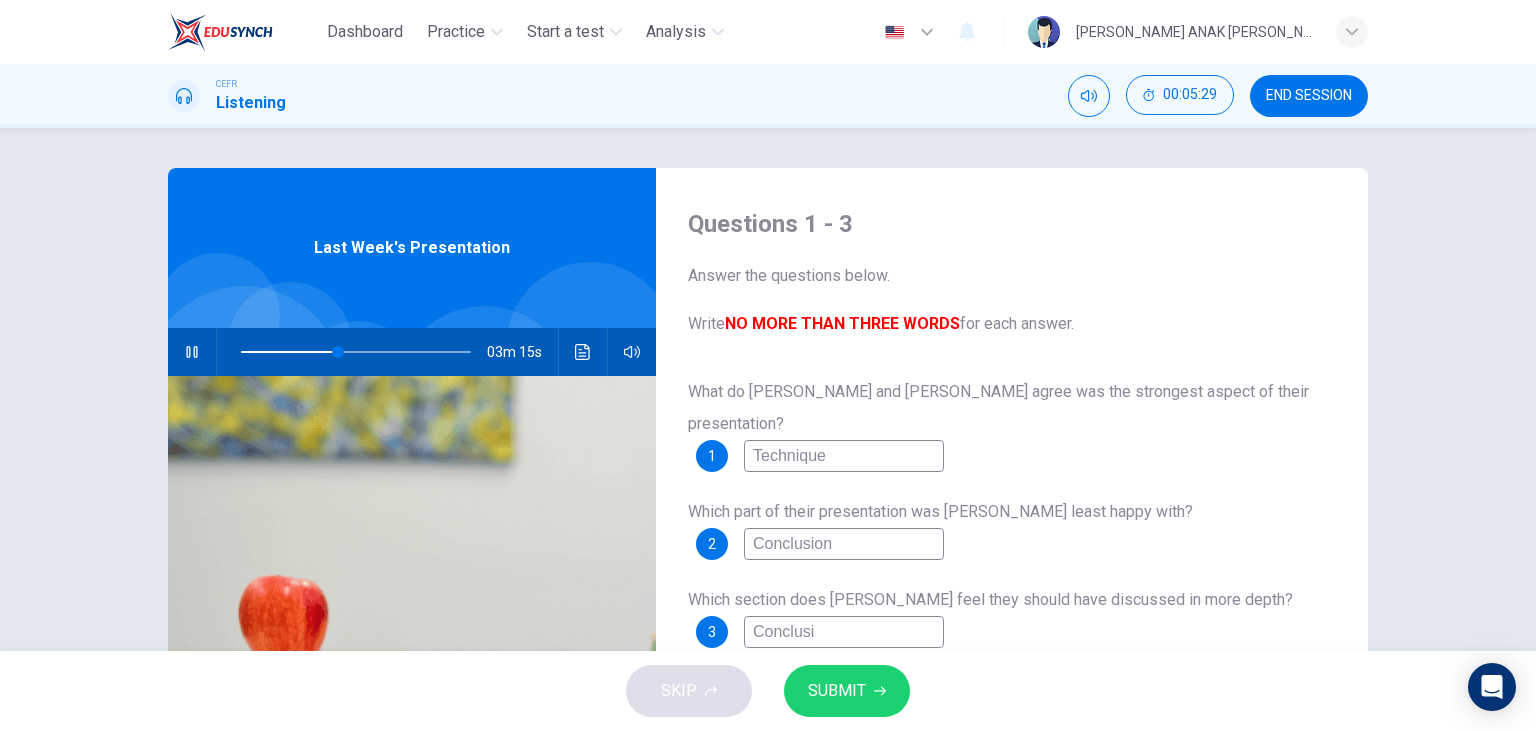 type on "43" 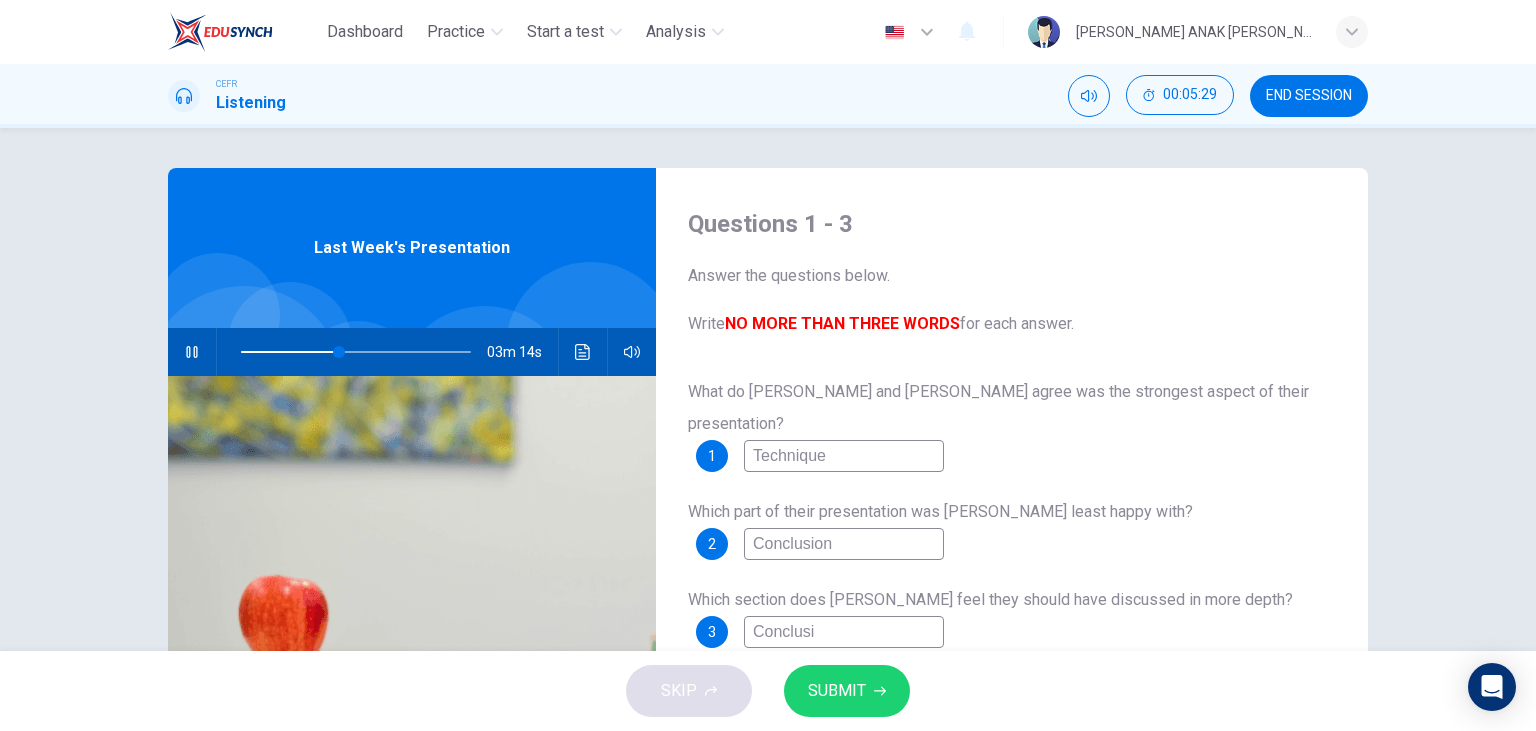 type on "Conclusio" 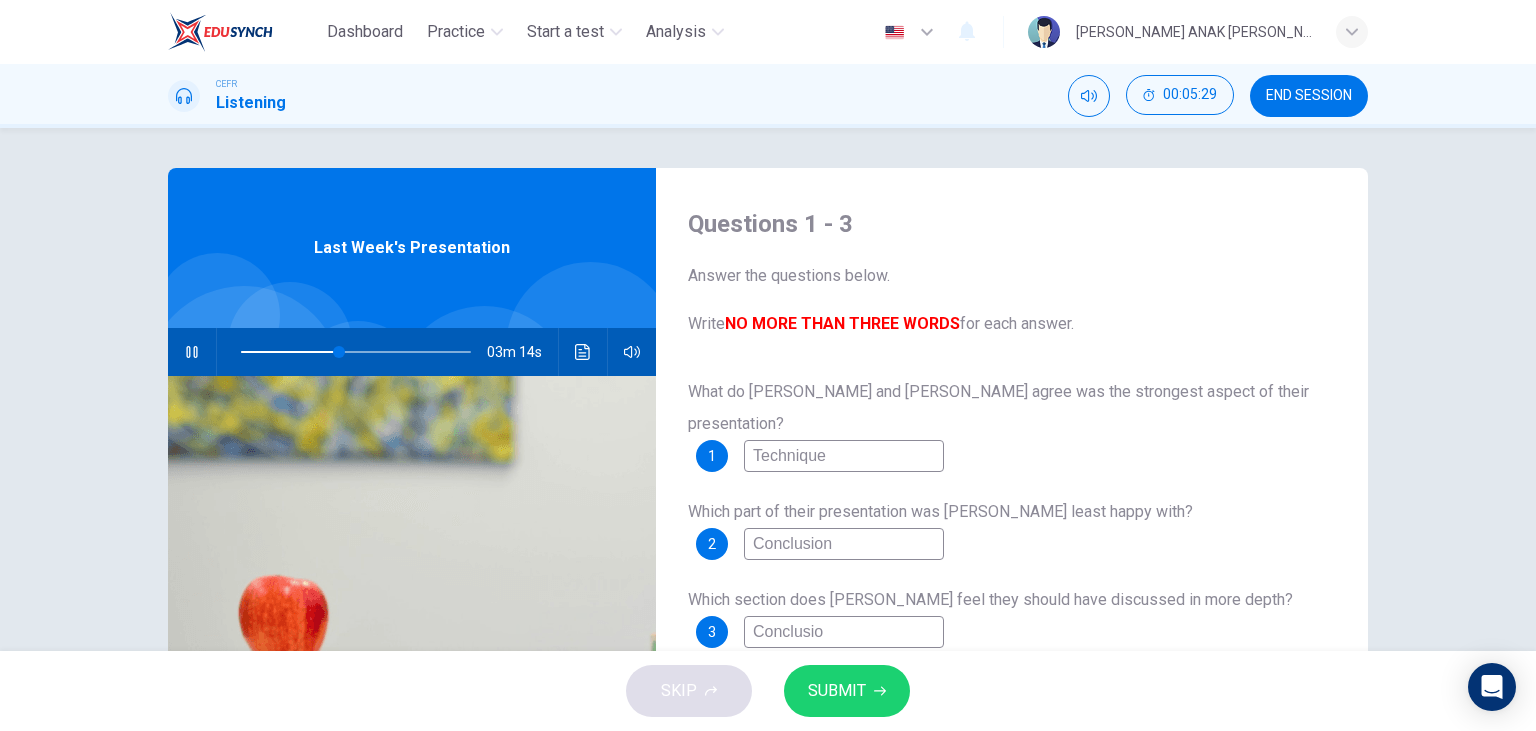 type on "43" 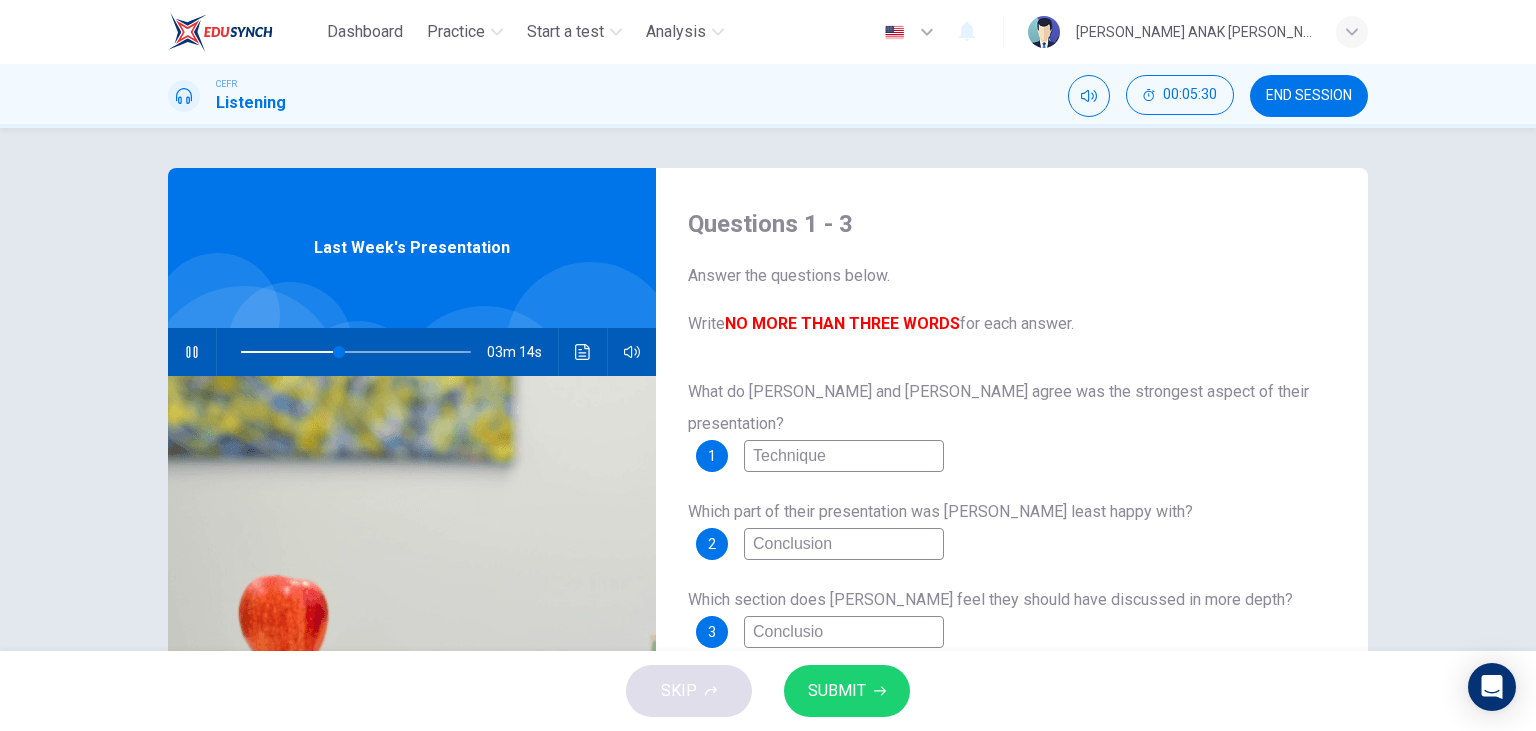 type on "Conclusion" 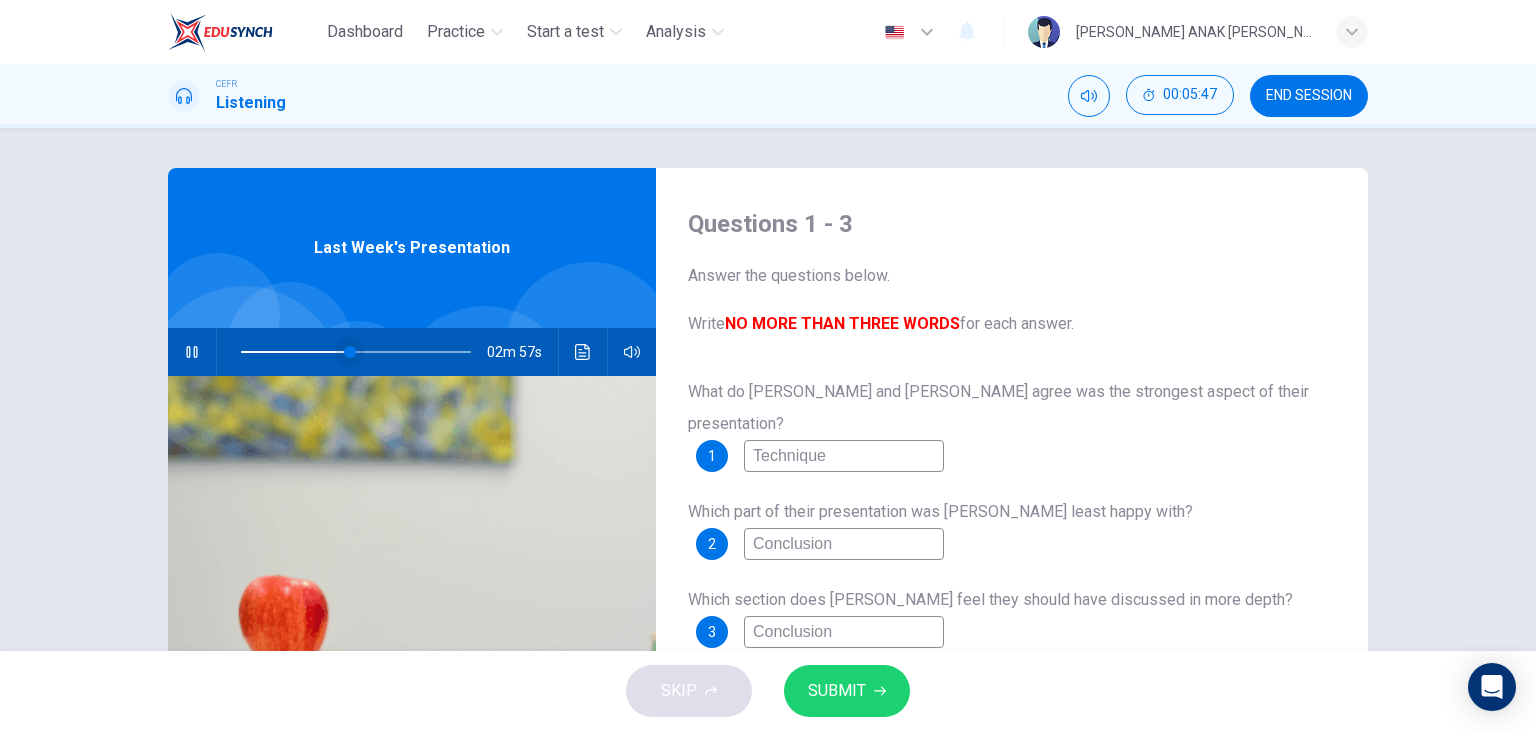 type on "48" 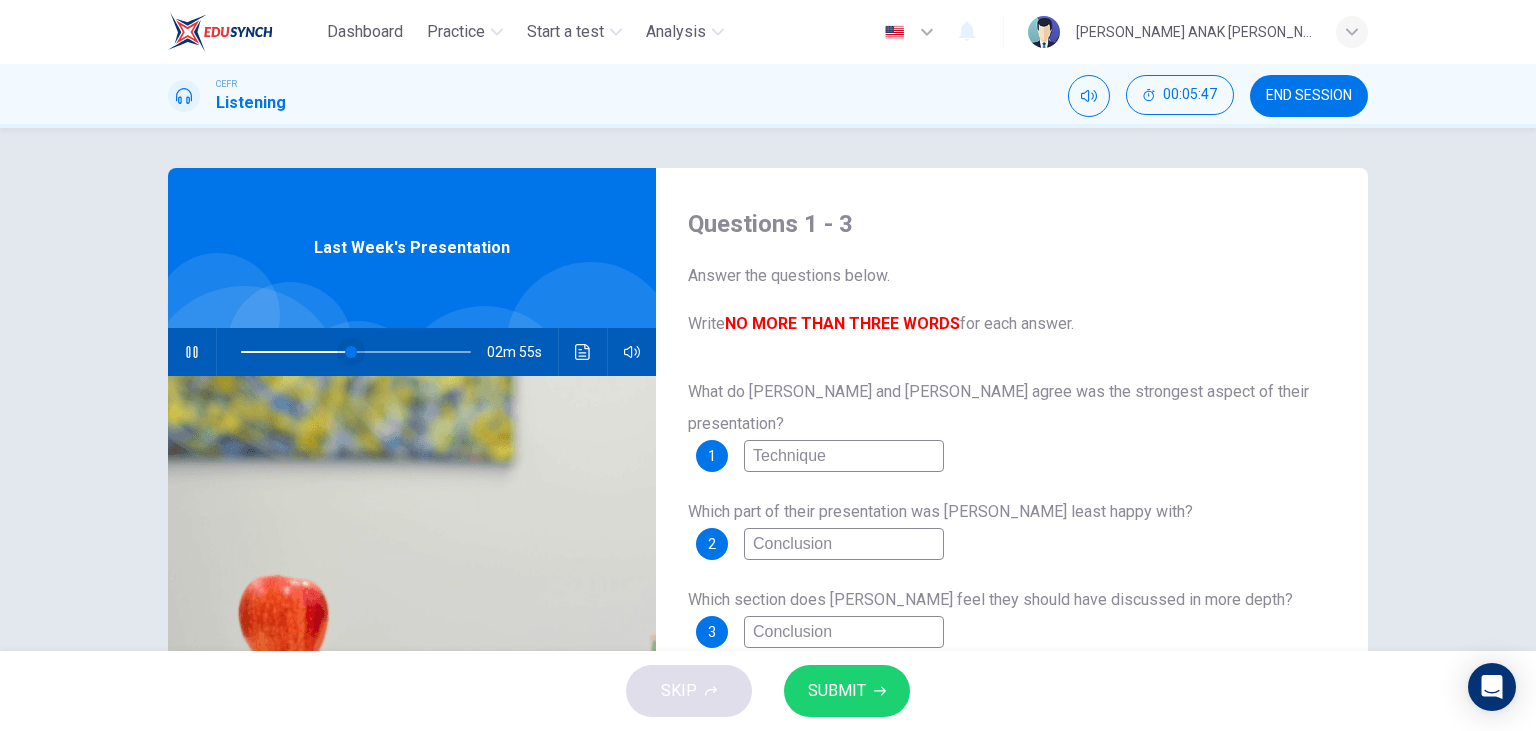type on "Conclusion" 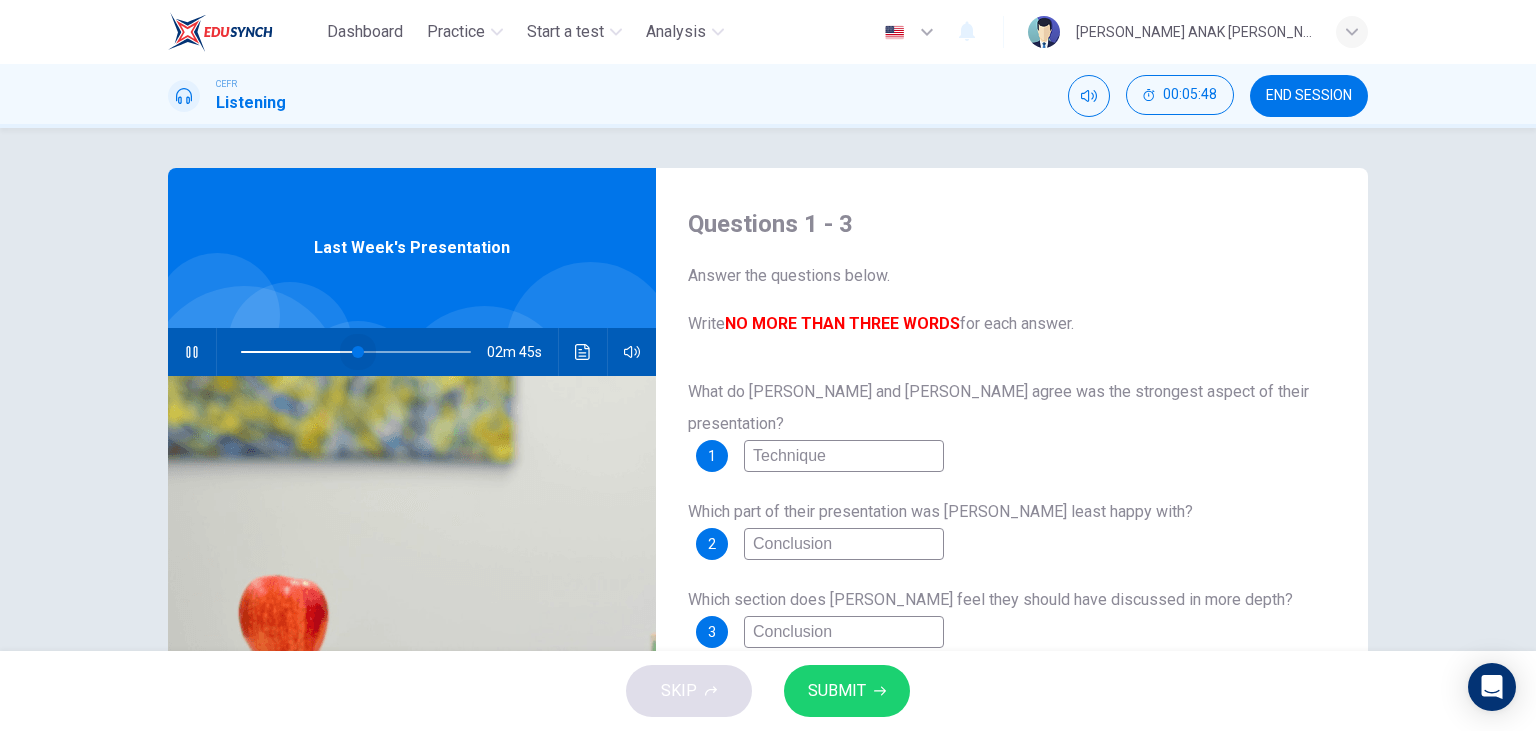 click at bounding box center (358, 352) 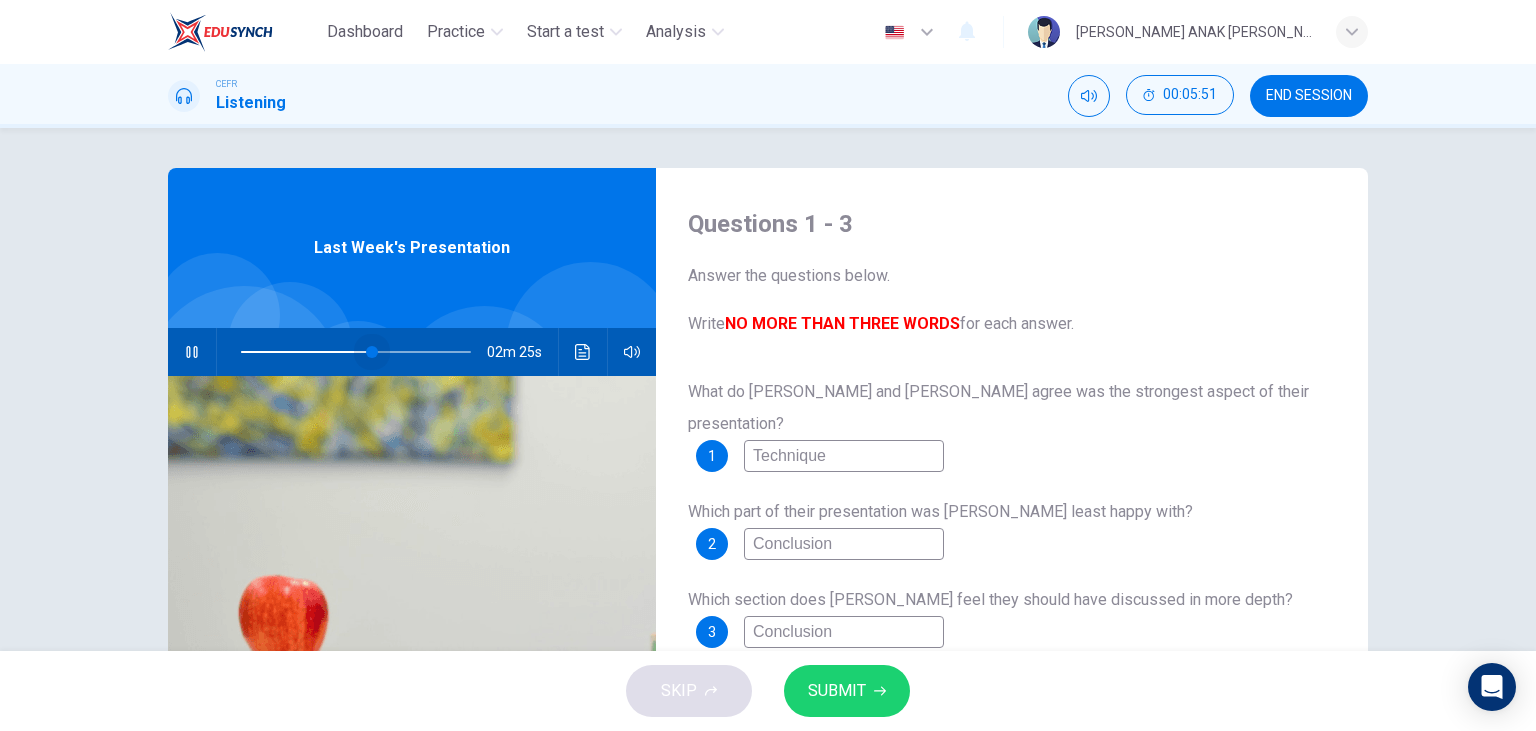 click at bounding box center [372, 352] 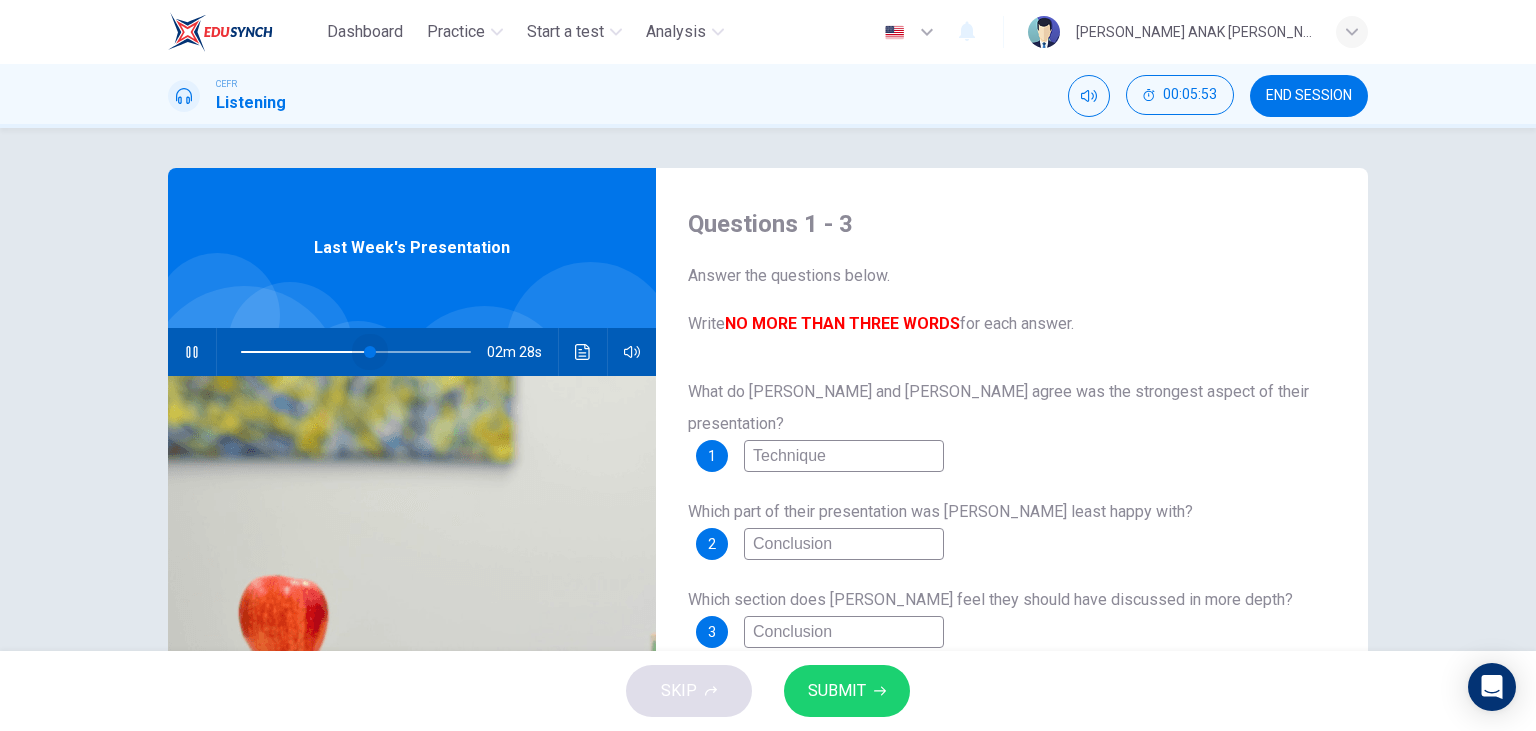 click at bounding box center (370, 352) 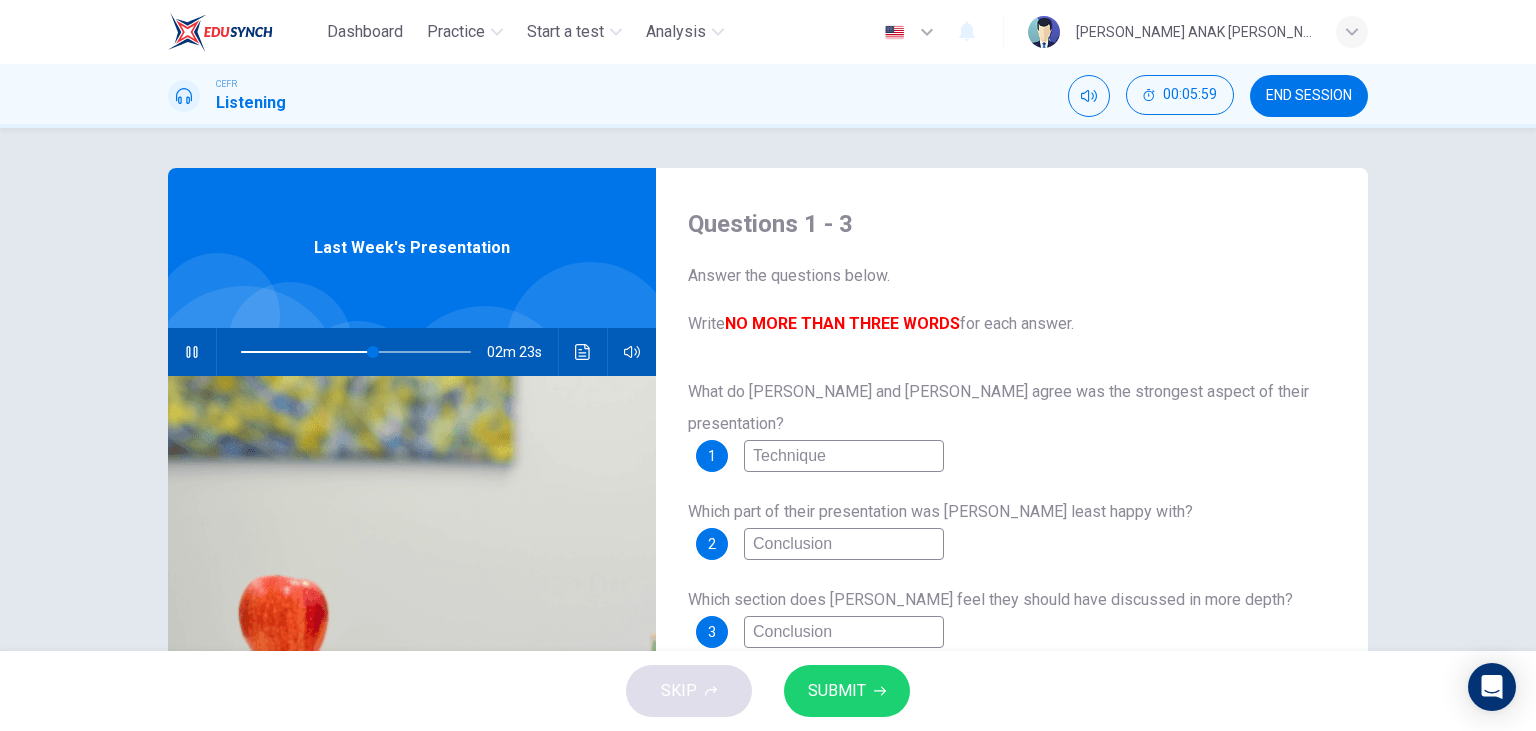 type on "58" 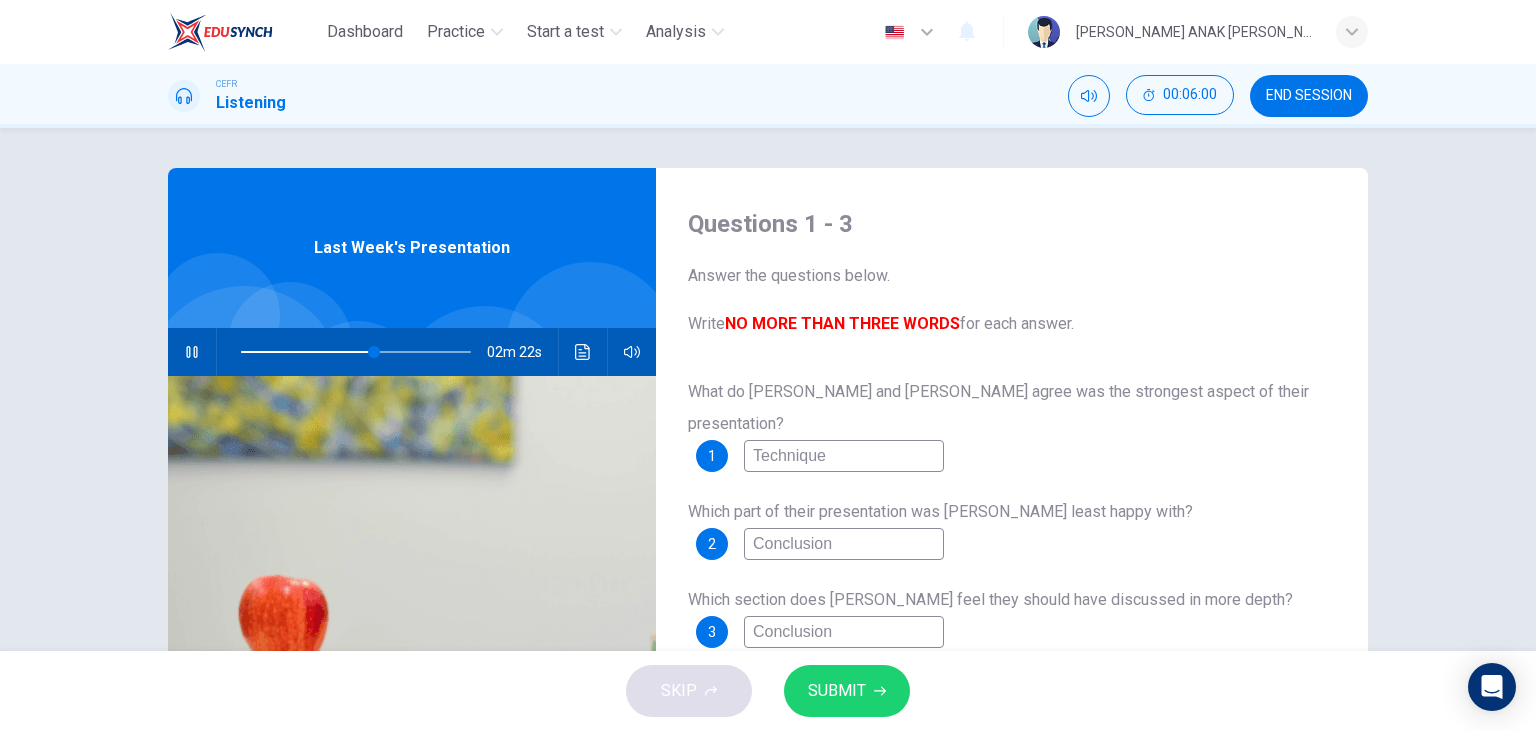 type on "S" 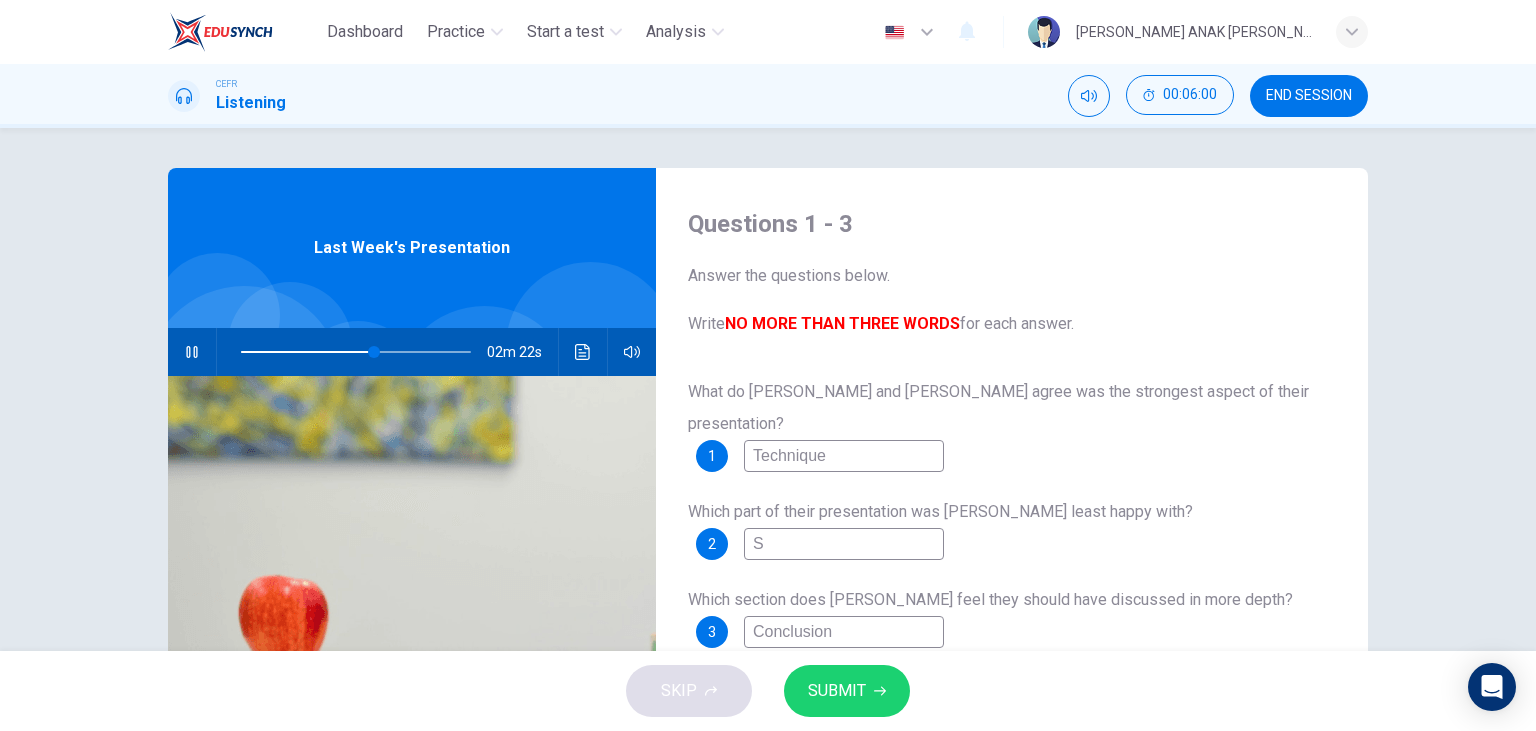 type on "58" 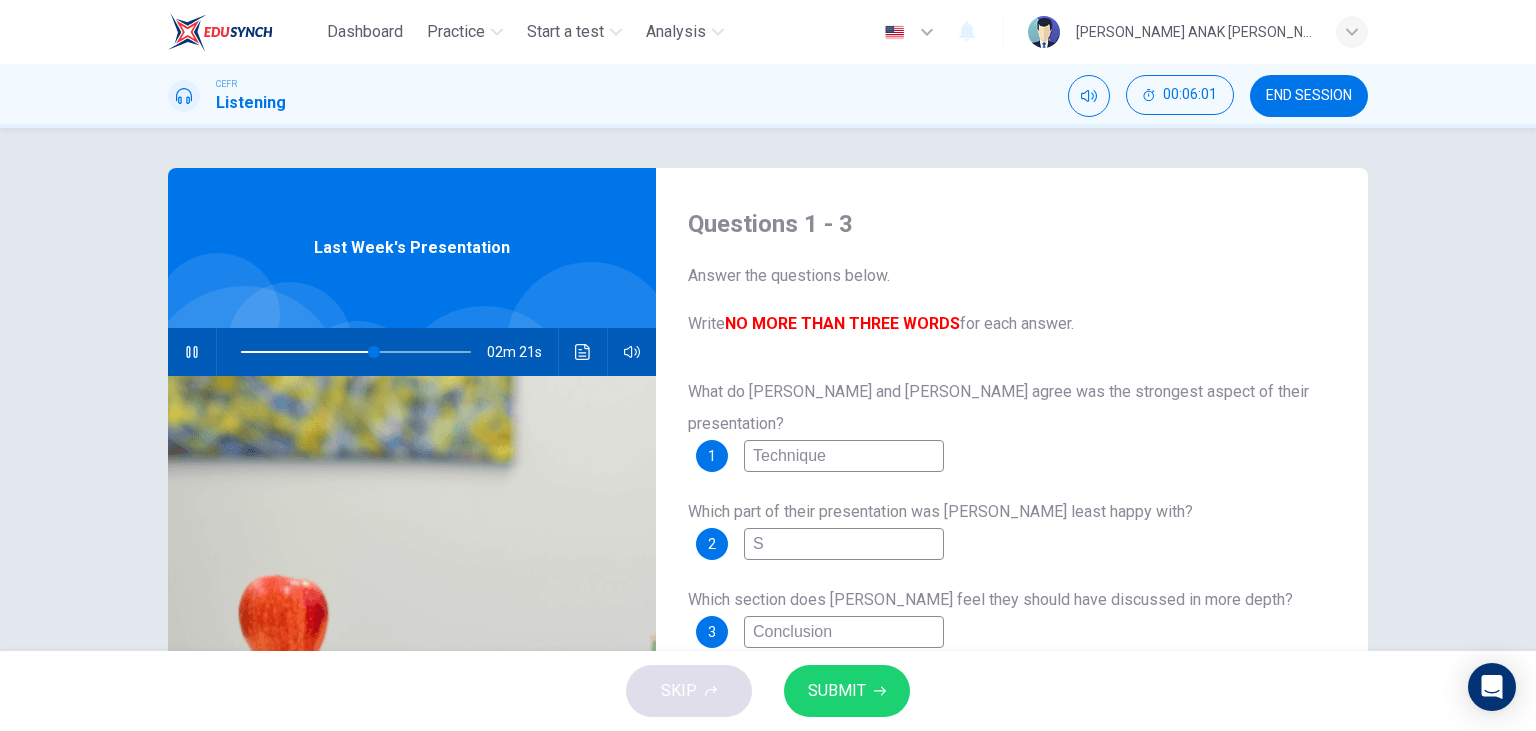 type on "St" 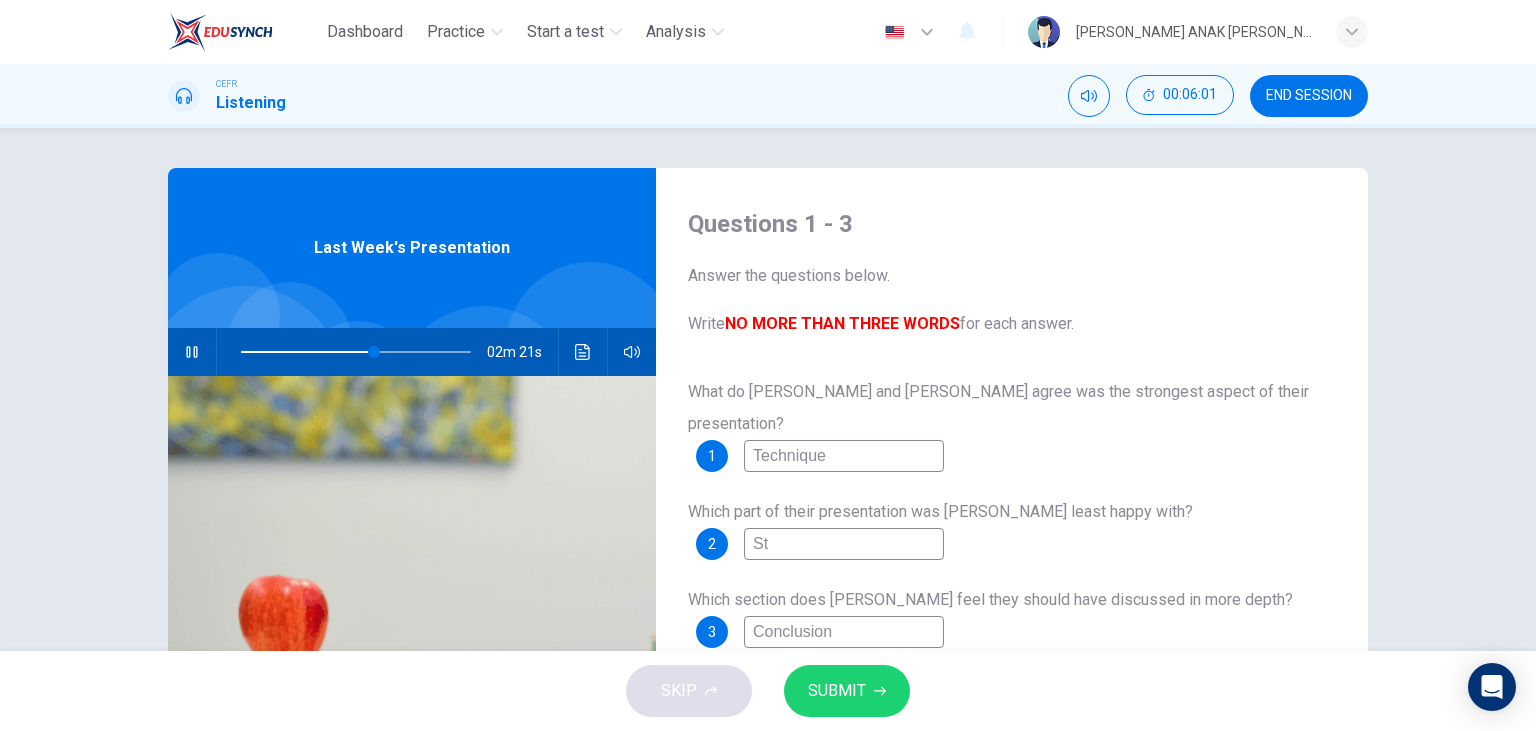 type on "58" 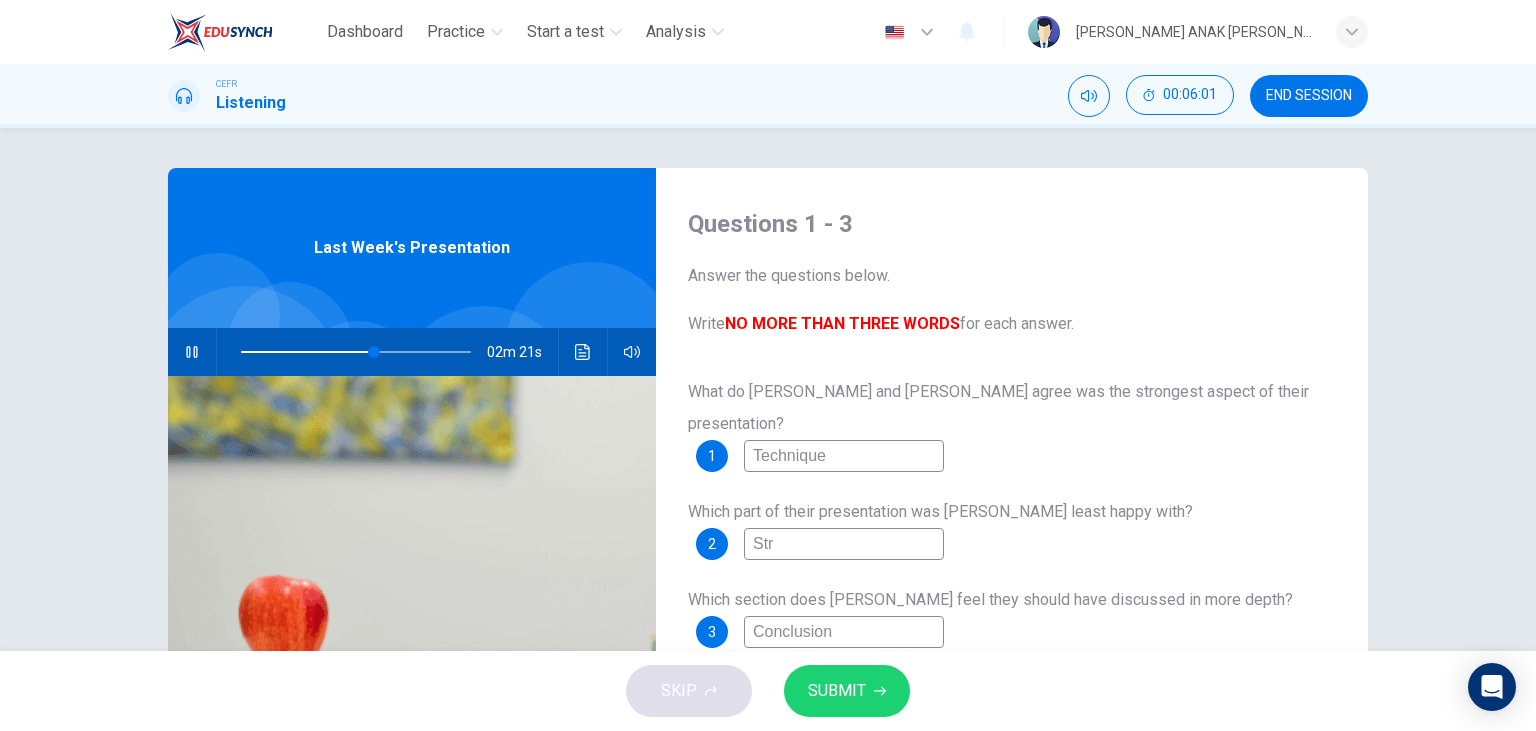 type on "58" 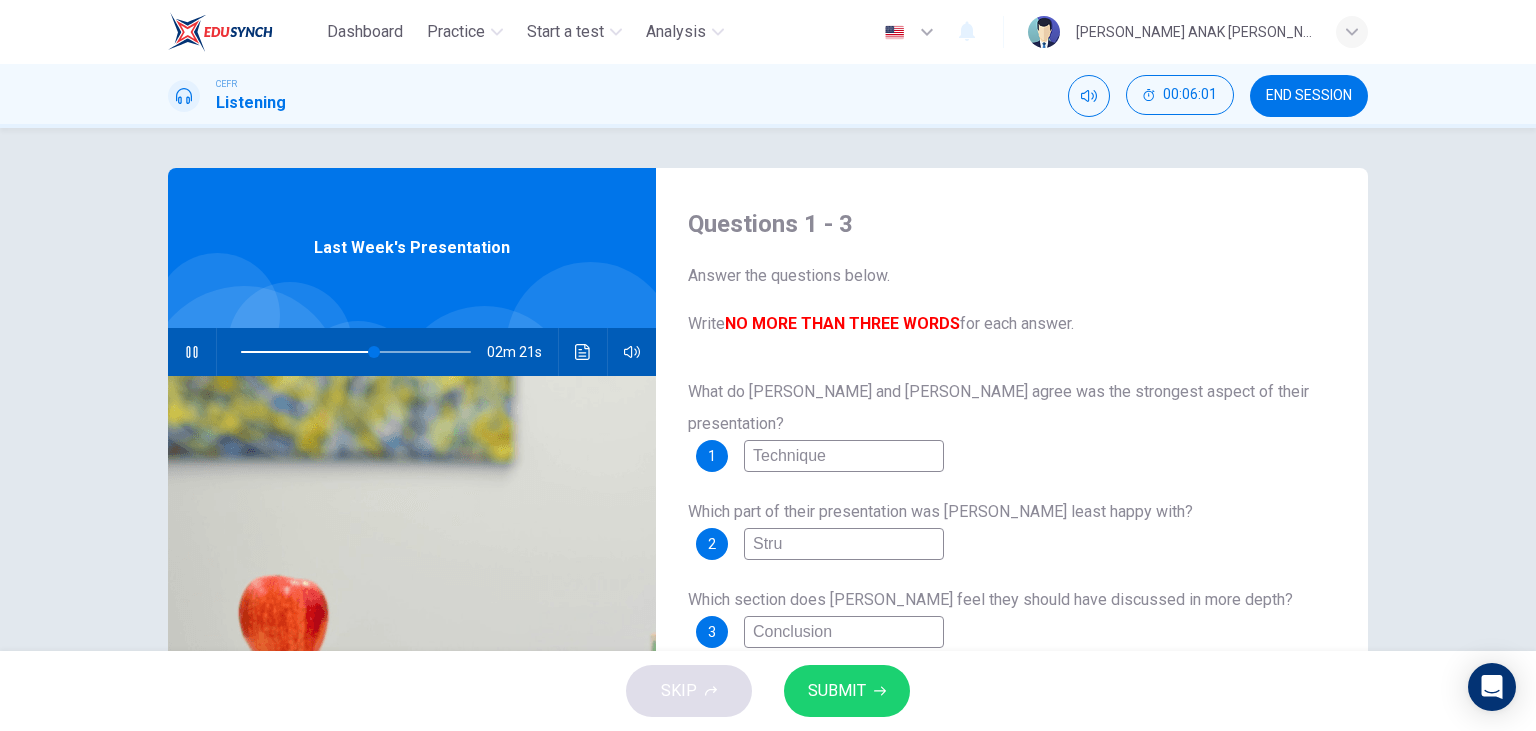 type on "58" 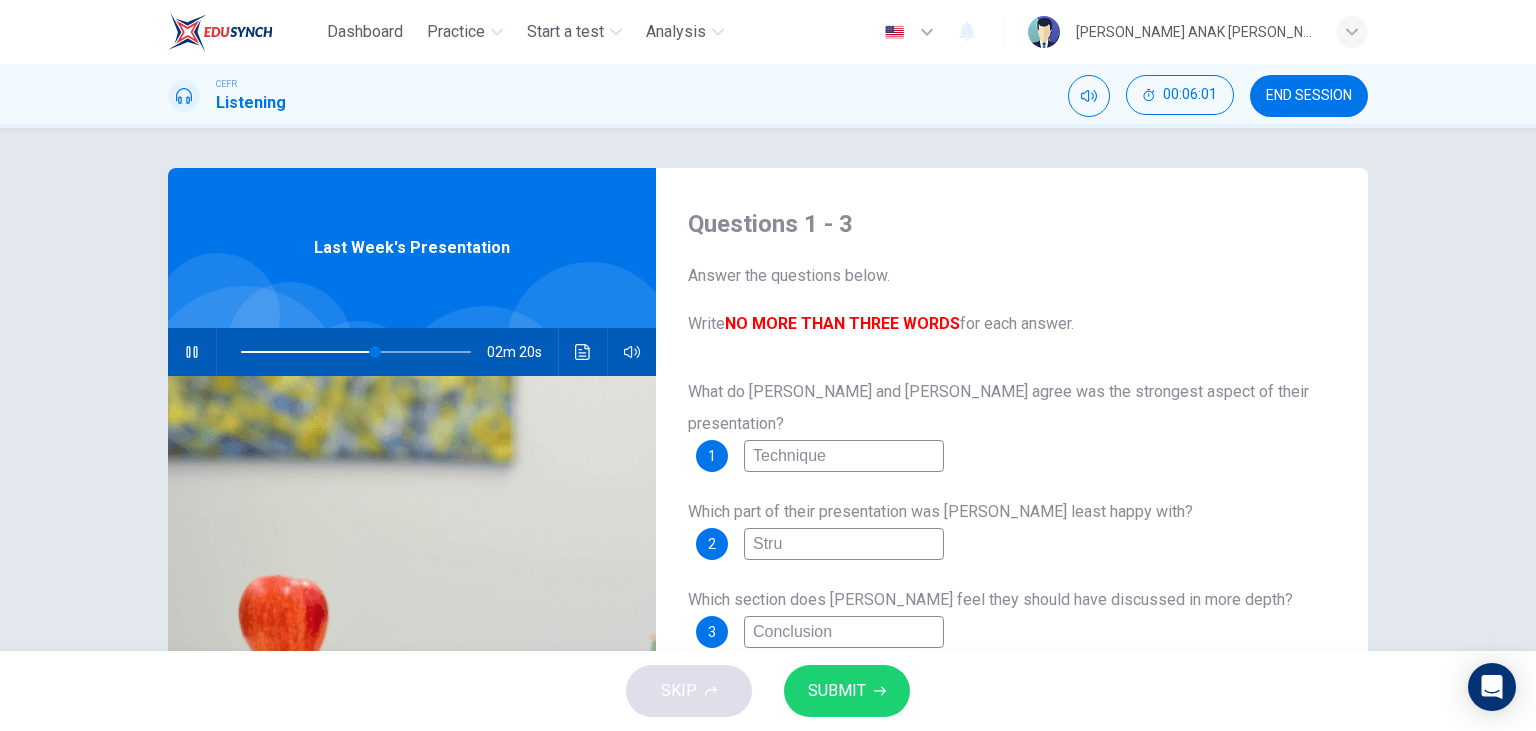 type on "Struc" 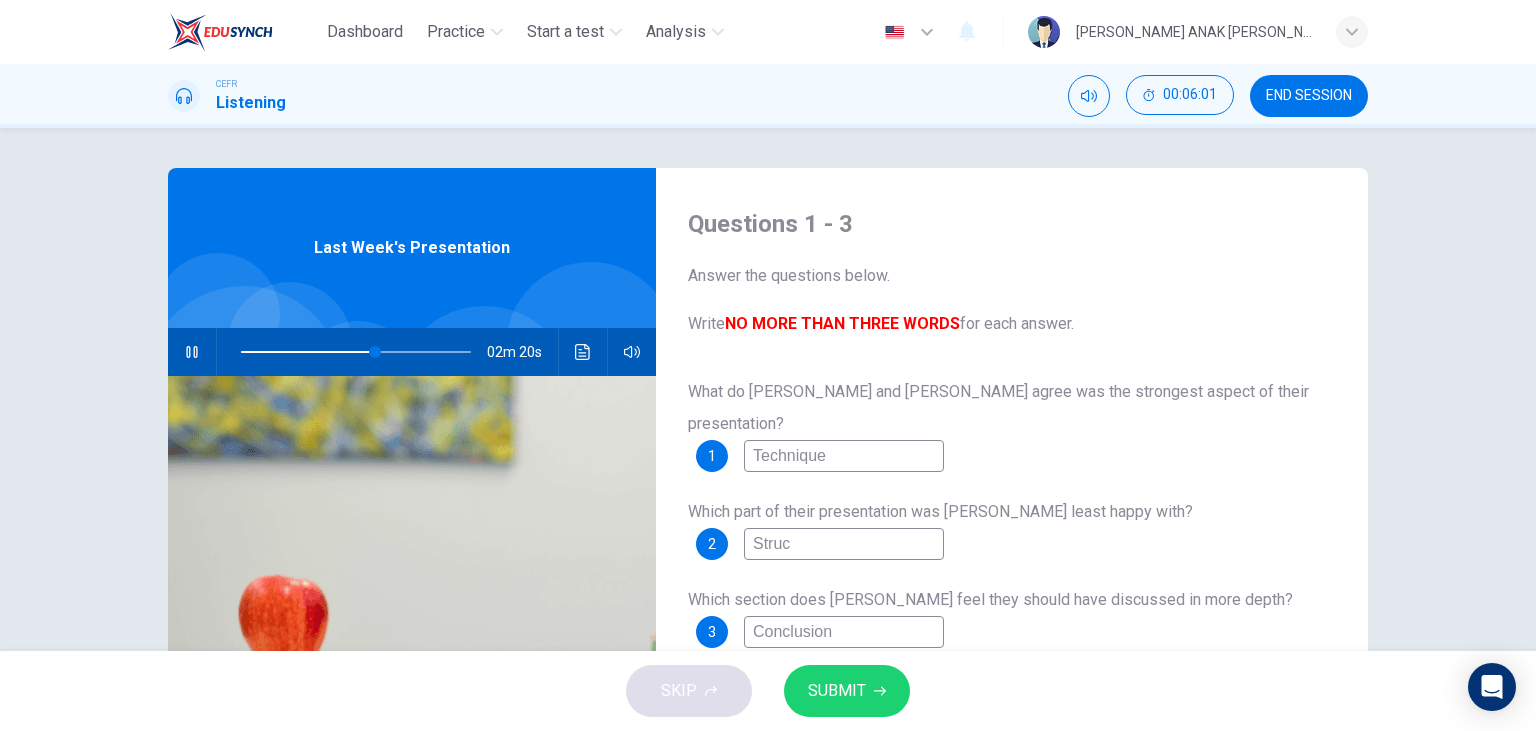 type on "58" 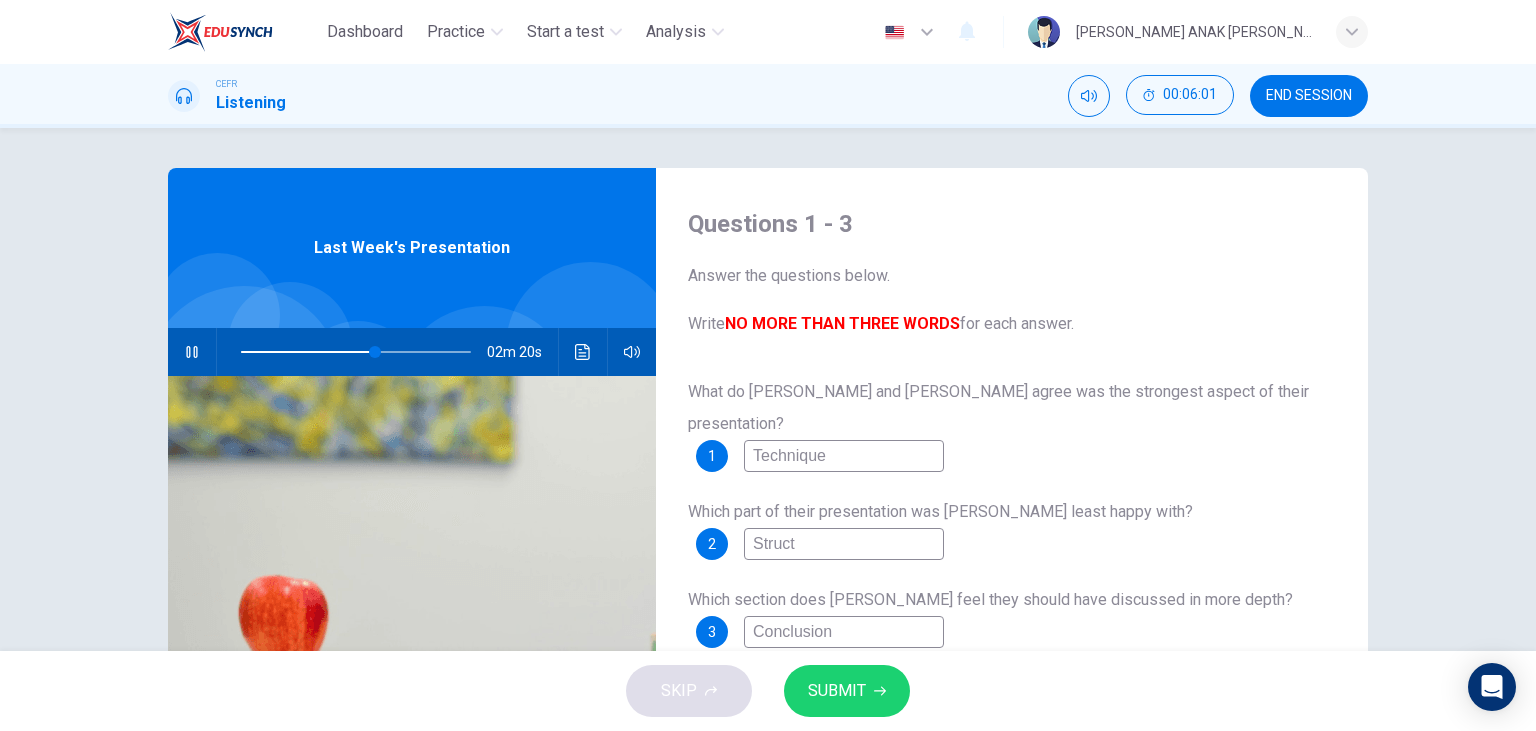 type on "Structu" 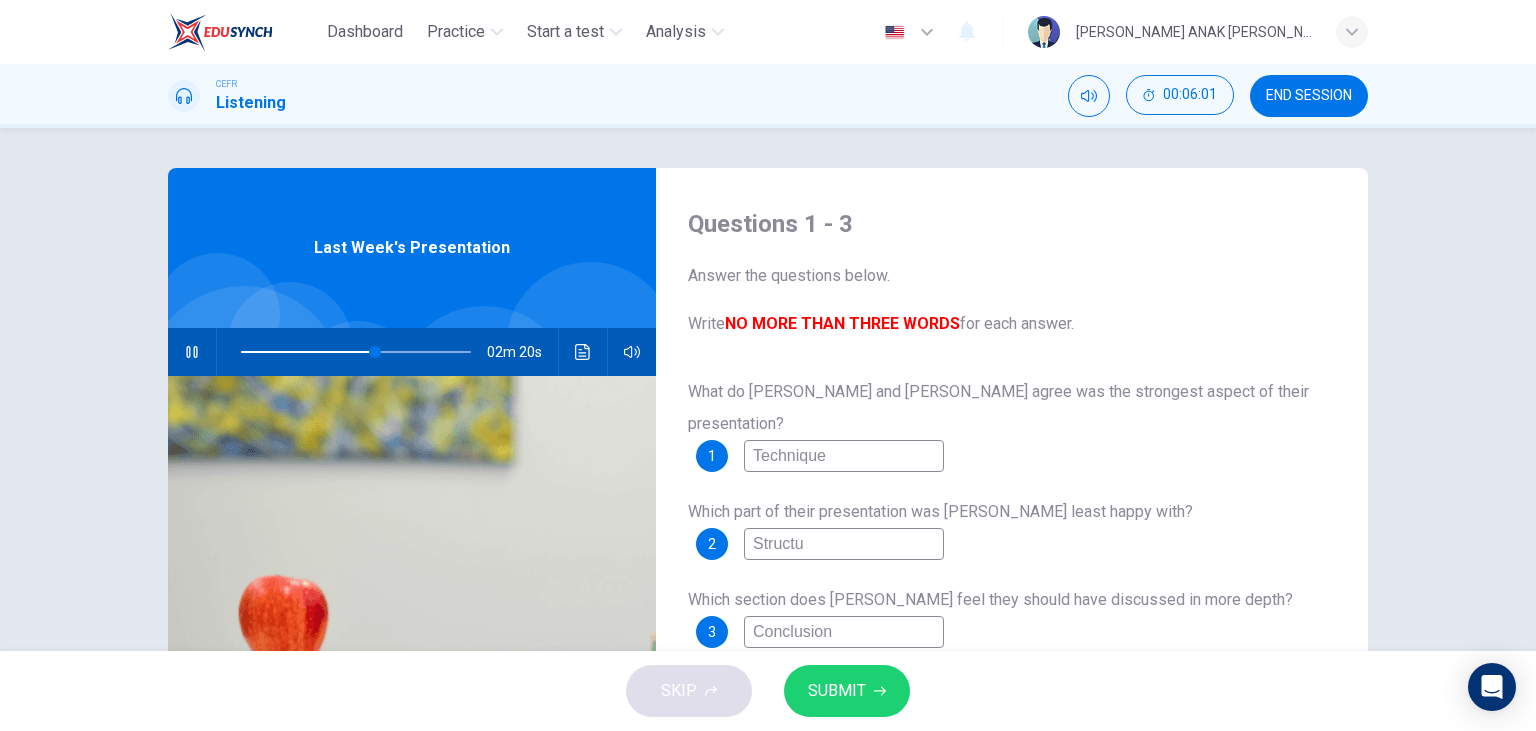 type on "58" 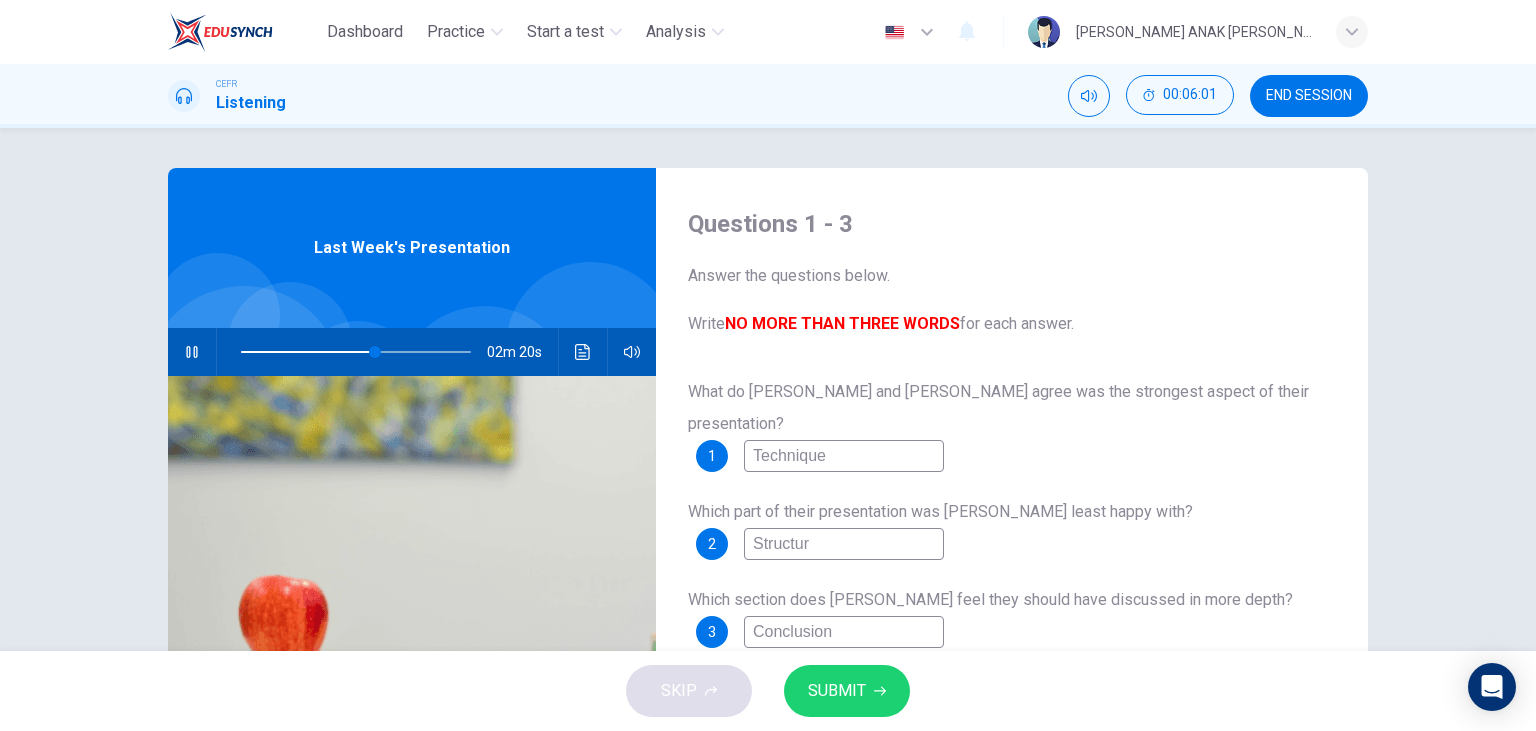 type on "58" 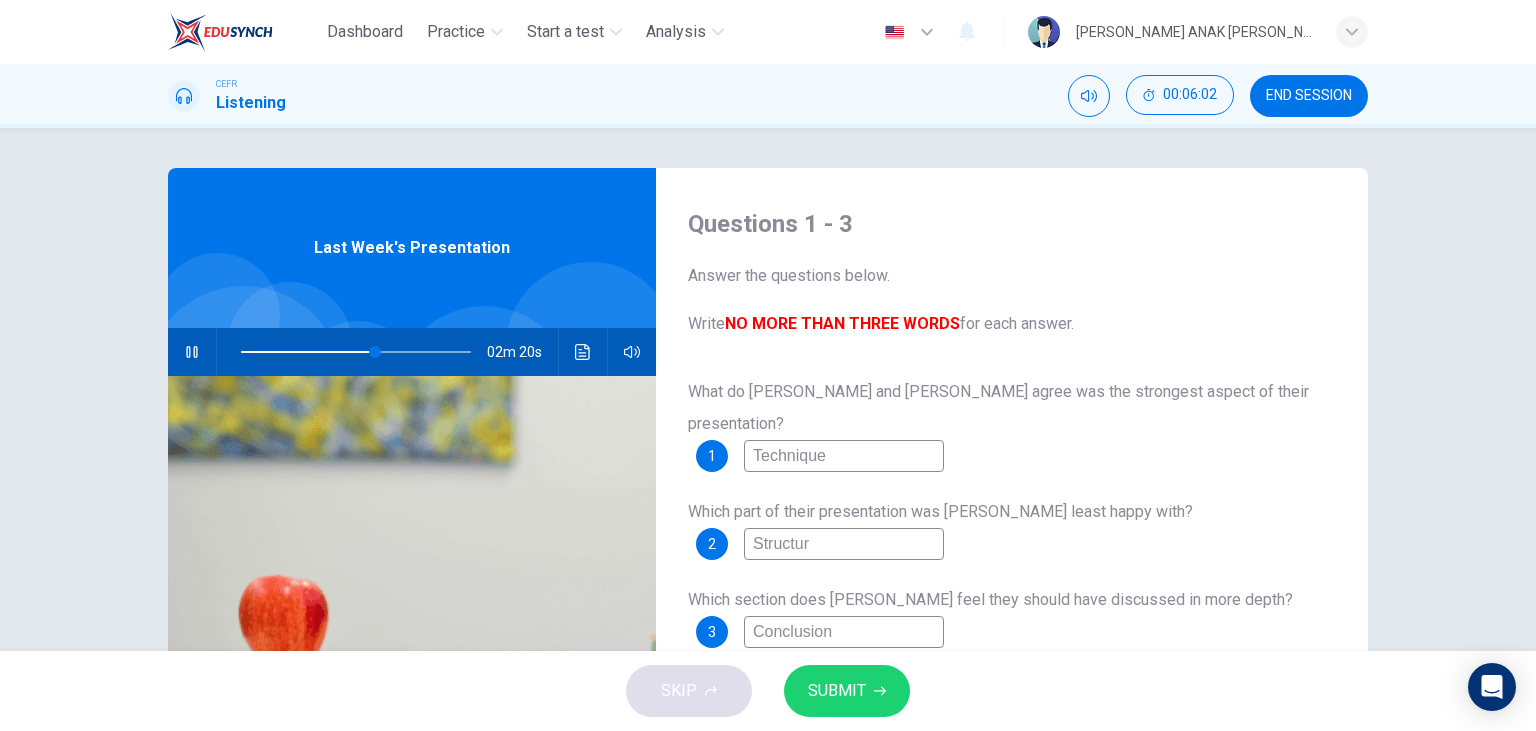 type on "Structure" 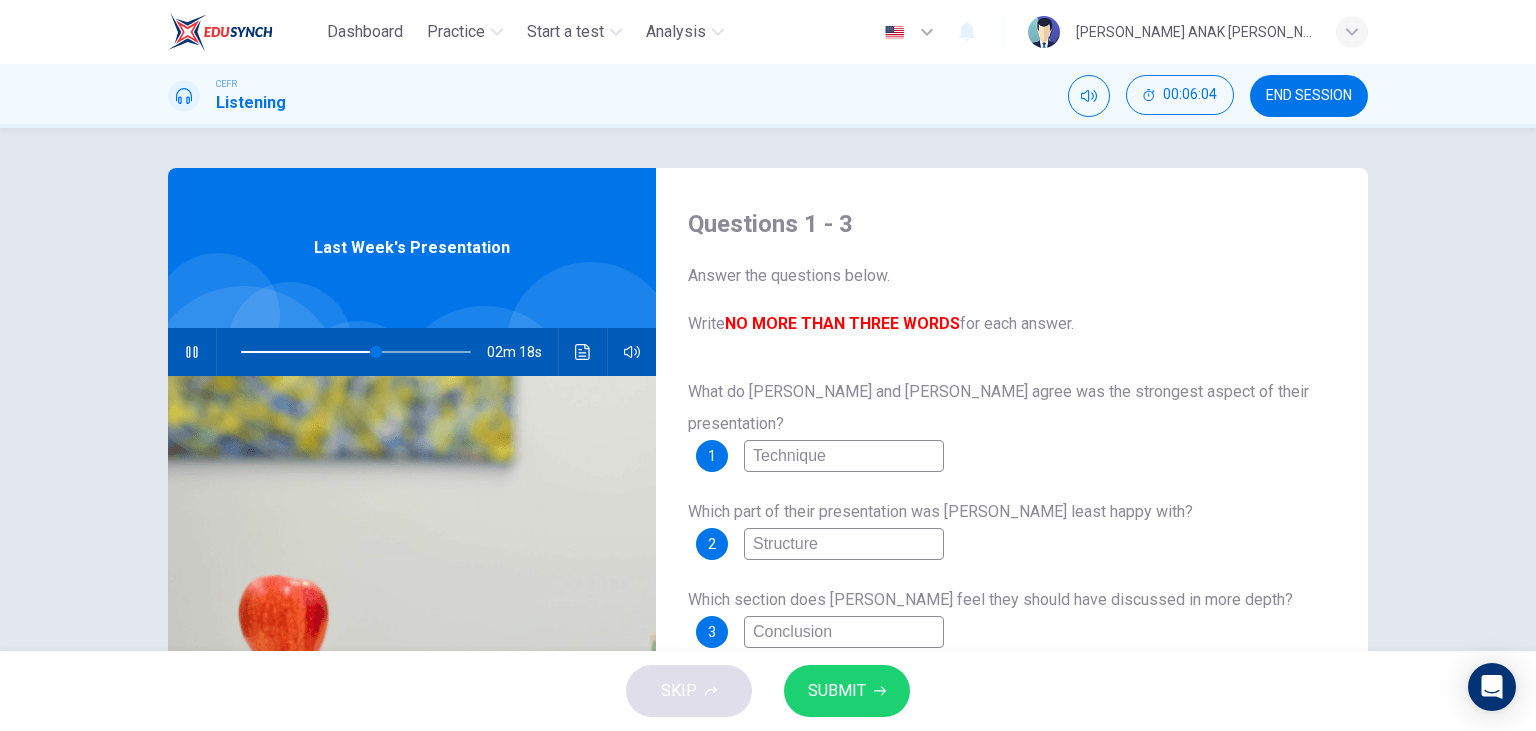 type on "59" 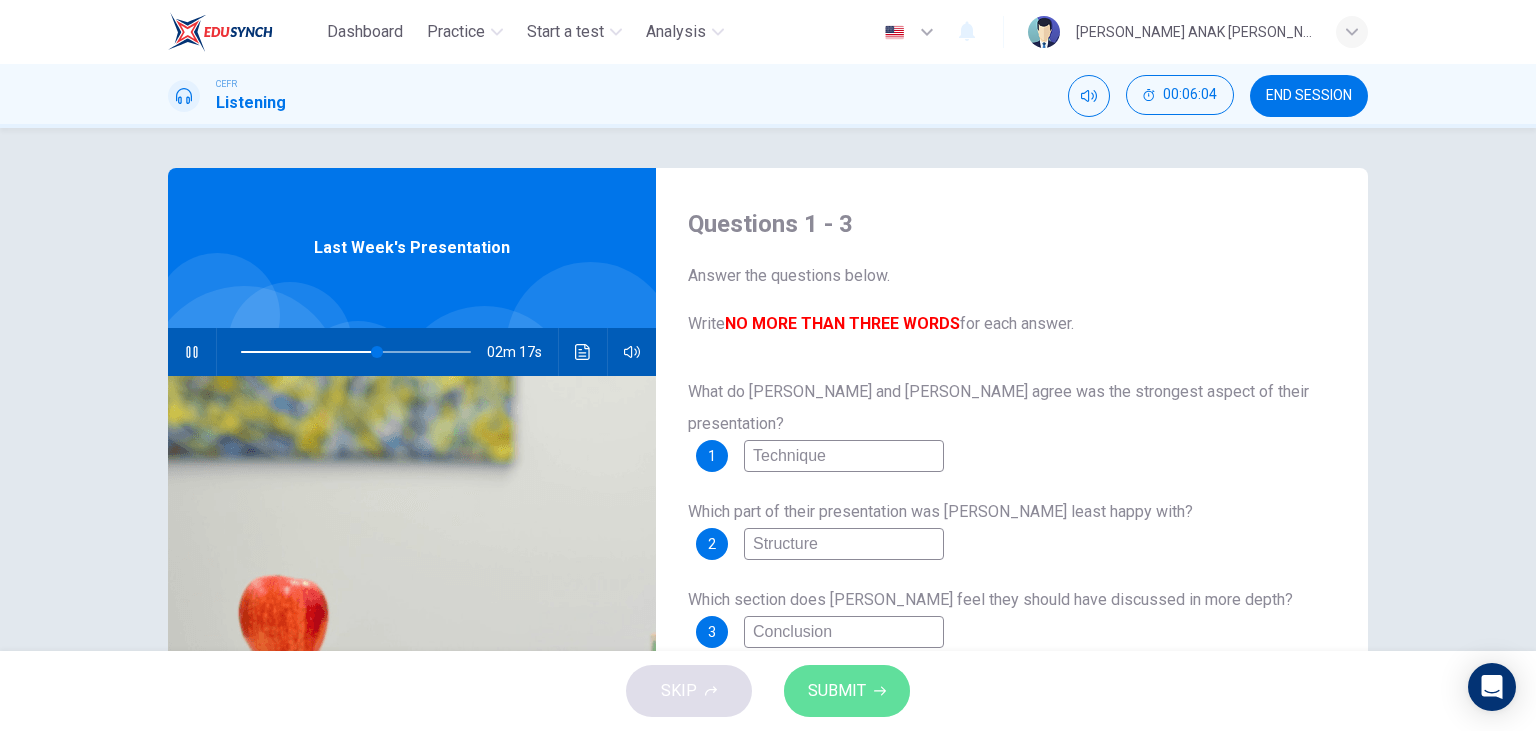 click on "SUBMIT" at bounding box center [837, 691] 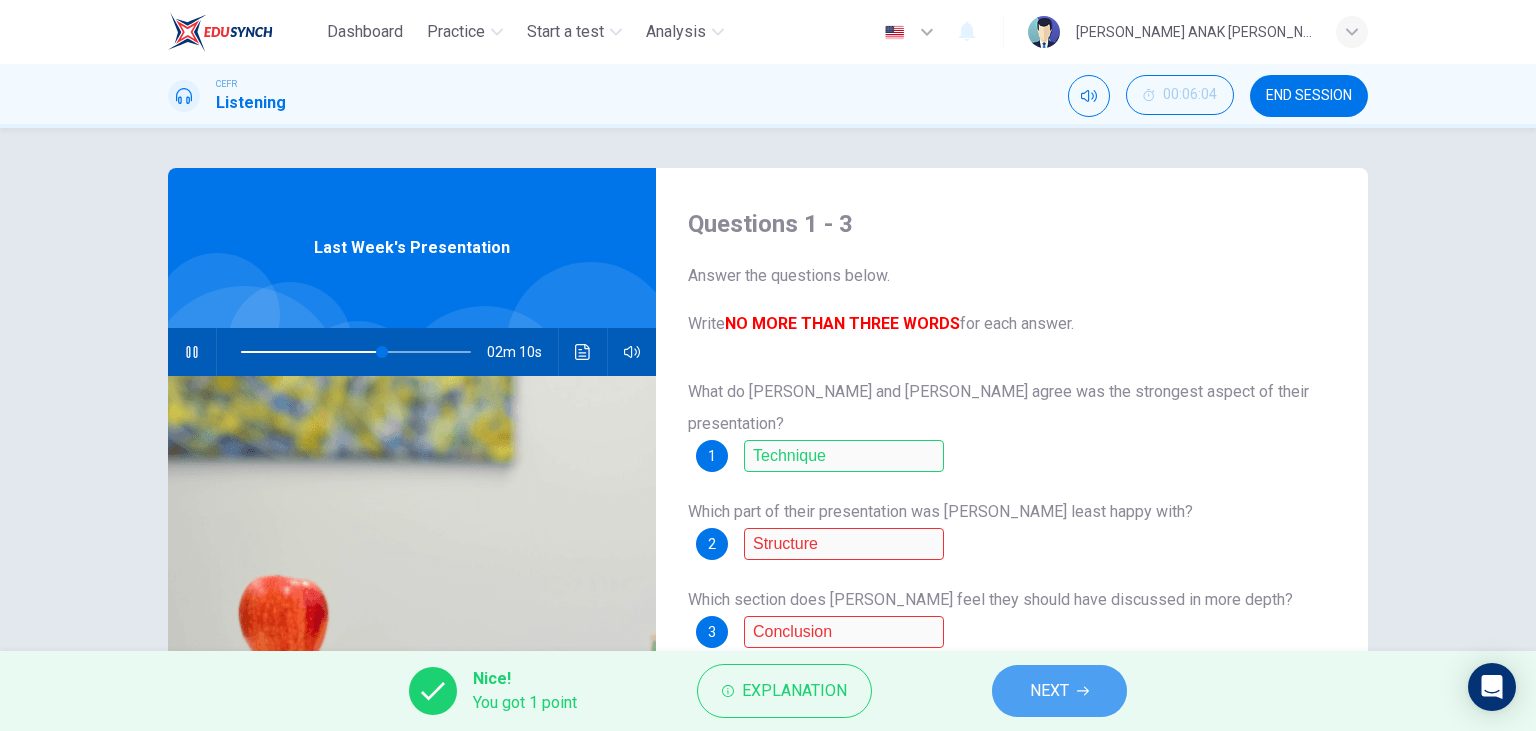 click on "NEXT" at bounding box center (1059, 691) 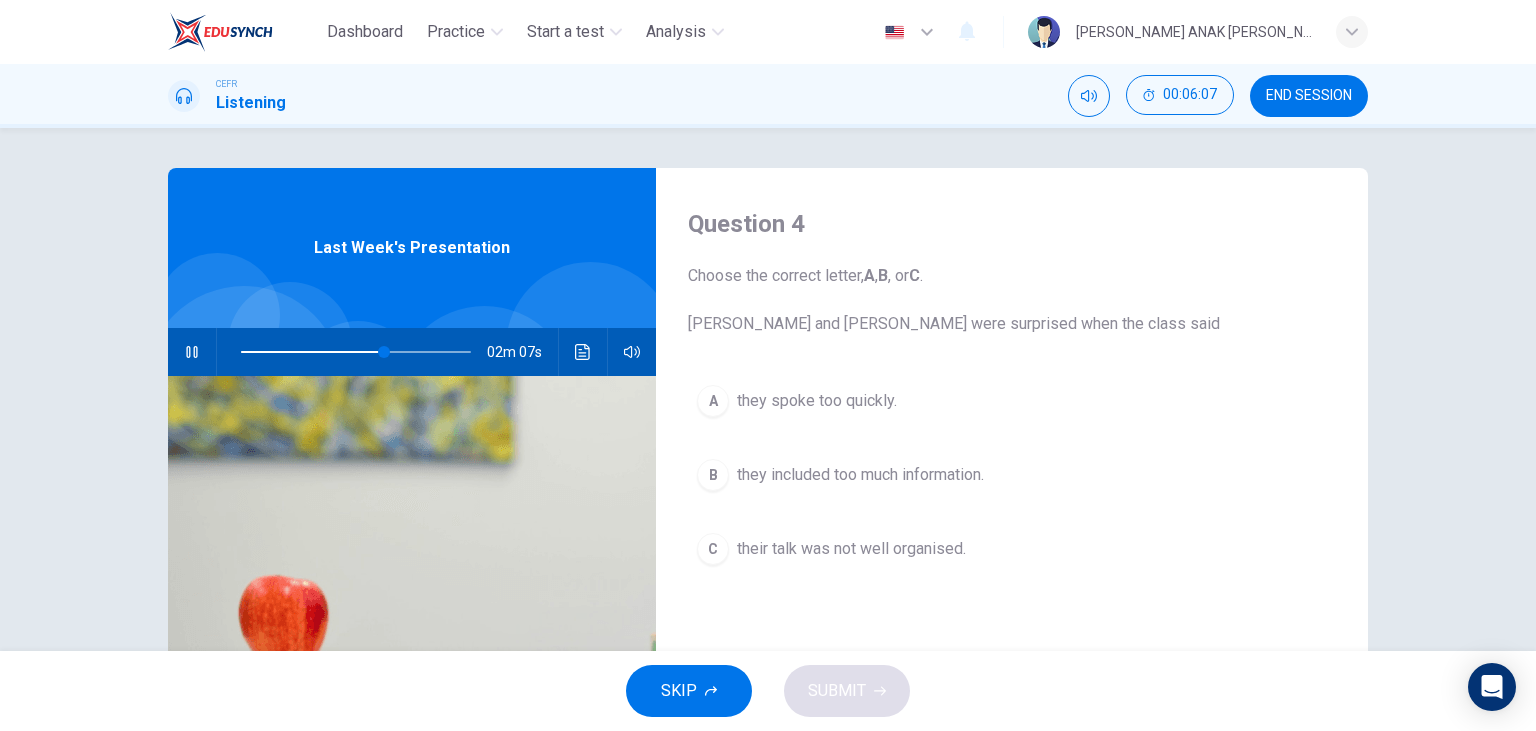 click 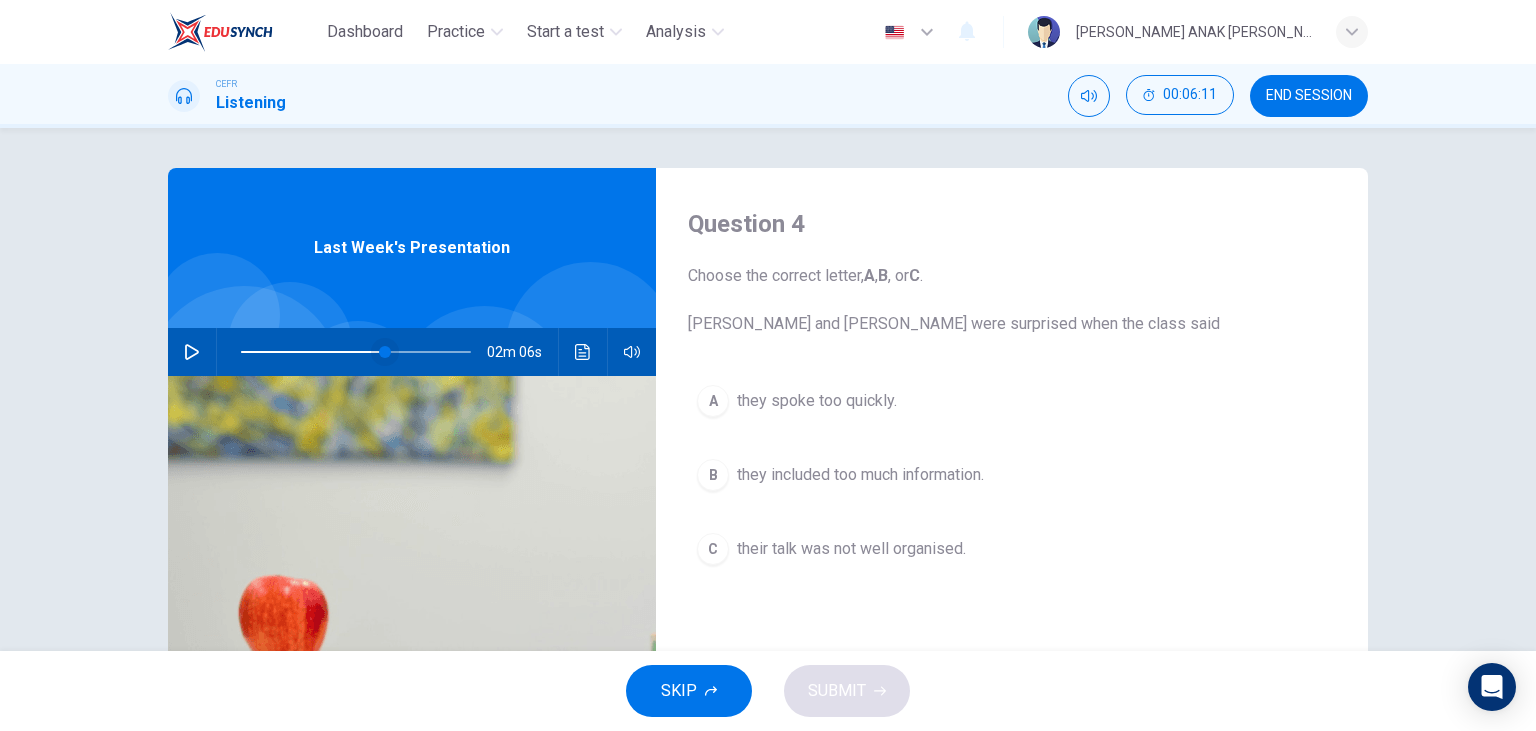 click at bounding box center [385, 352] 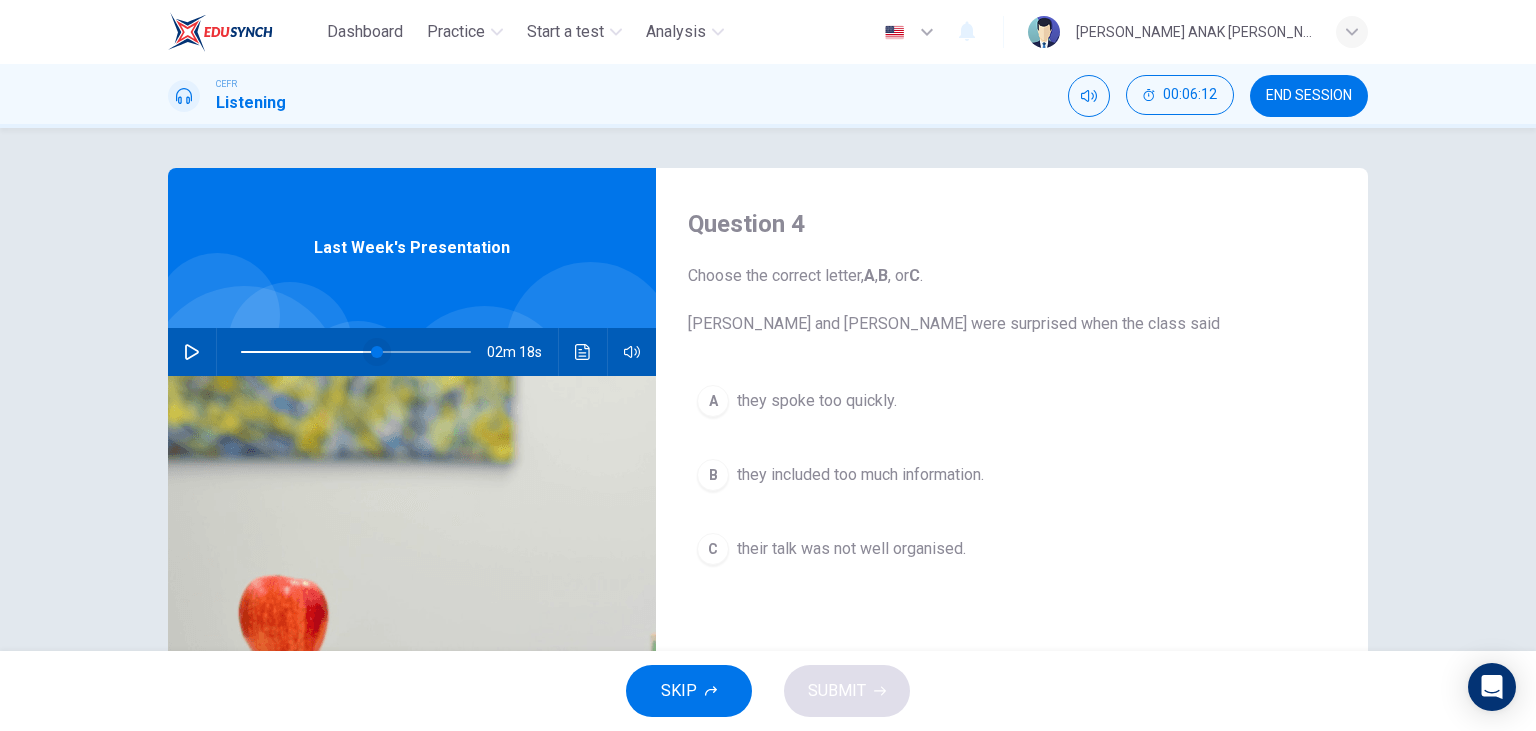 click at bounding box center [377, 352] 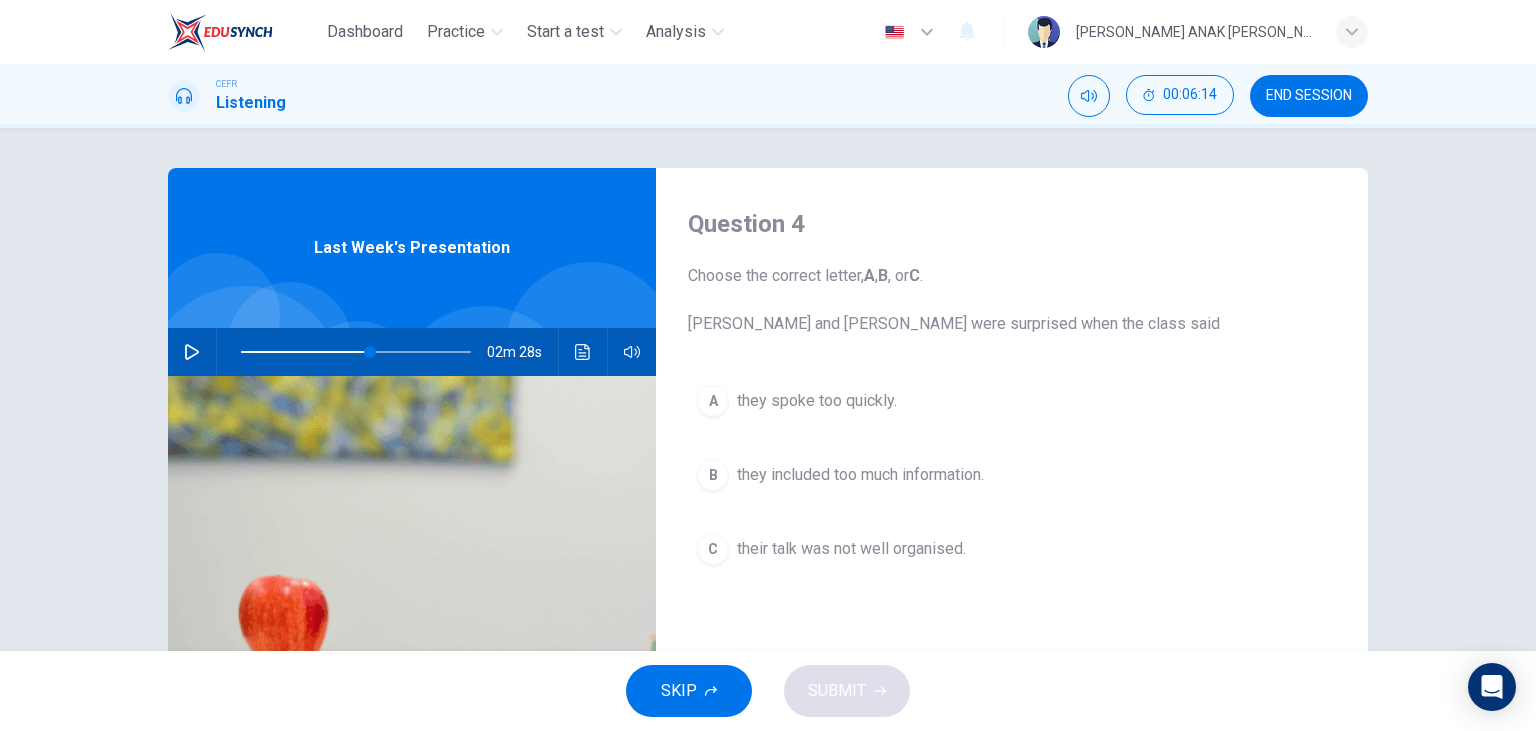 click 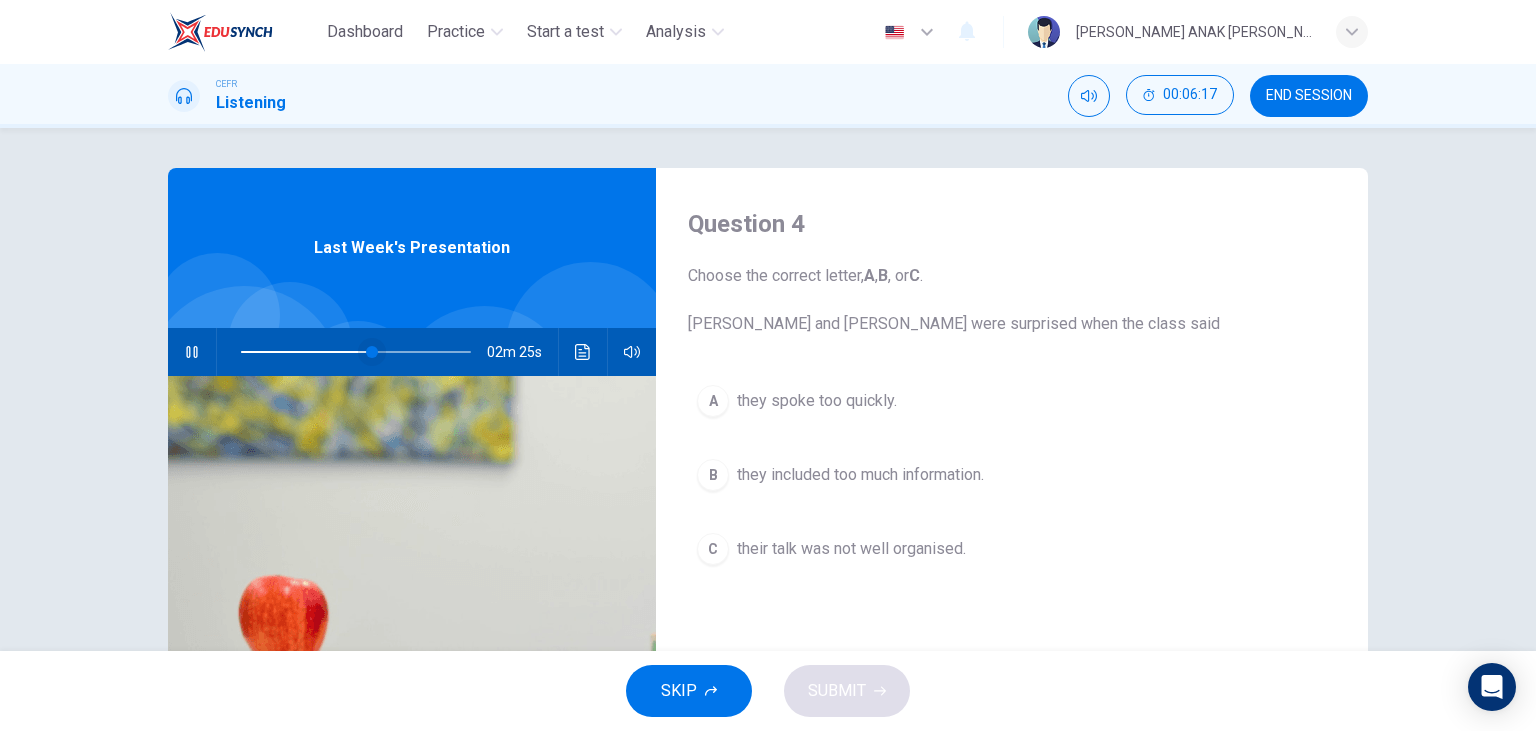 click at bounding box center (372, 352) 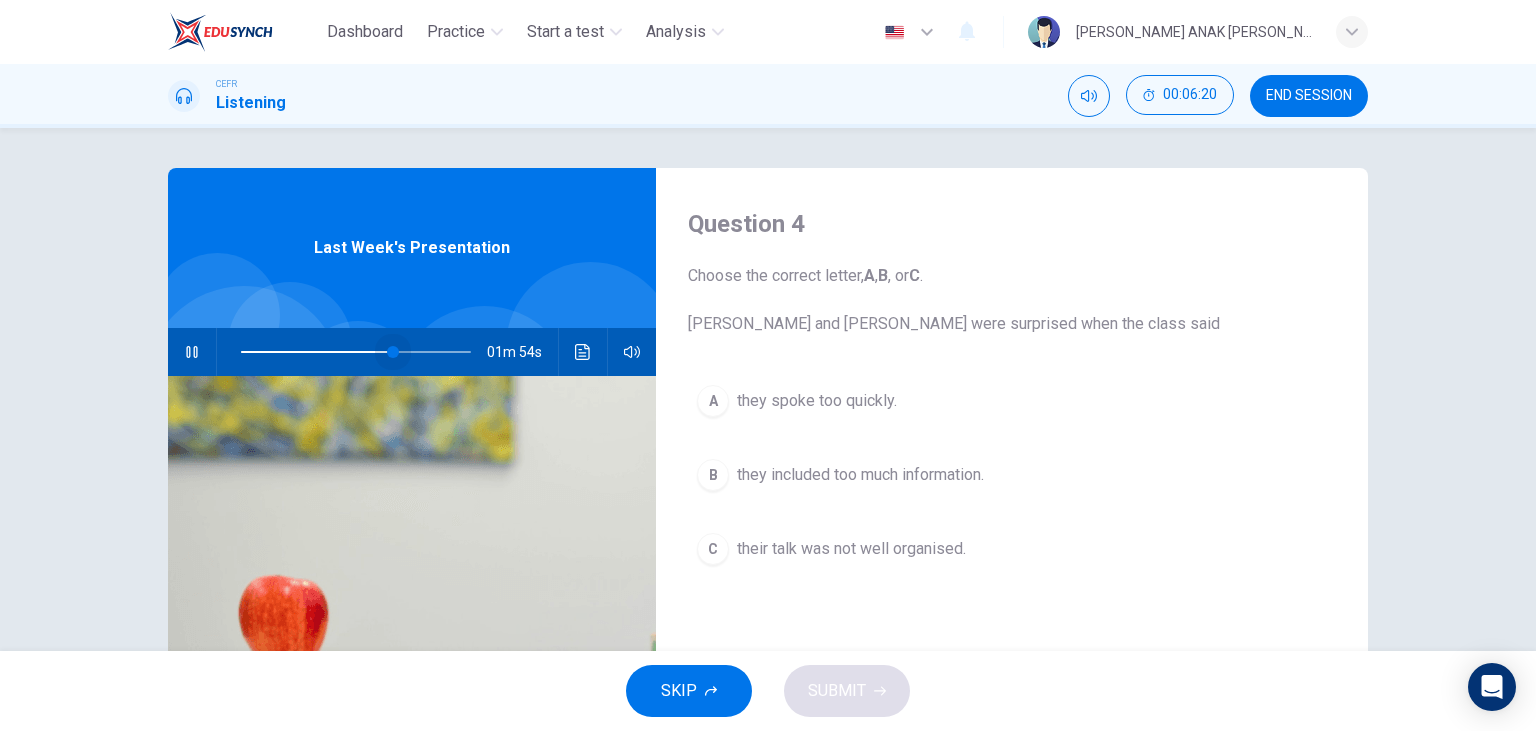 click at bounding box center (393, 352) 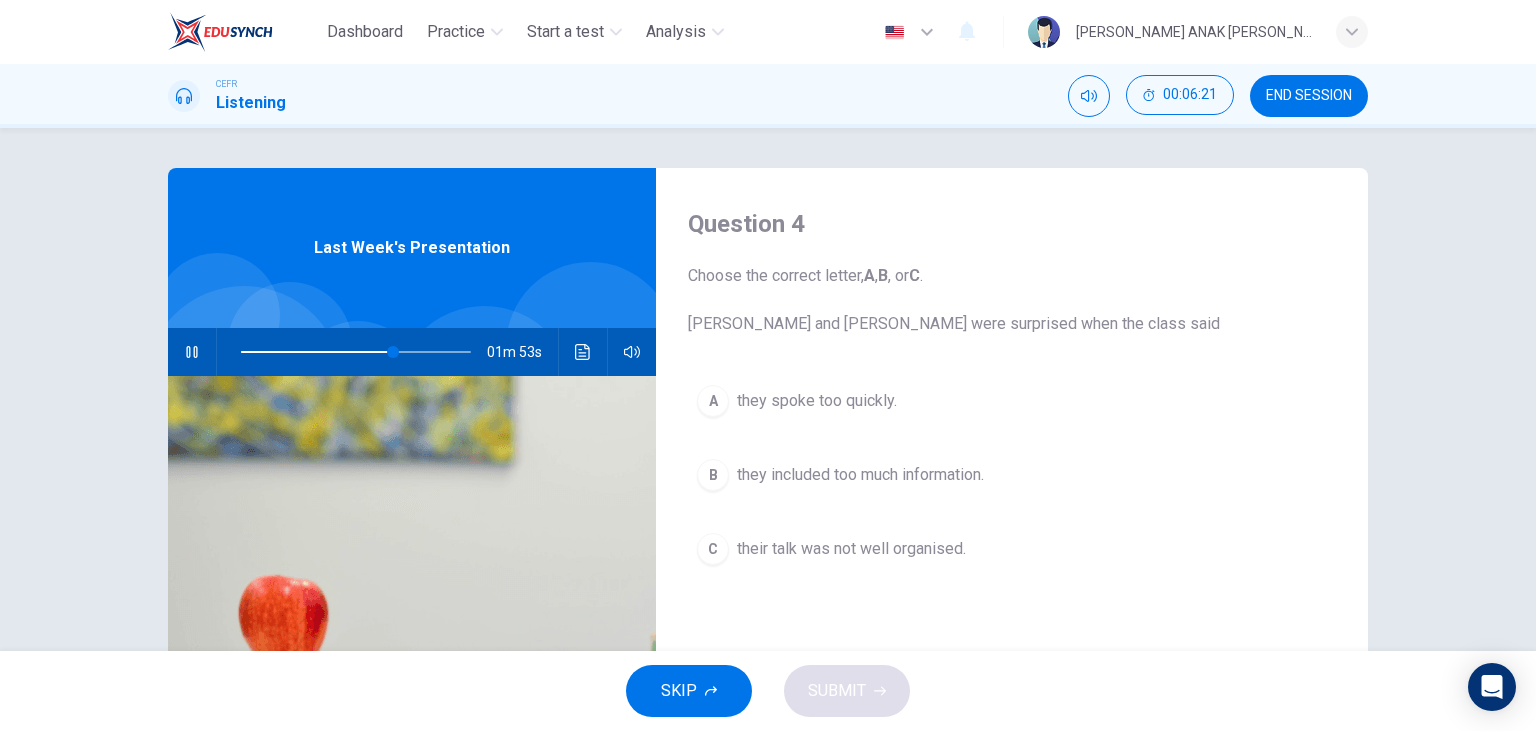 click at bounding box center [356, 352] 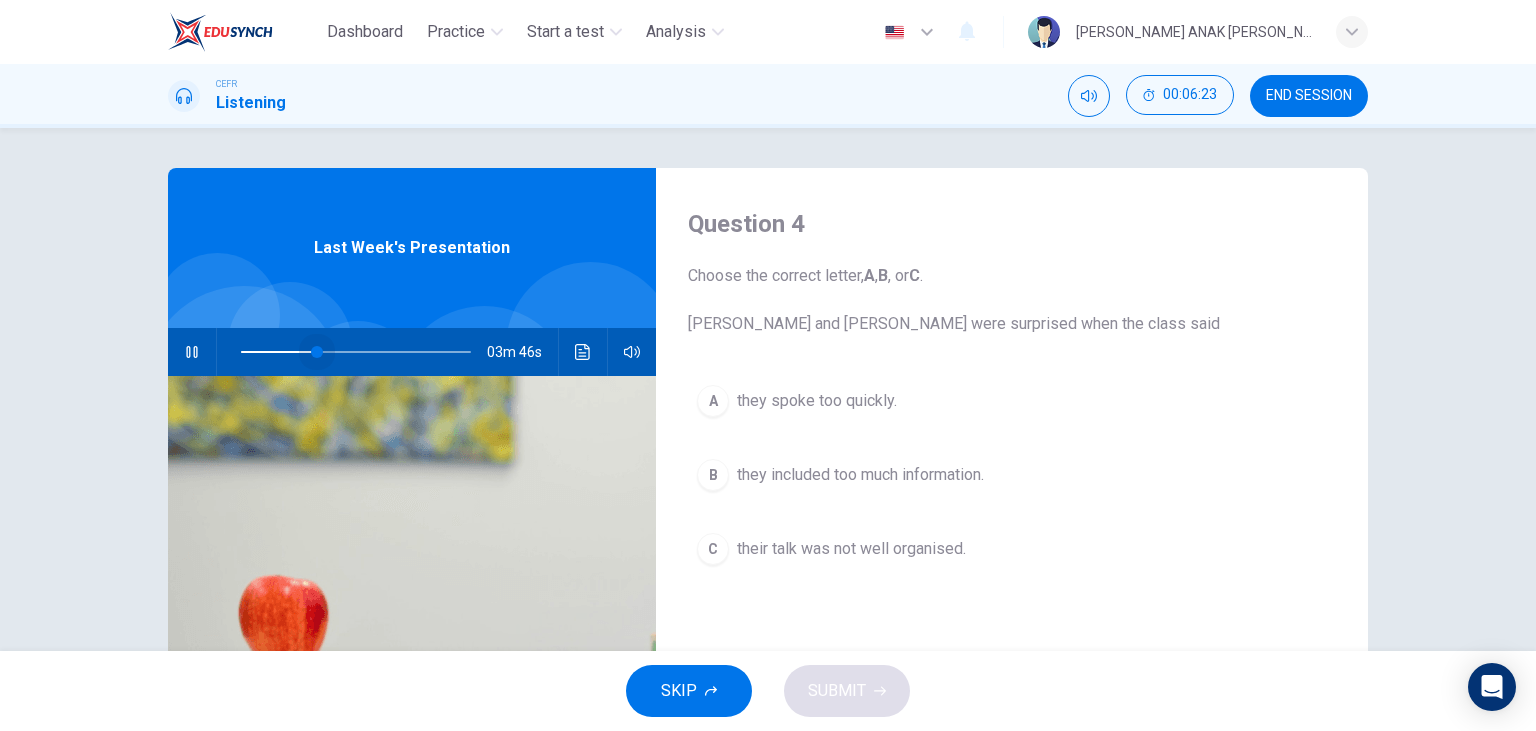 click at bounding box center (356, 352) 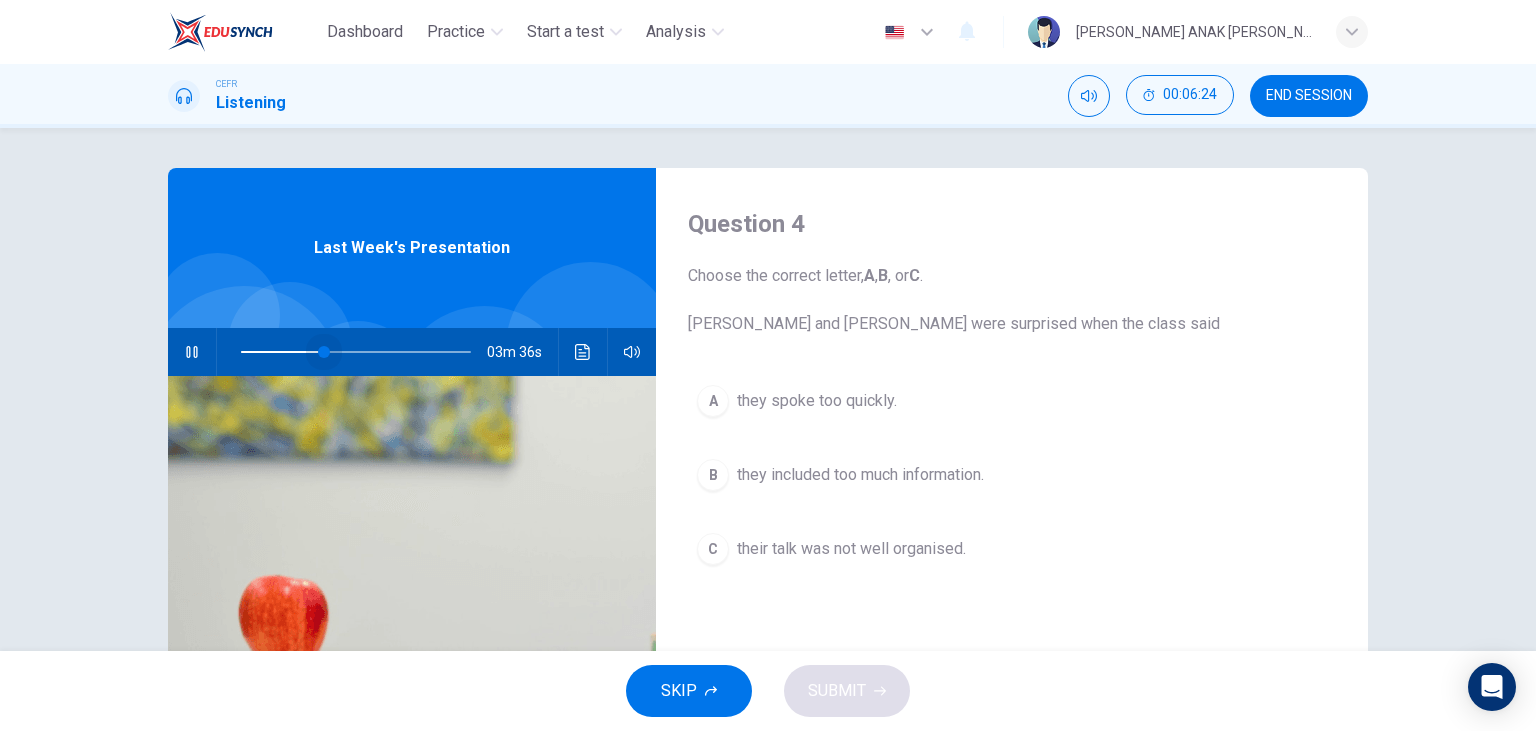 click at bounding box center (324, 352) 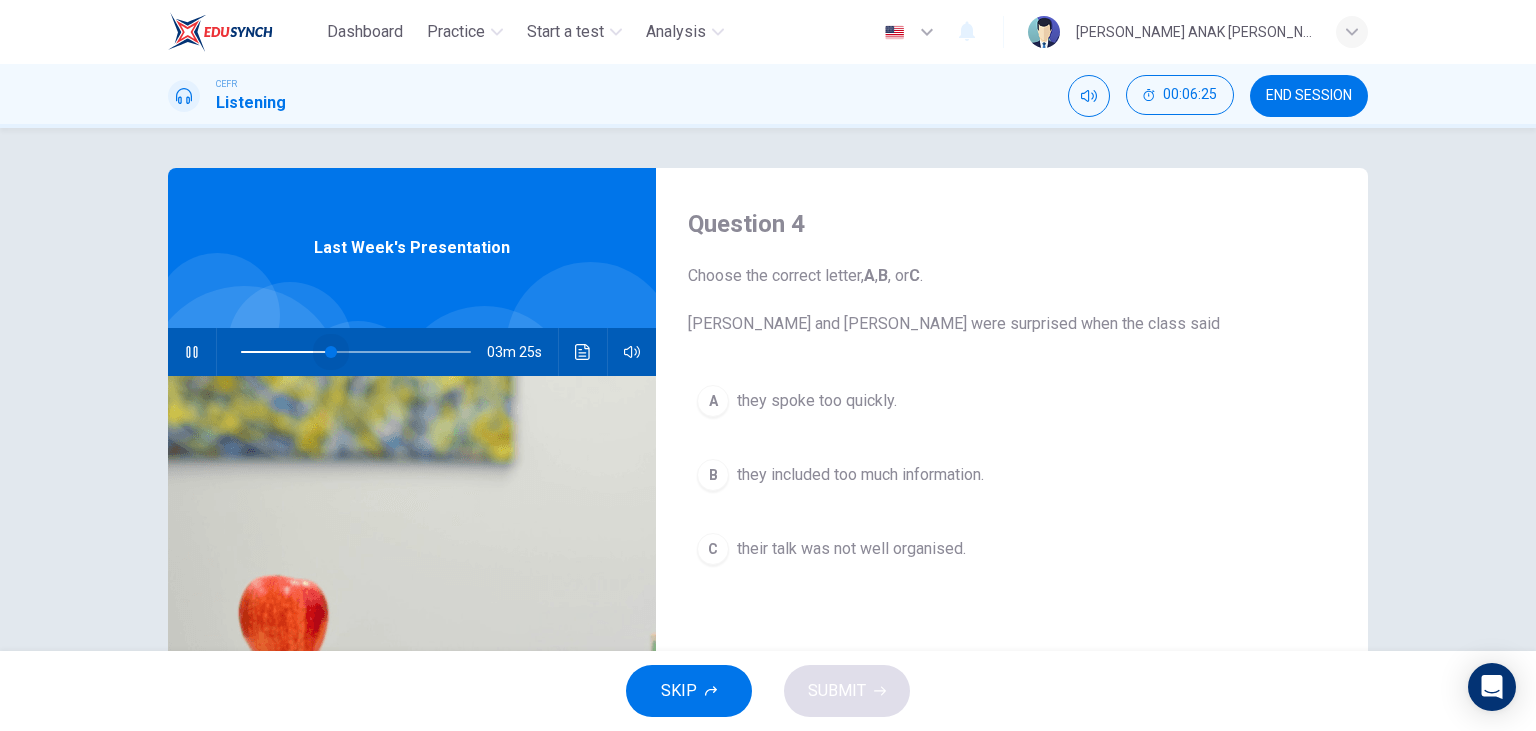 click at bounding box center (331, 352) 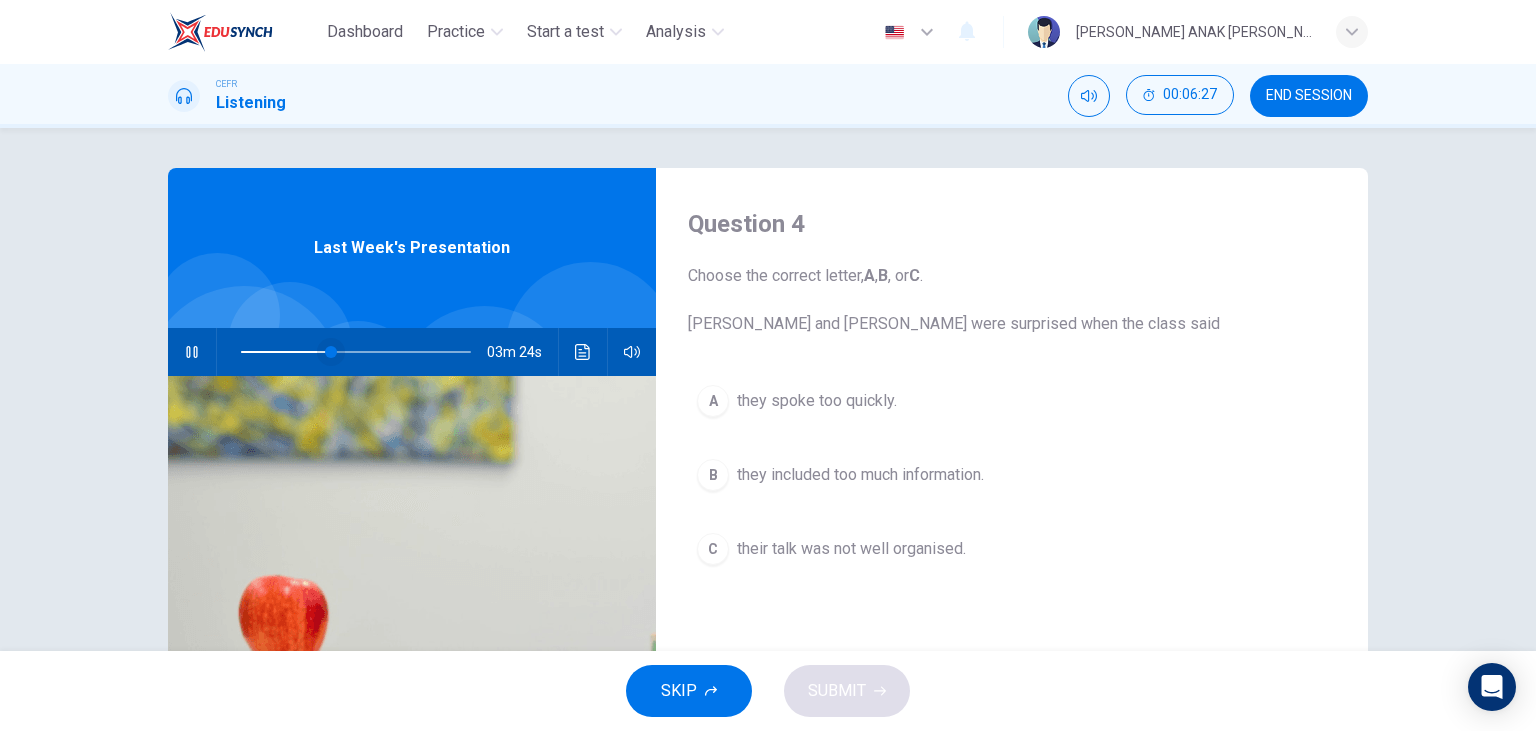 click at bounding box center (331, 352) 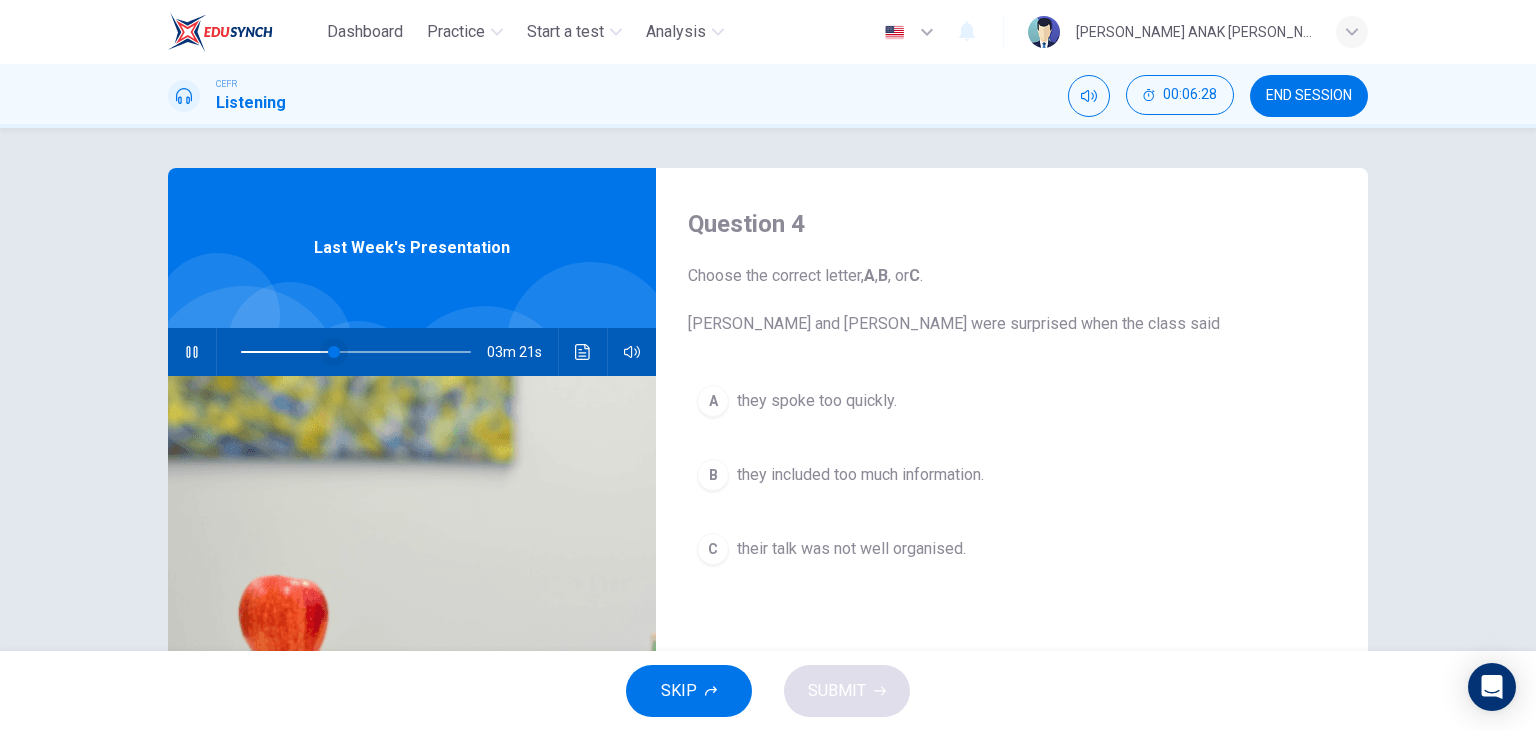 click at bounding box center (334, 352) 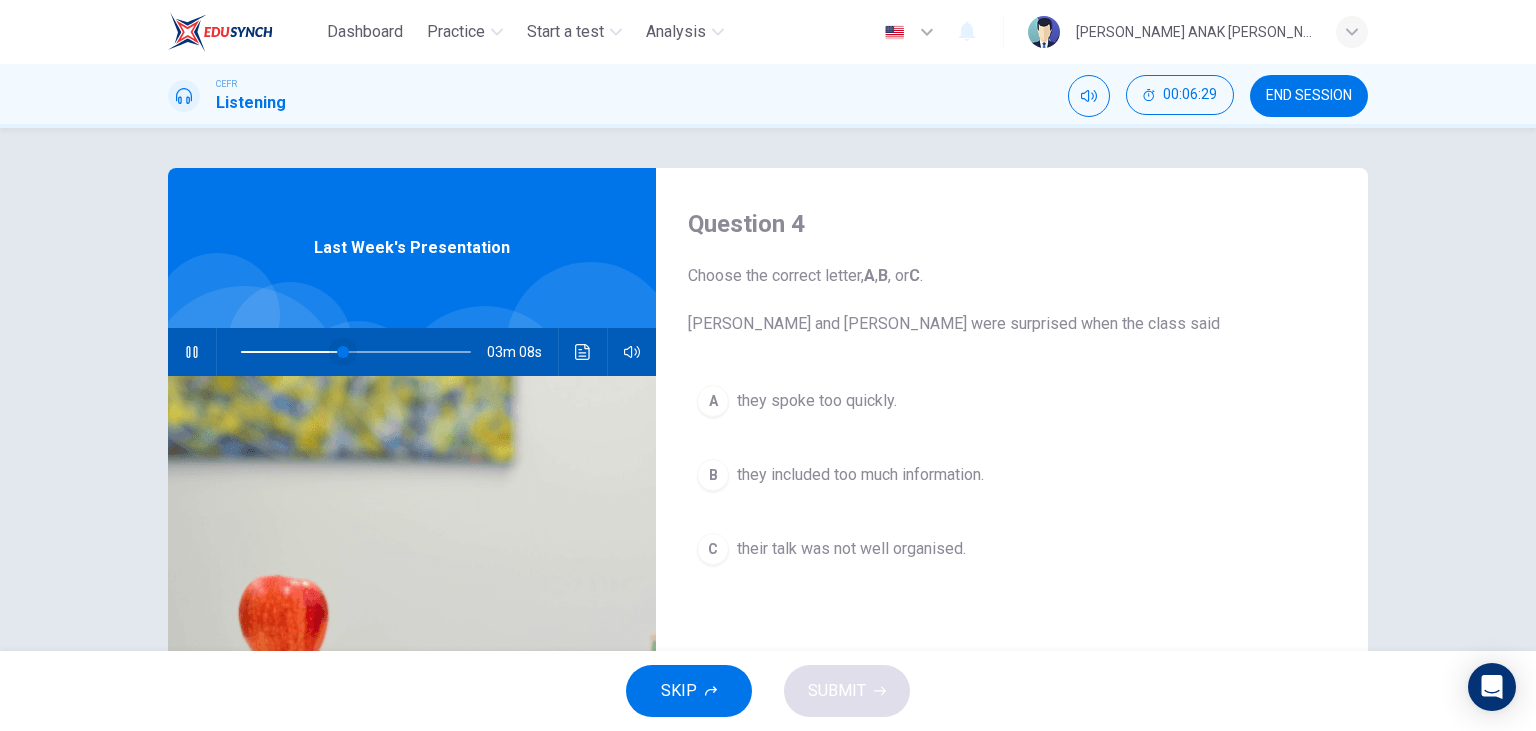 click at bounding box center (343, 352) 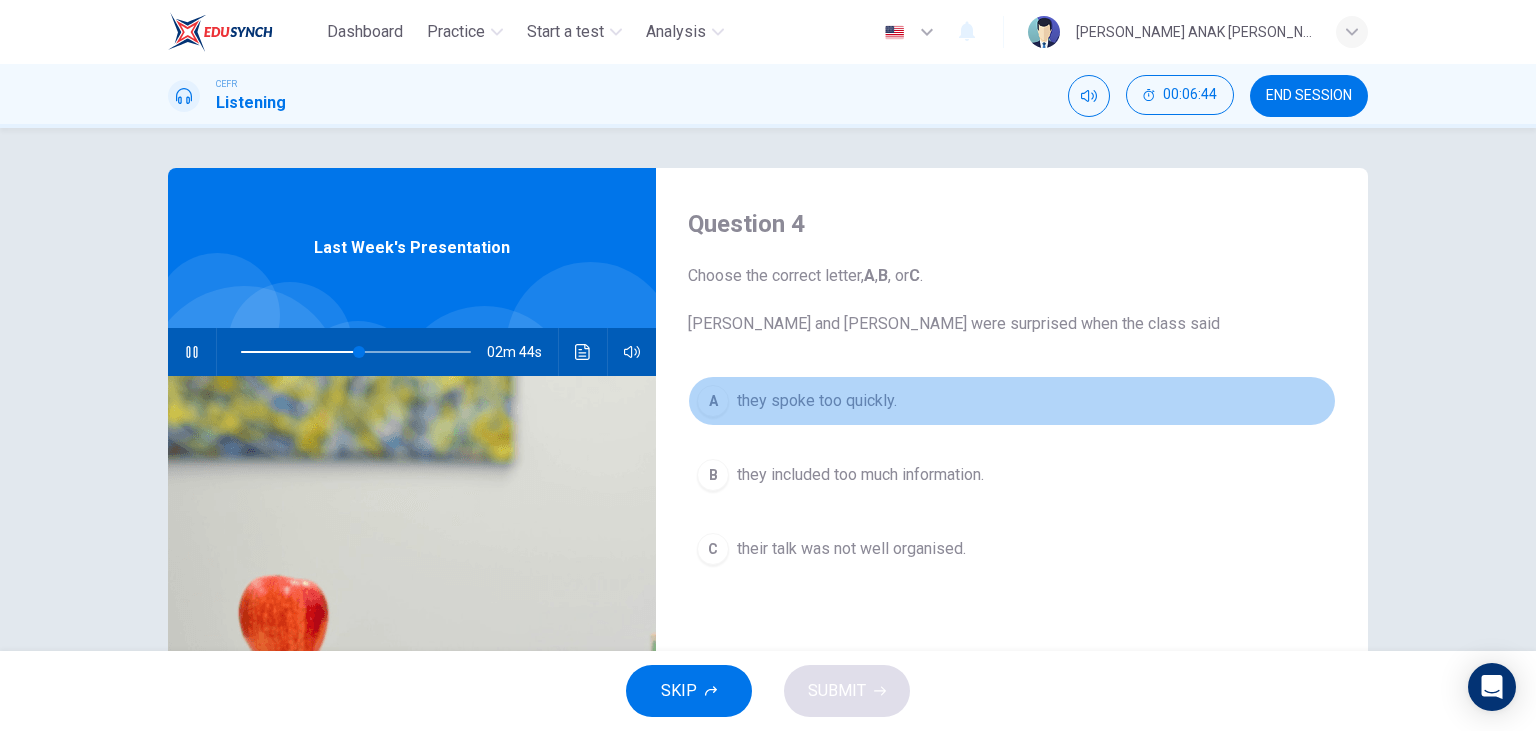 click on "they spoke too quickly." at bounding box center [817, 401] 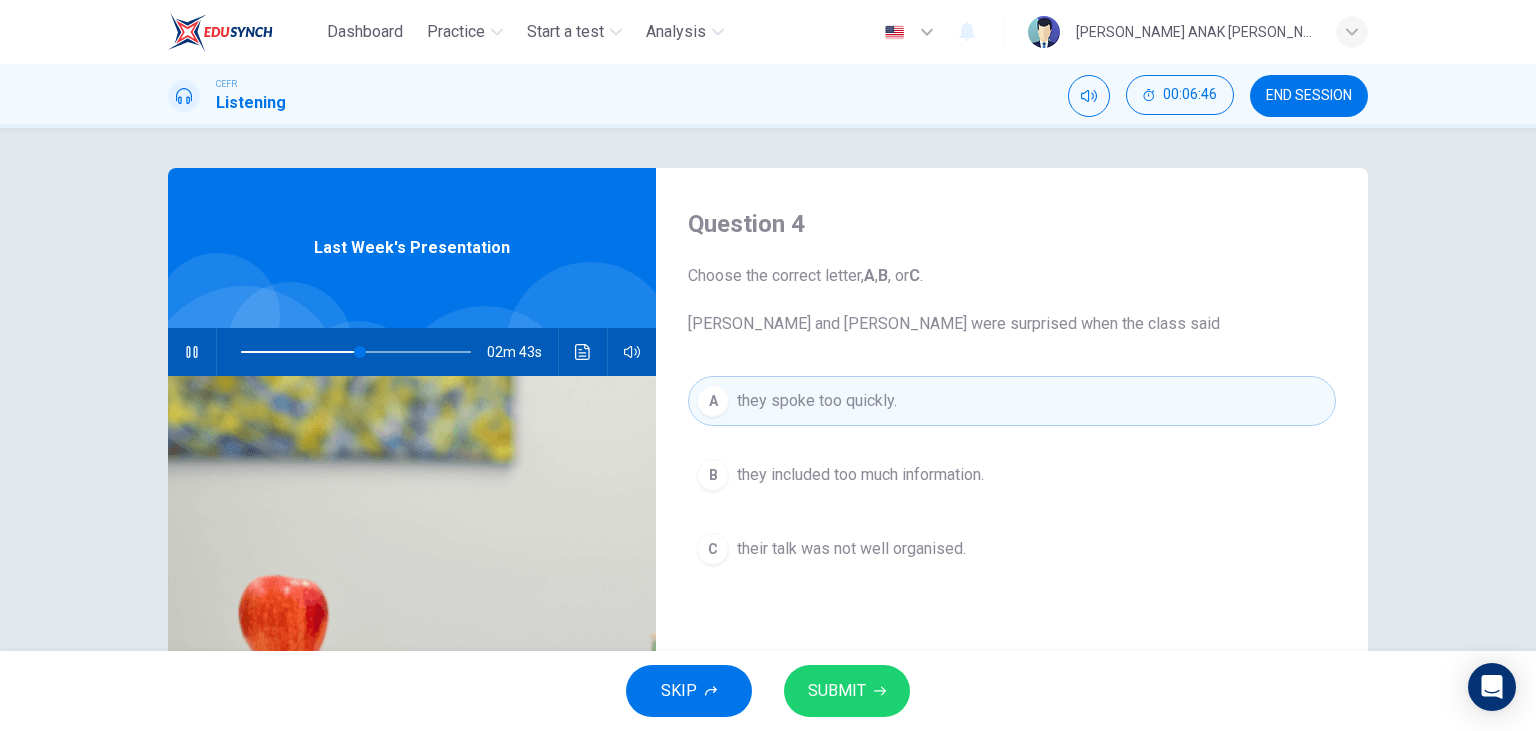 click on "SUBMIT" at bounding box center [837, 691] 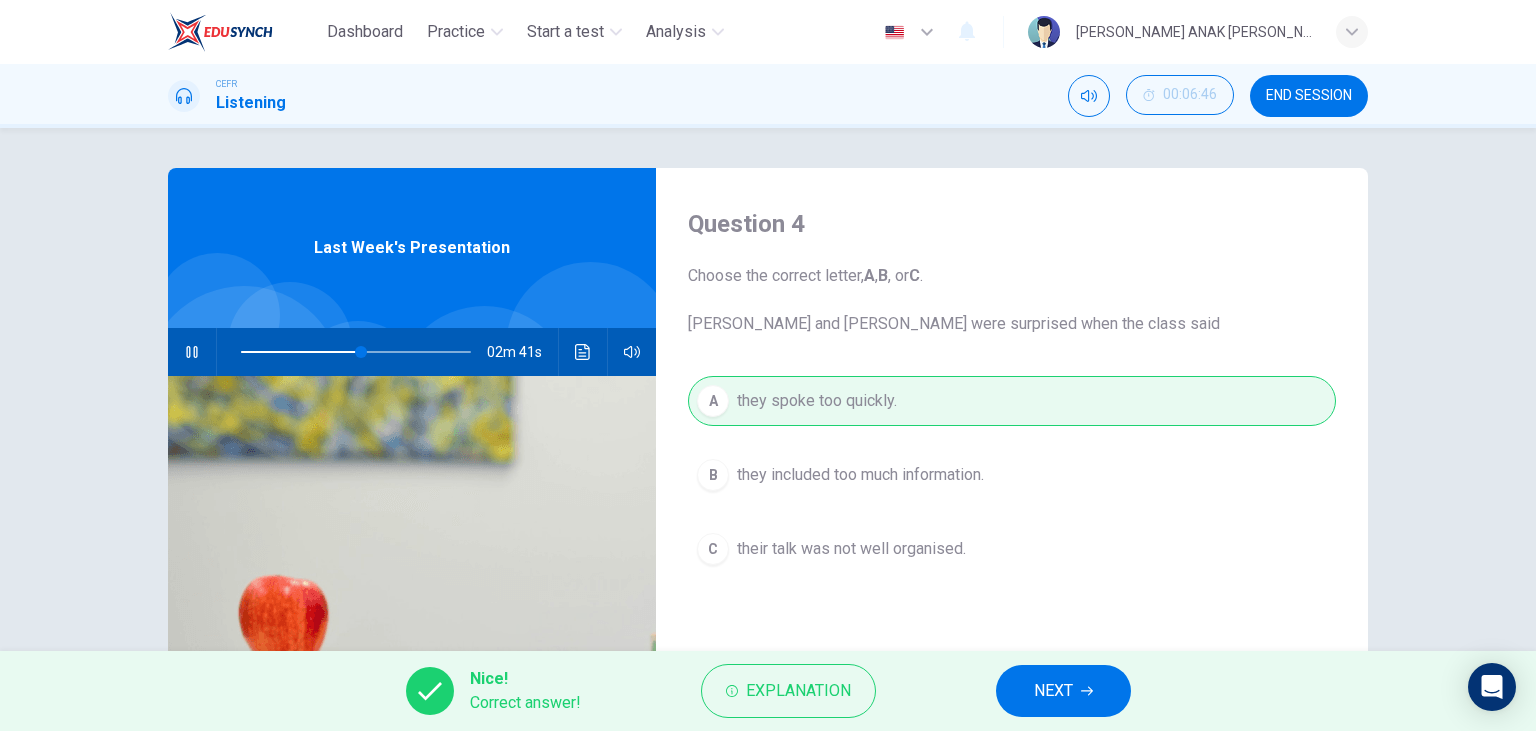 click on "NEXT" at bounding box center [1053, 691] 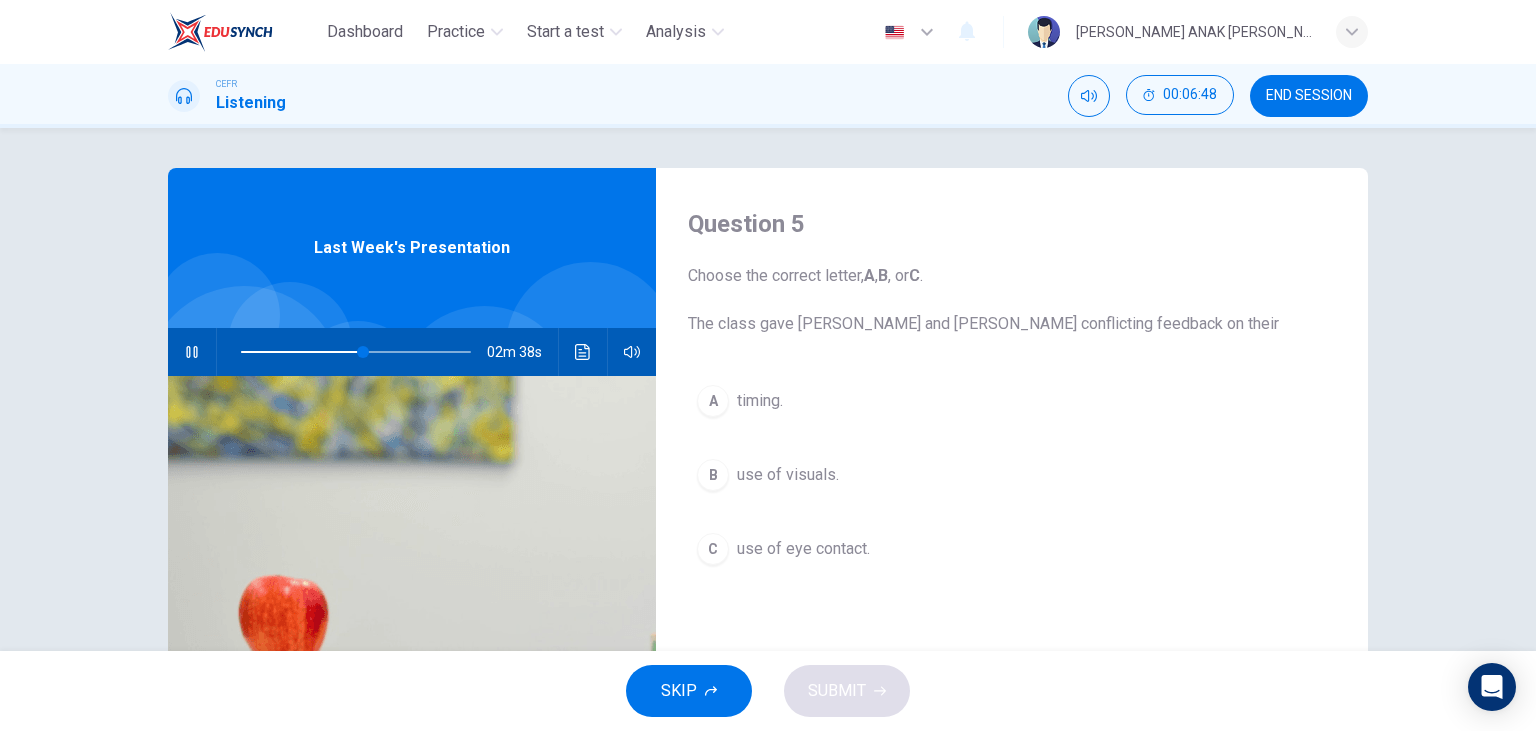 click 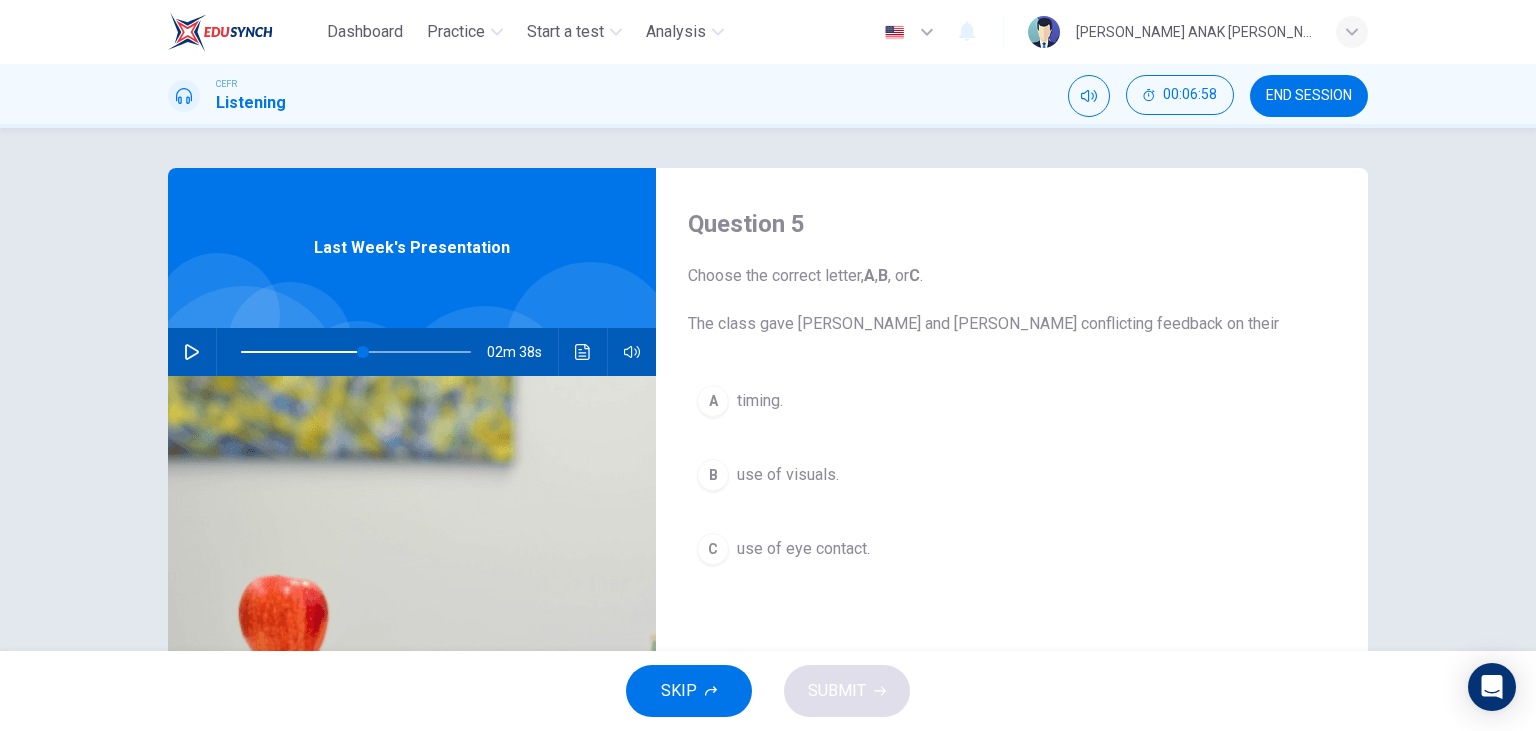 click 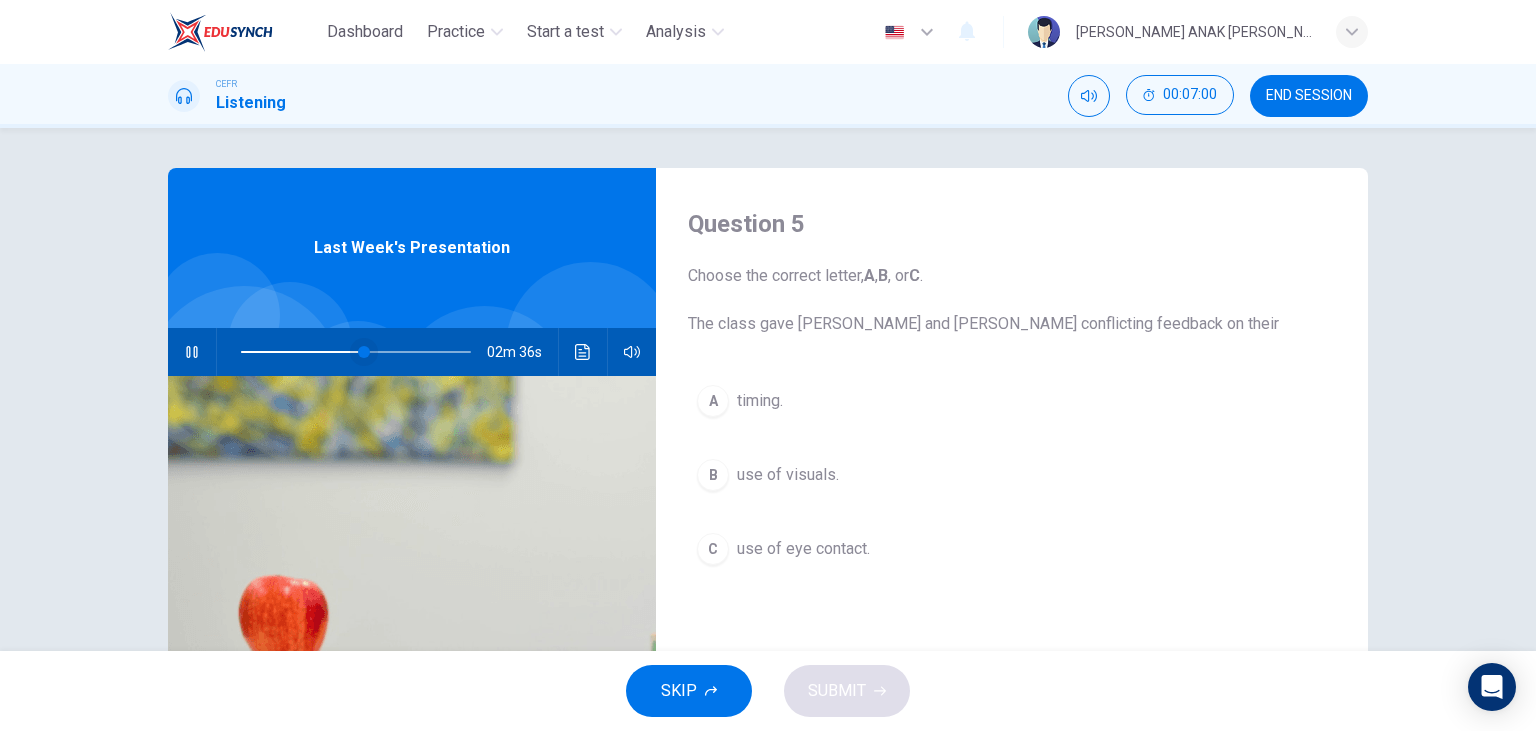 click at bounding box center [364, 352] 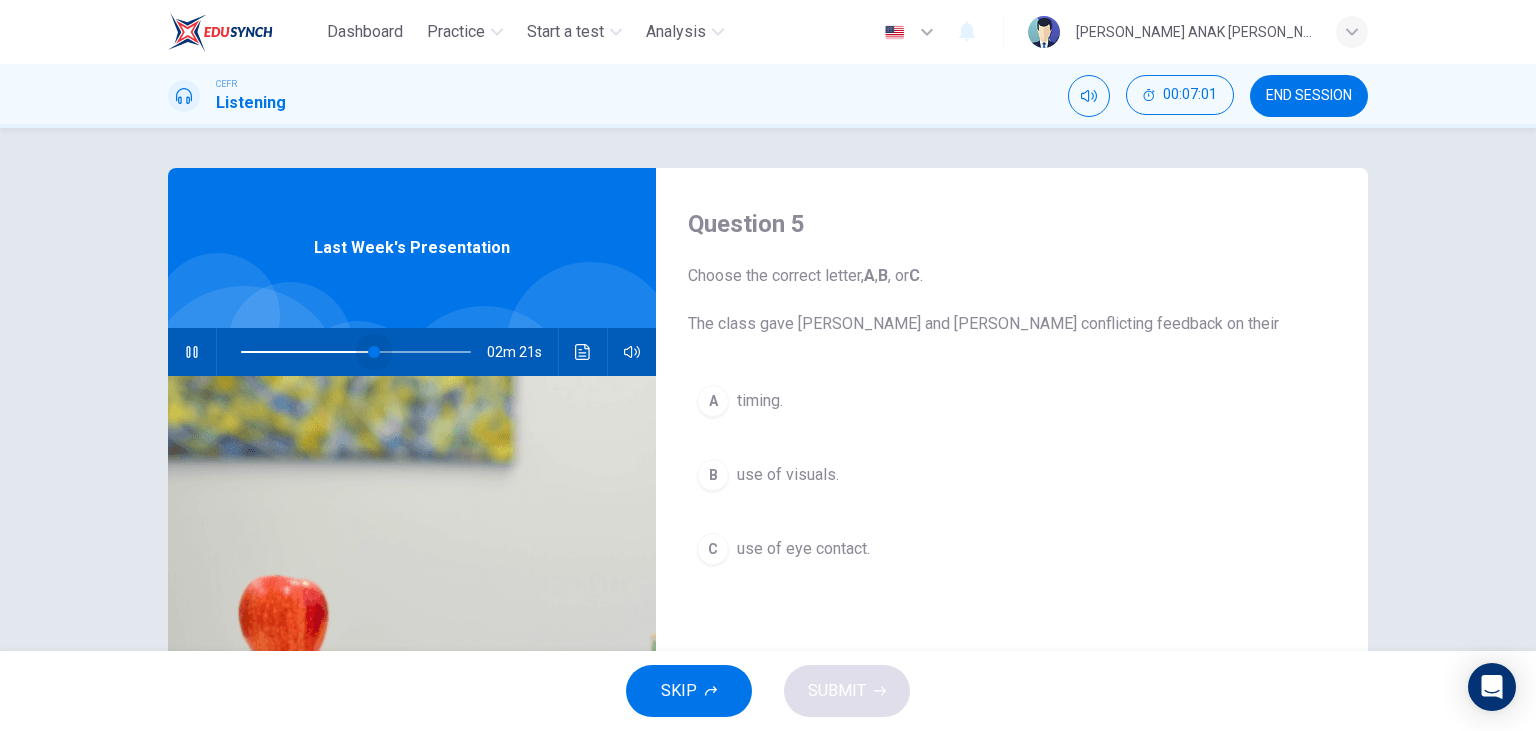 click at bounding box center [374, 352] 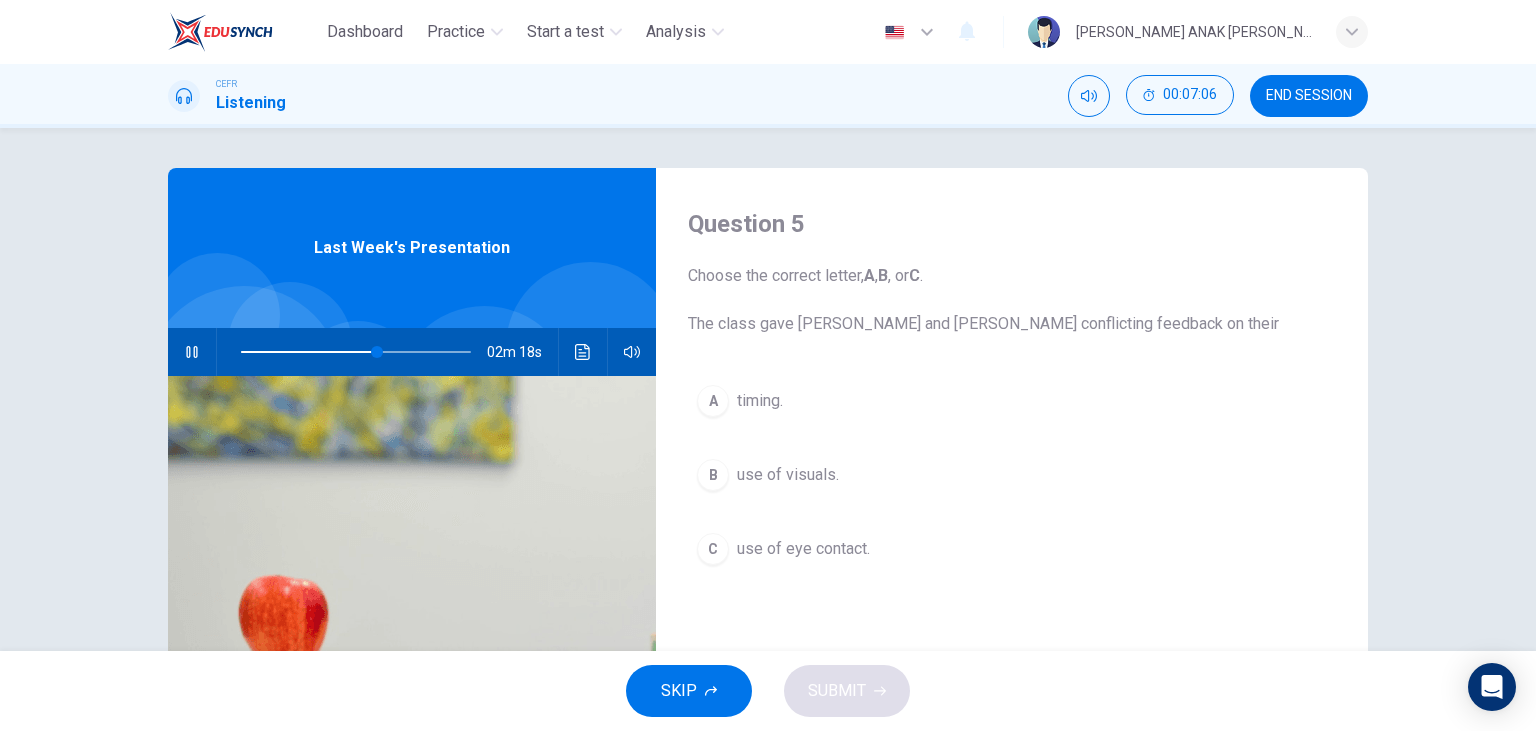 click on "B use of visuals." at bounding box center (1012, 475) 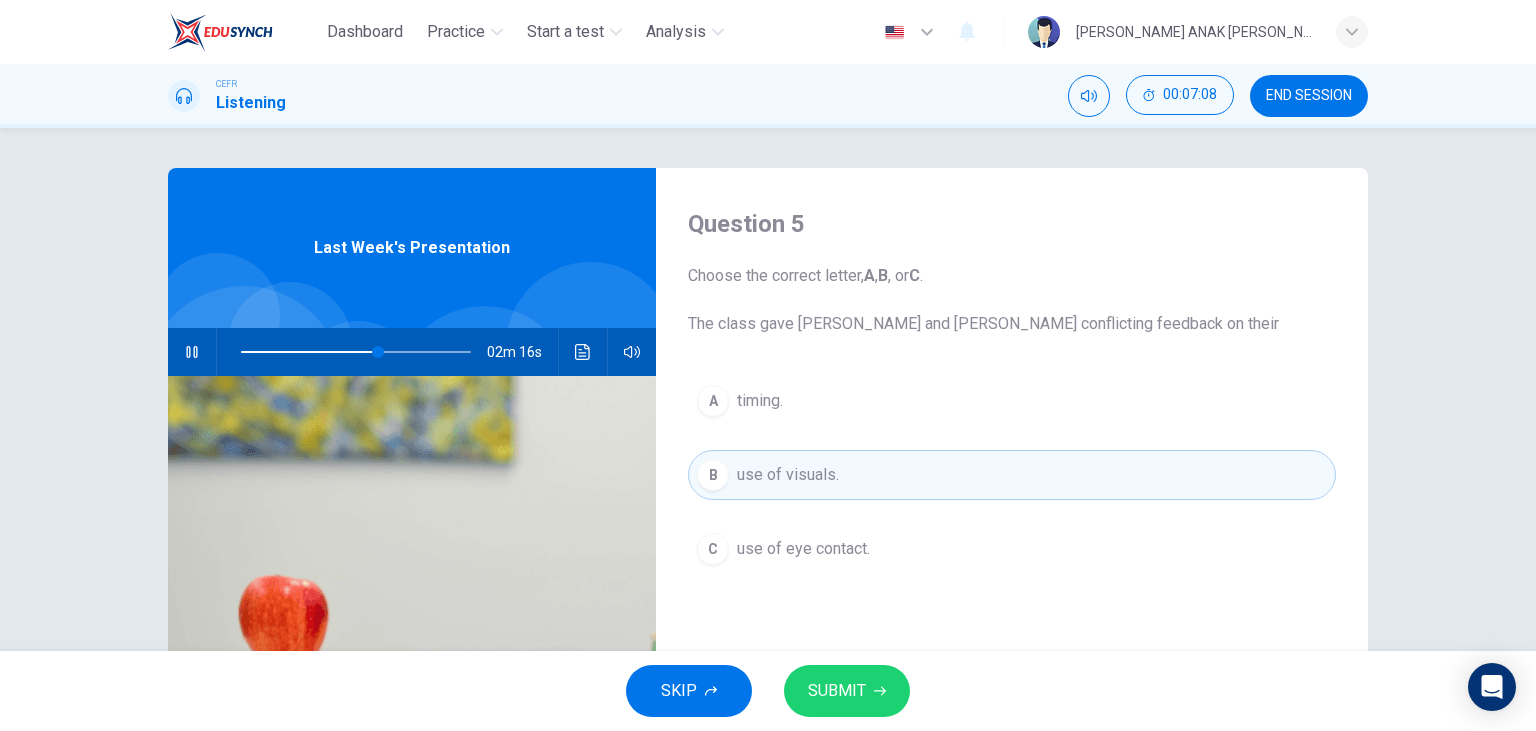 click on "SUBMIT" at bounding box center (837, 691) 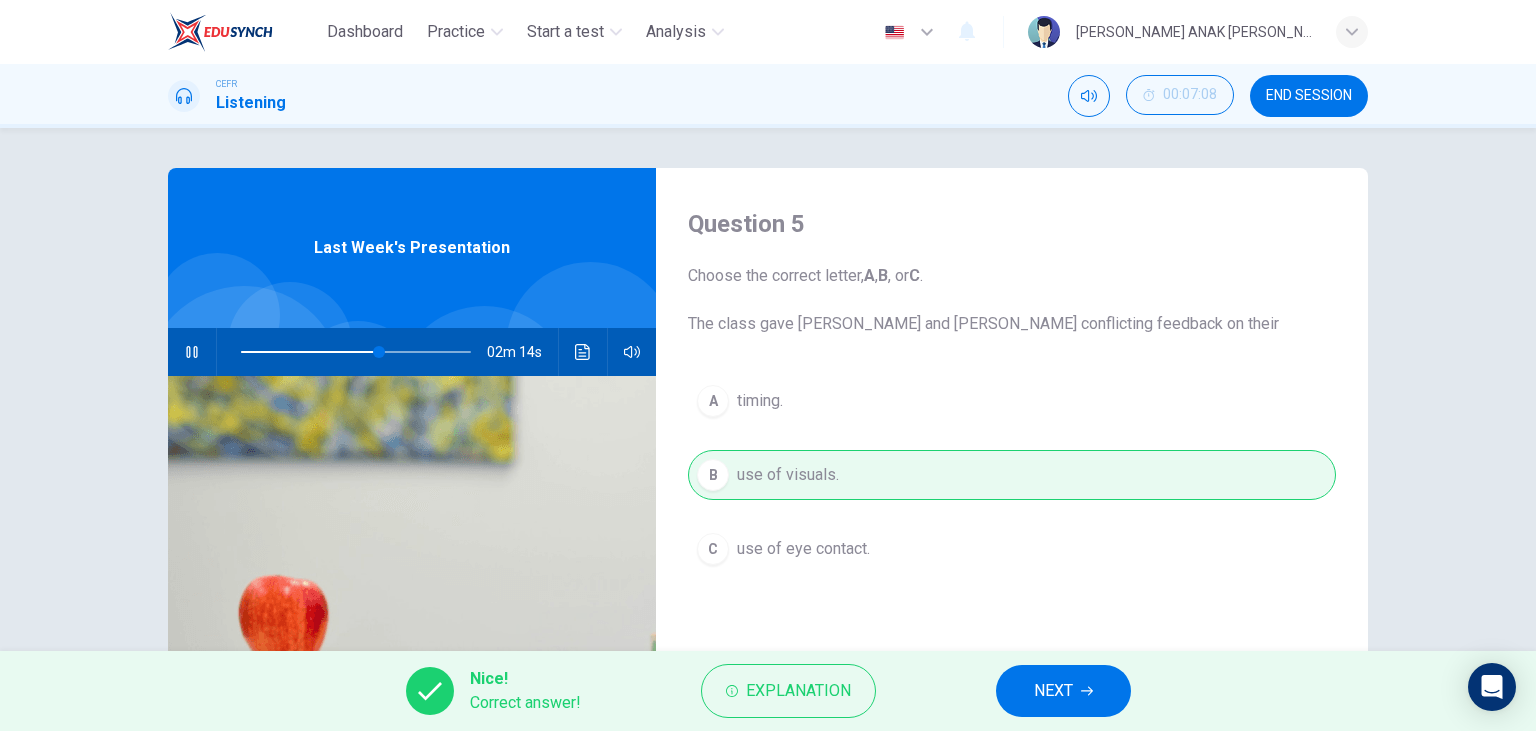 click on "NEXT" at bounding box center [1063, 691] 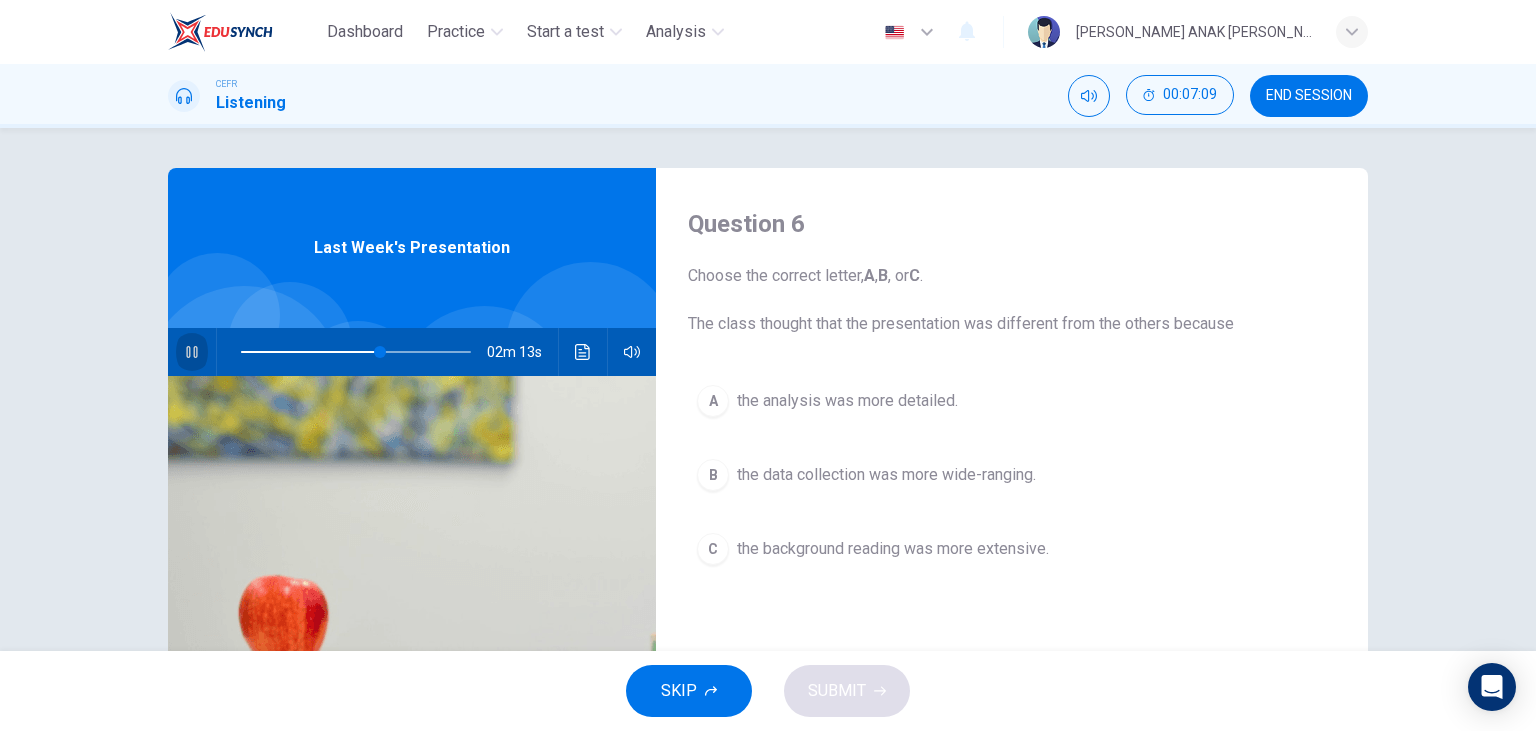 click 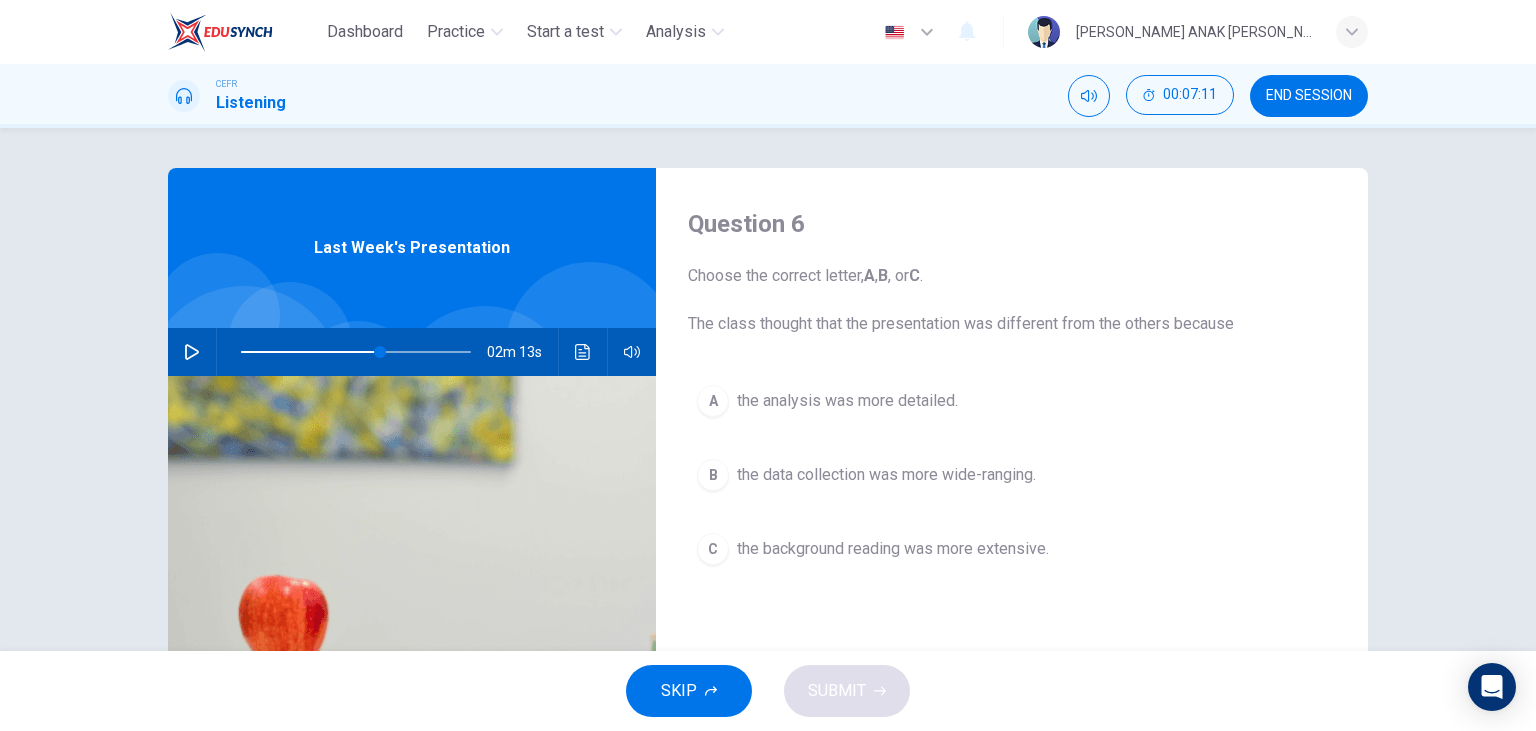 click on "02m 13s" at bounding box center [412, 352] 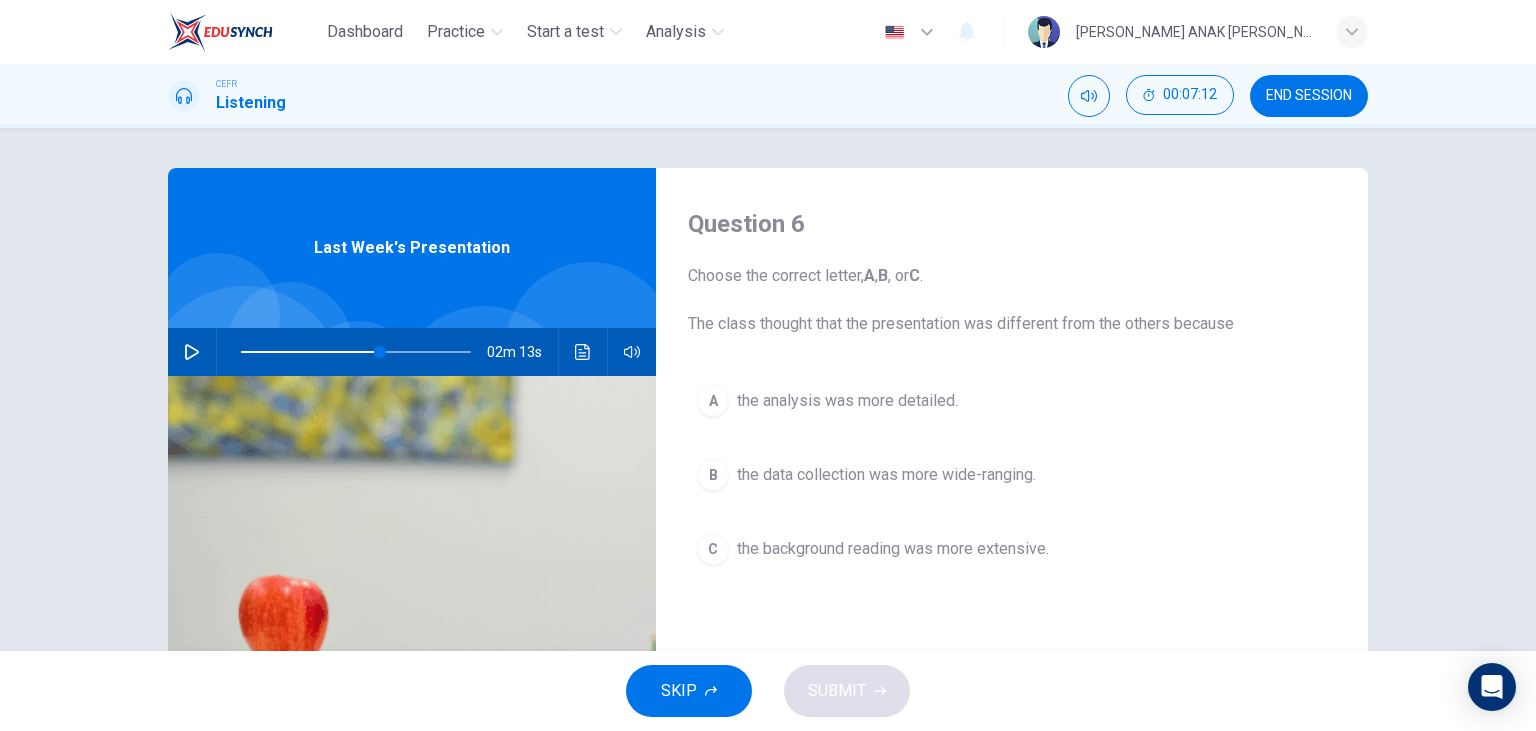 click at bounding box center (192, 352) 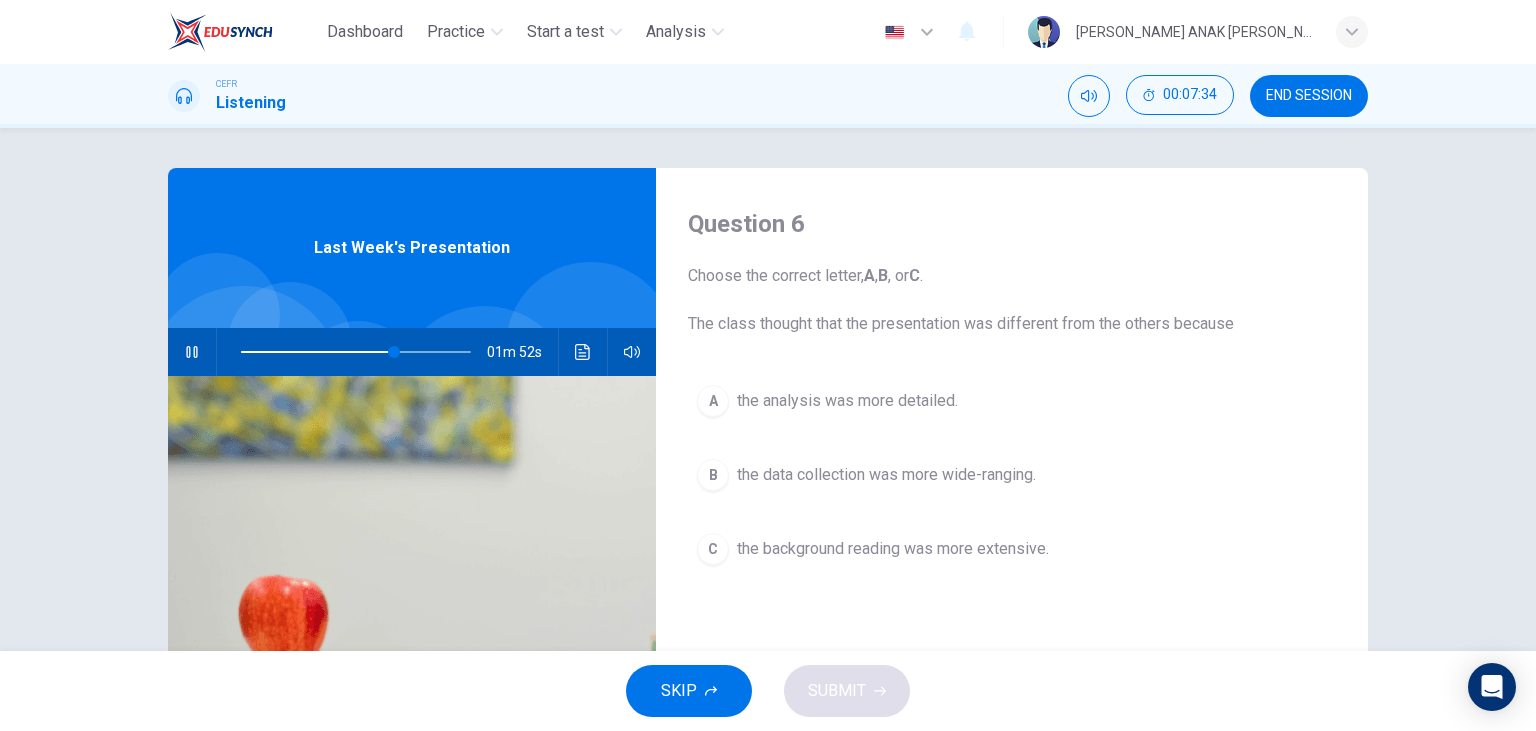 click on "the background reading was more extensive." at bounding box center (893, 549) 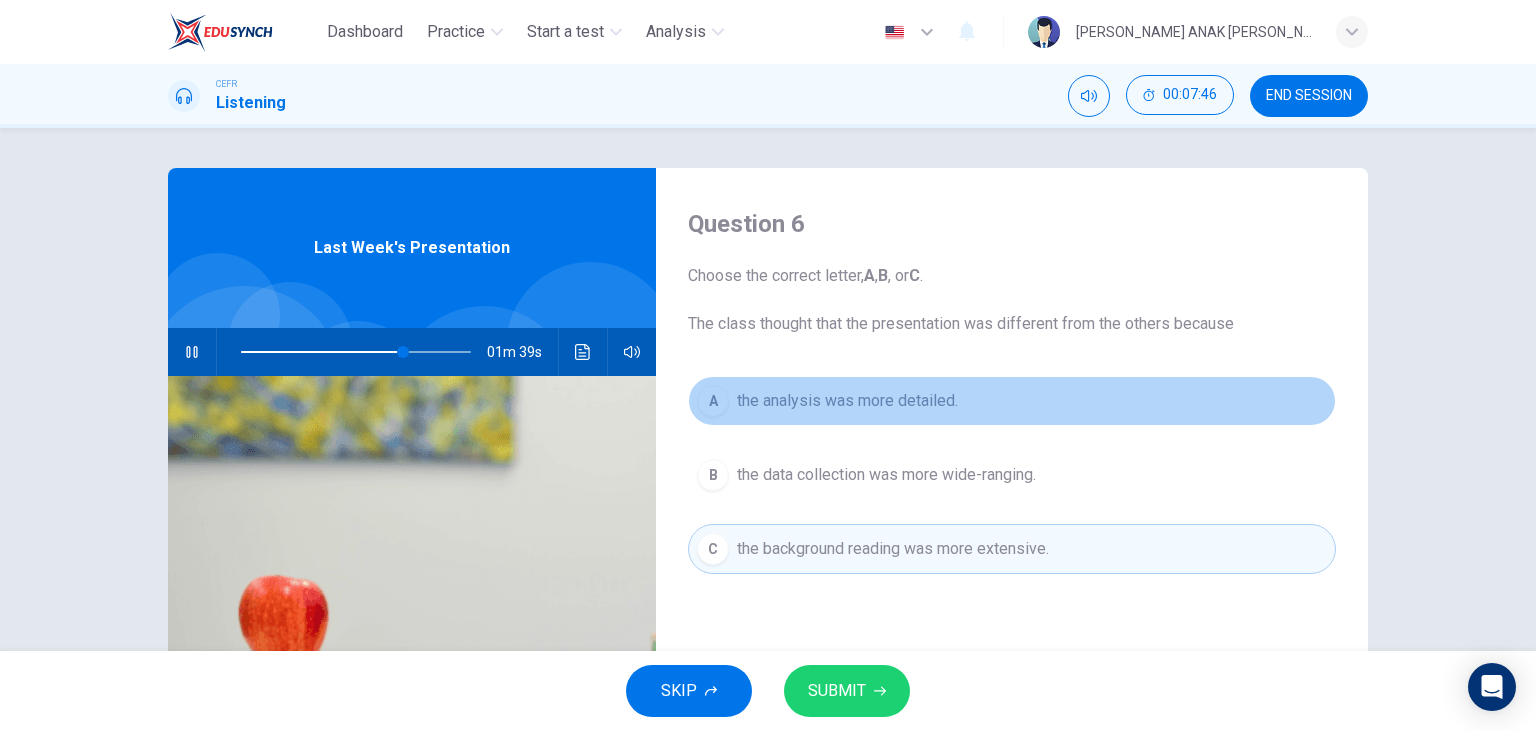 click on "the analysis was more detailed." at bounding box center [847, 401] 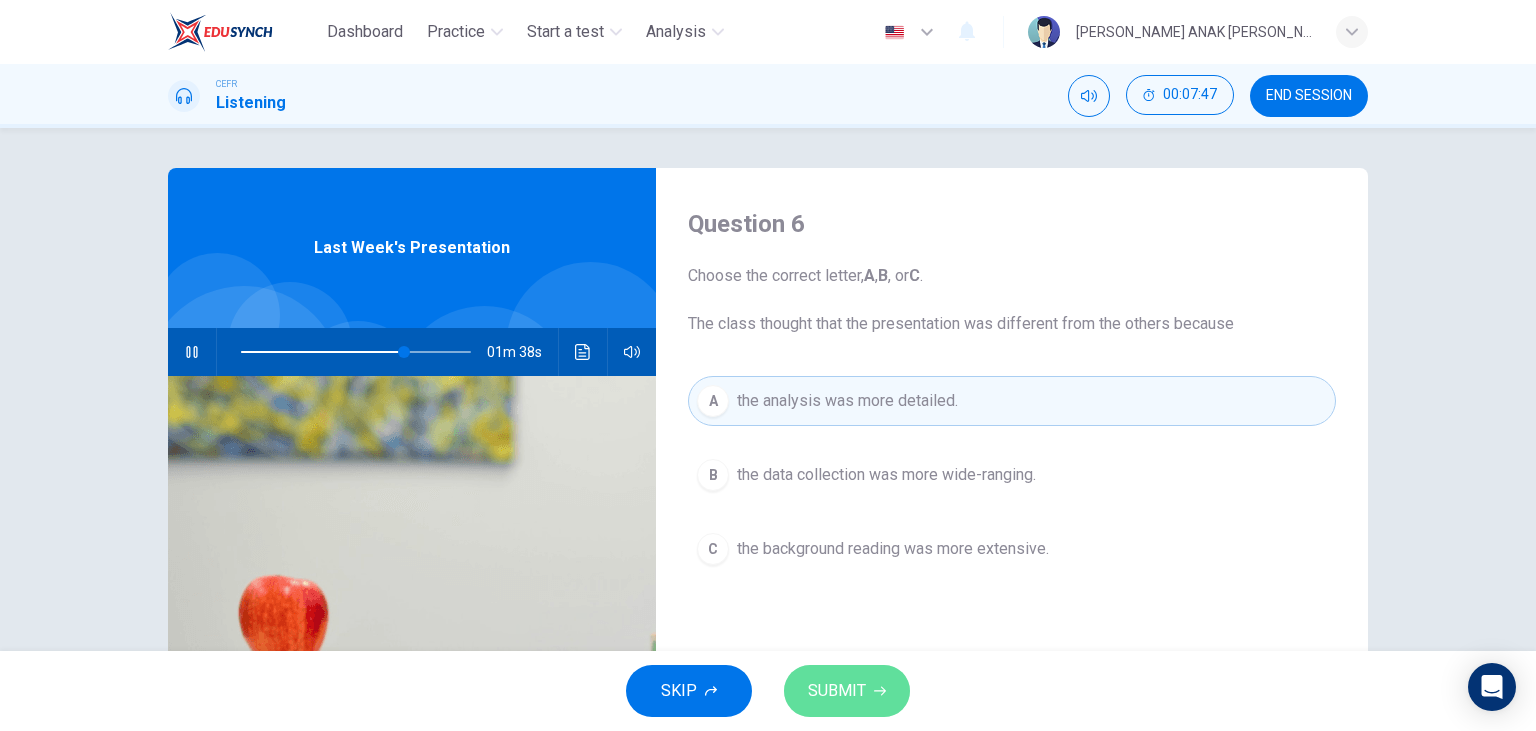 click on "SUBMIT" at bounding box center (847, 691) 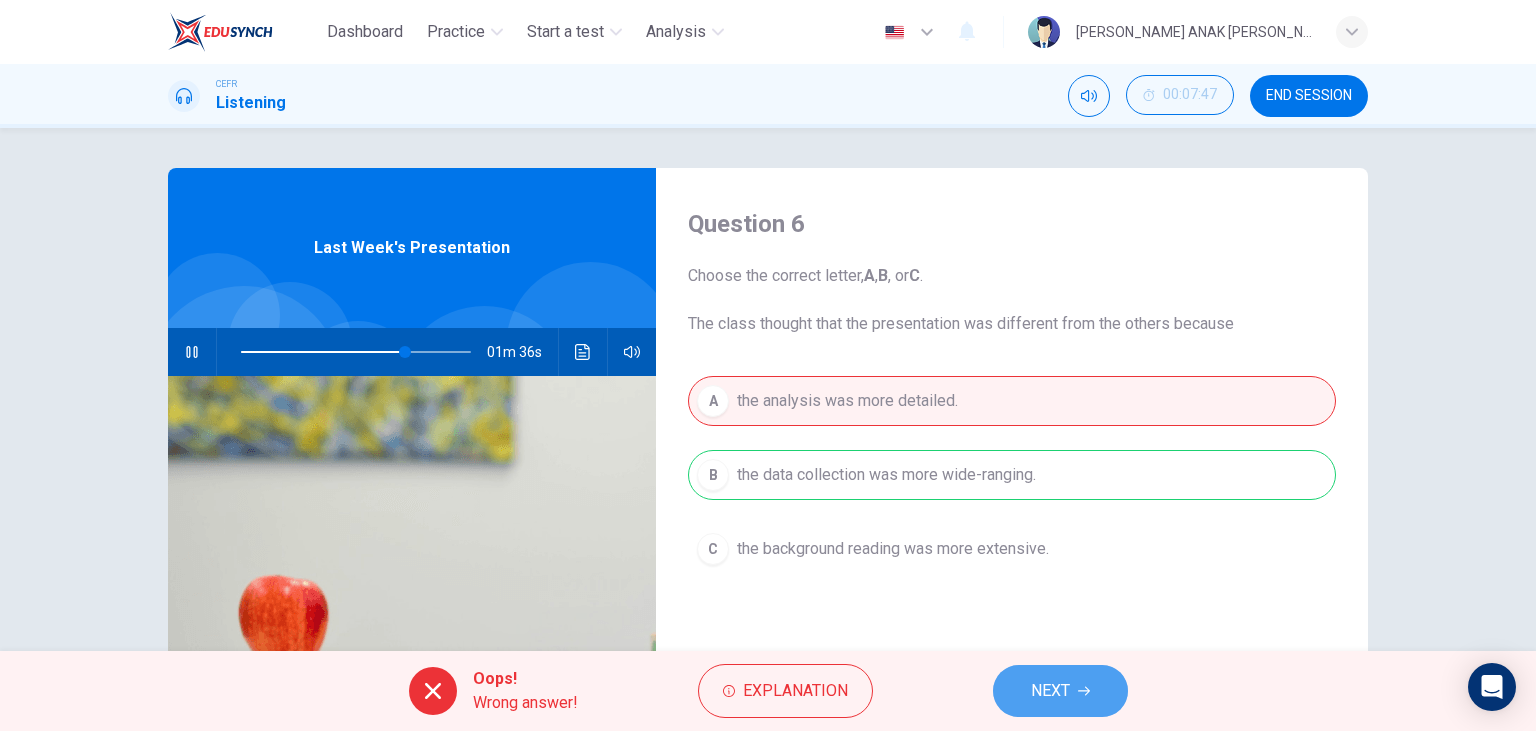 click on "NEXT" at bounding box center (1050, 691) 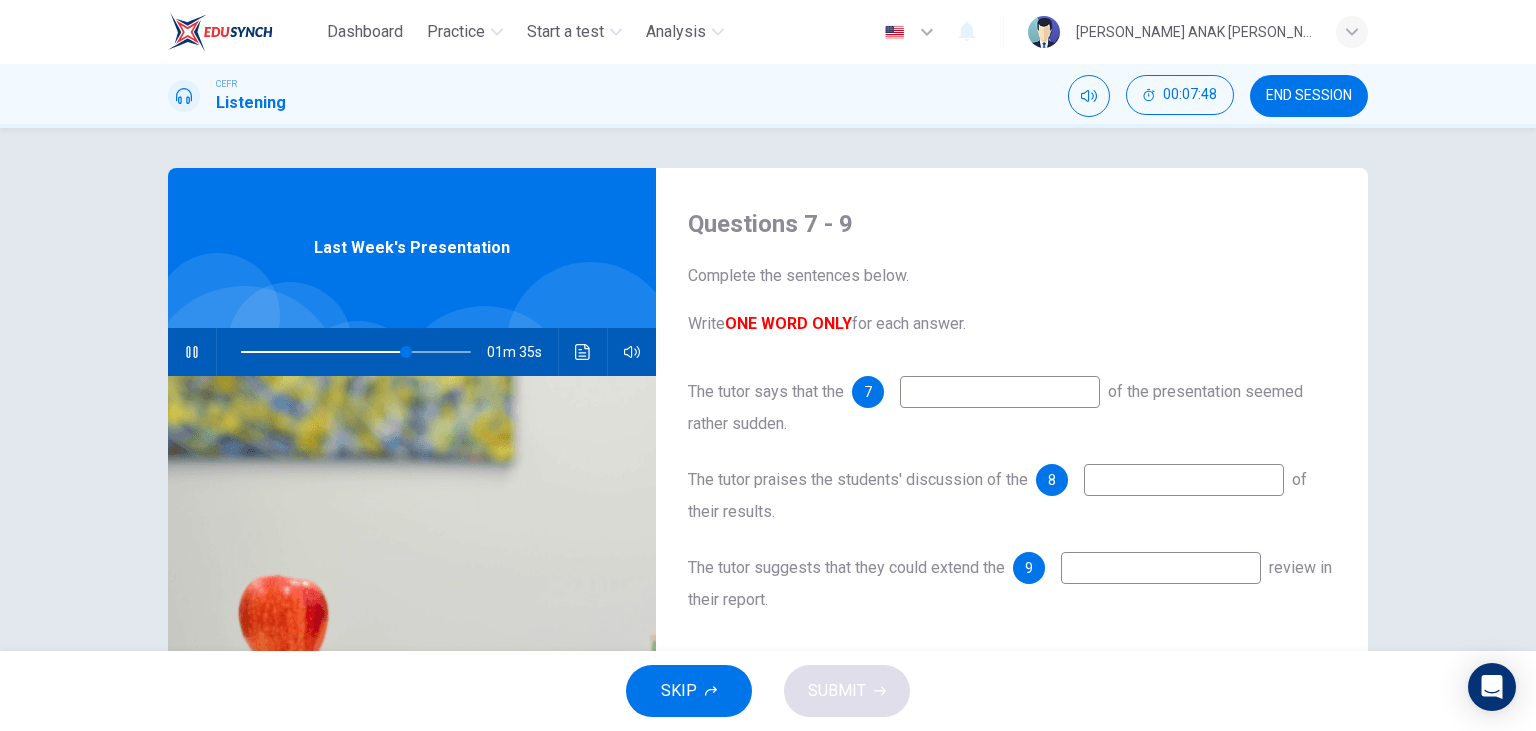 click 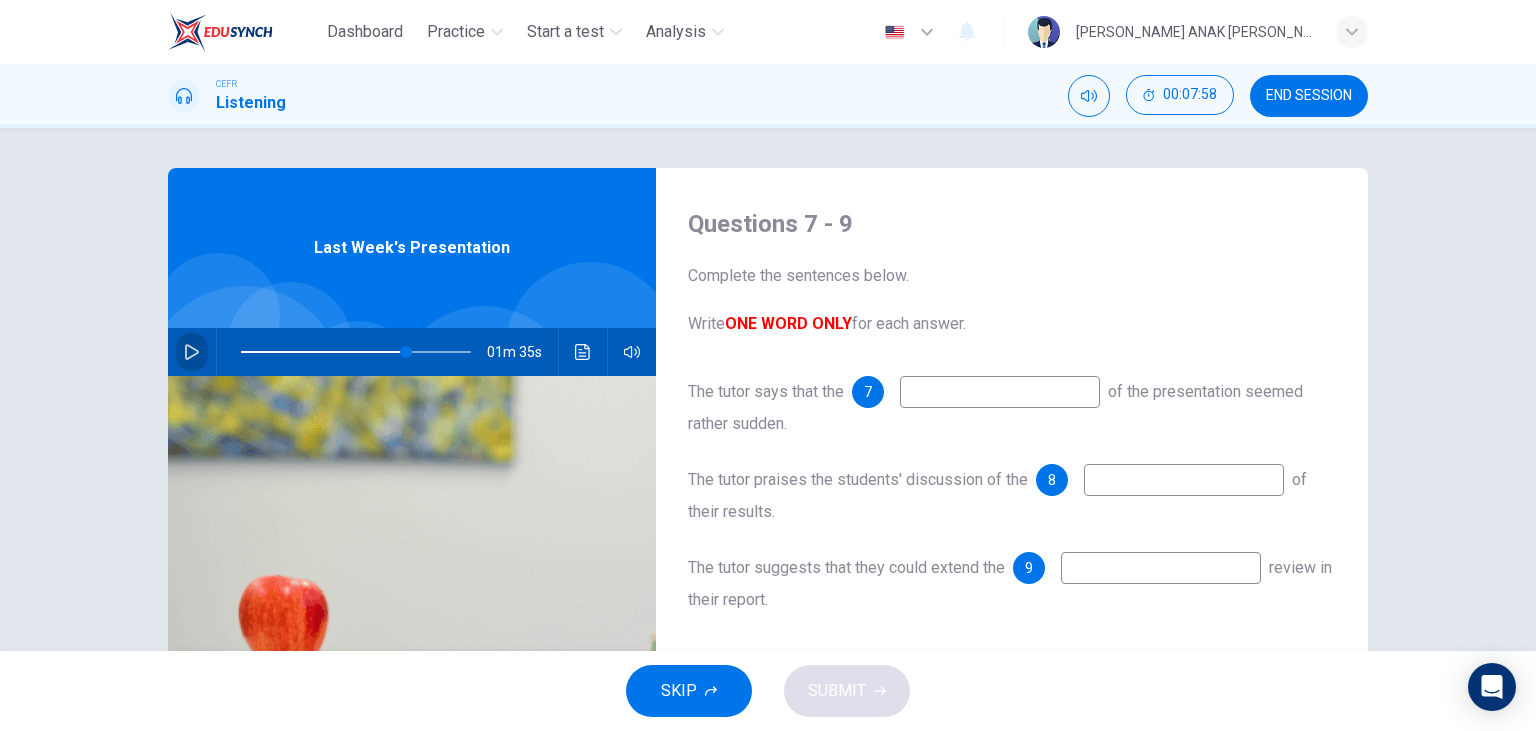 click at bounding box center (192, 352) 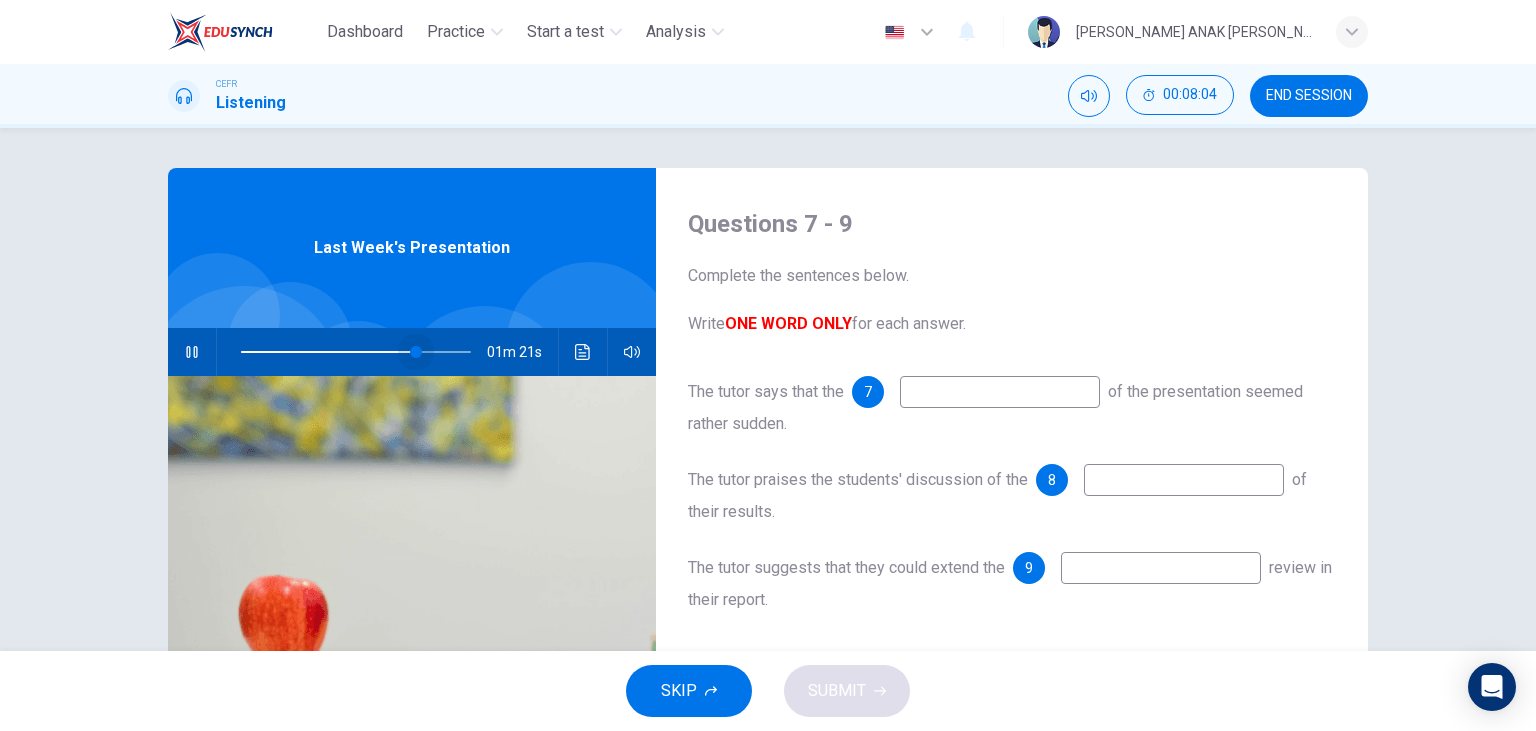 click at bounding box center [416, 352] 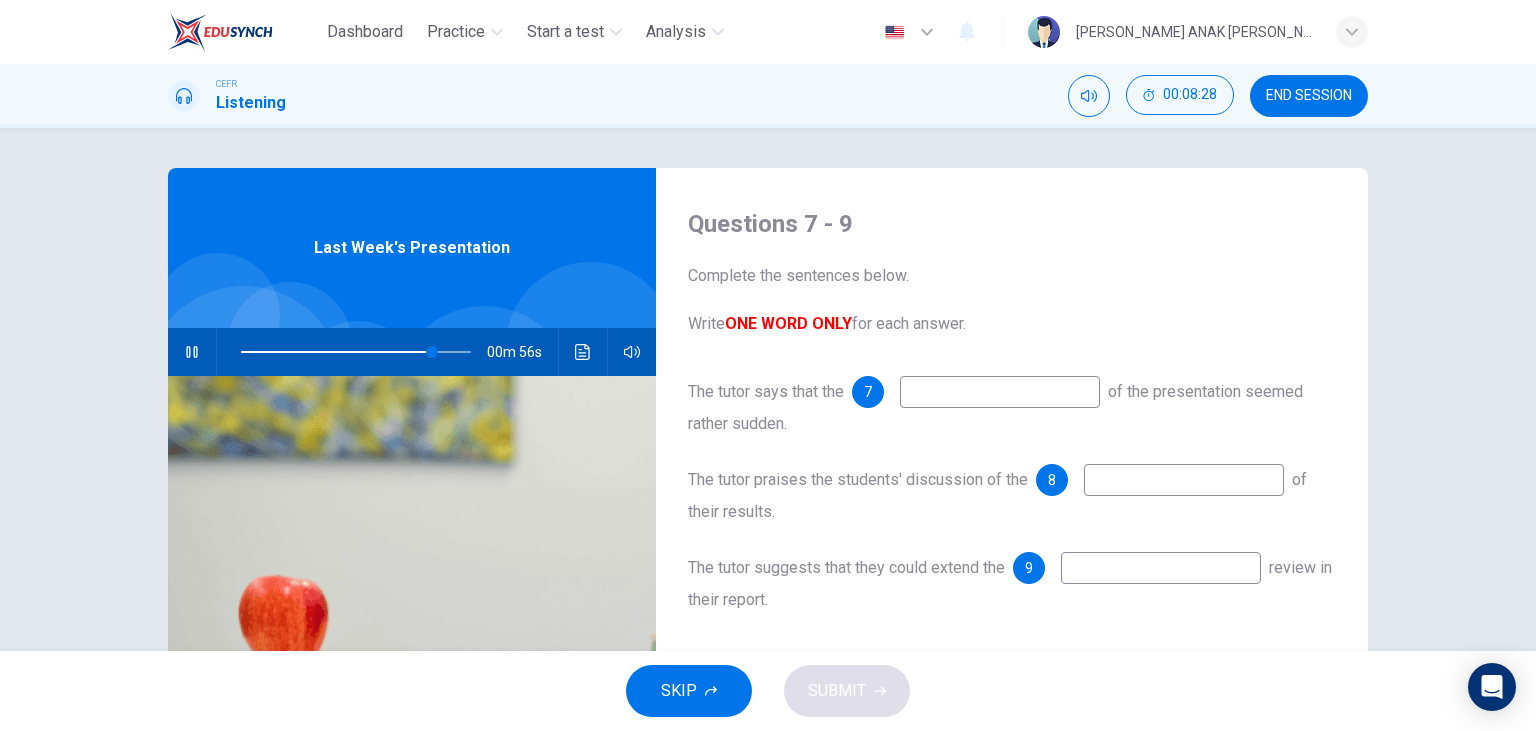 click 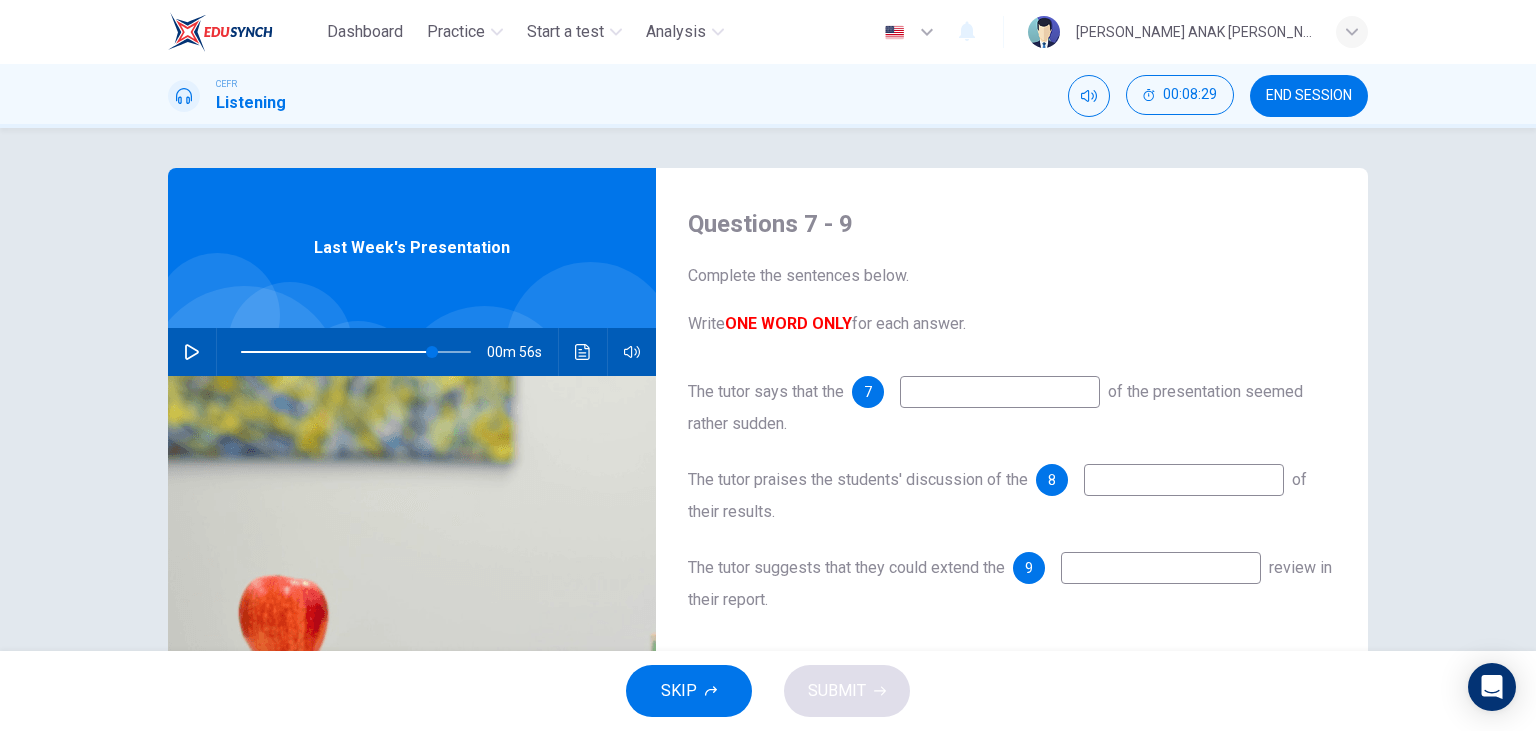 click 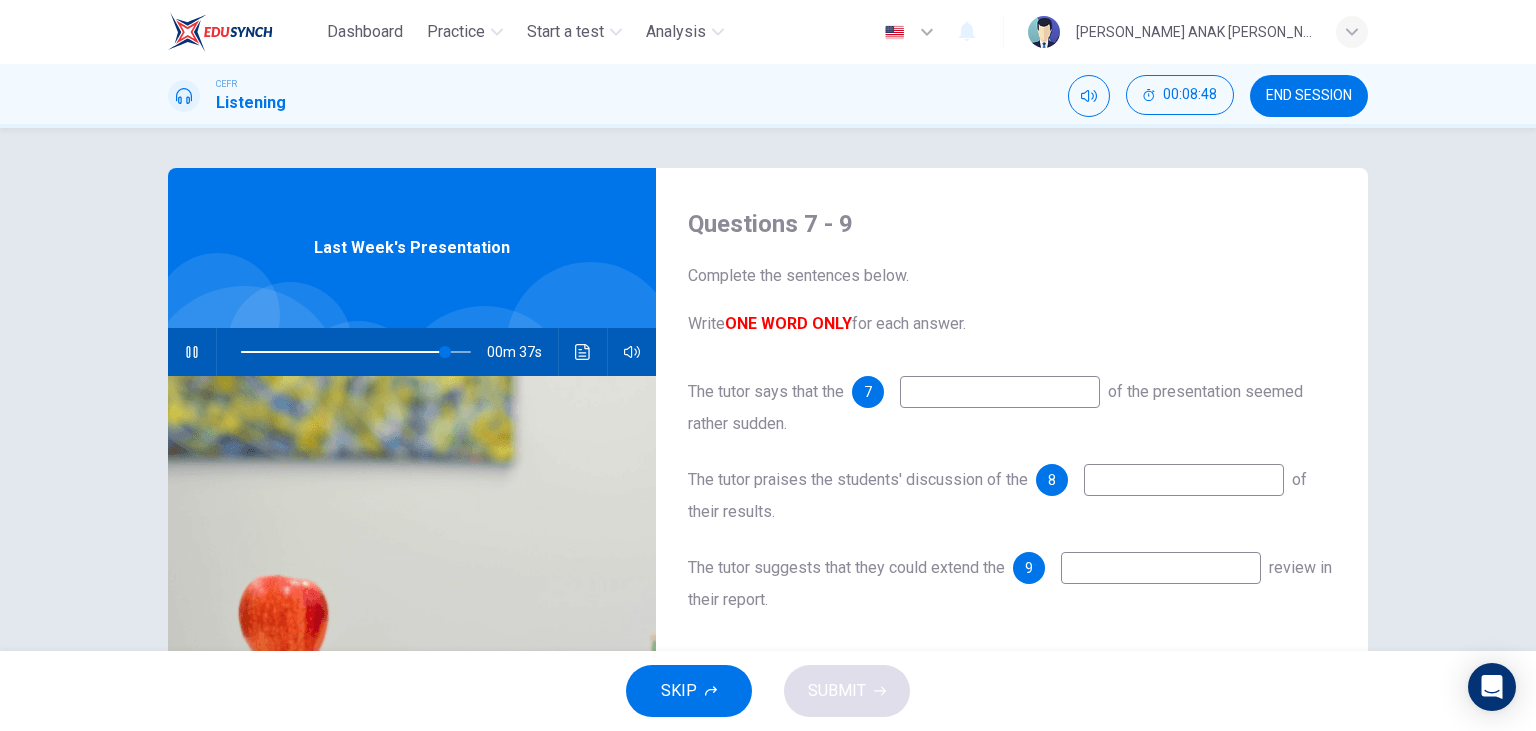 click 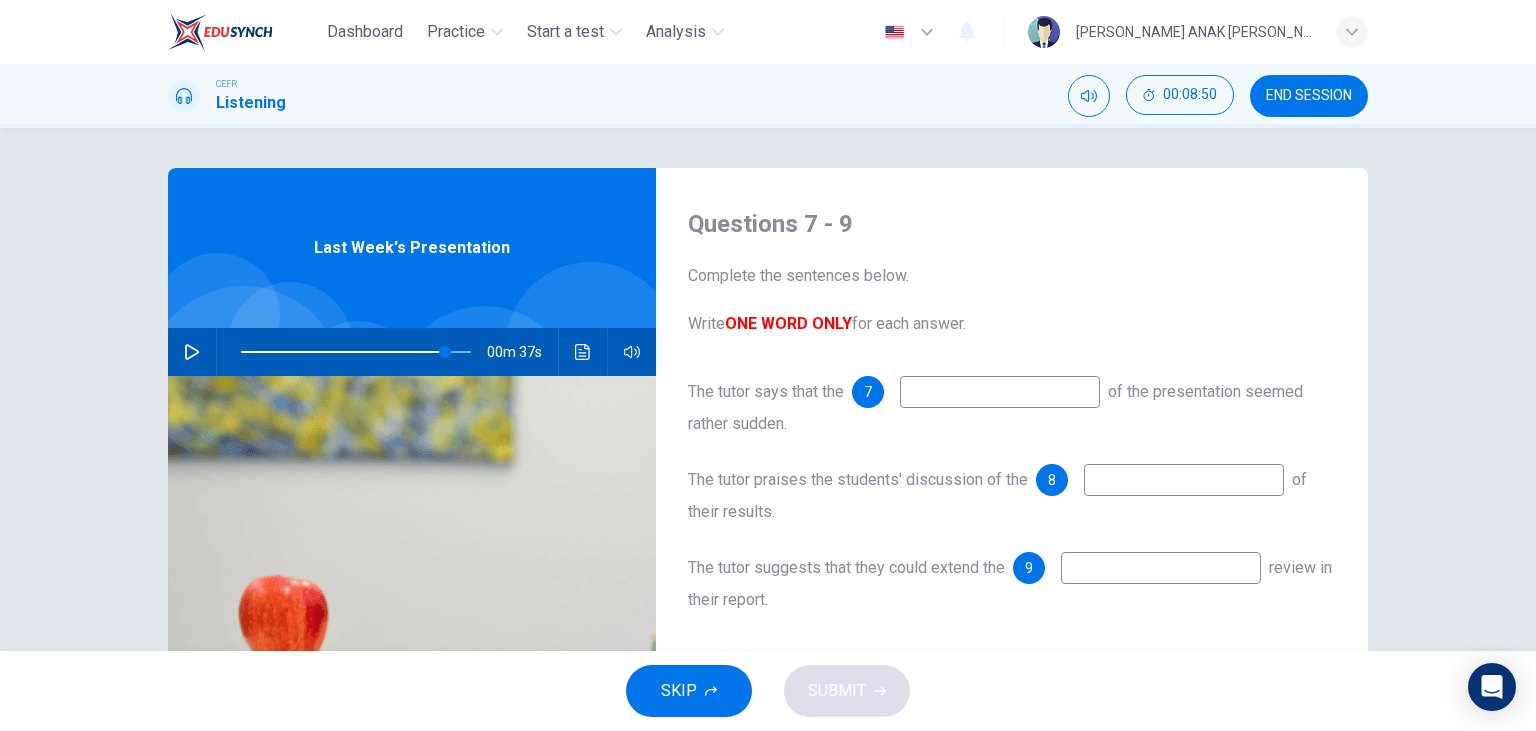 click at bounding box center [1000, 392] 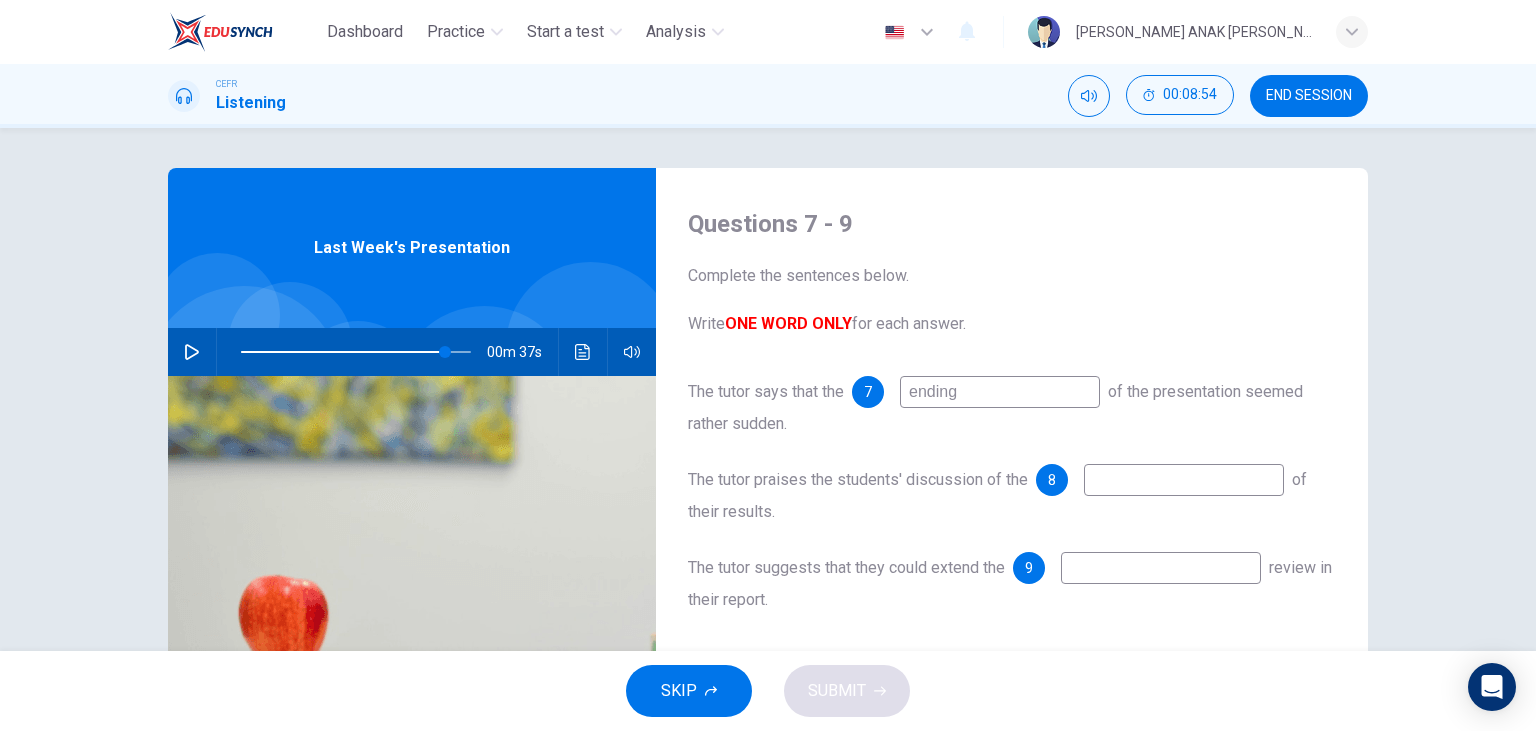 type on "ending" 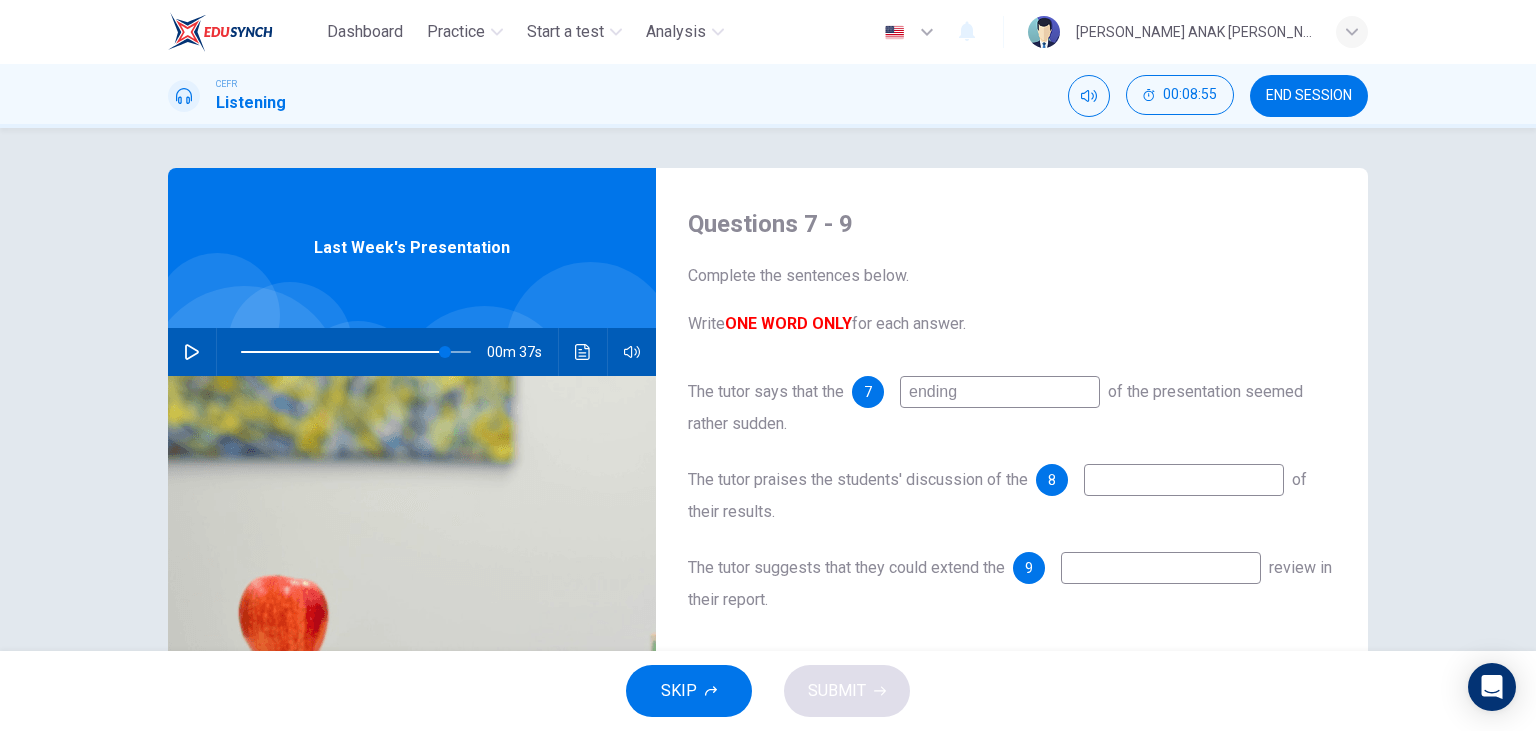click at bounding box center [1161, 568] 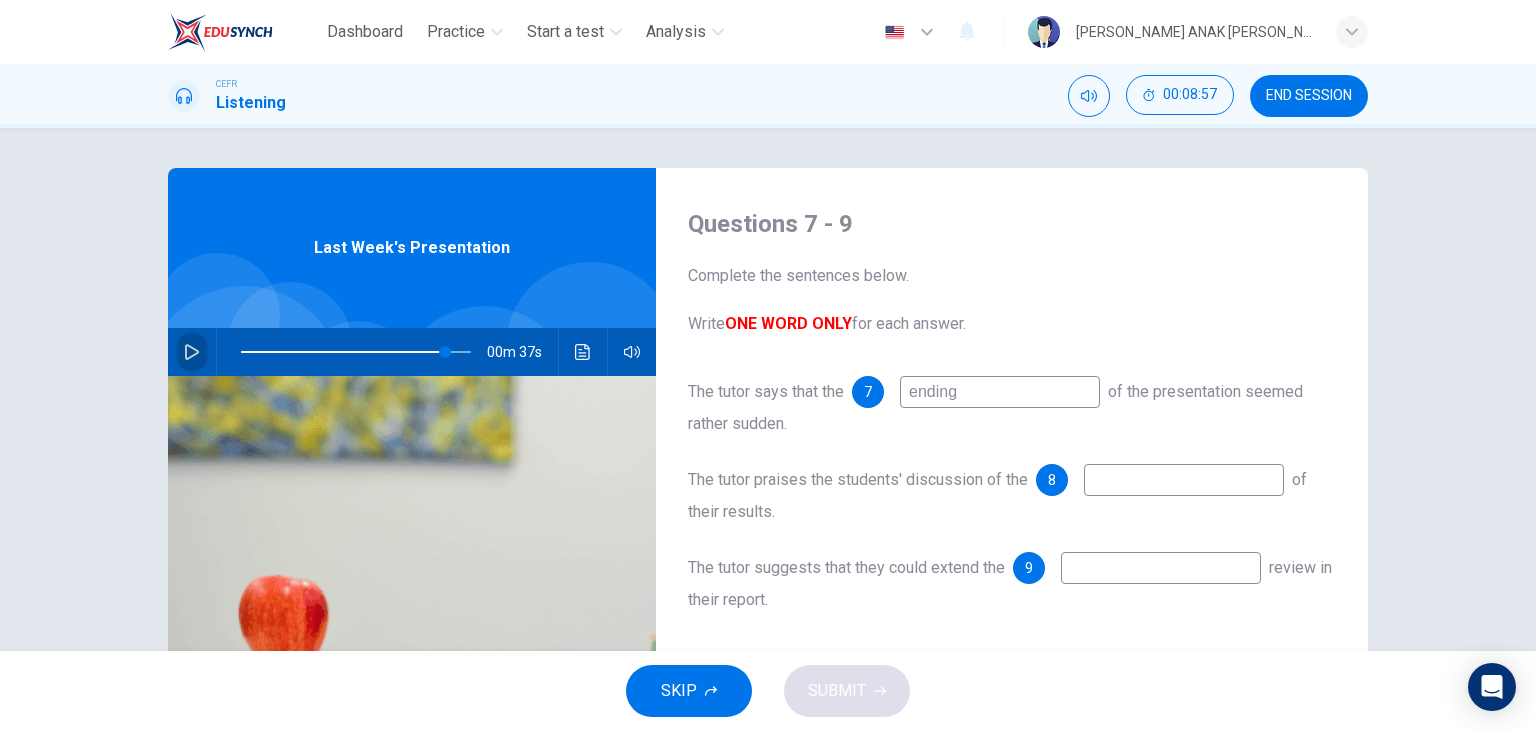 click 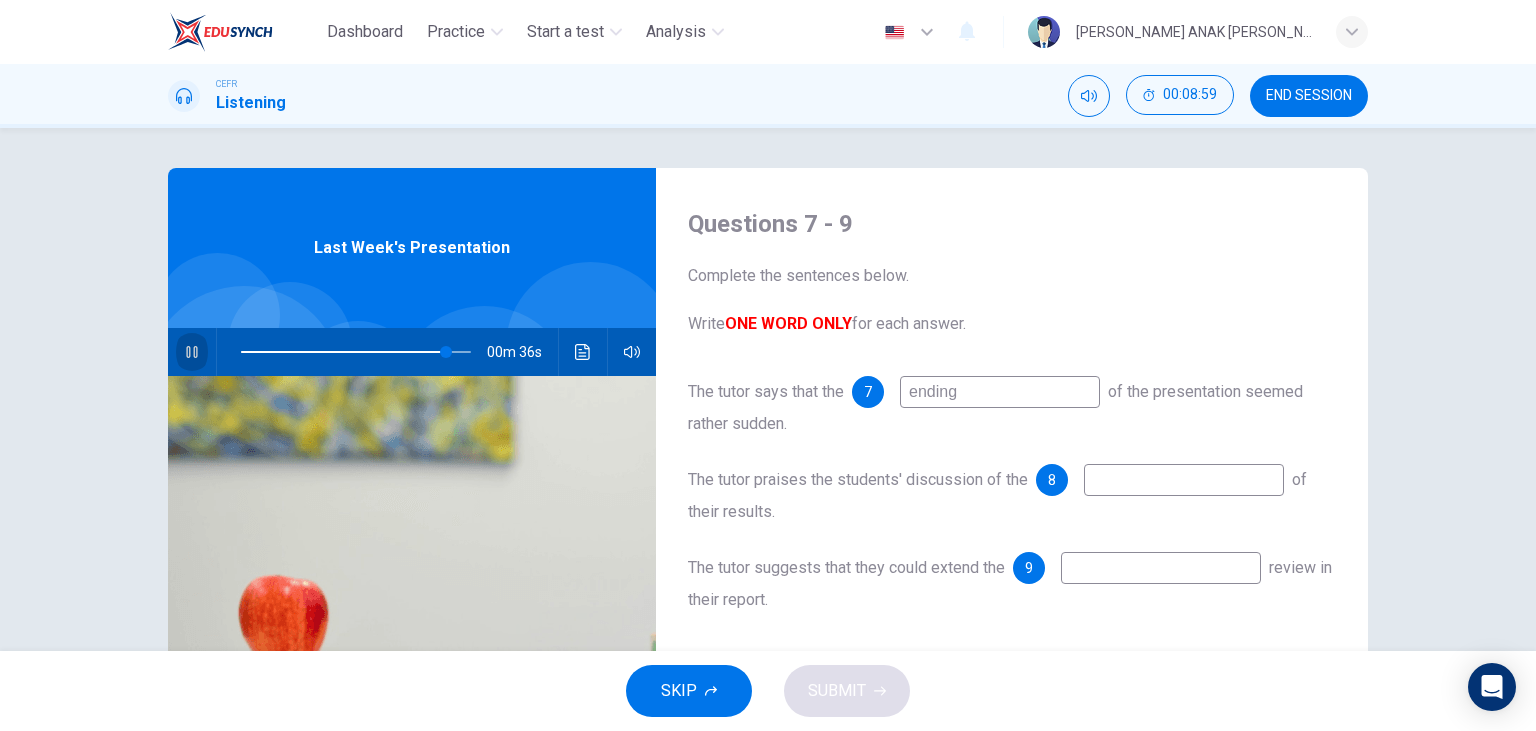 click 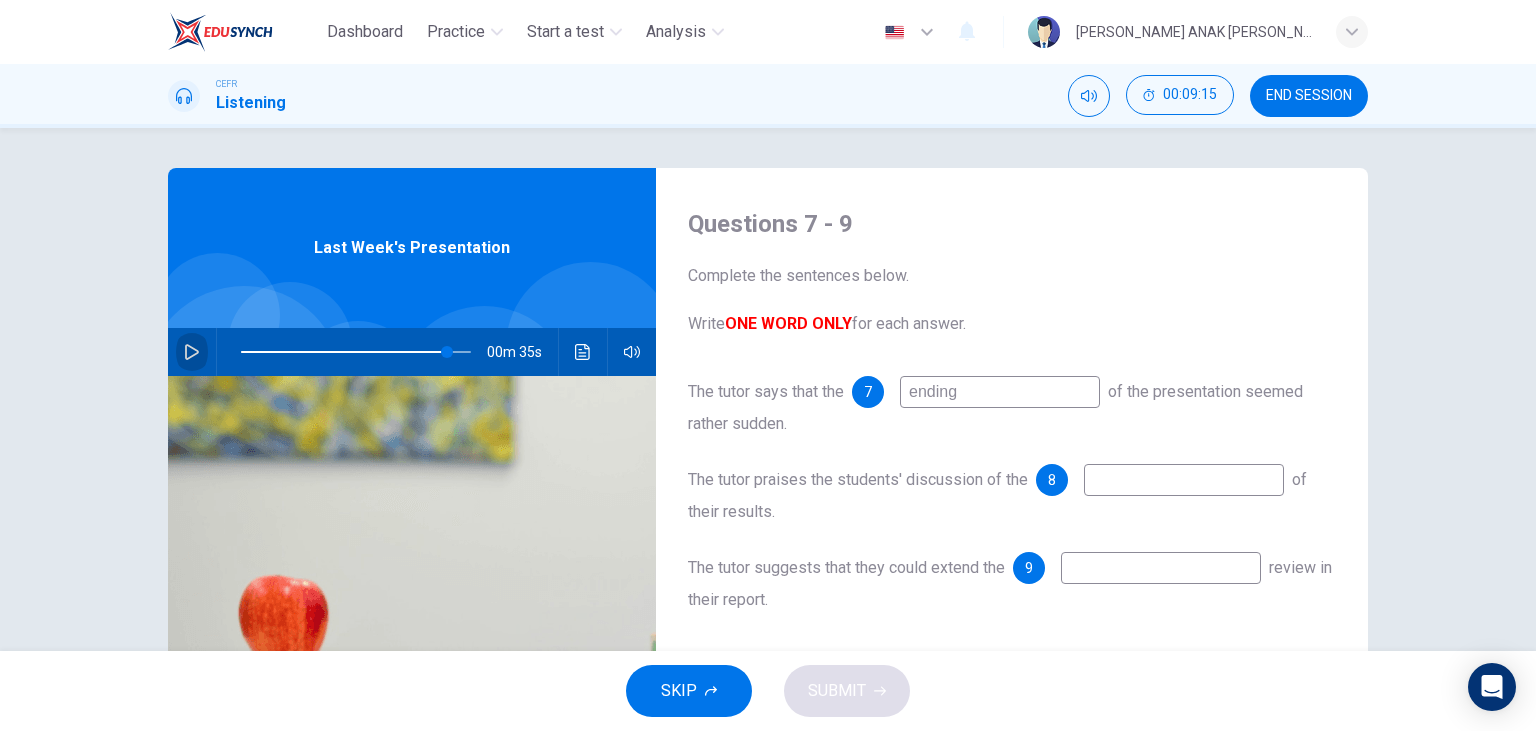 click 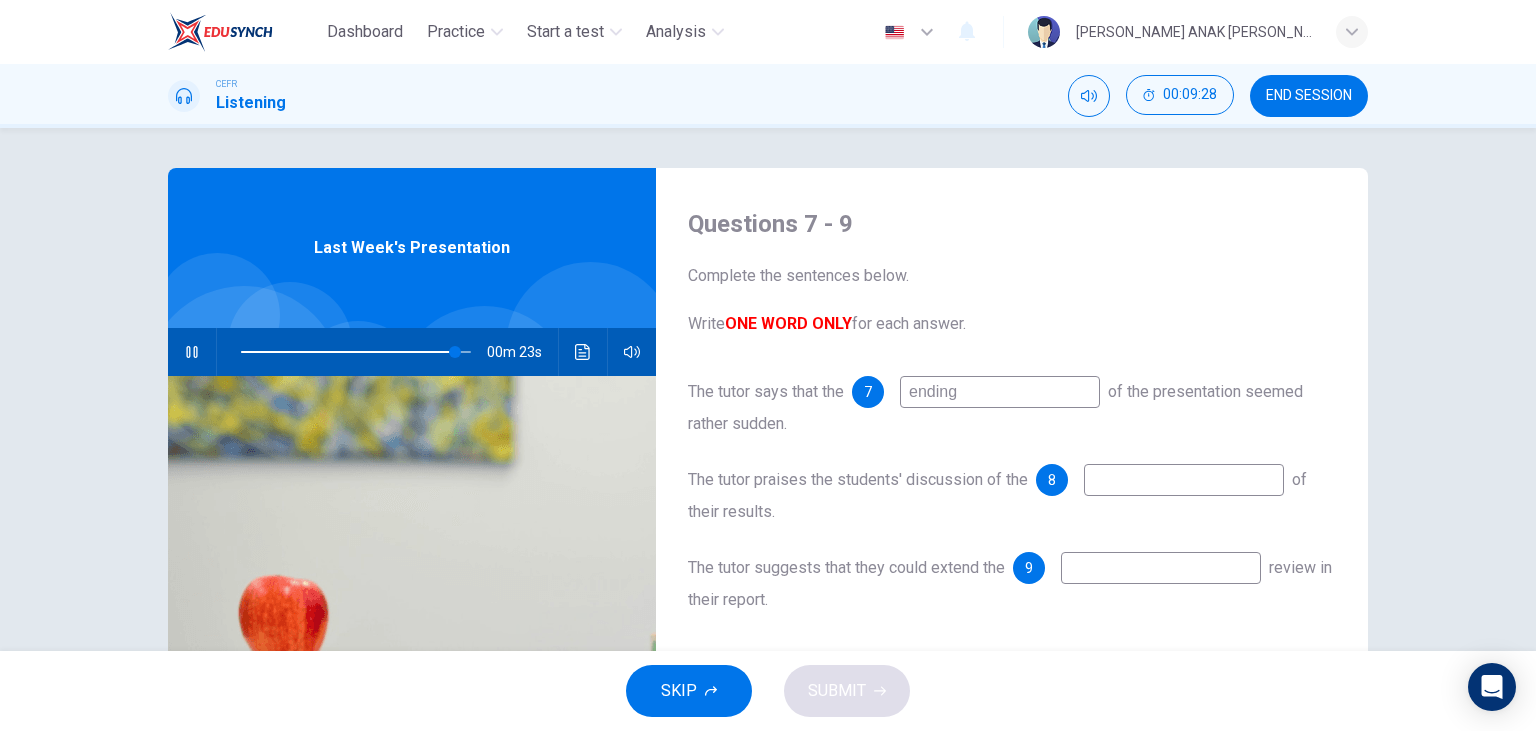 click at bounding box center [192, 352] 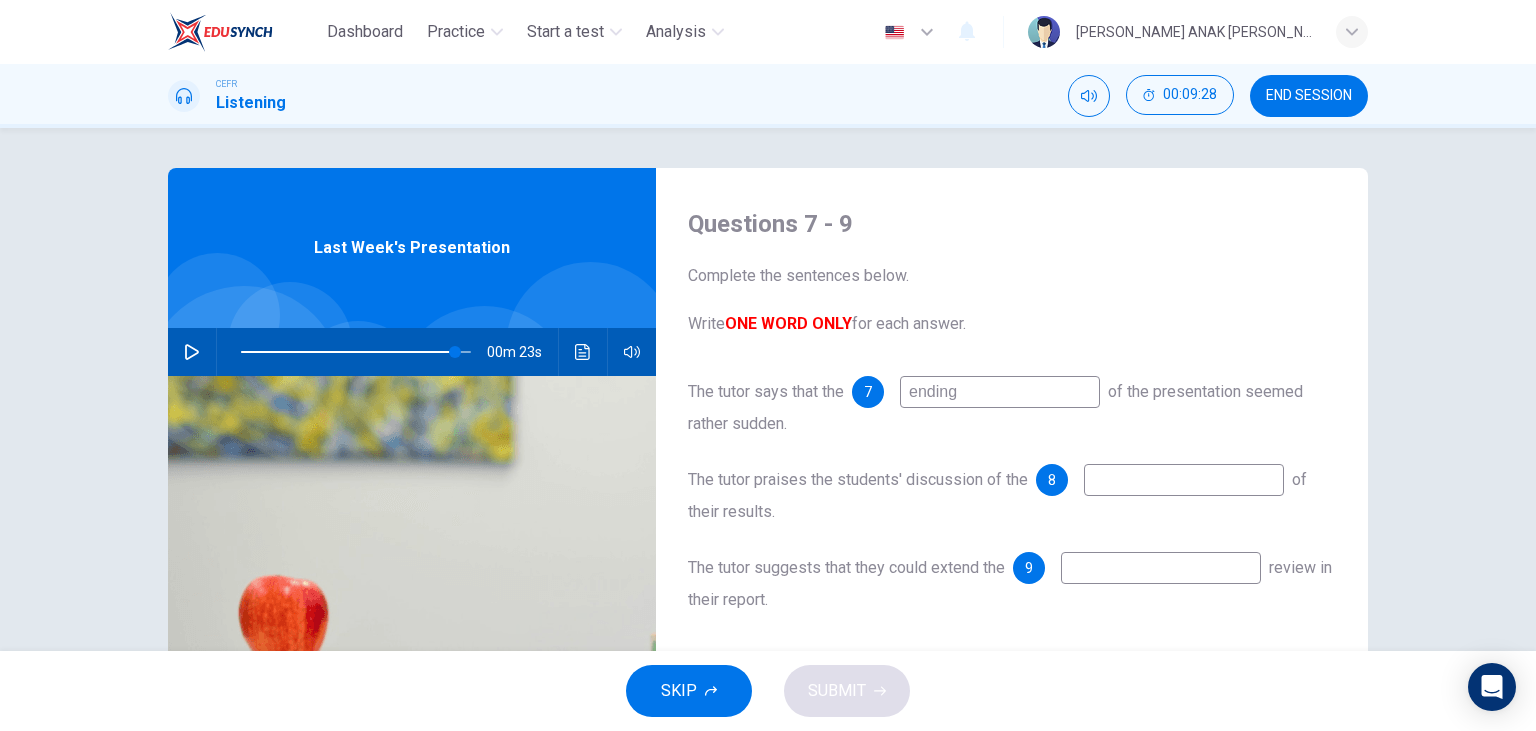 type on "93" 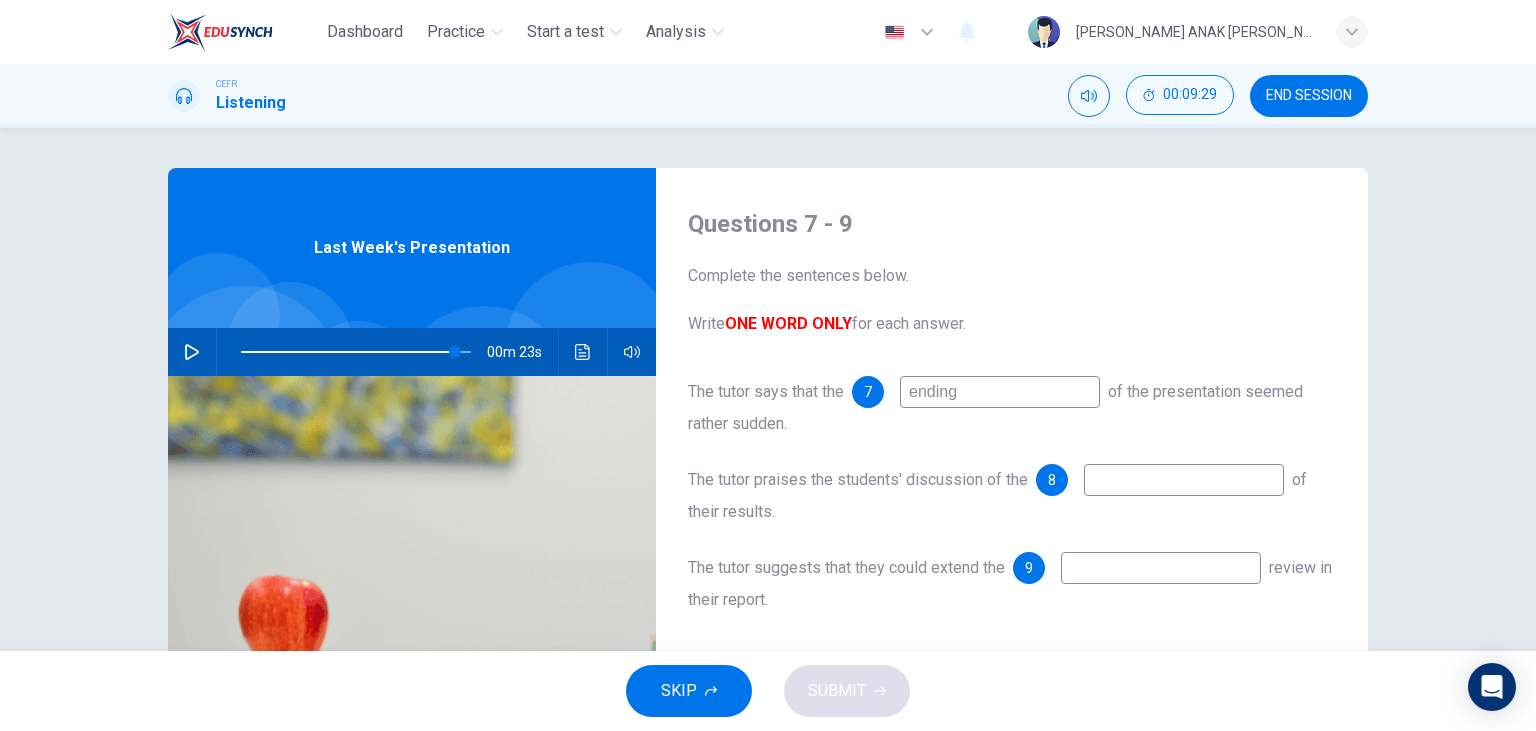 click at bounding box center [1161, 568] 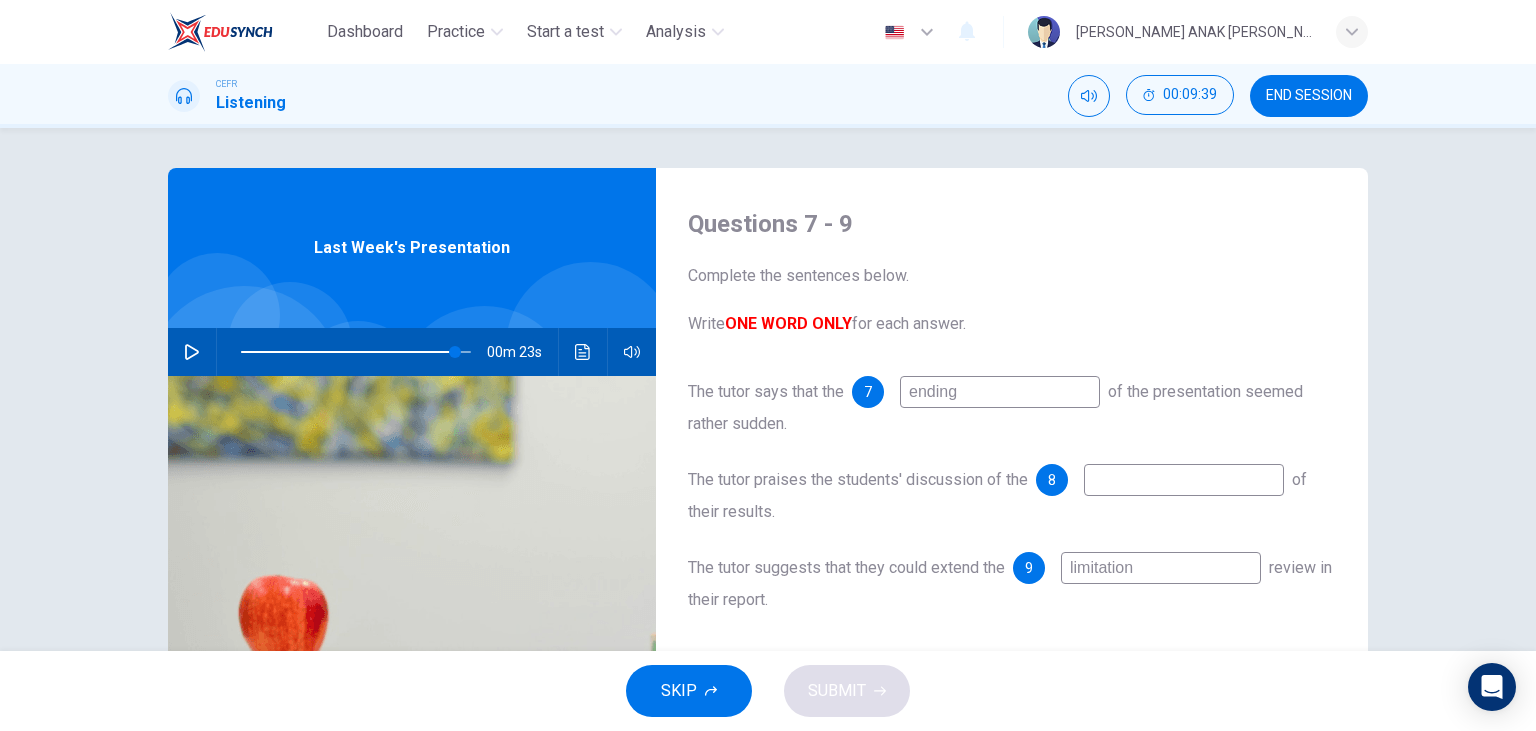 type on "limitation" 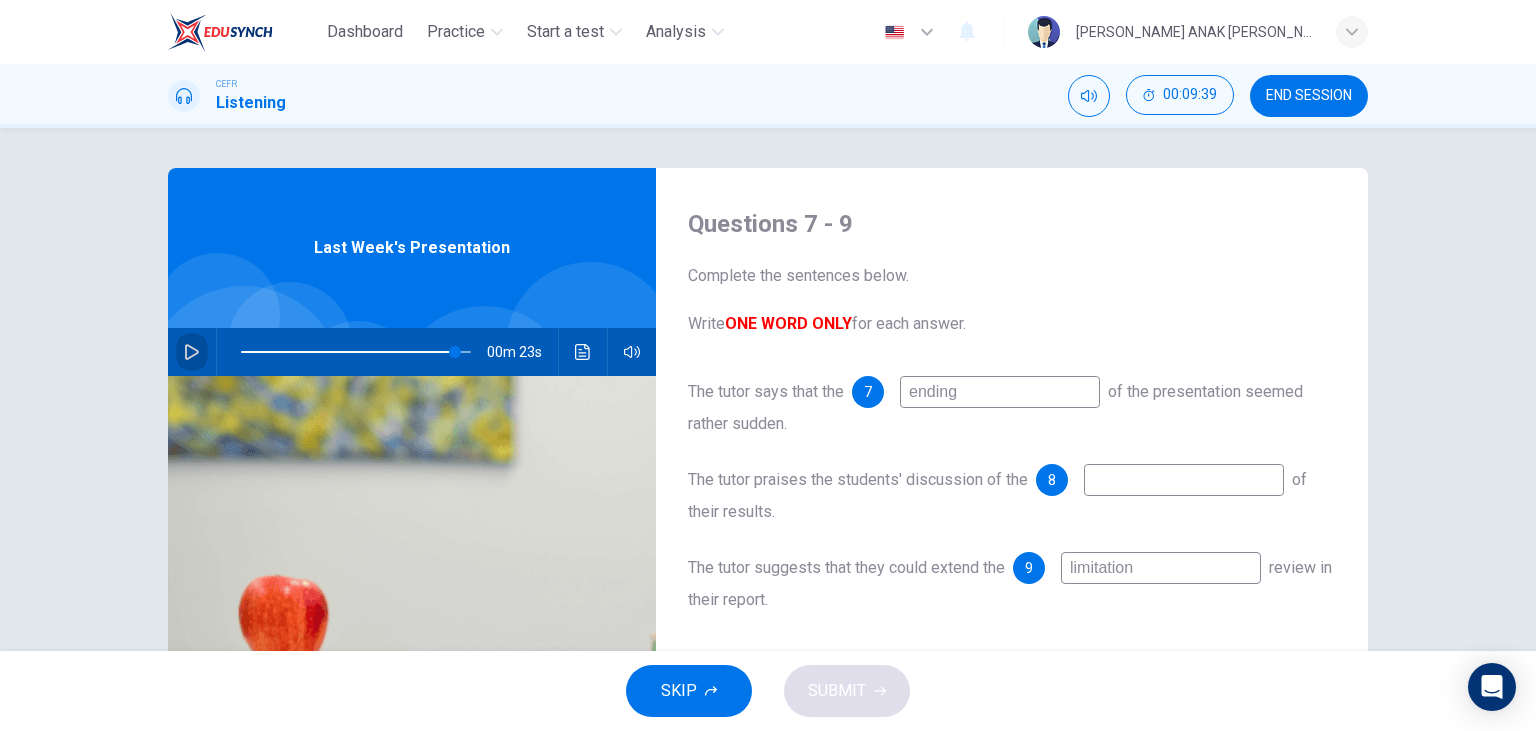 click 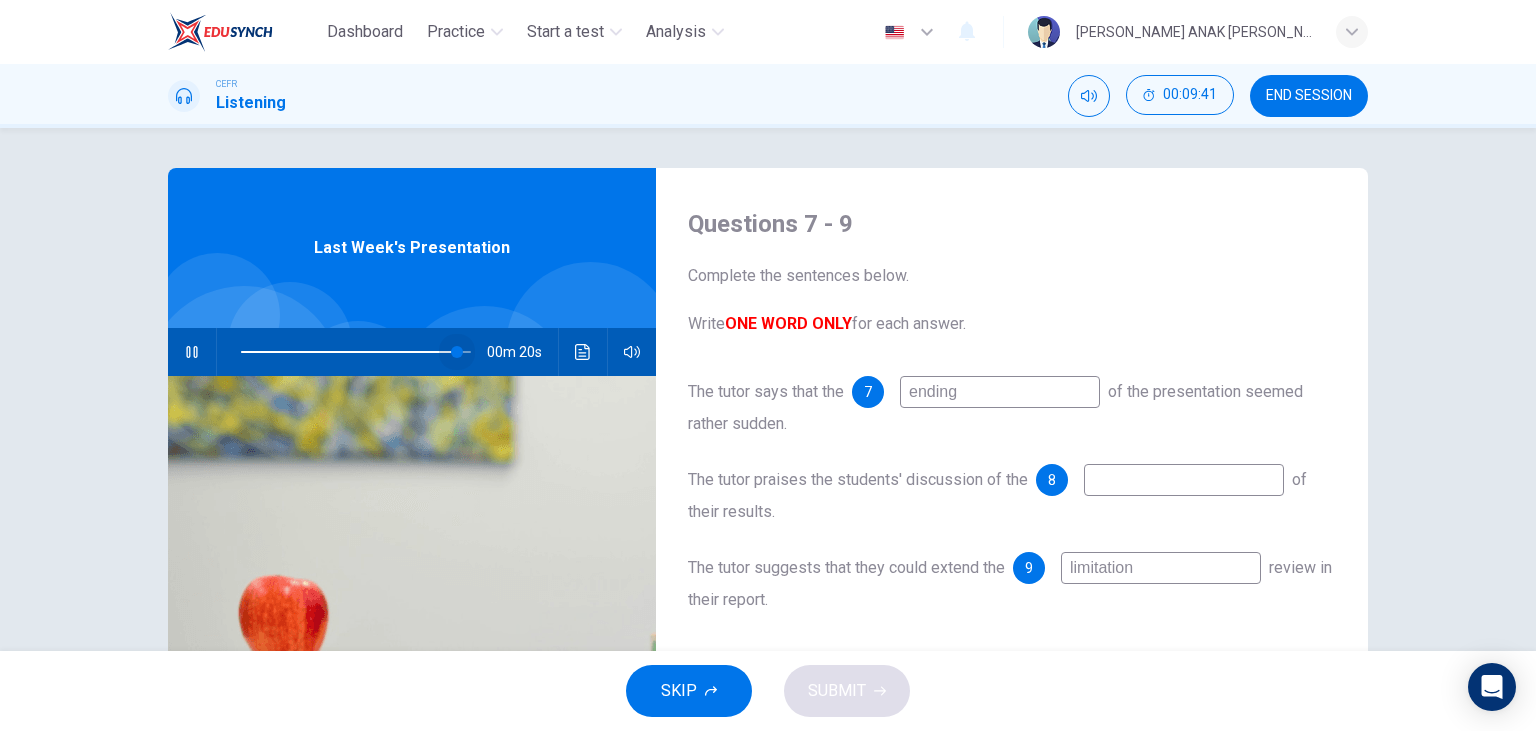 click at bounding box center [457, 352] 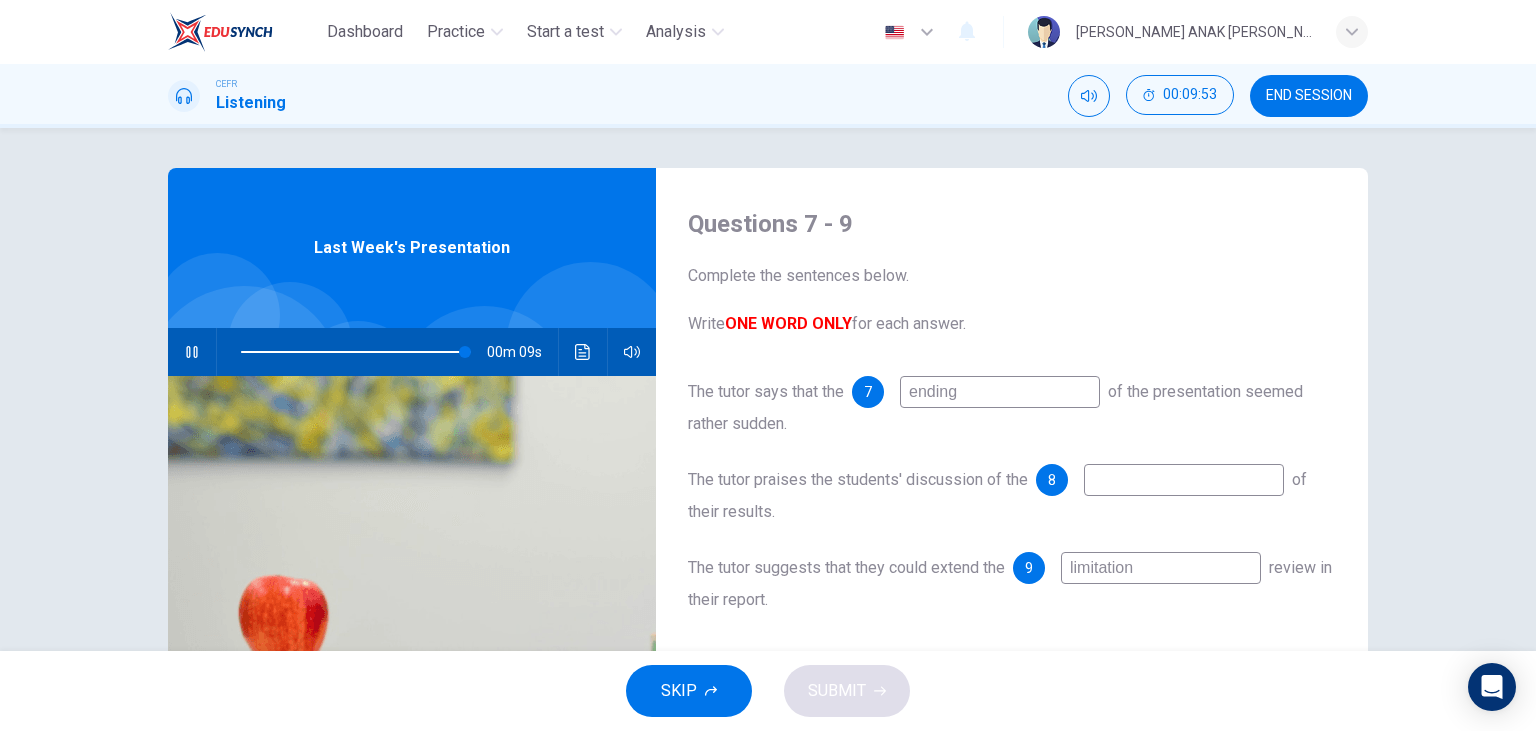 type on "98" 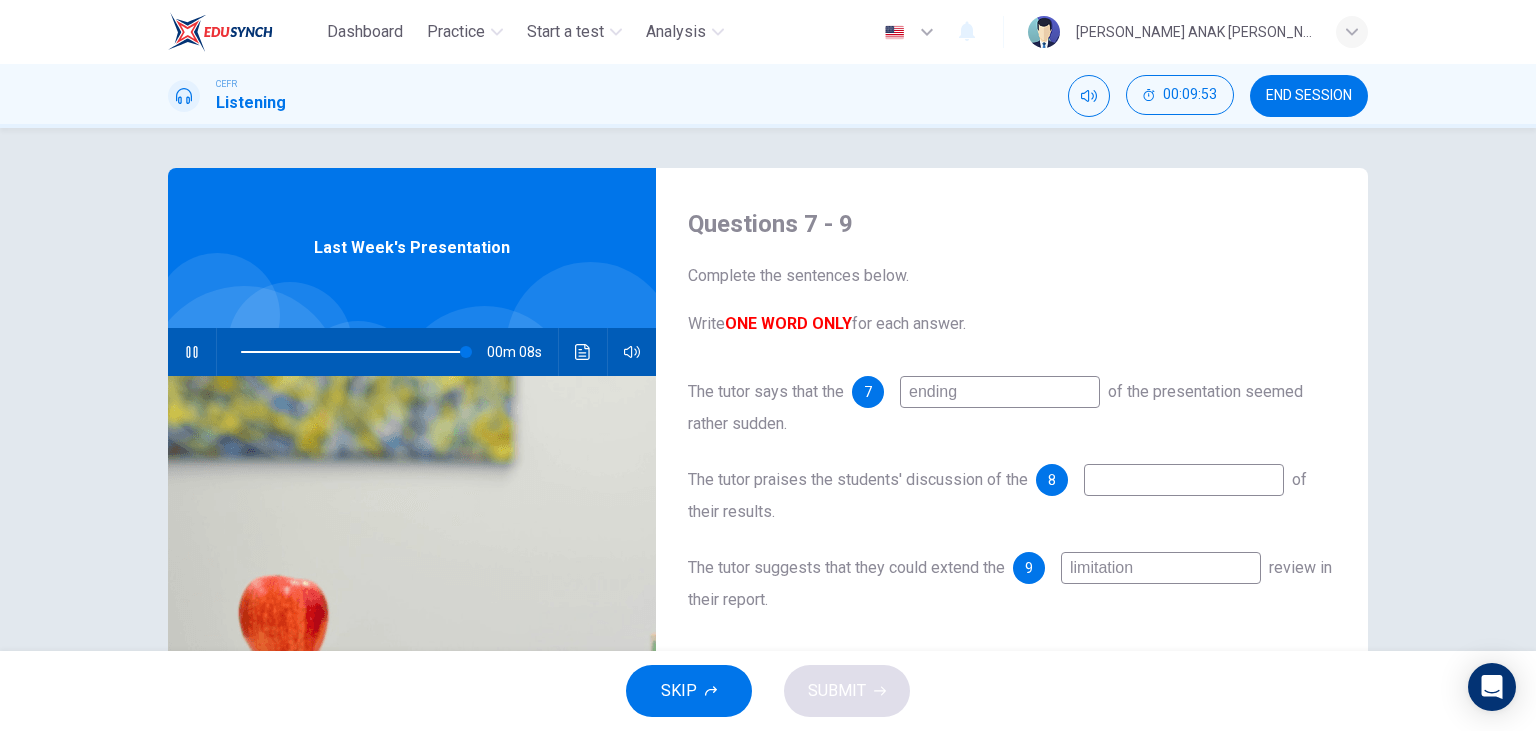 drag, startPoint x: 1151, startPoint y: 562, endPoint x: 1042, endPoint y: 545, distance: 110.317726 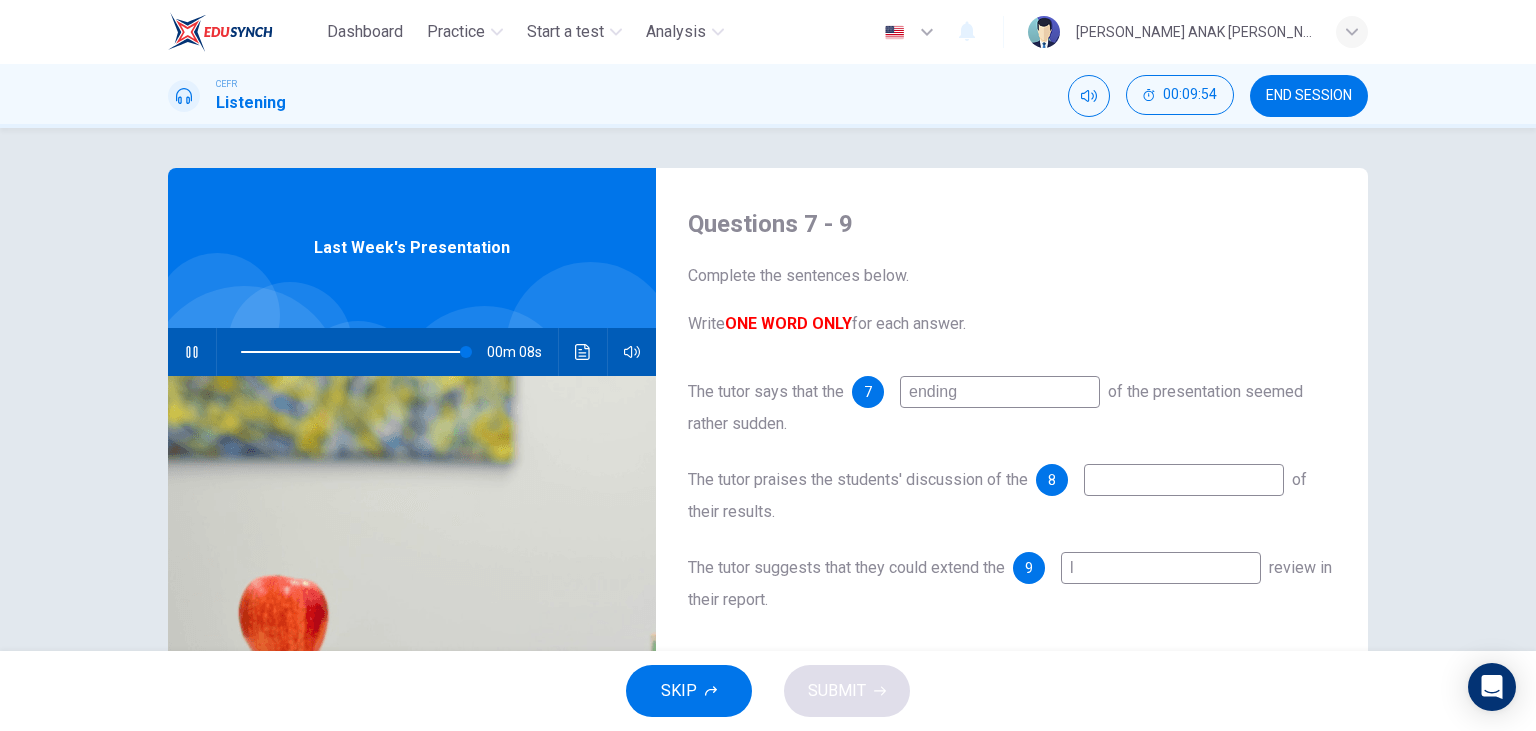 type on "li" 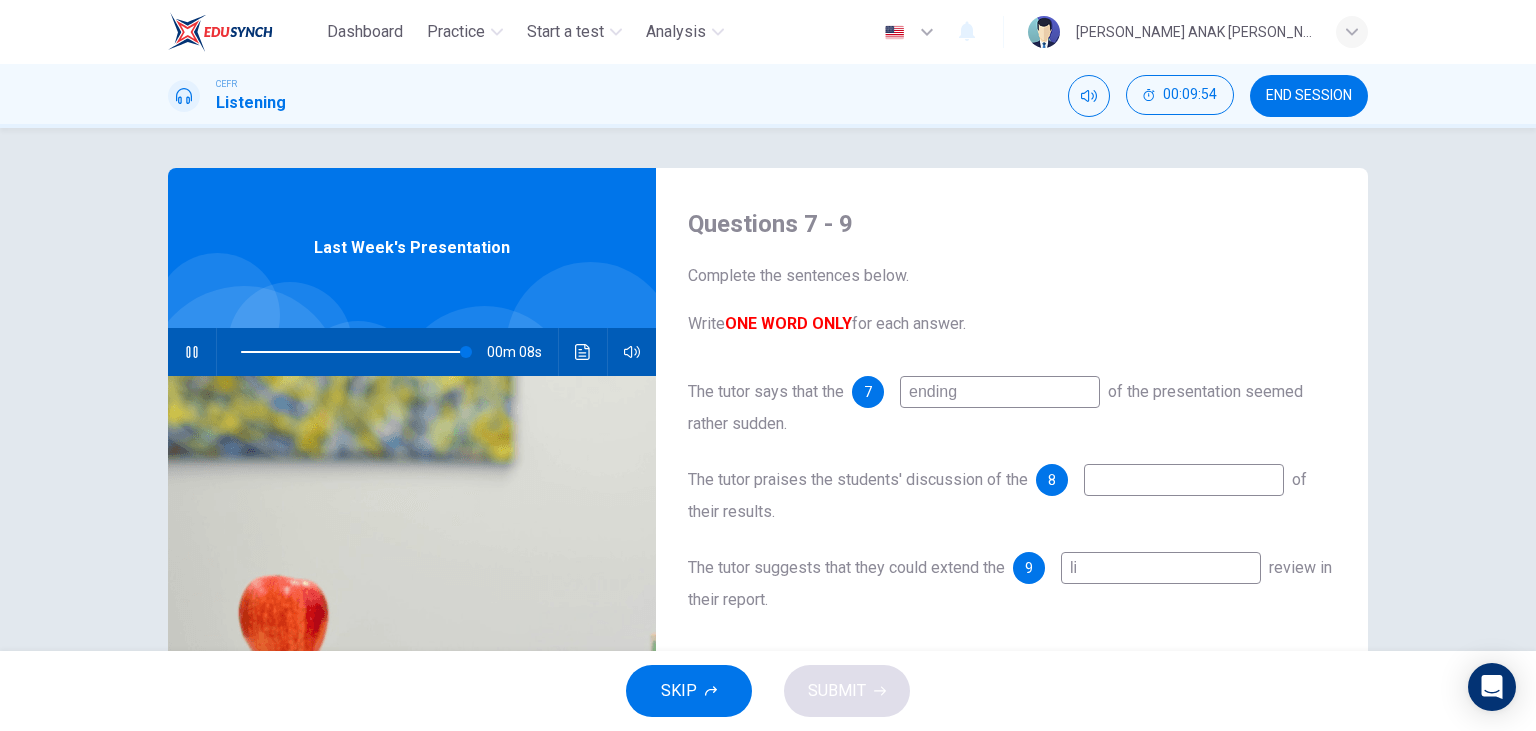 type on "98" 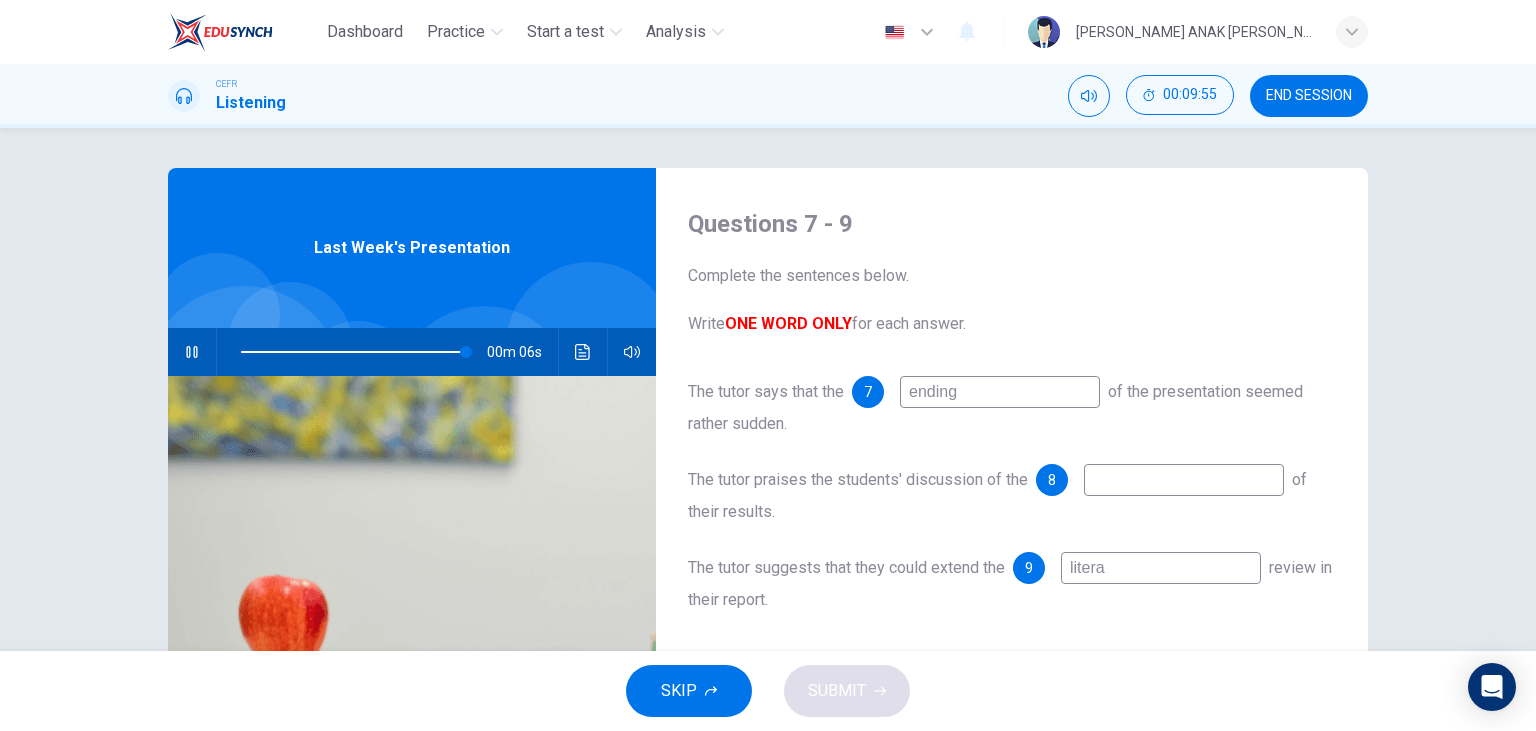 type on "literat" 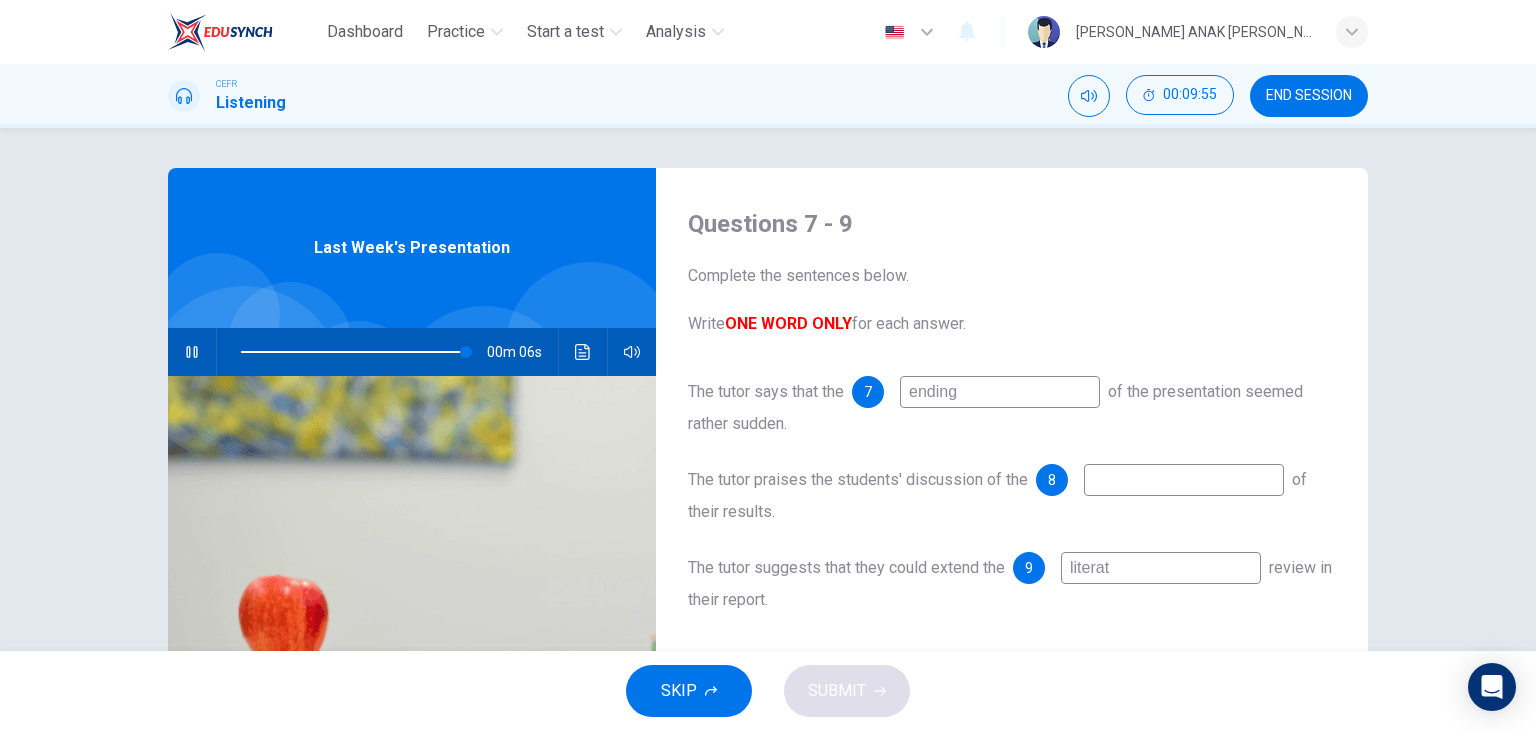 type on "98" 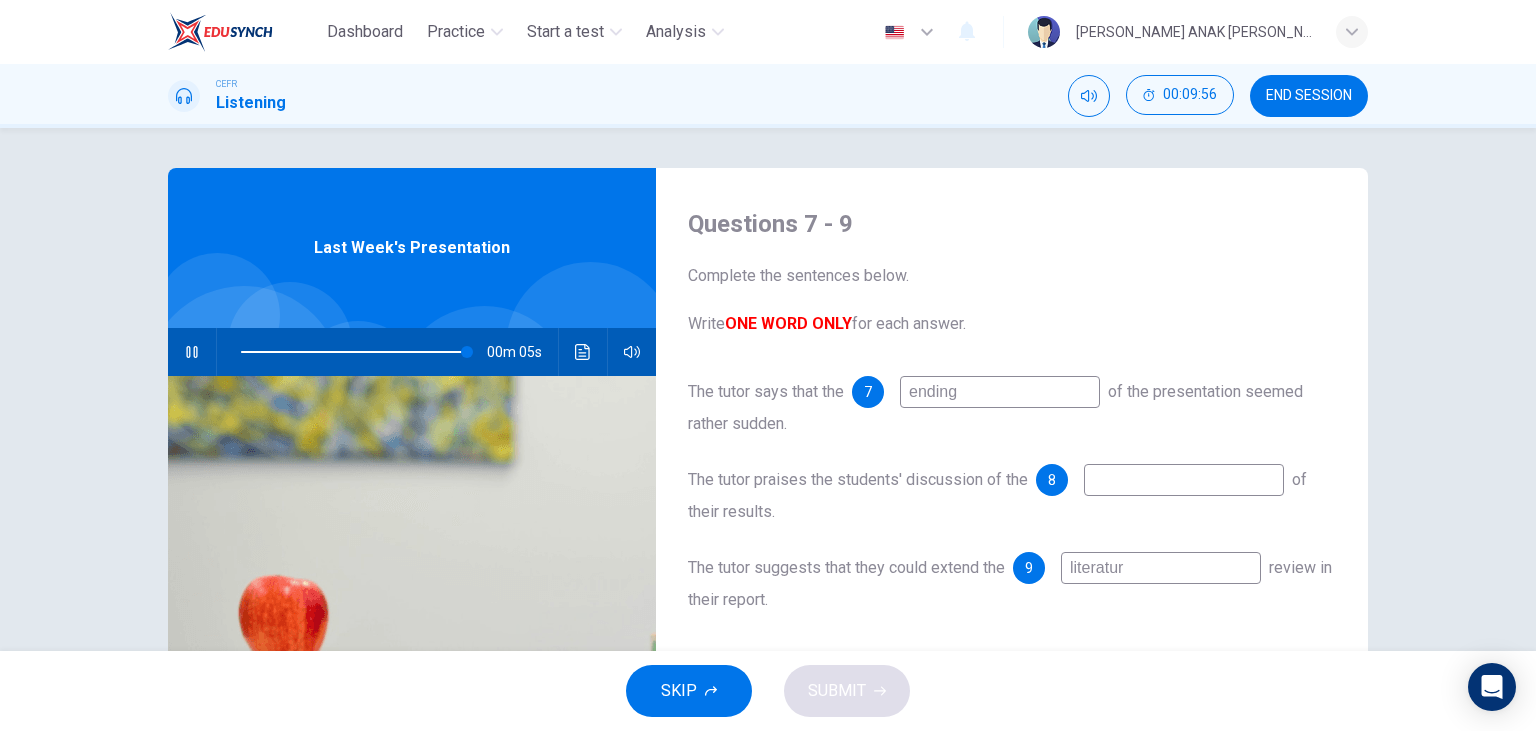 type on "literature" 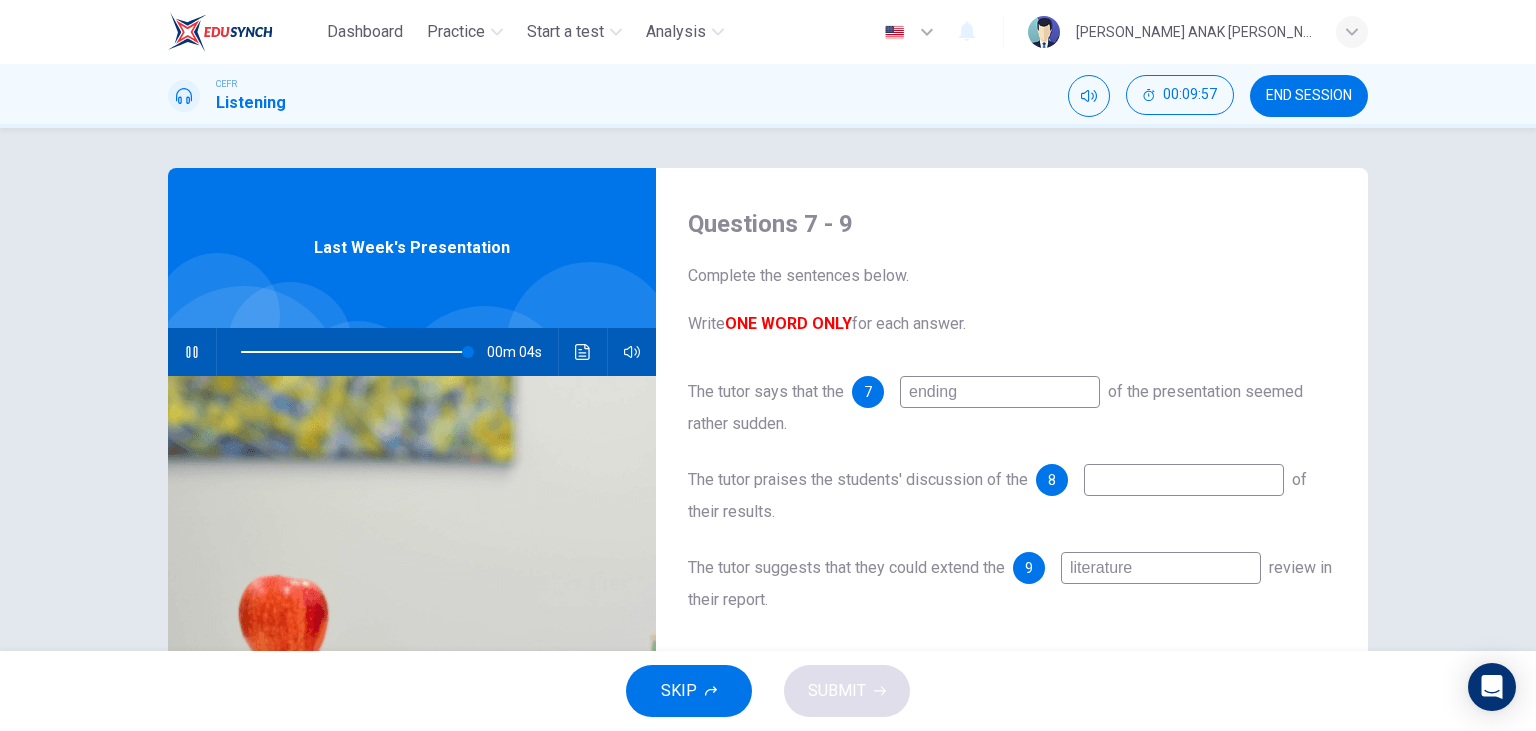 type on "99" 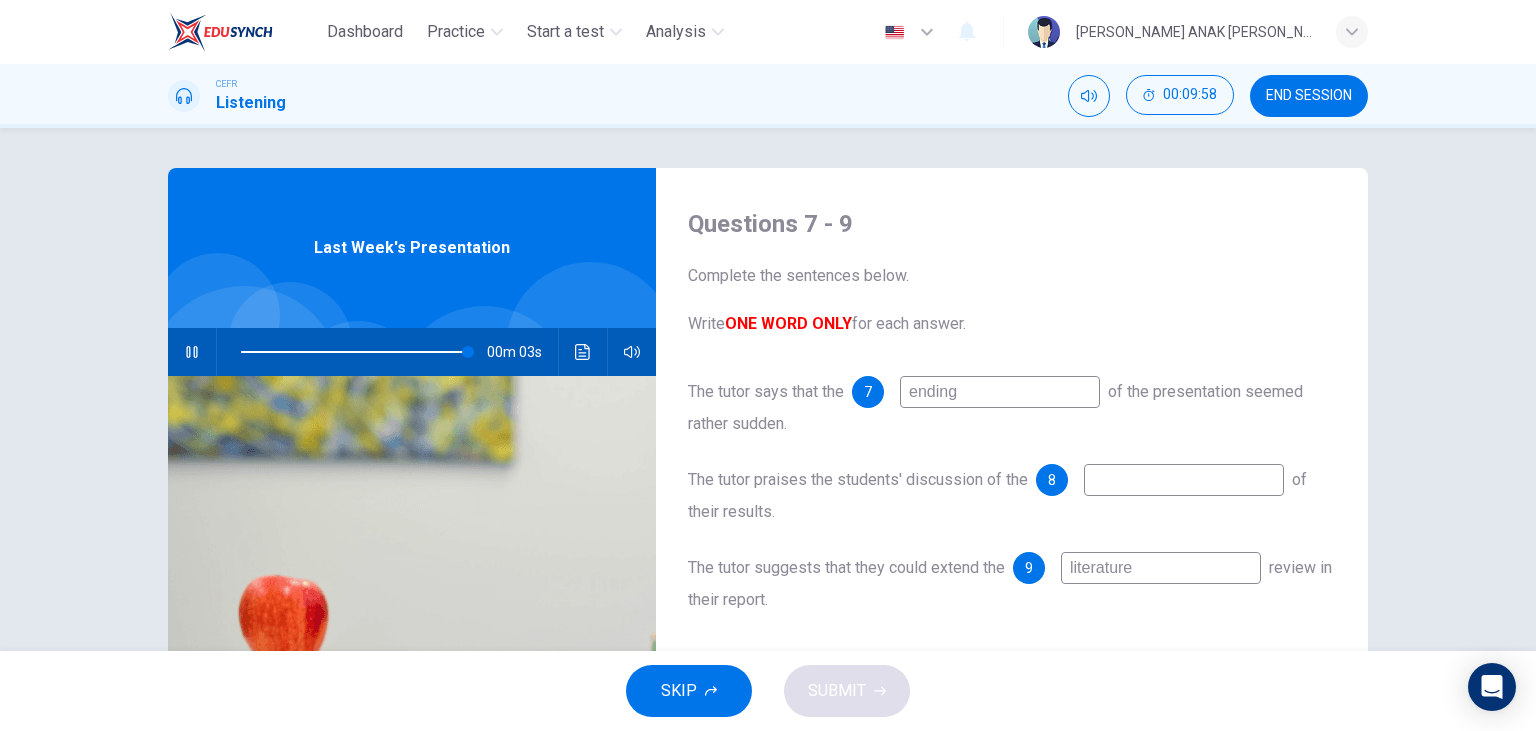 click at bounding box center (1184, 480) 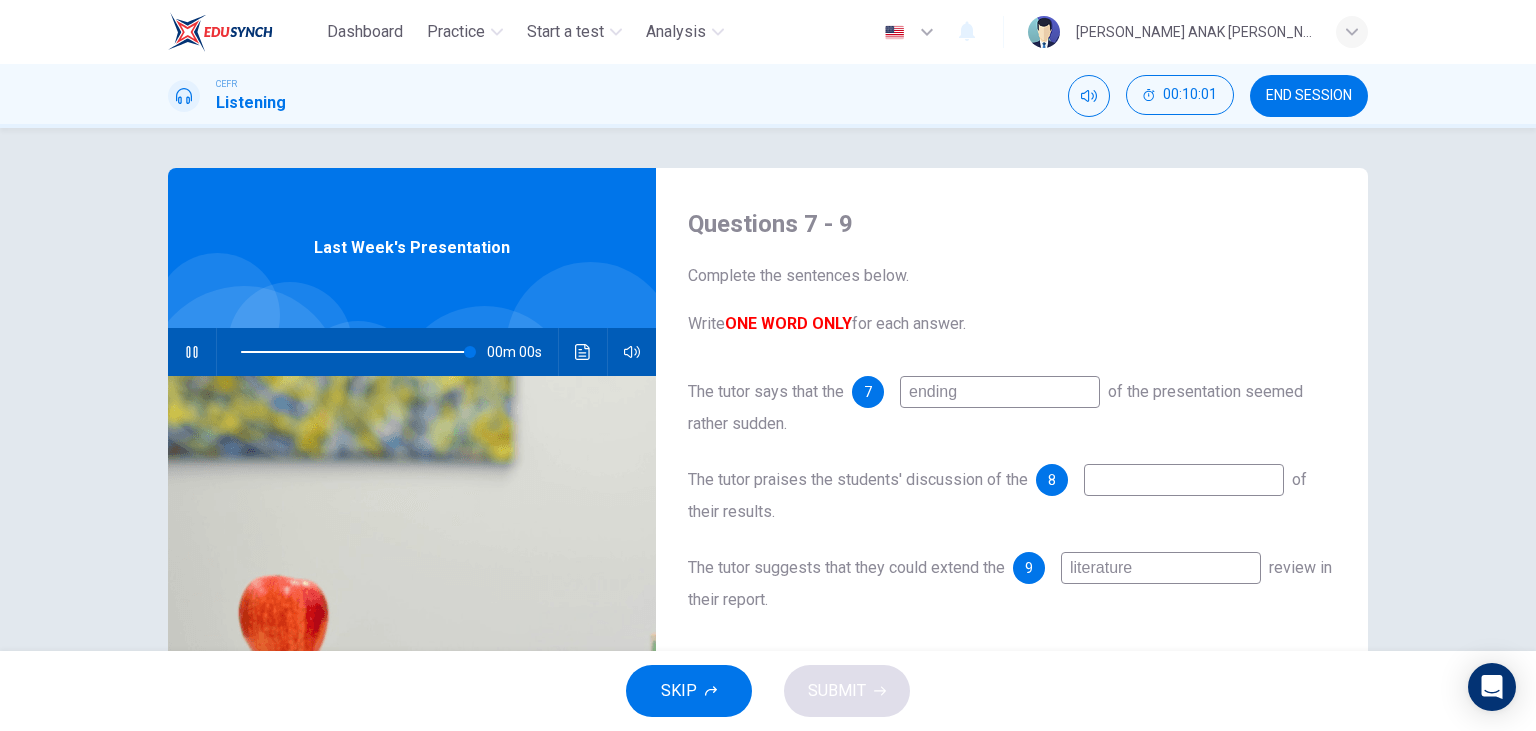 type on "0" 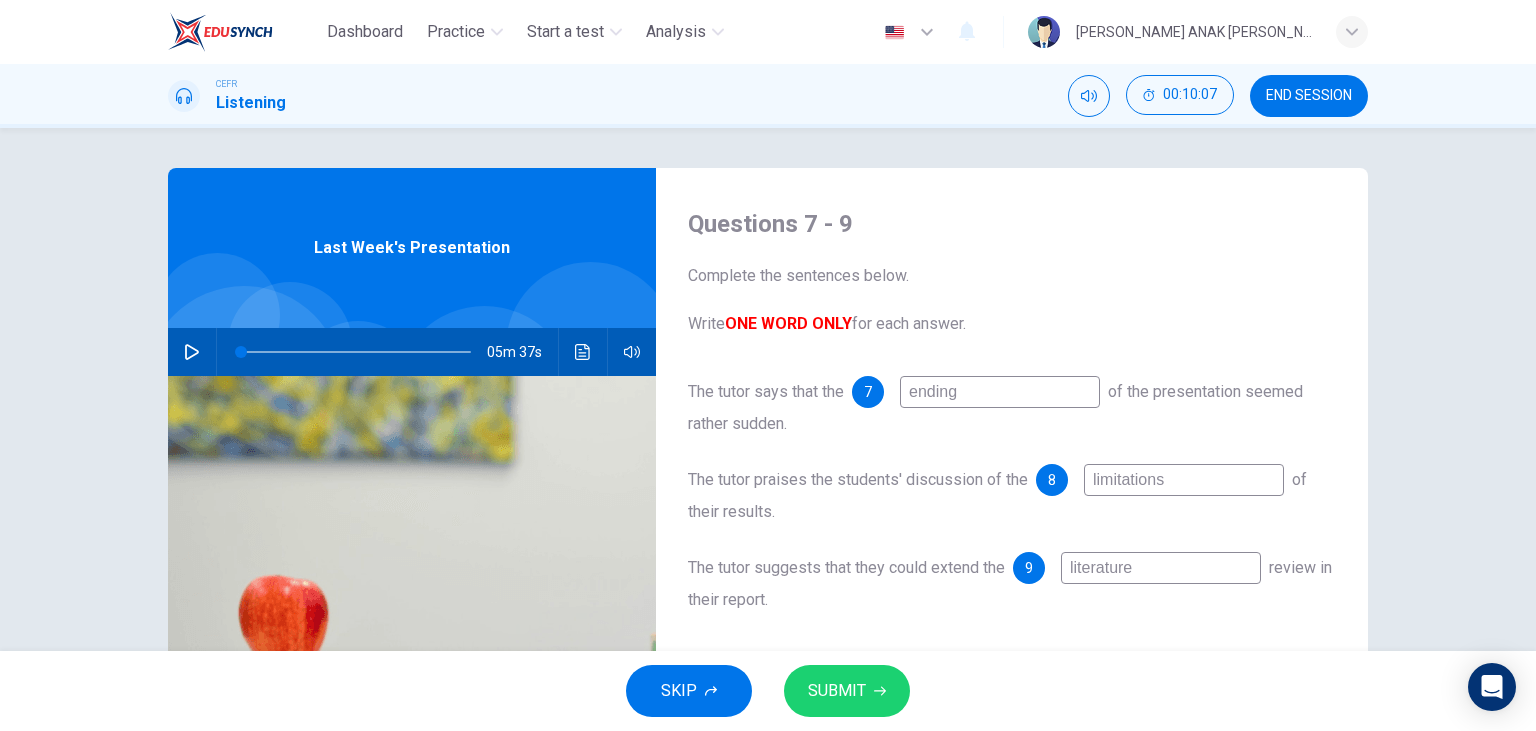 type on "limitations" 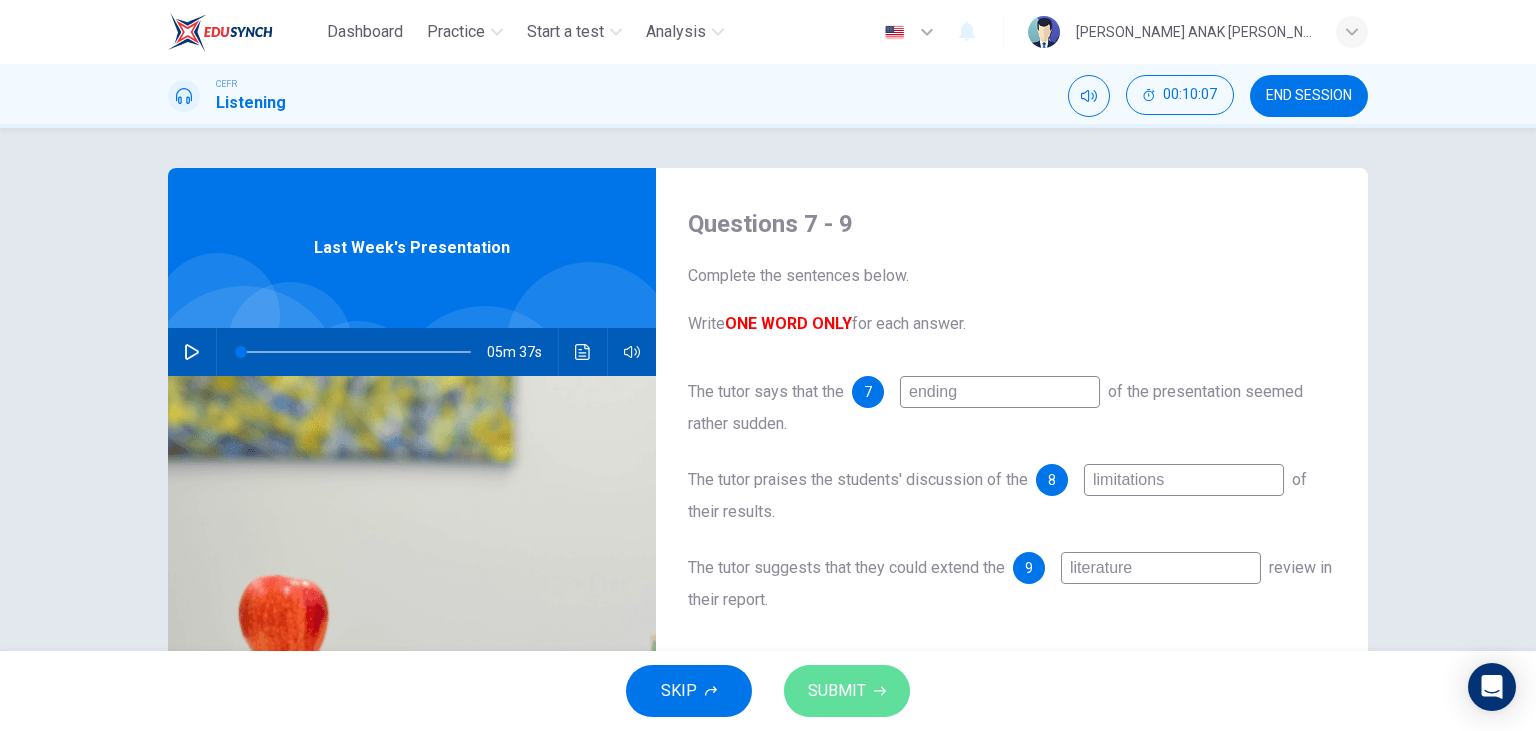click 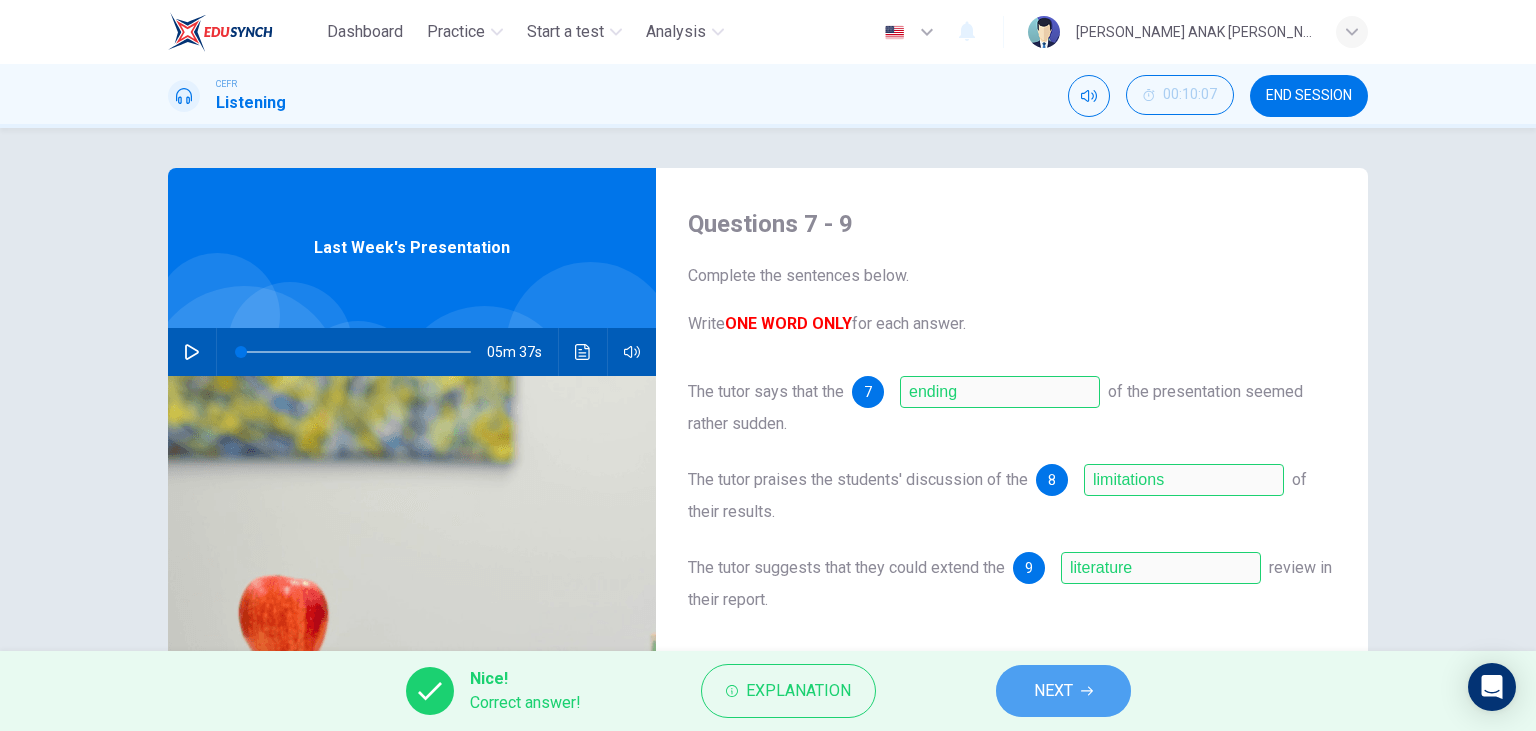click on "NEXT" at bounding box center [1063, 691] 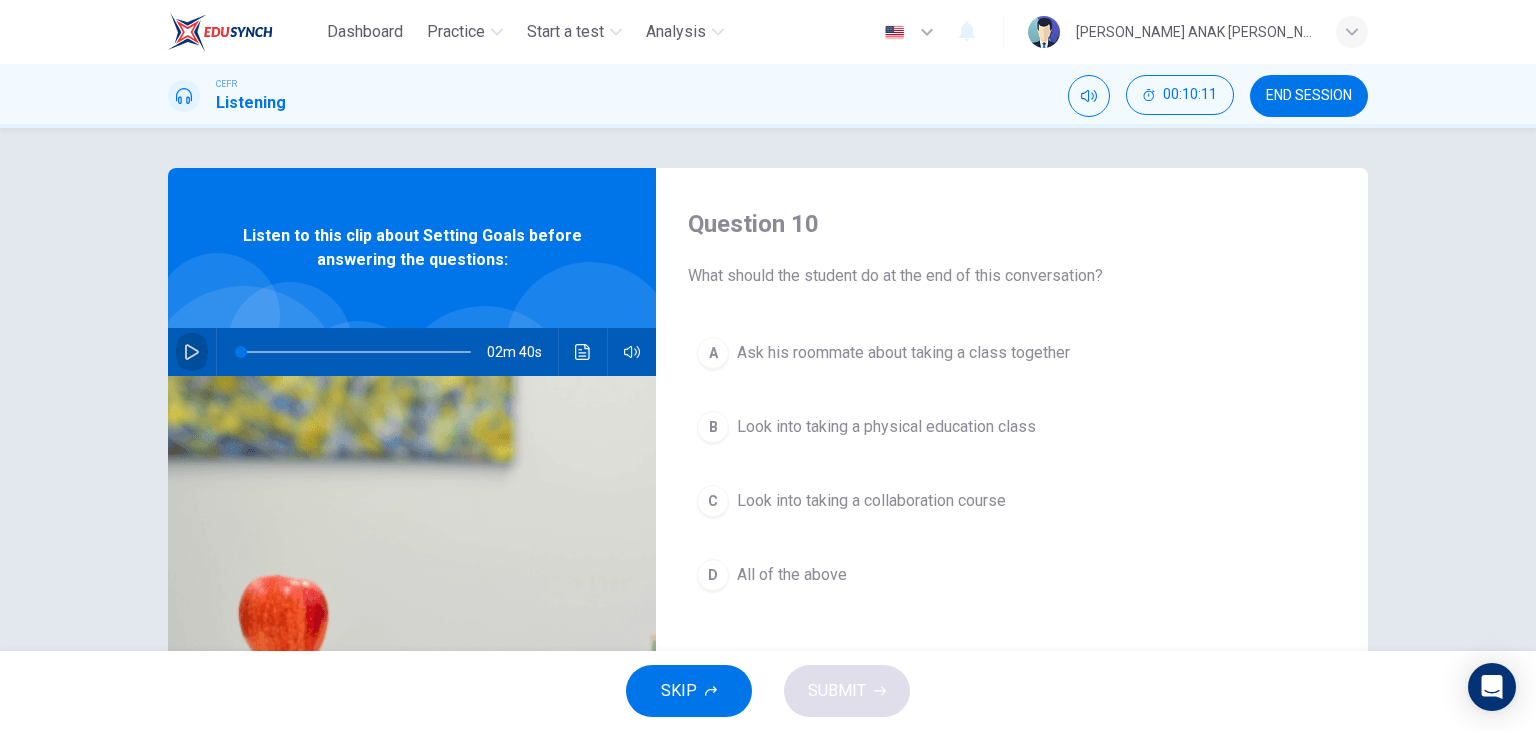click 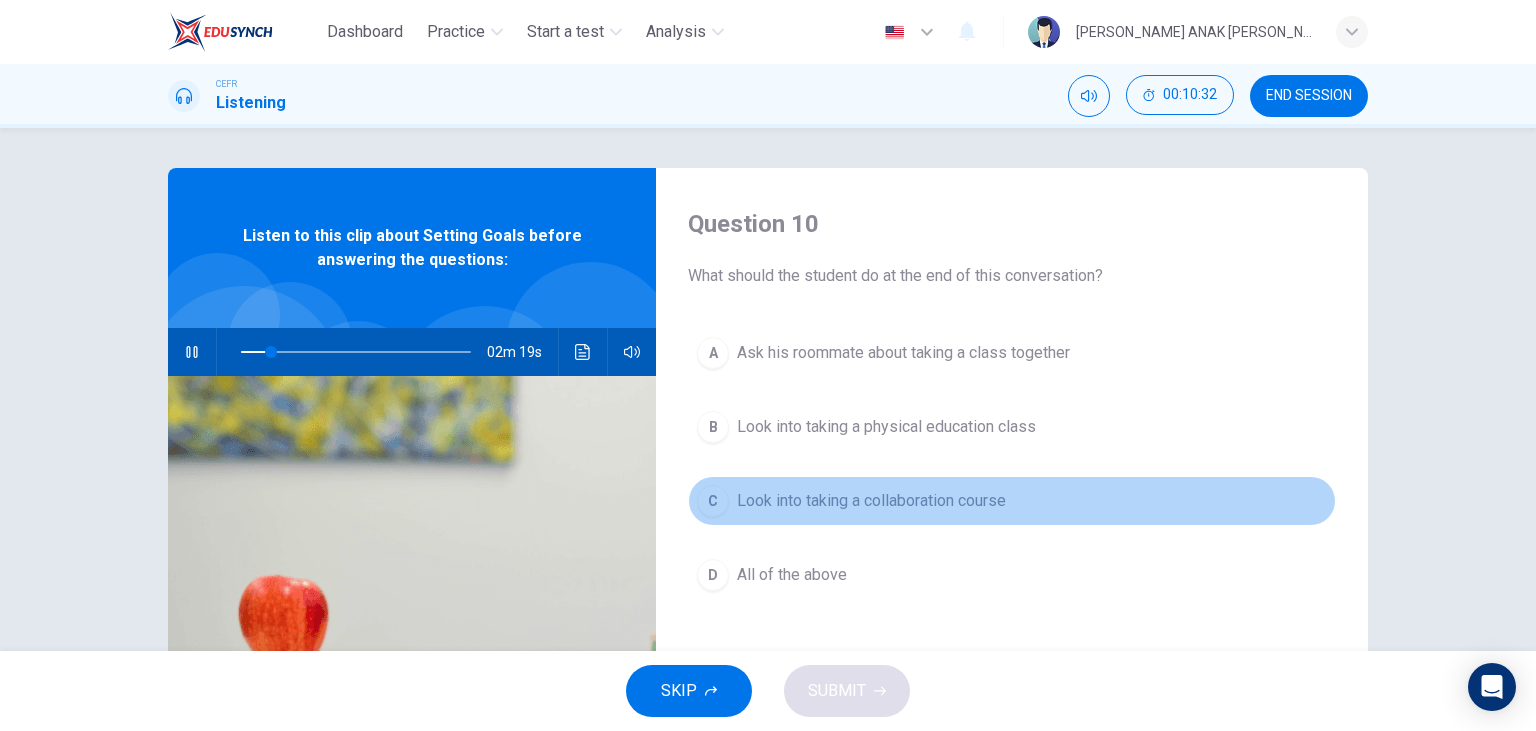 click on "C Look into taking a collaboration course" at bounding box center (1012, 501) 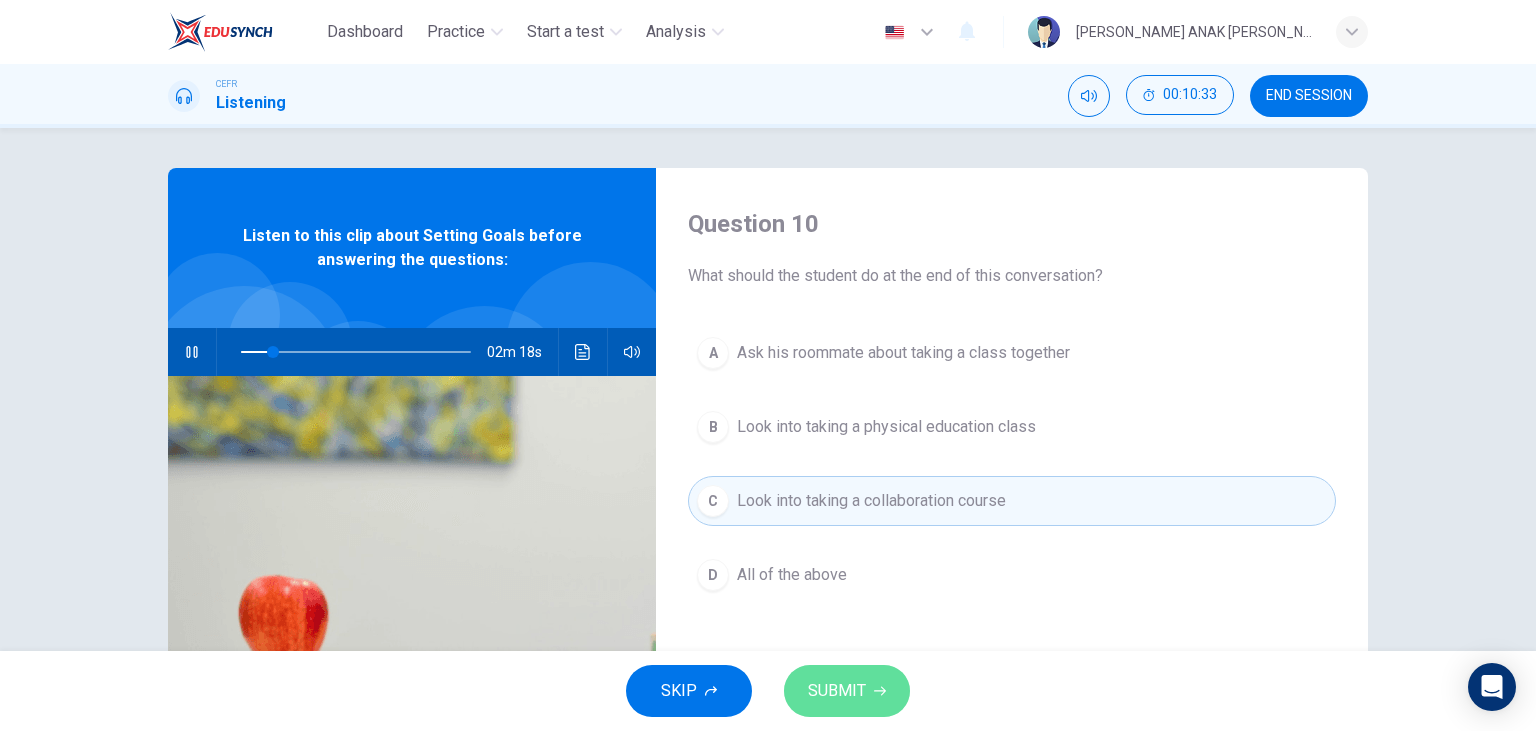 click on "SUBMIT" at bounding box center [837, 691] 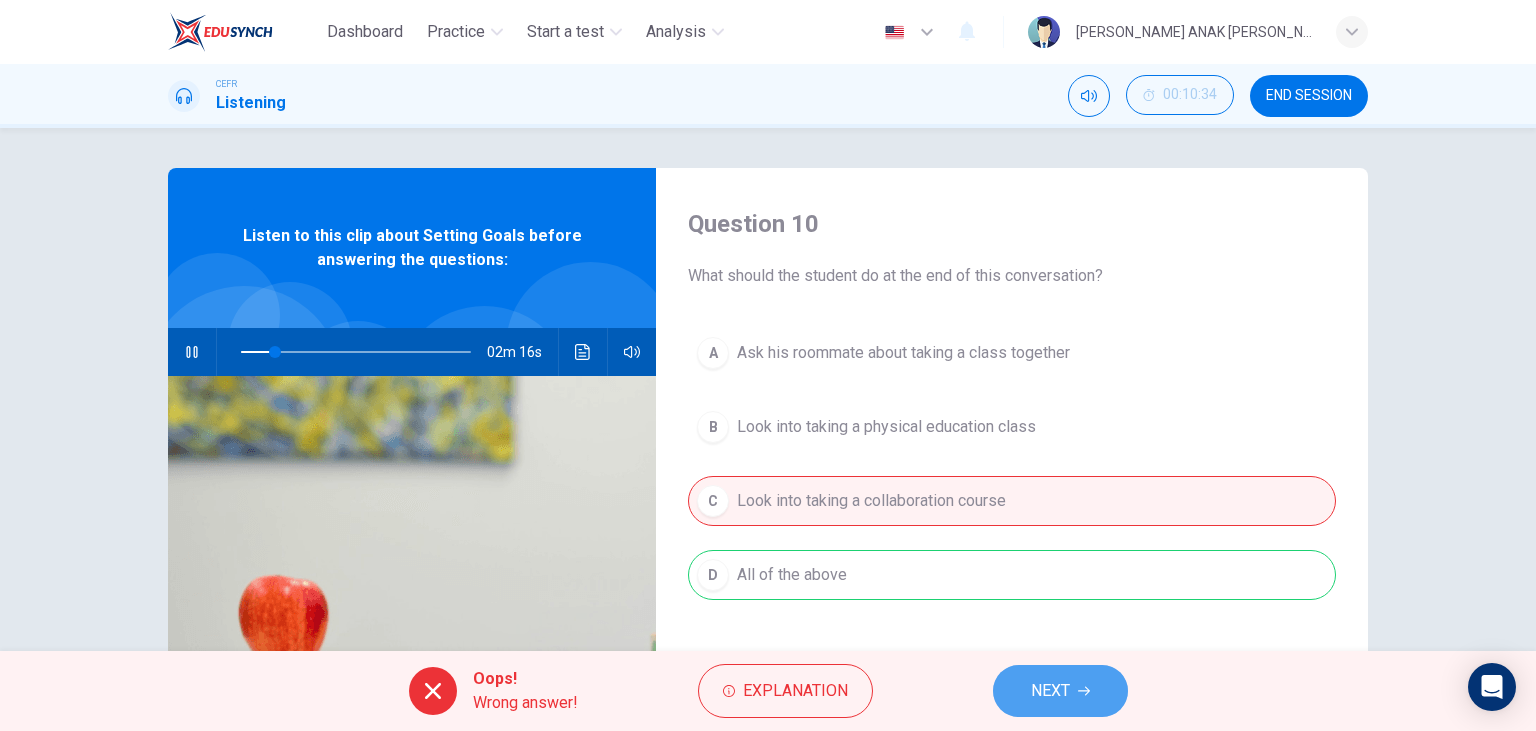 click on "NEXT" at bounding box center (1050, 691) 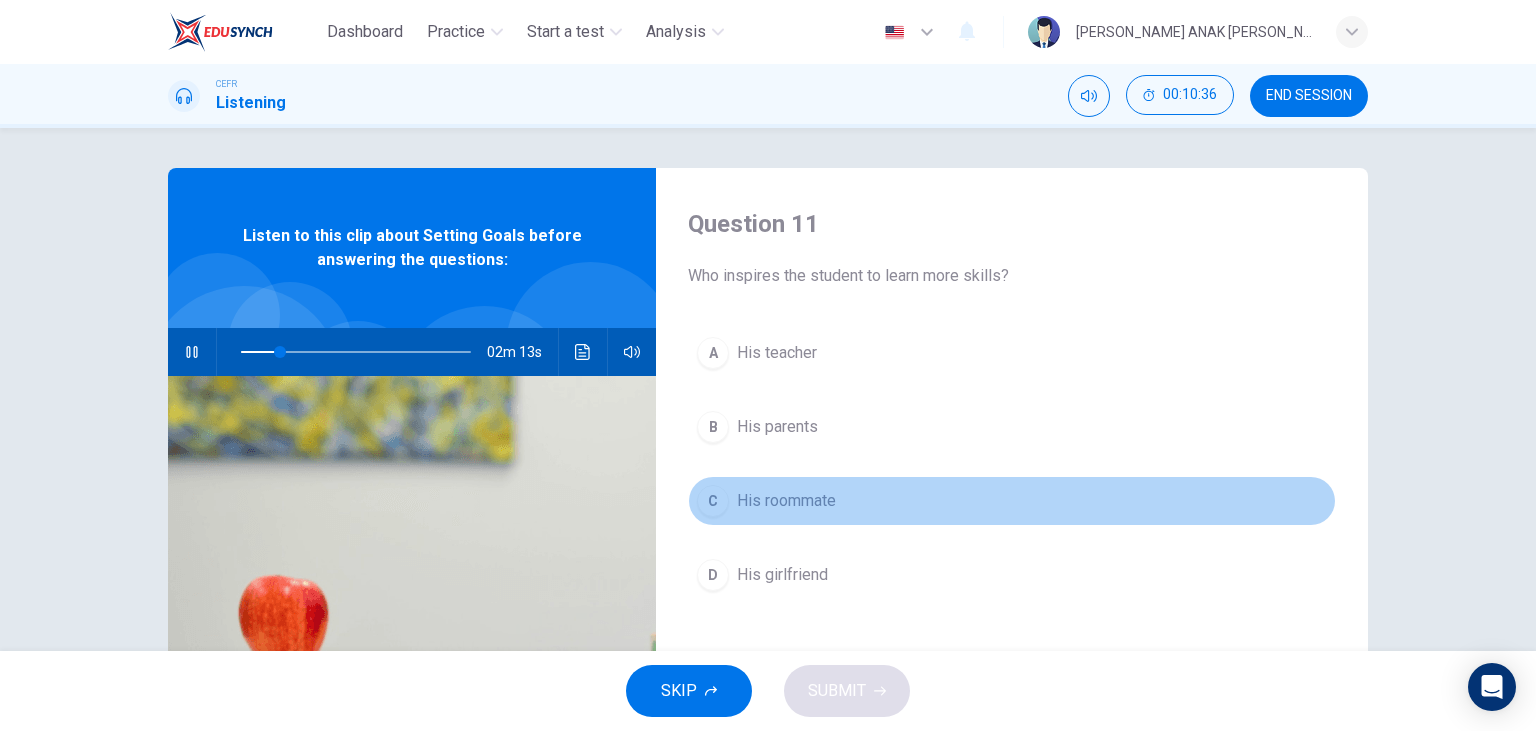 click on "His roommate" at bounding box center (786, 501) 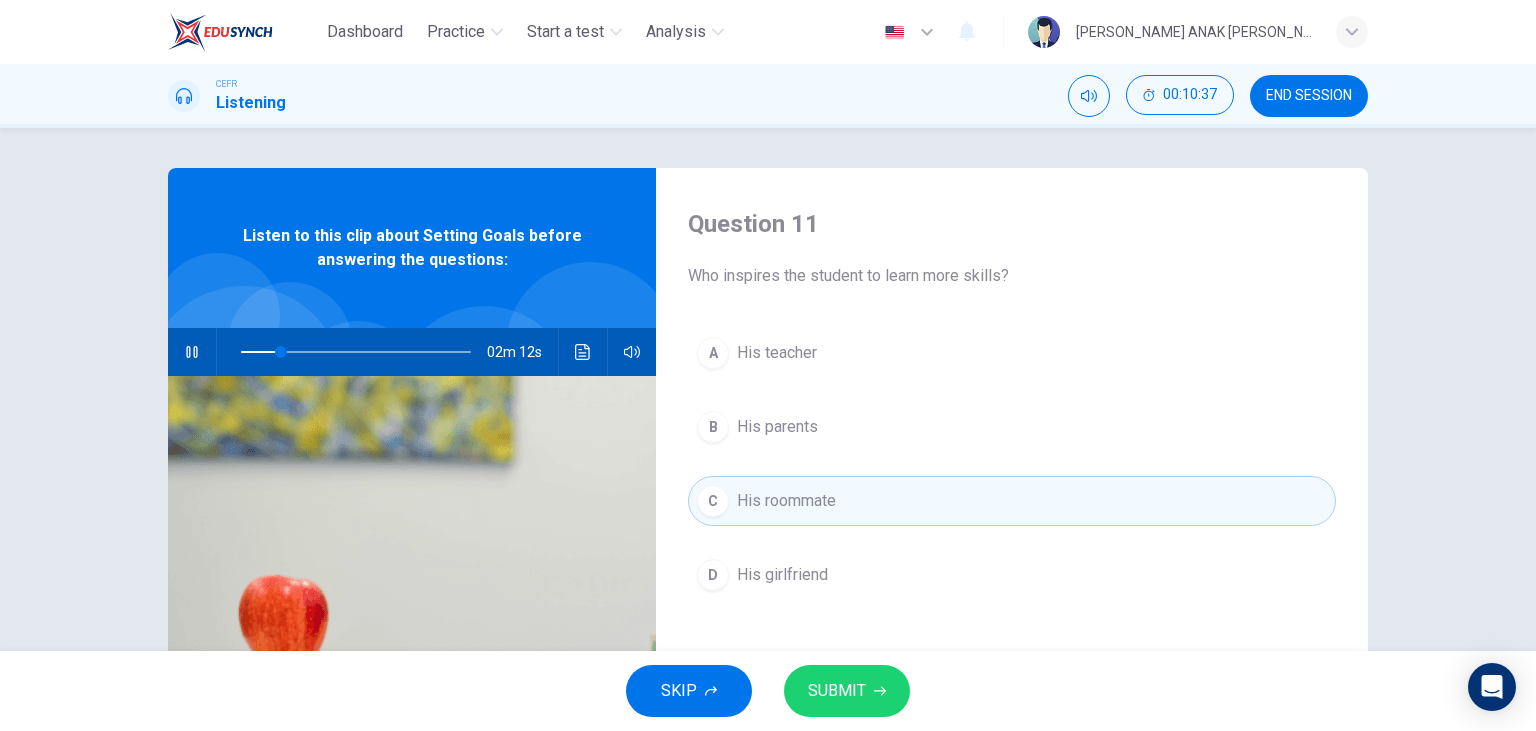 click on "SUBMIT" at bounding box center [837, 691] 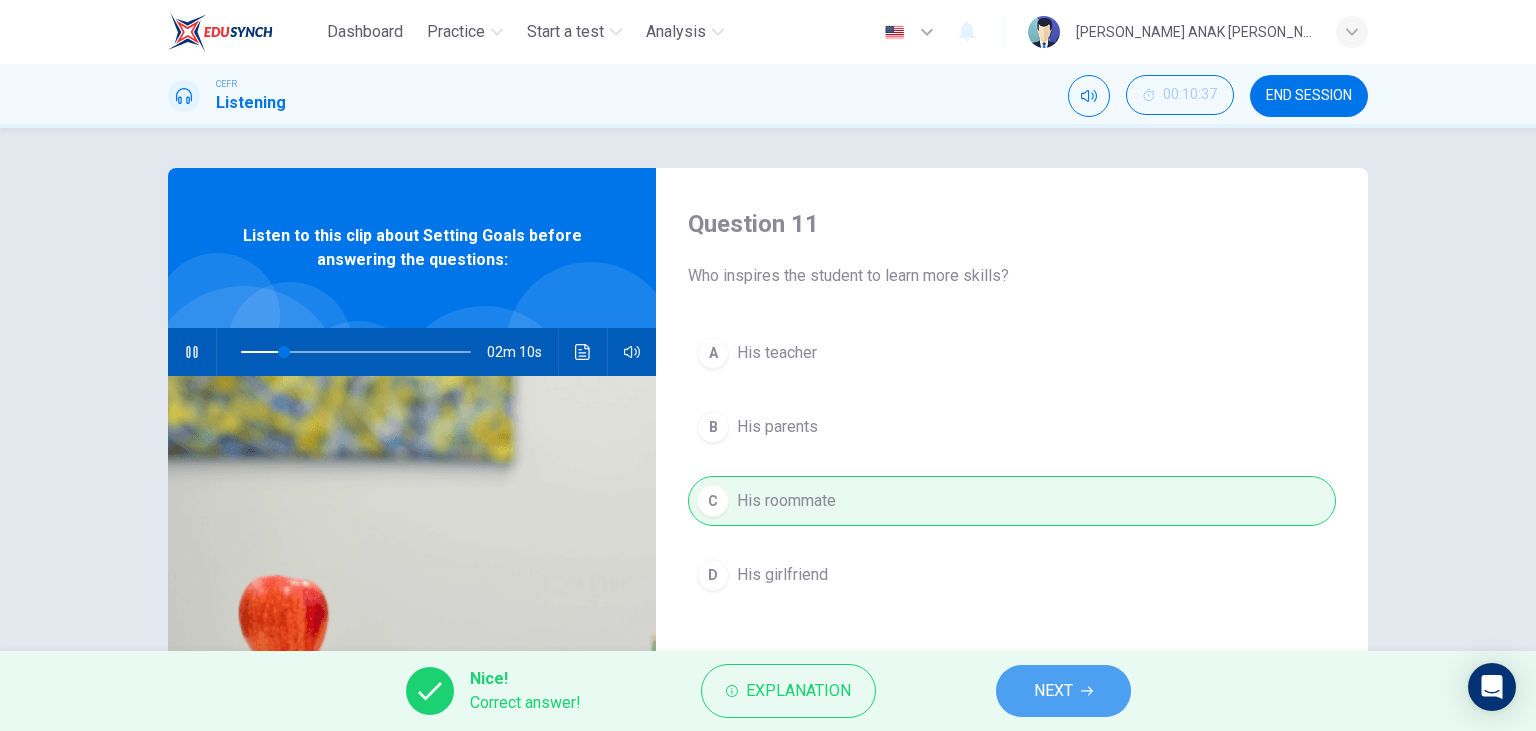 click on "NEXT" at bounding box center (1053, 691) 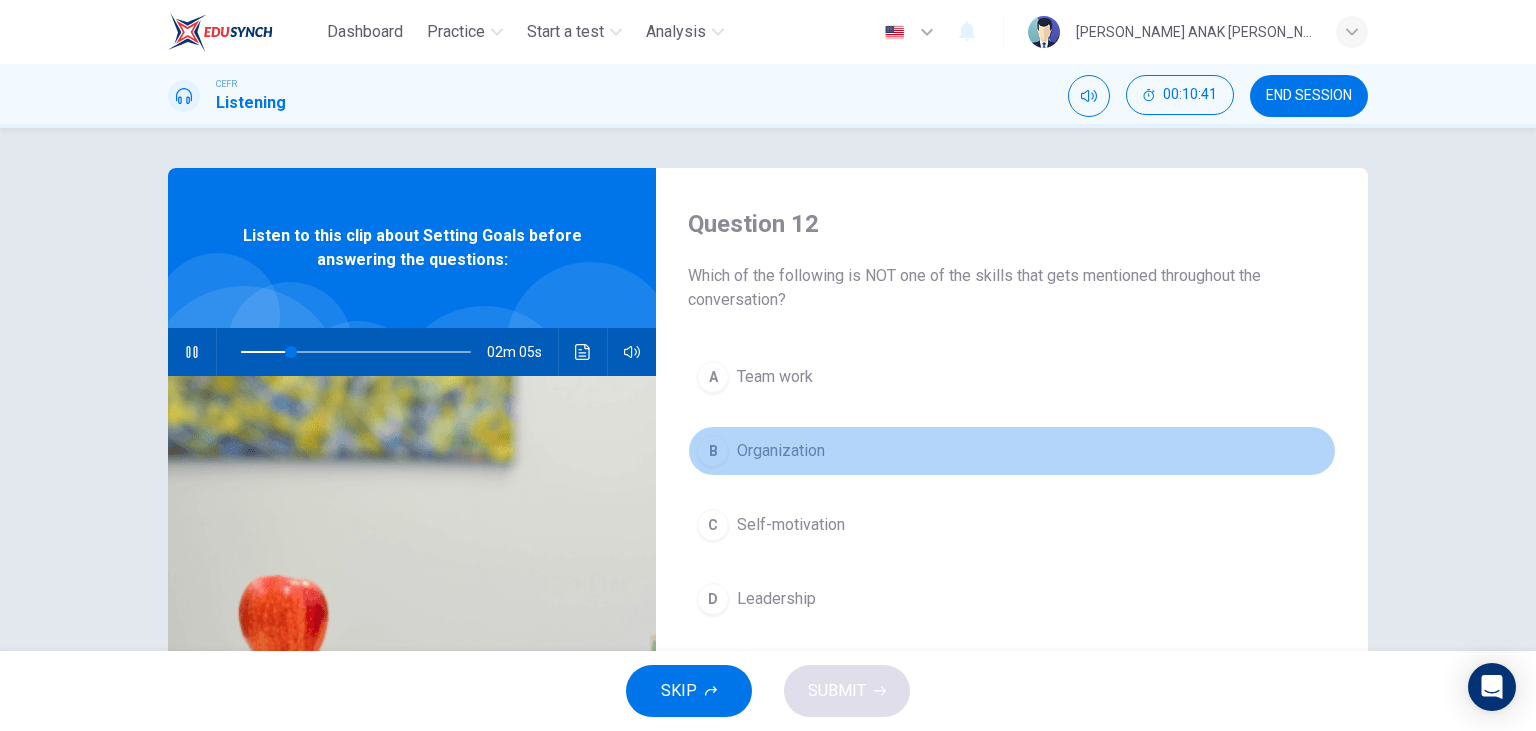 click on "Organization" at bounding box center [781, 451] 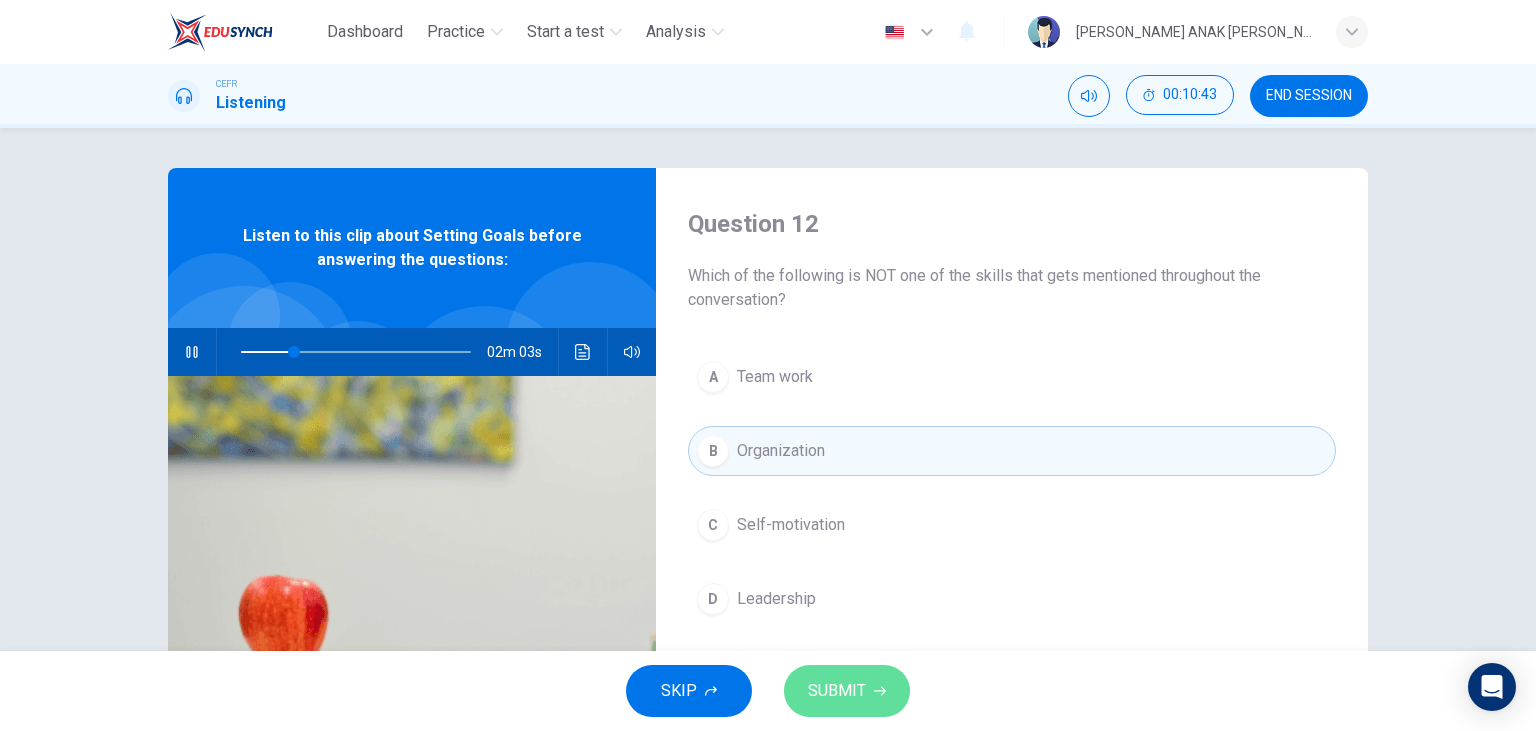 click on "SUBMIT" at bounding box center [837, 691] 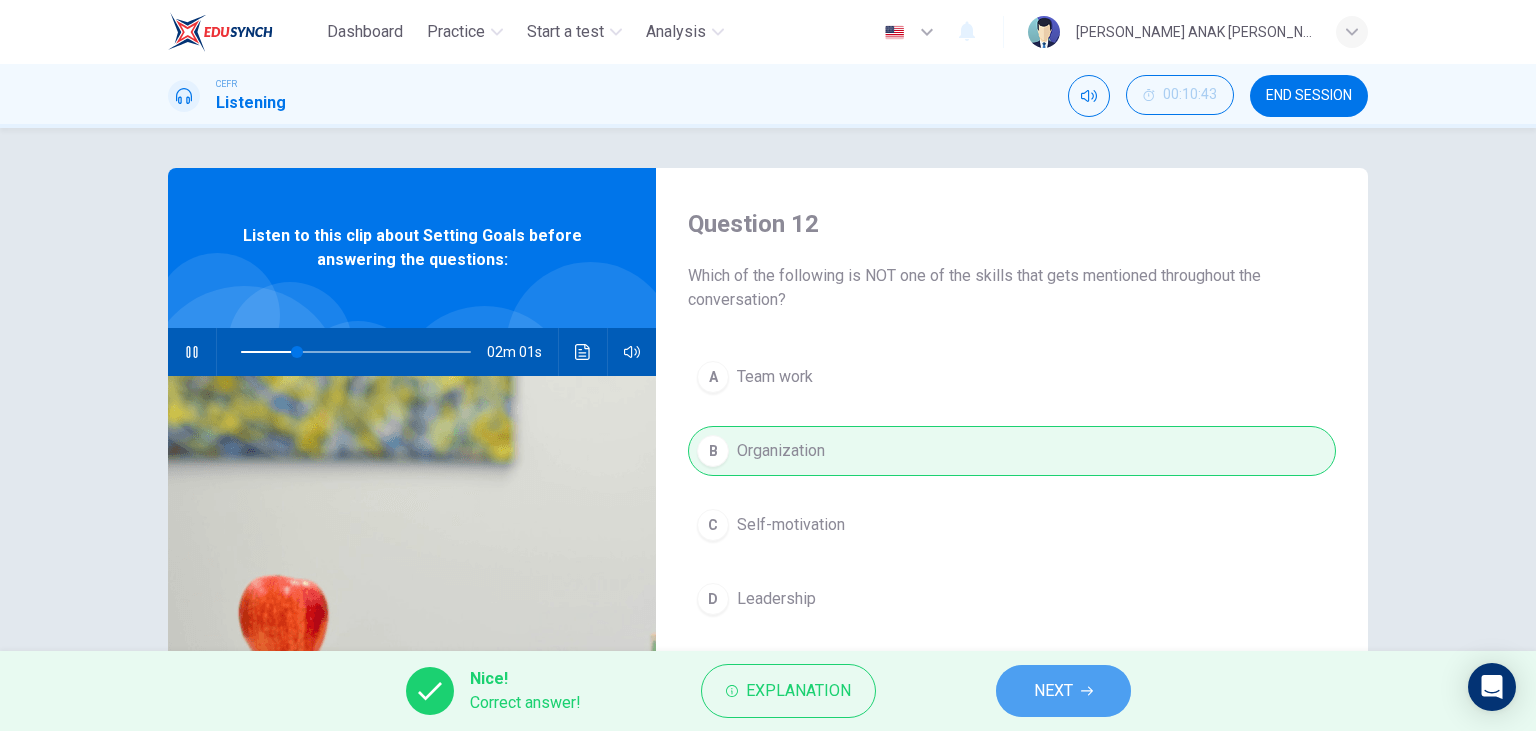 click on "NEXT" at bounding box center [1053, 691] 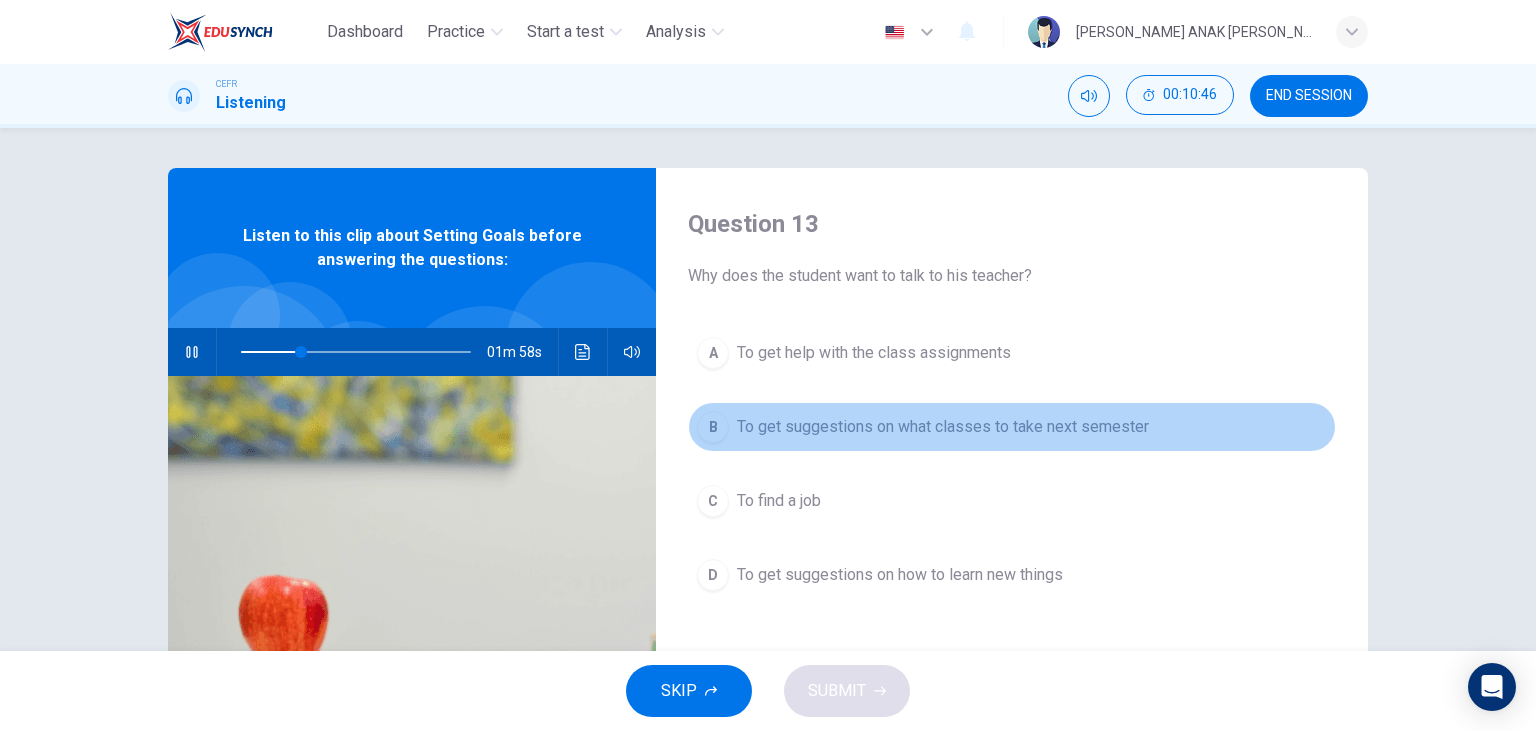 click on "To get suggestions on what classes to take next semester" at bounding box center (943, 427) 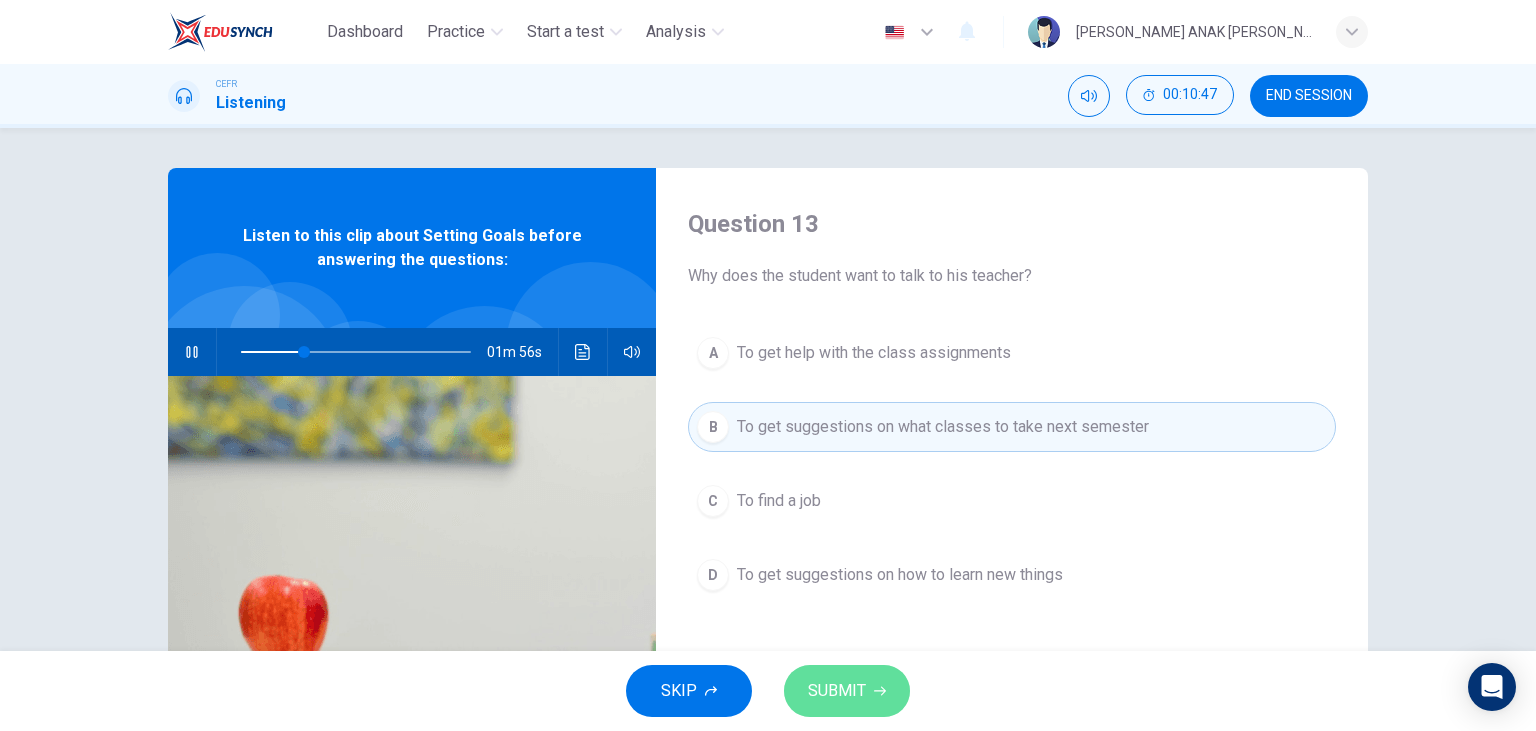 click on "SUBMIT" at bounding box center (837, 691) 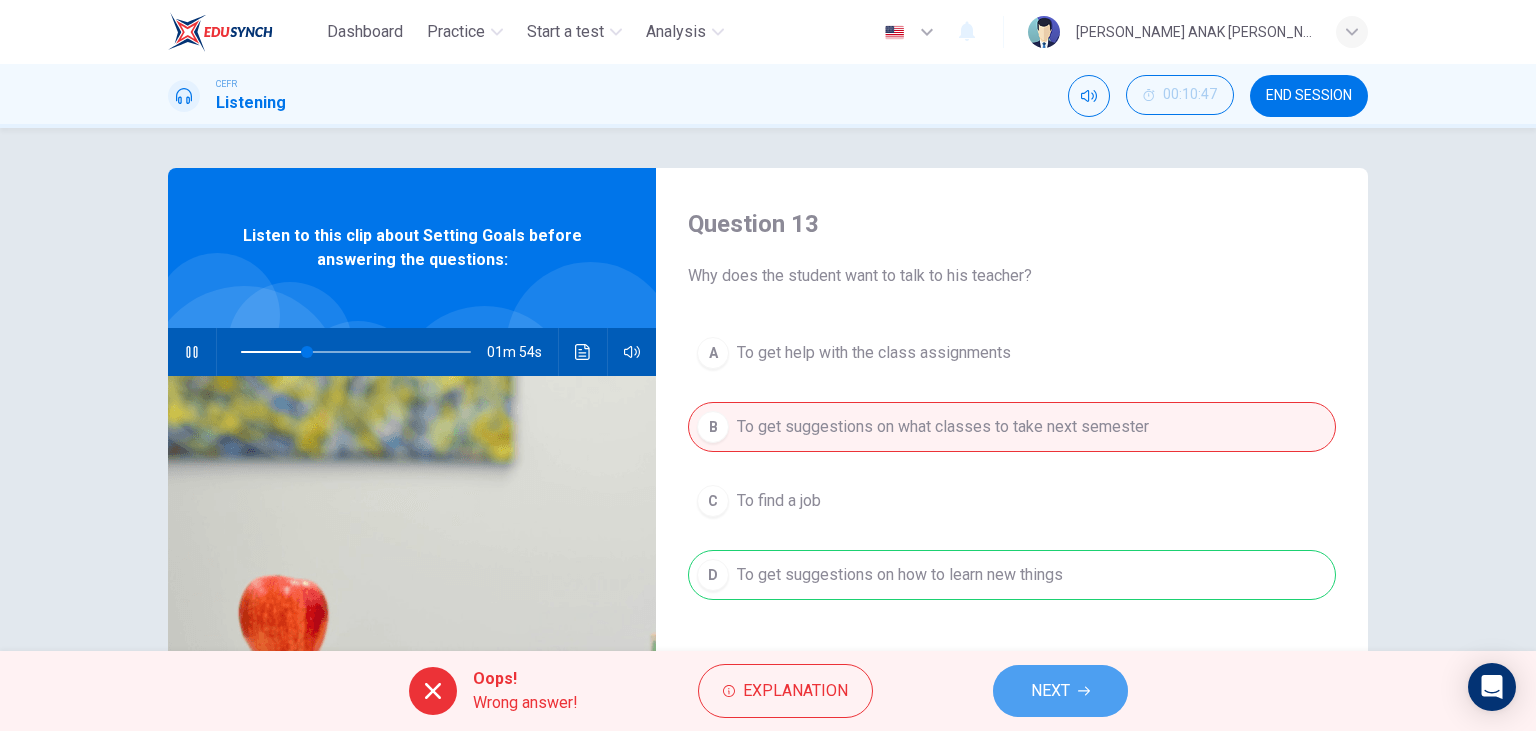 click on "NEXT" at bounding box center [1060, 691] 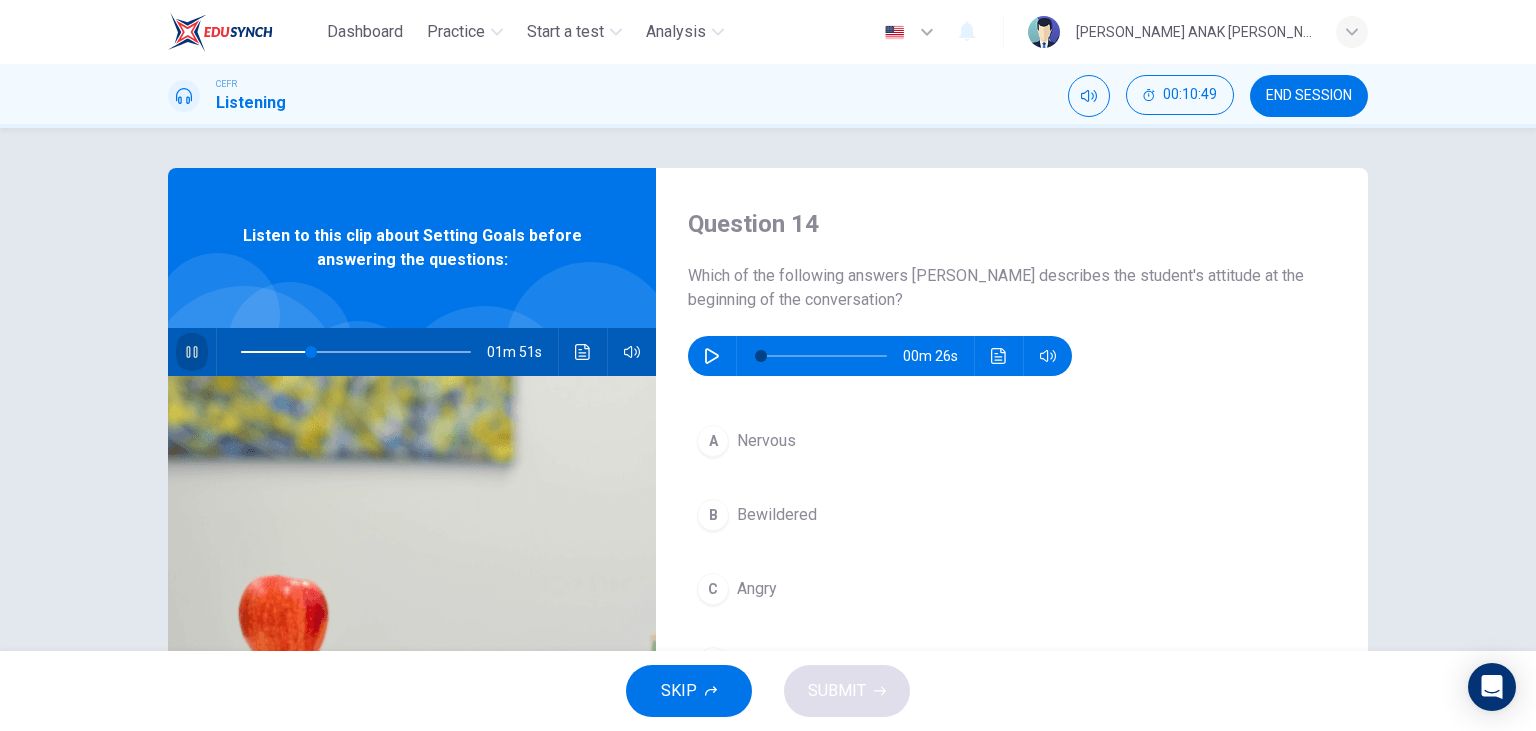 click 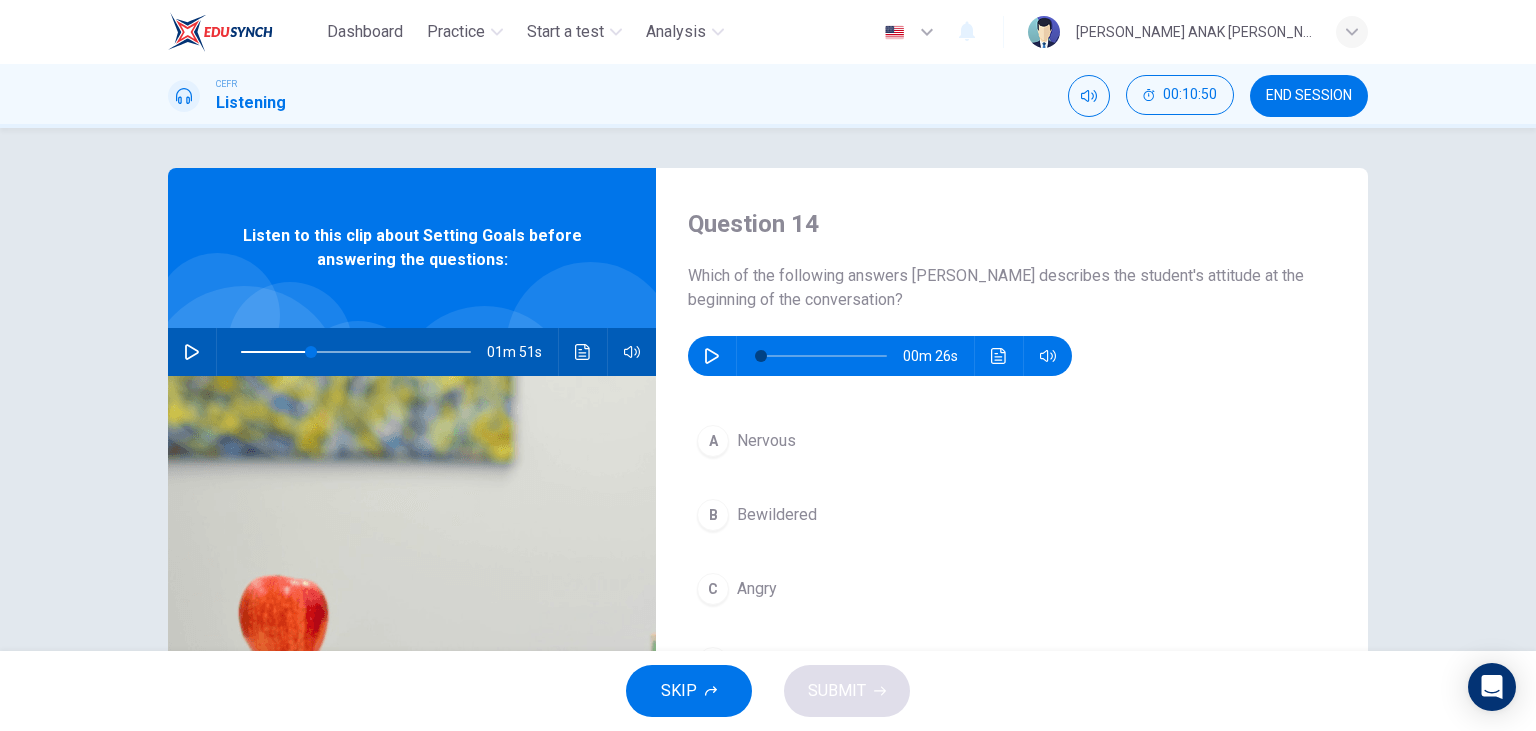 type on "31" 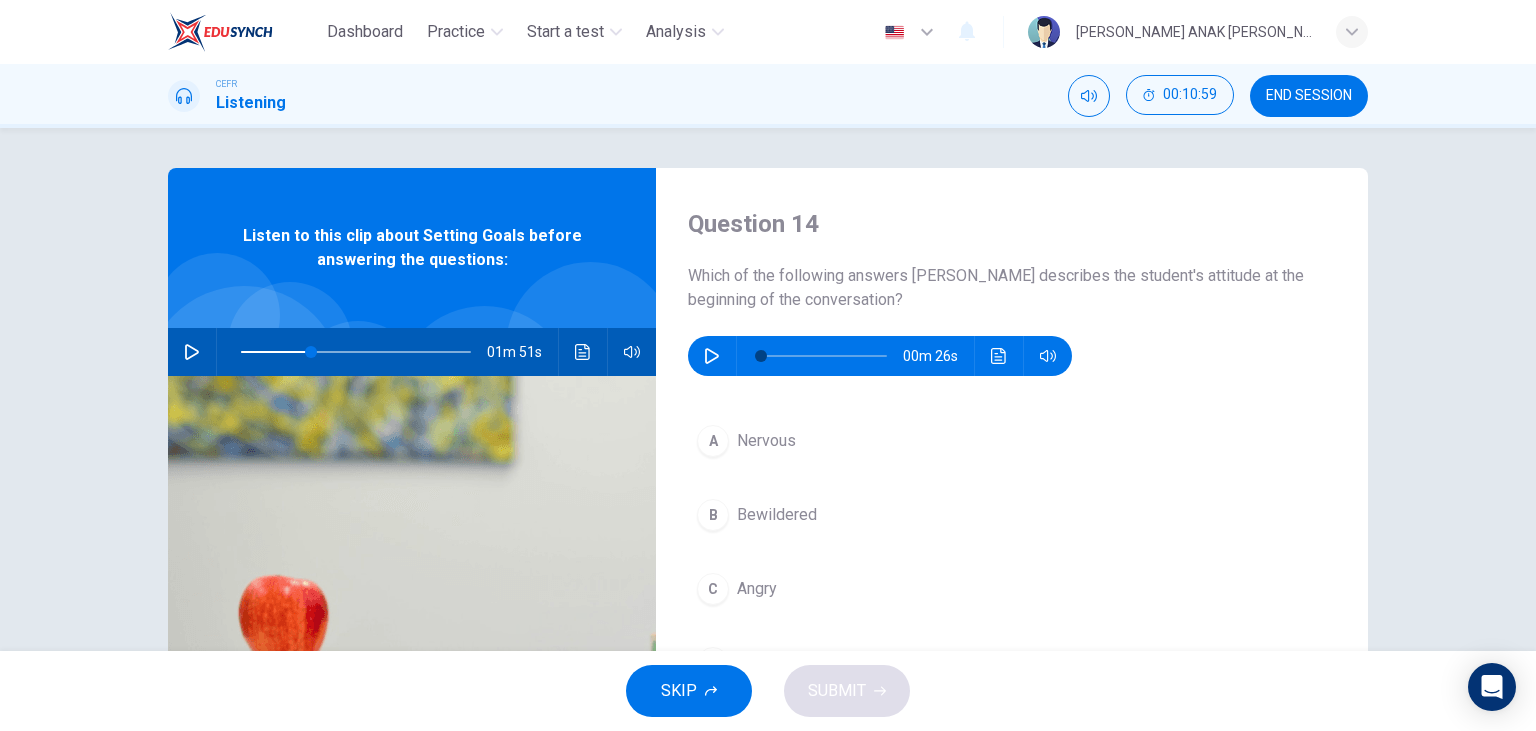 click 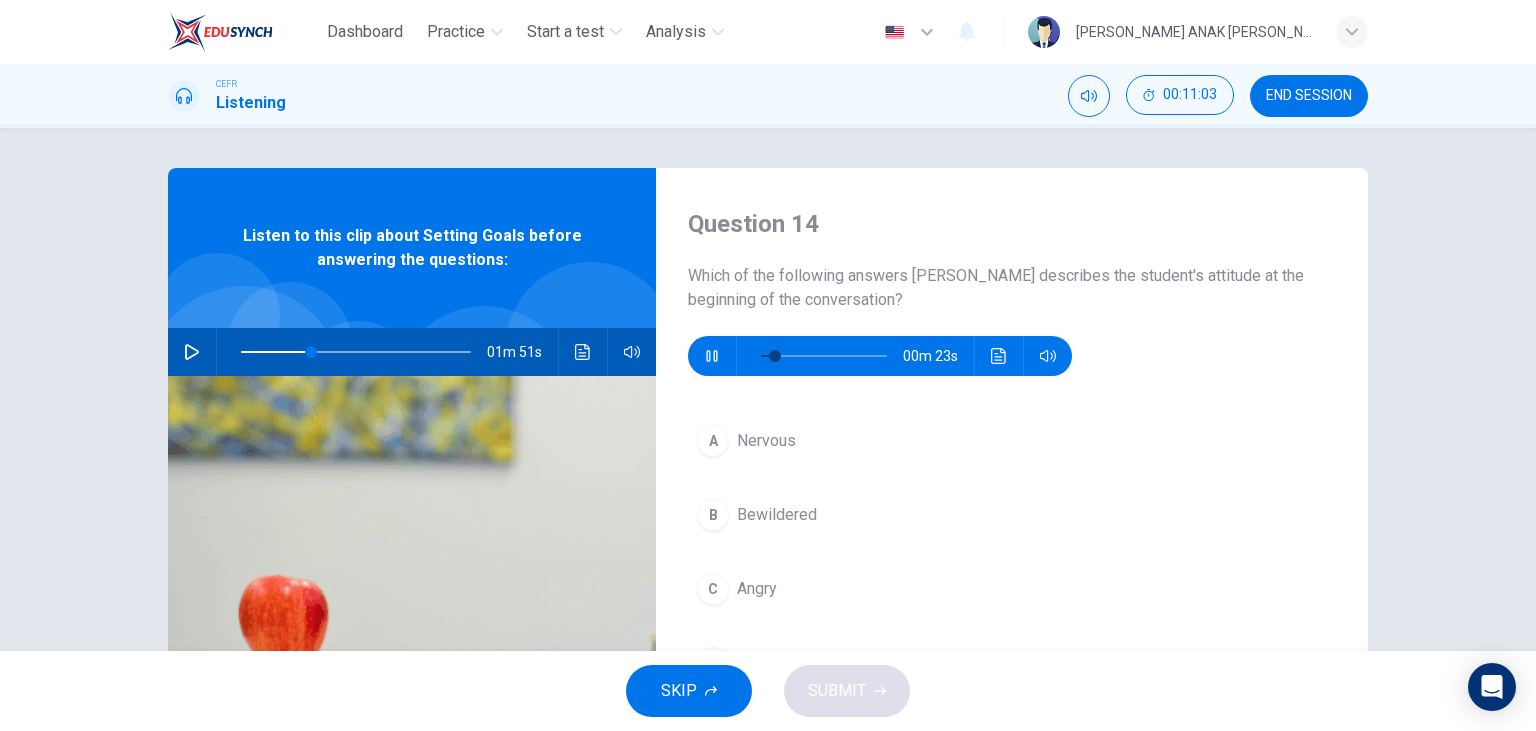 type on "15" 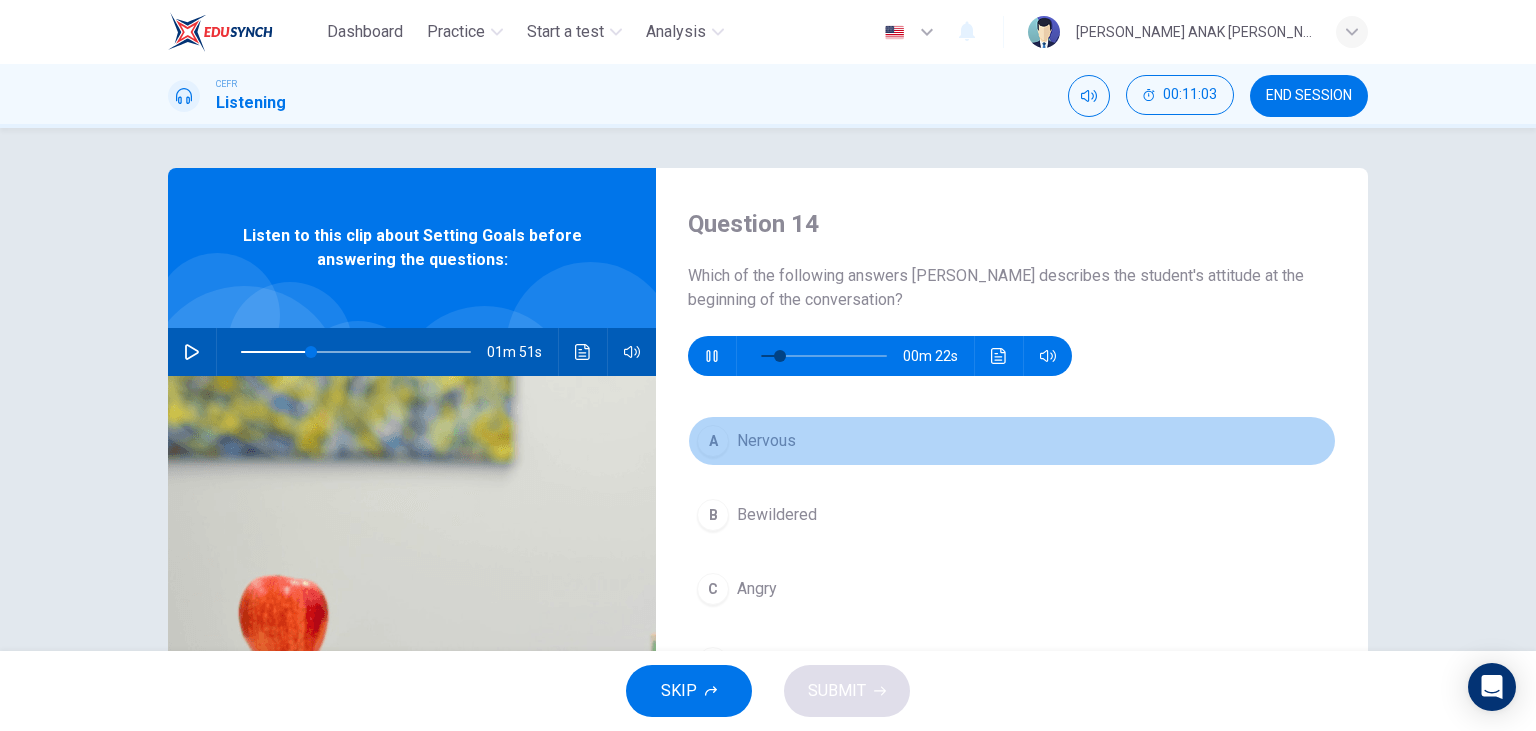 click on "A Nervous" at bounding box center [1012, 441] 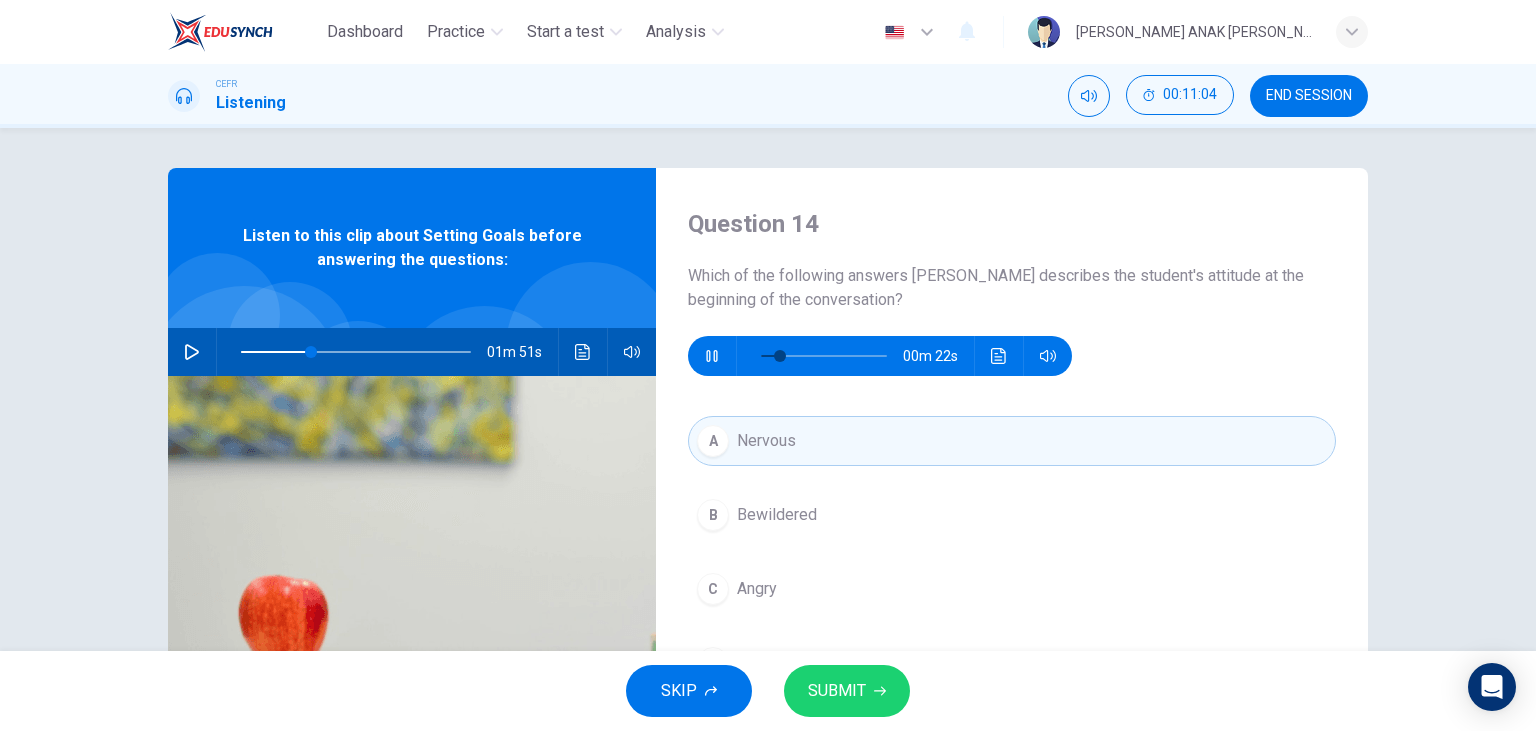 type on "19" 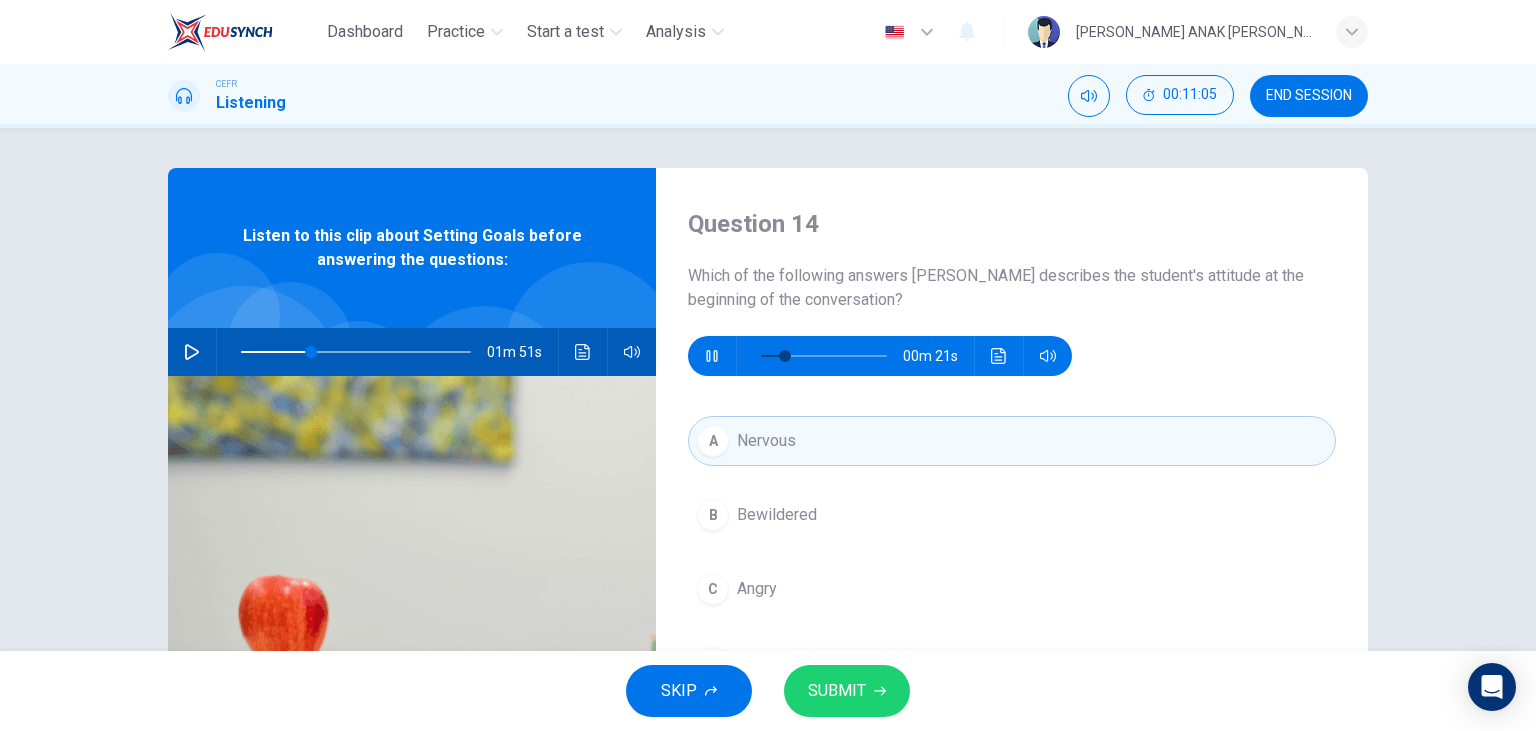 click on "SUBMIT" at bounding box center [837, 691] 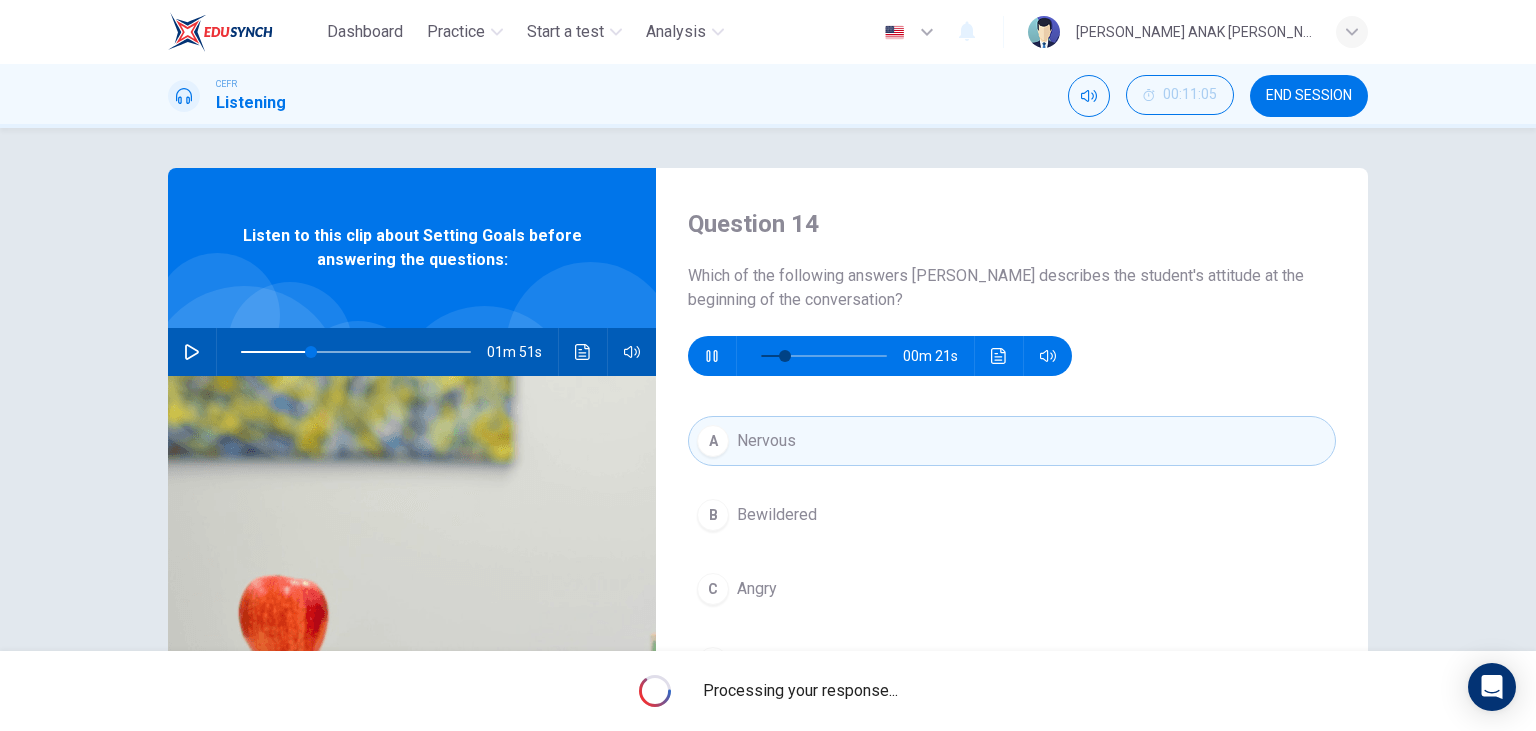 type on "23" 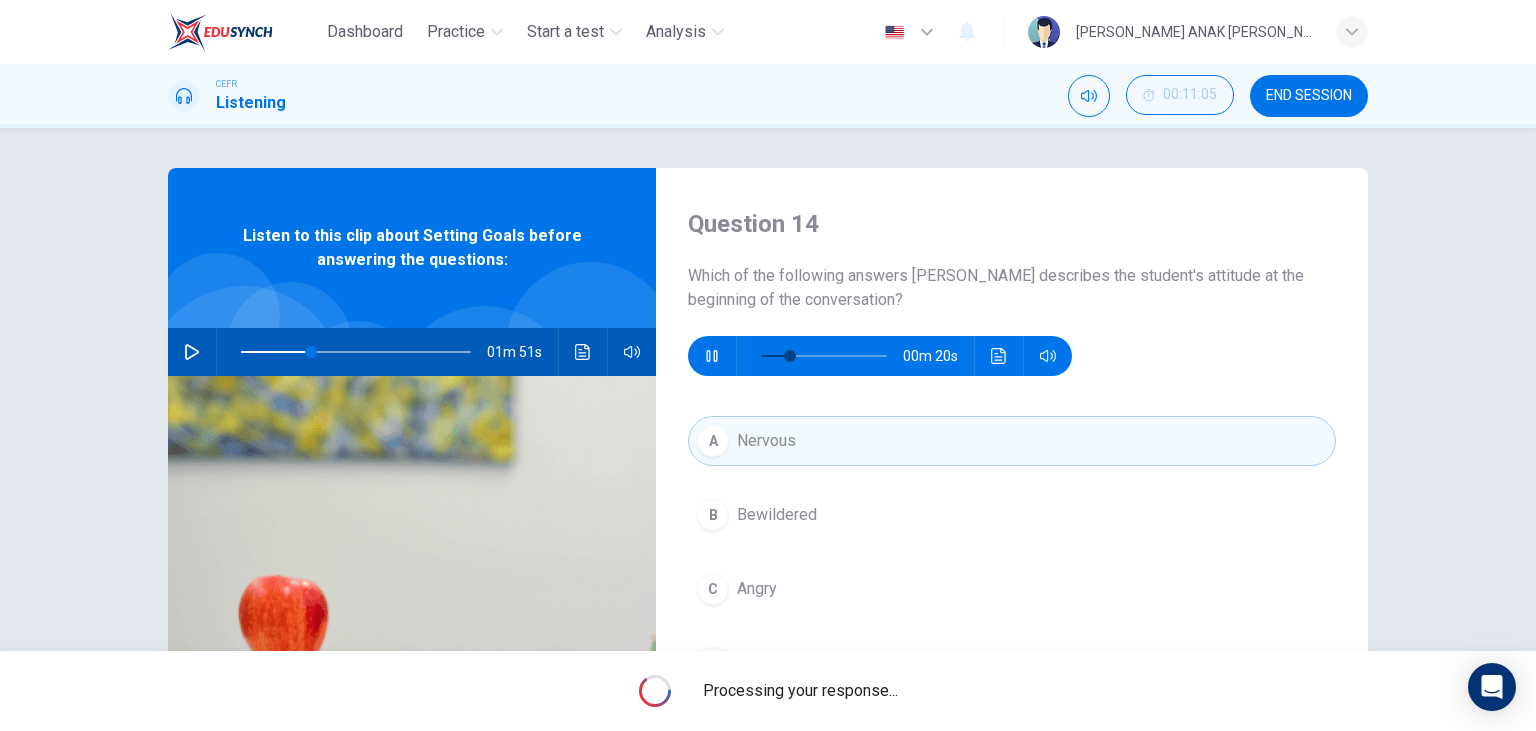type on "31" 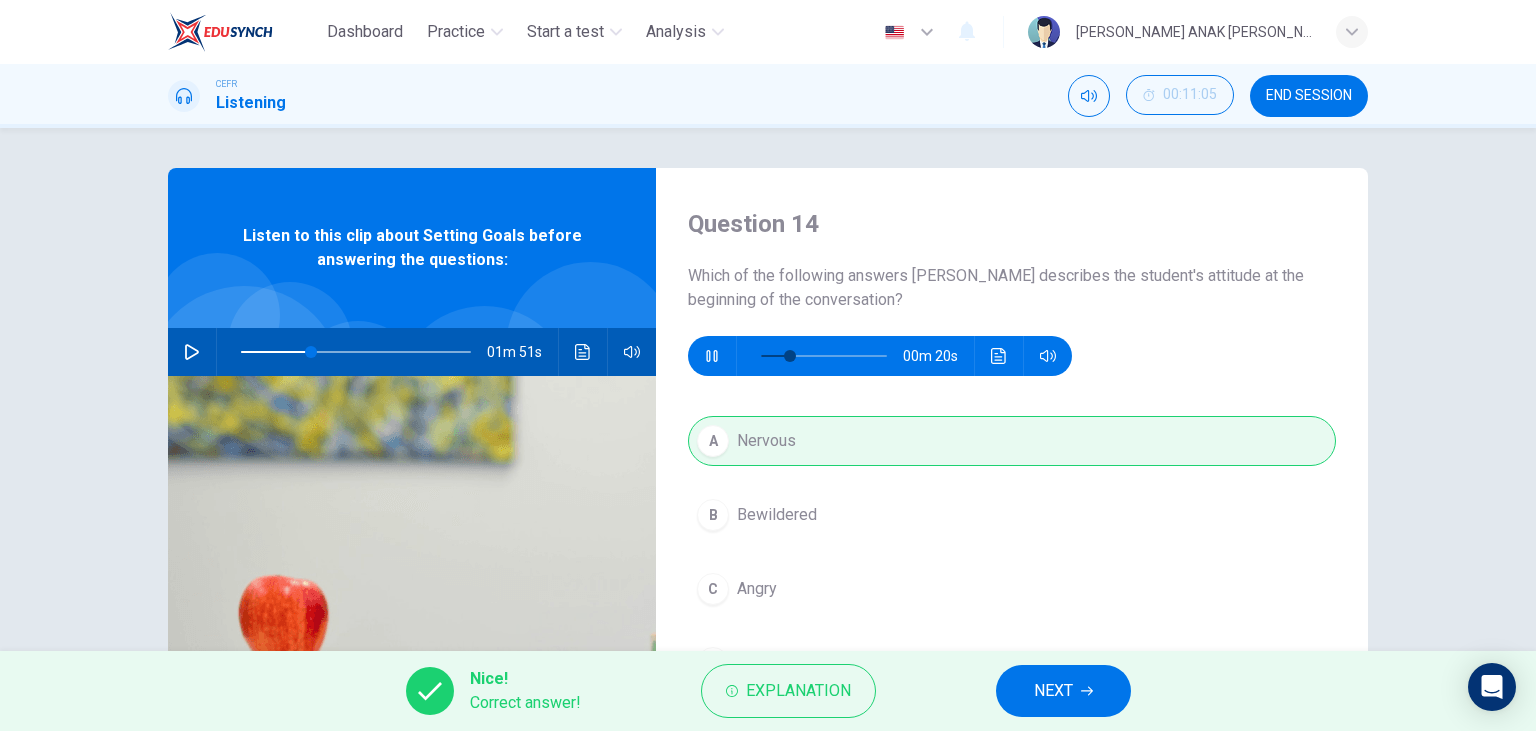 type on "27" 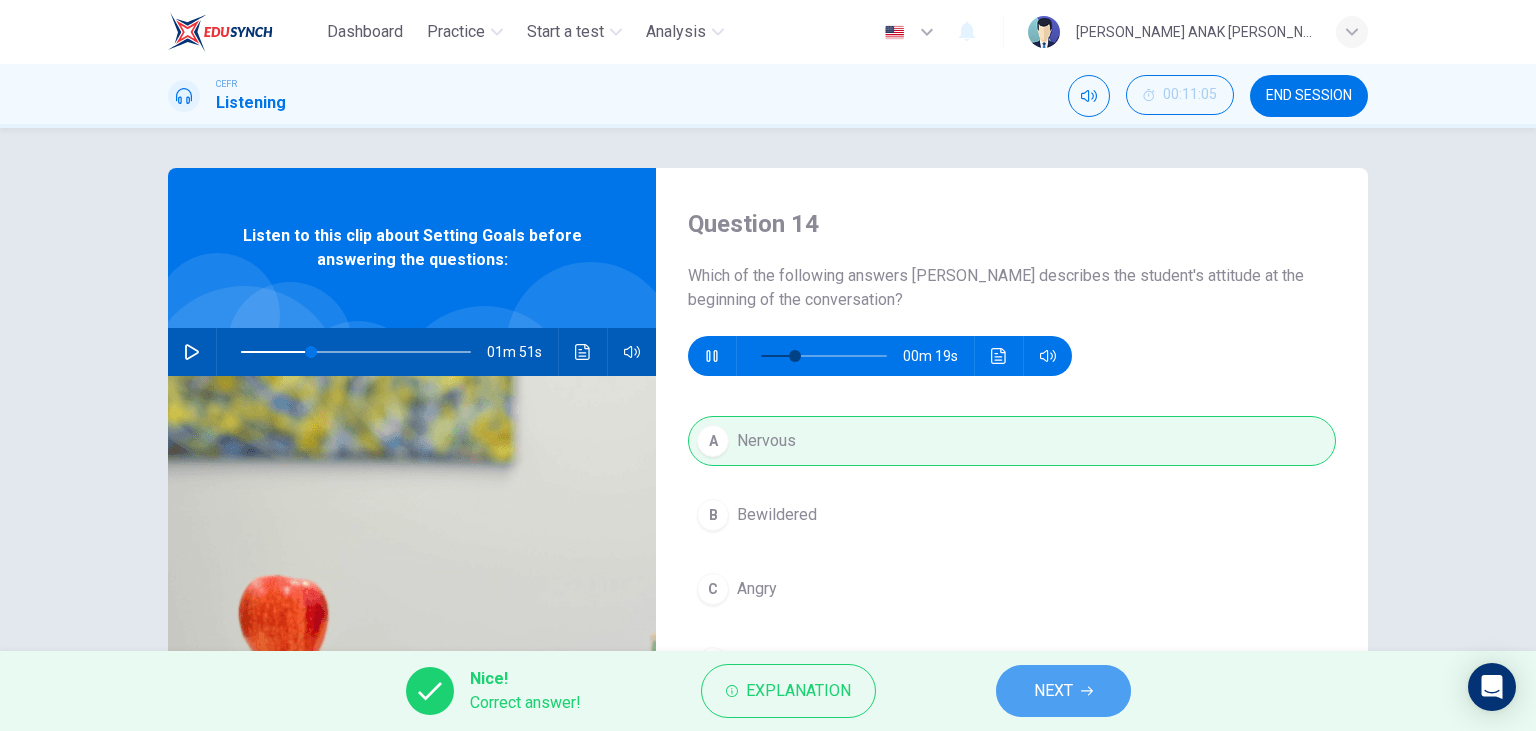 click on "NEXT" at bounding box center (1053, 691) 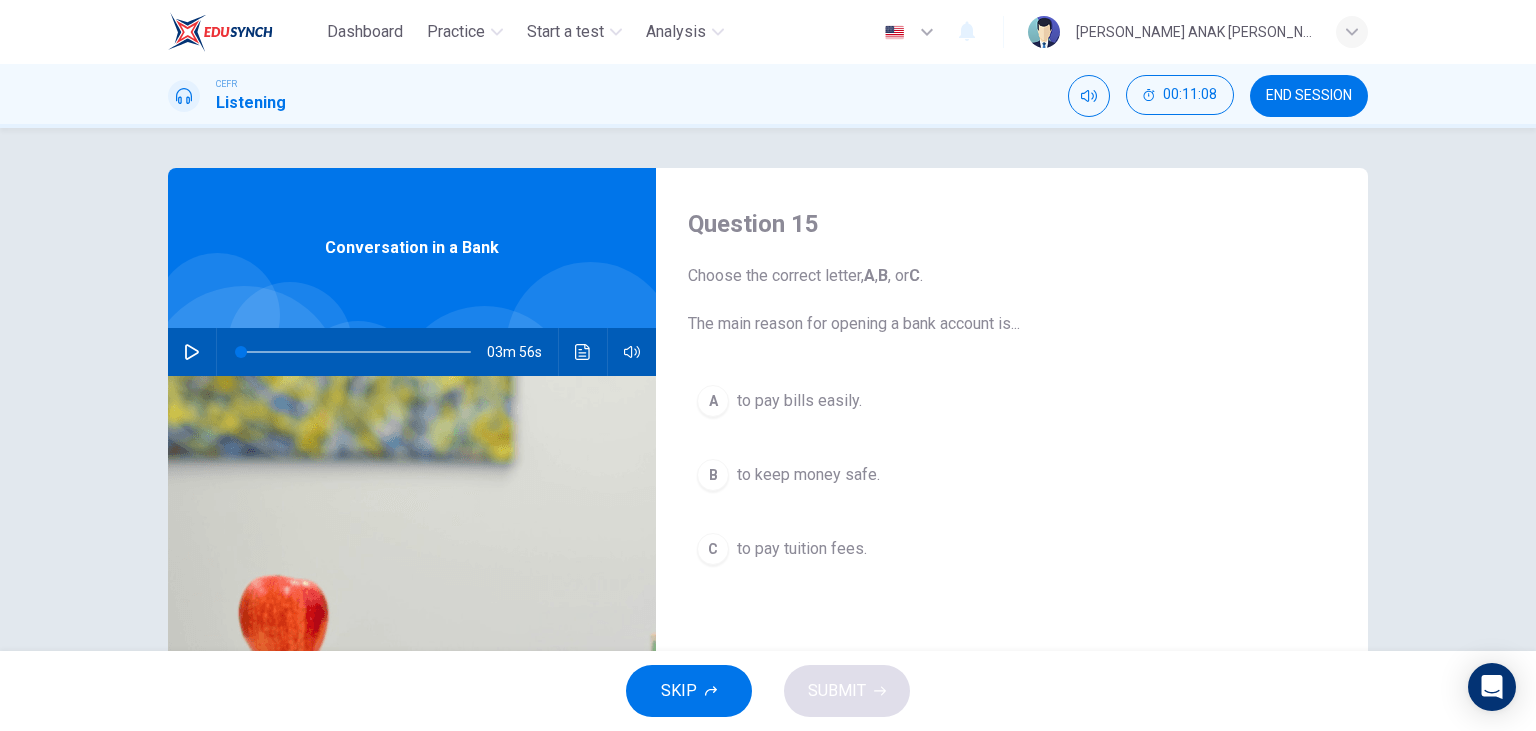 click at bounding box center [192, 352] 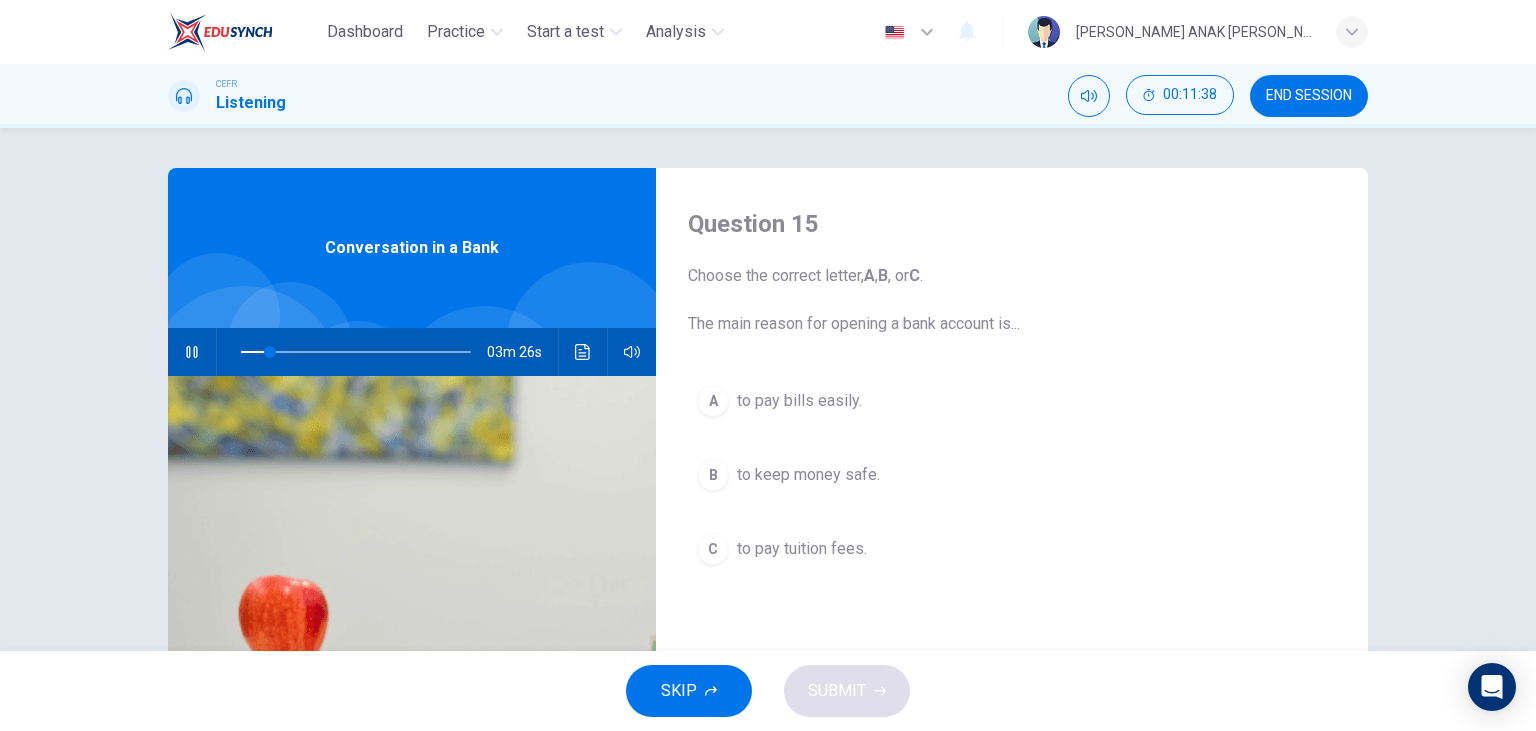 click on "A to pay bills easily." at bounding box center (1012, 401) 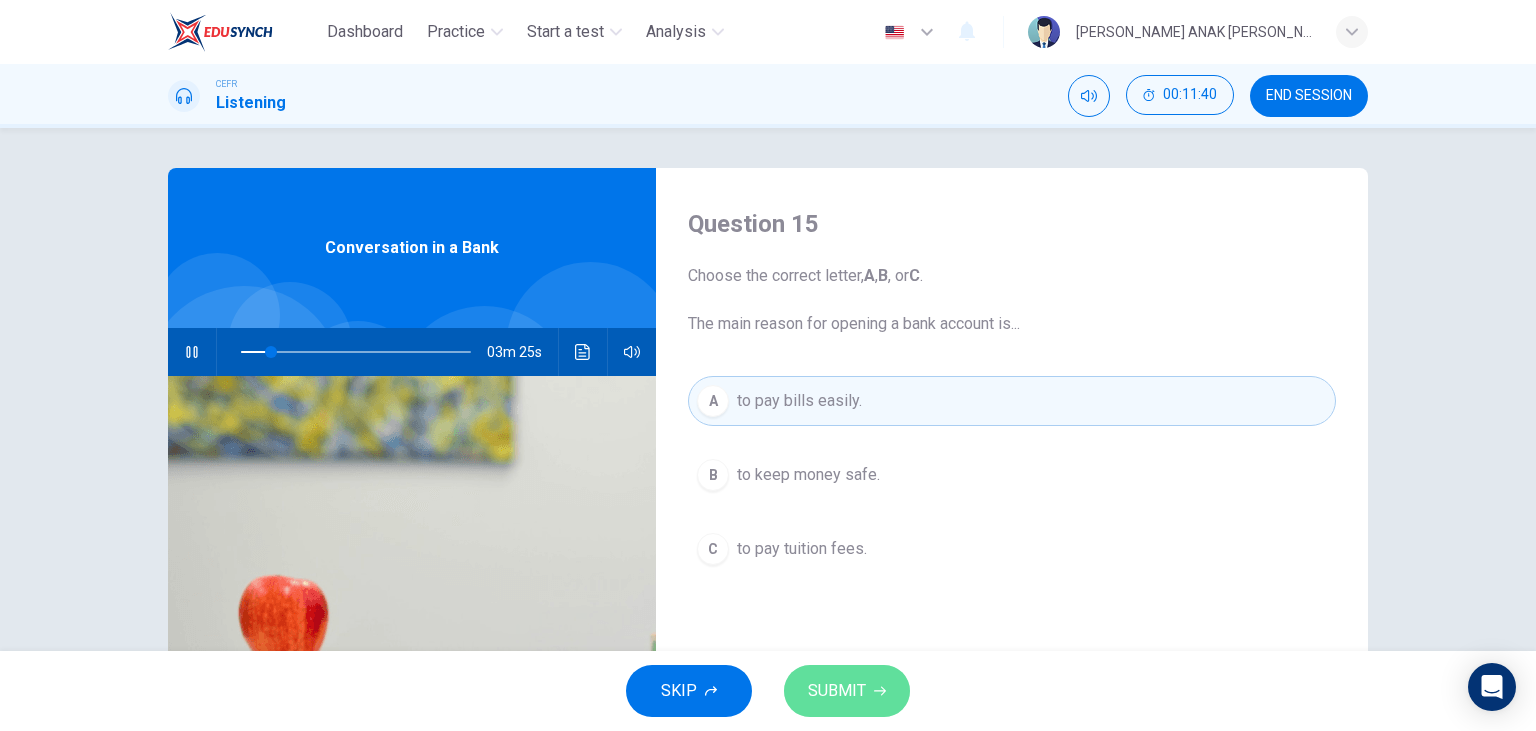 click on "SUBMIT" at bounding box center [847, 691] 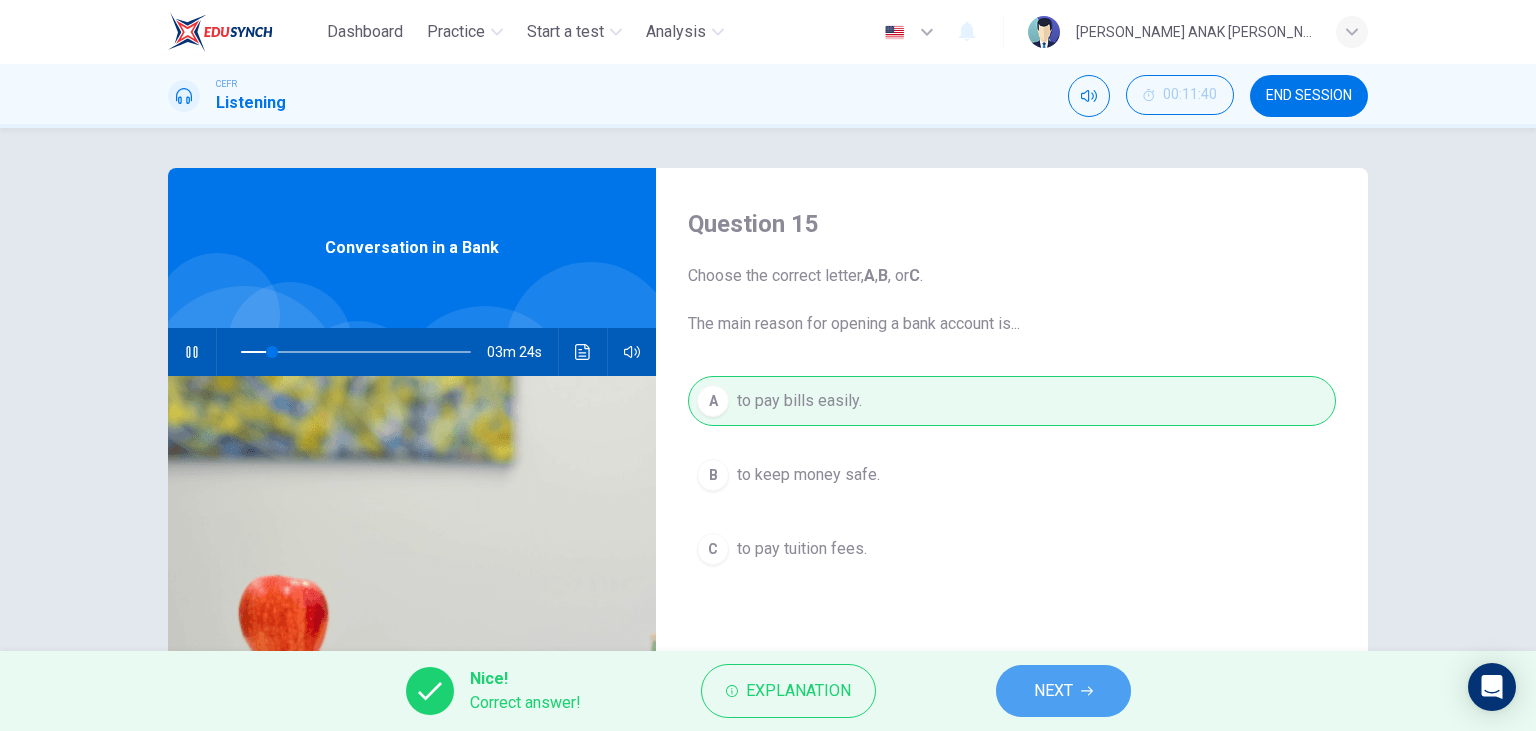 click on "NEXT" at bounding box center [1063, 691] 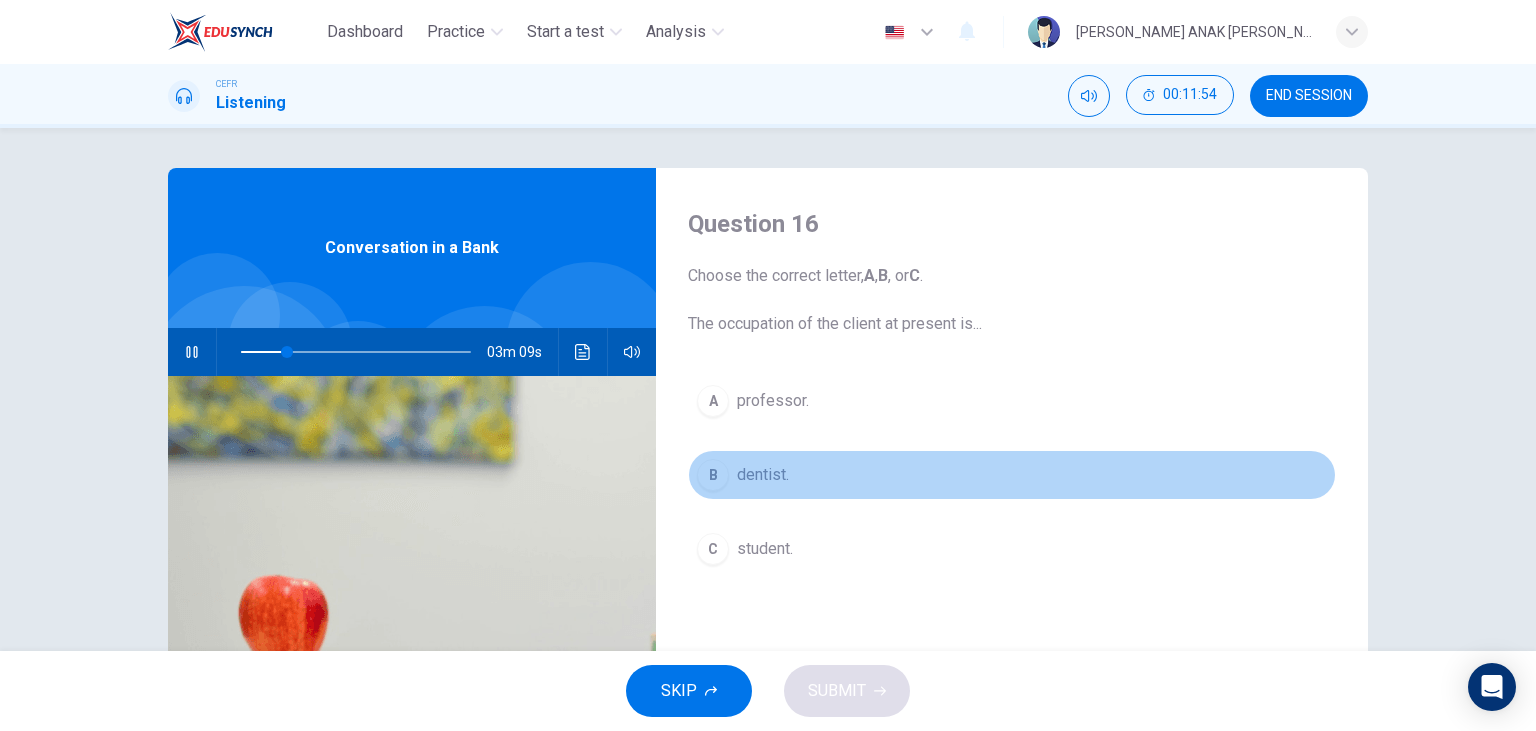 click on "dentist." at bounding box center (763, 475) 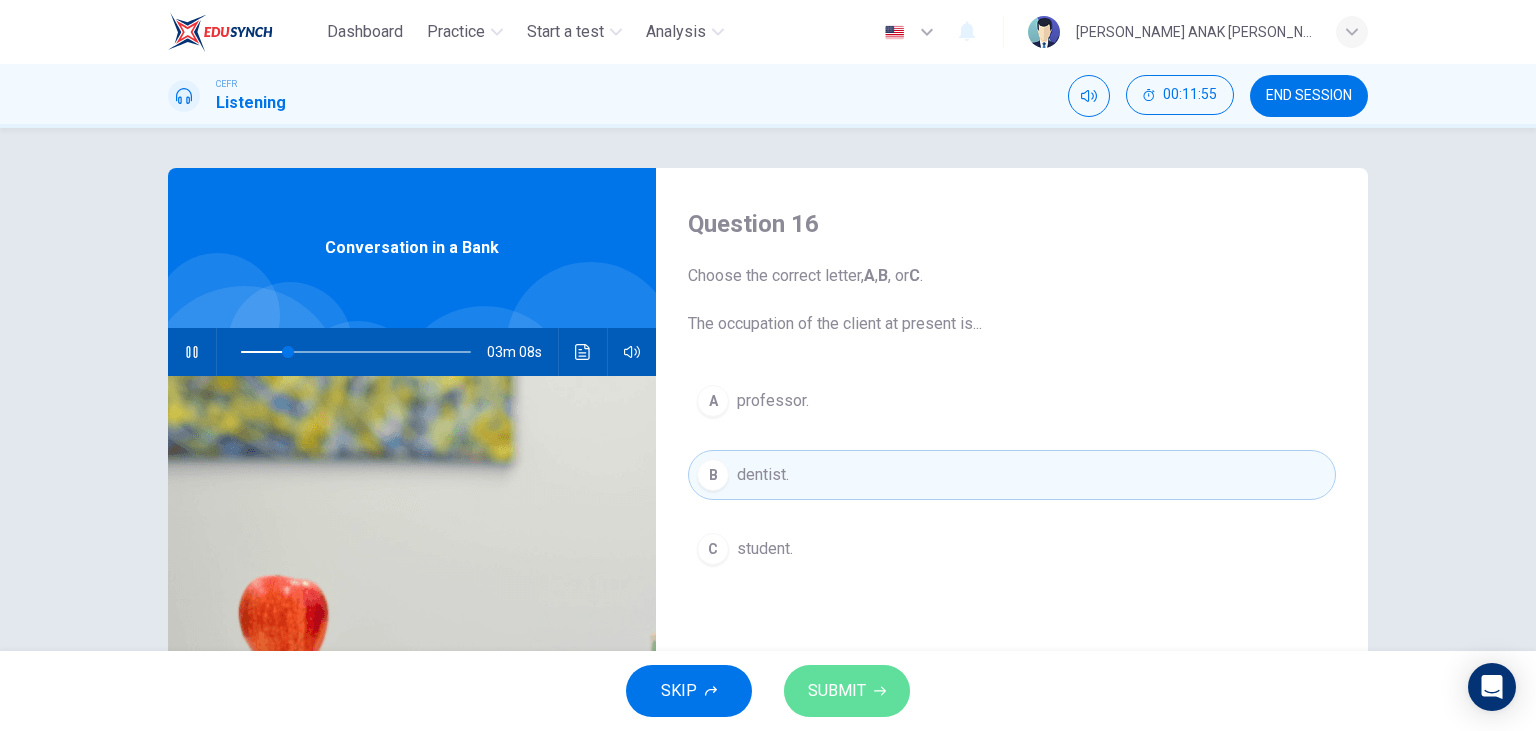 click on "SUBMIT" at bounding box center (847, 691) 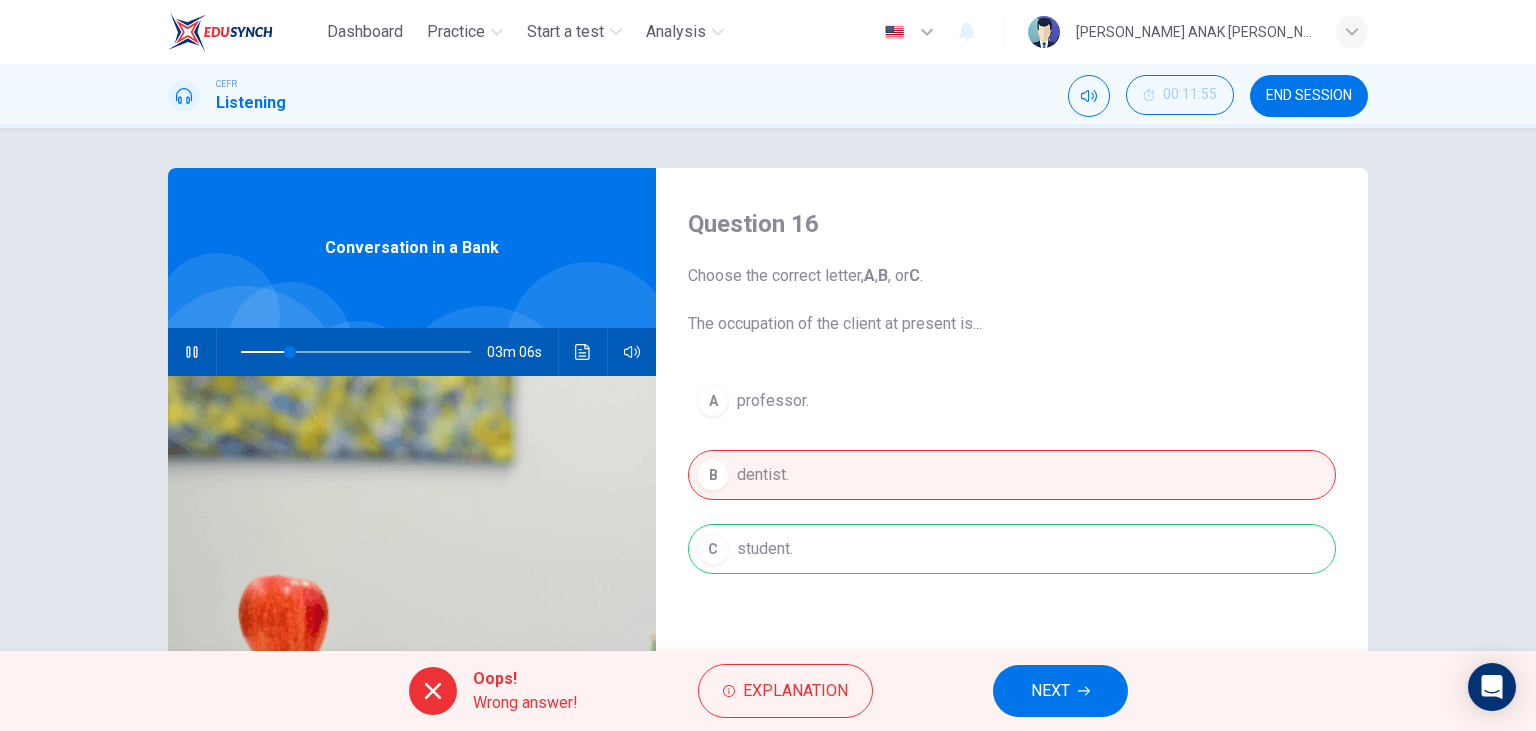 click on "NEXT" at bounding box center [1050, 691] 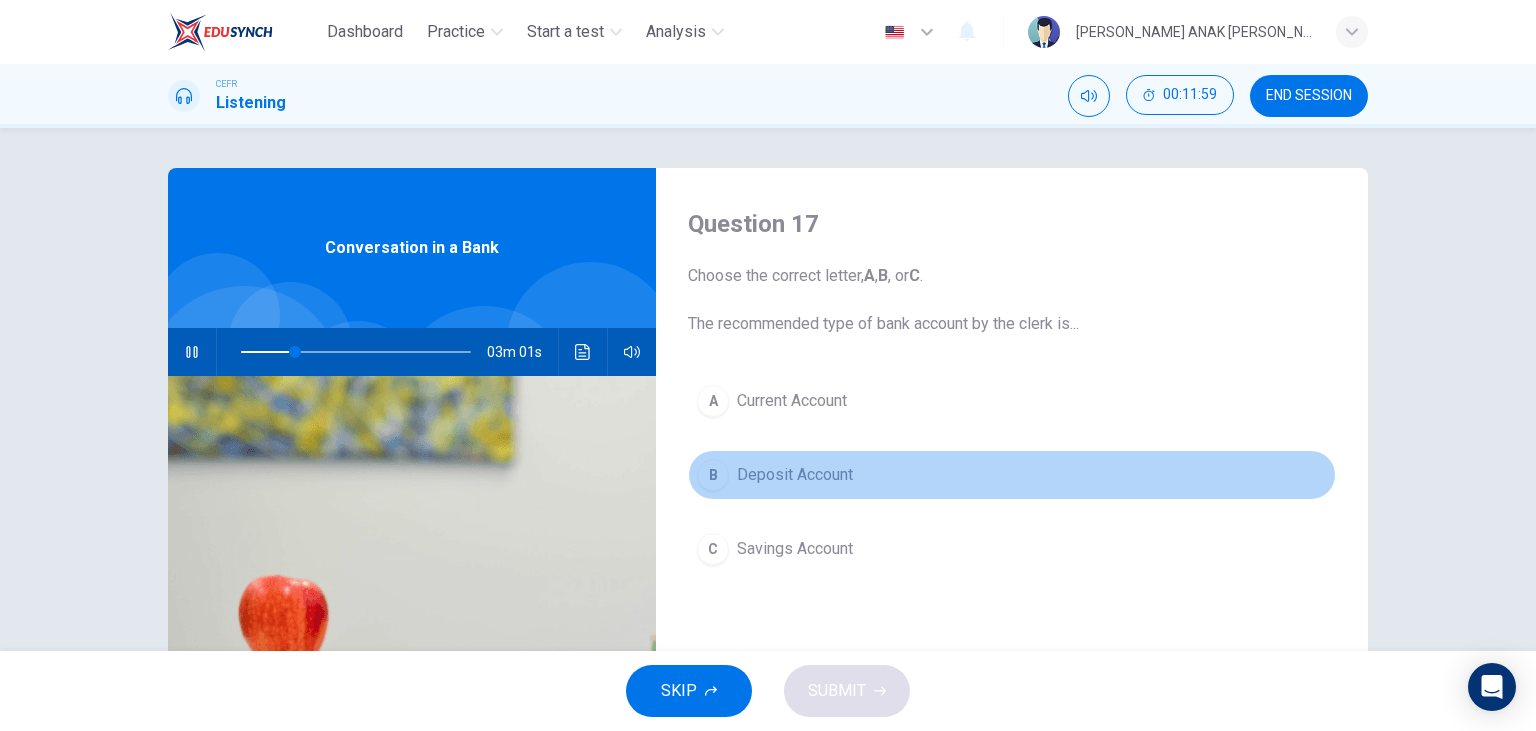 click on "Deposit Account" at bounding box center [795, 475] 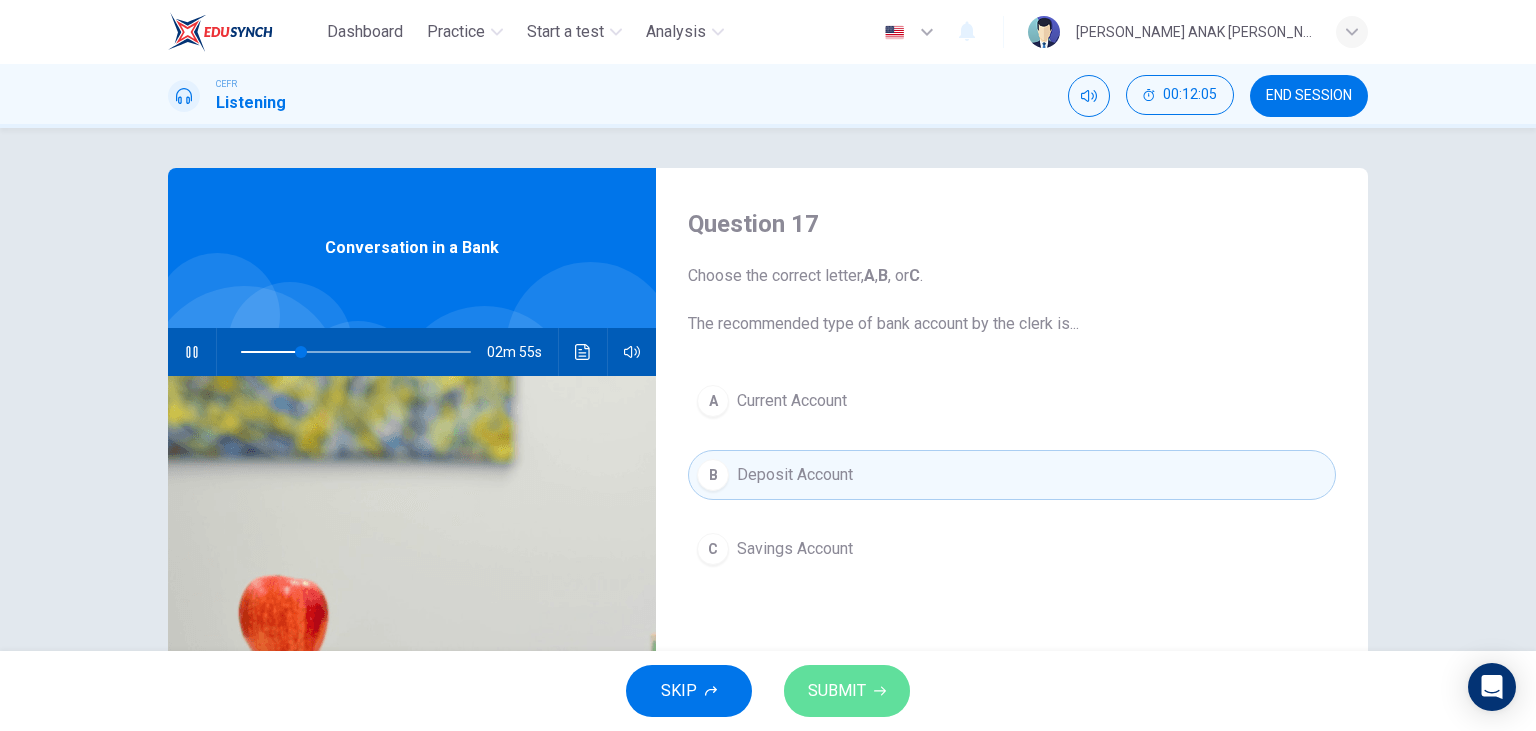 click on "SUBMIT" at bounding box center (847, 691) 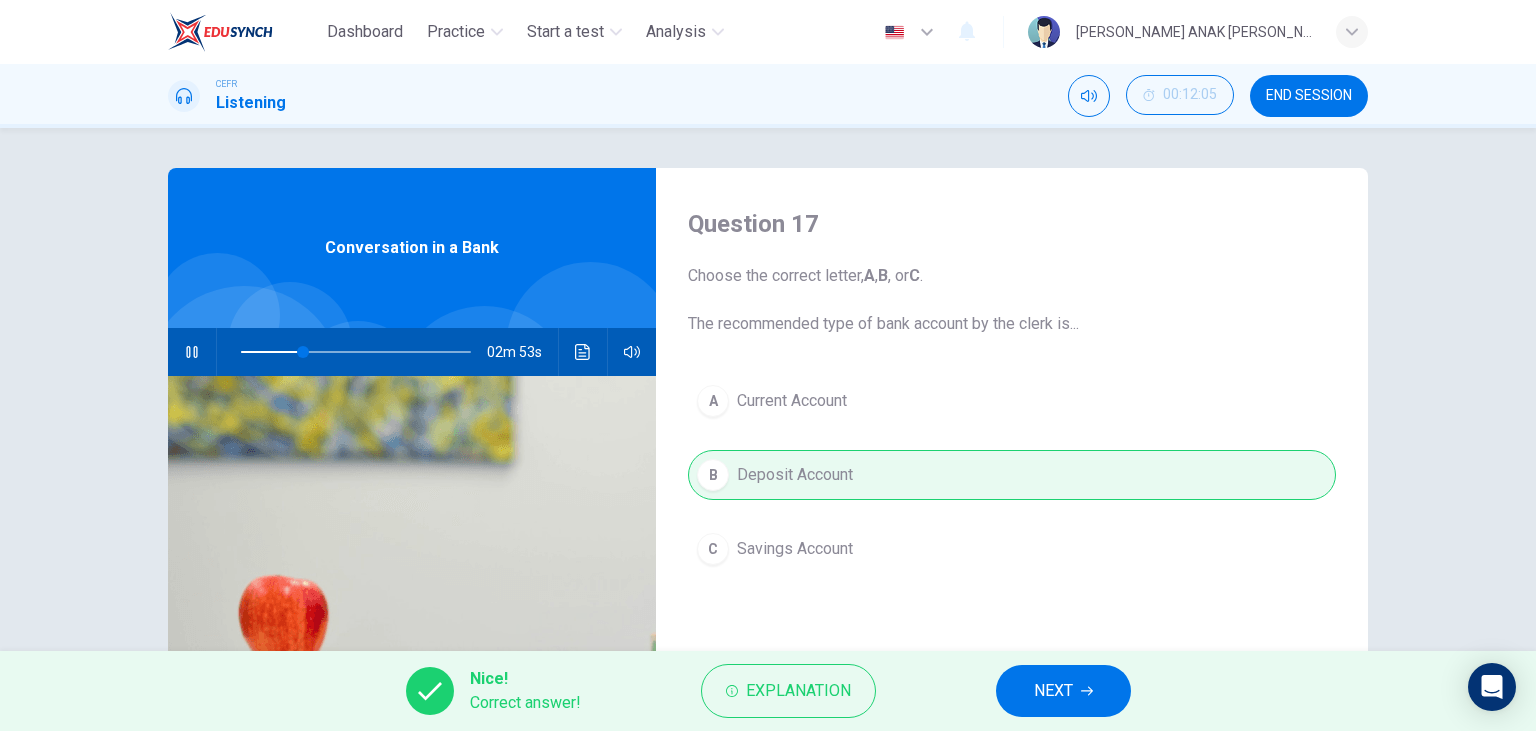 click on "NEXT" at bounding box center [1053, 691] 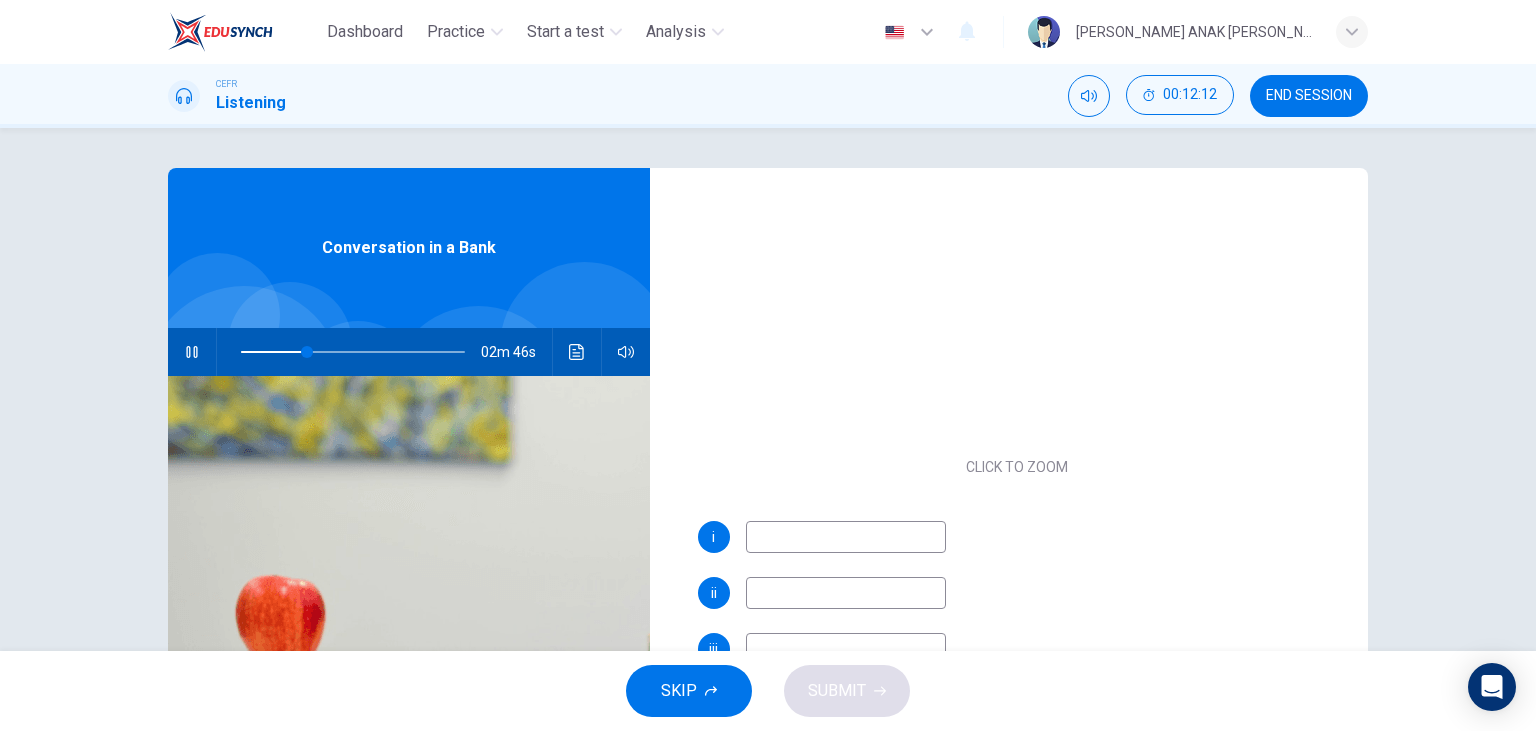 scroll, scrollTop: 286, scrollLeft: 0, axis: vertical 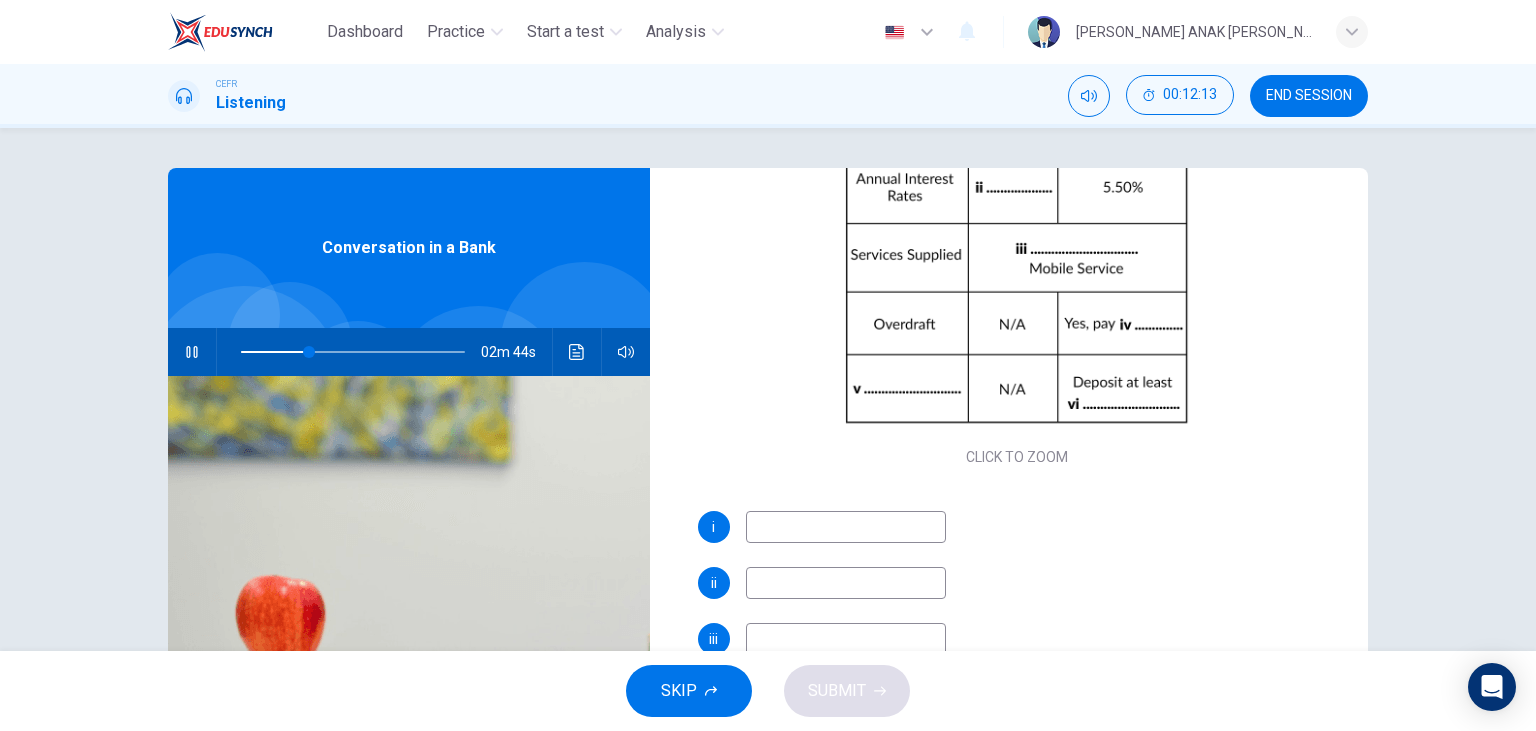 click on "Questions 18 - 23 Complete the table below. Write  NO MORE THAN THREE WORDS AND/OR A NUMBER  for each answer. CLICK TO ZOOM Click to Zoom i ii iii iv v vi" at bounding box center (1017, 229) 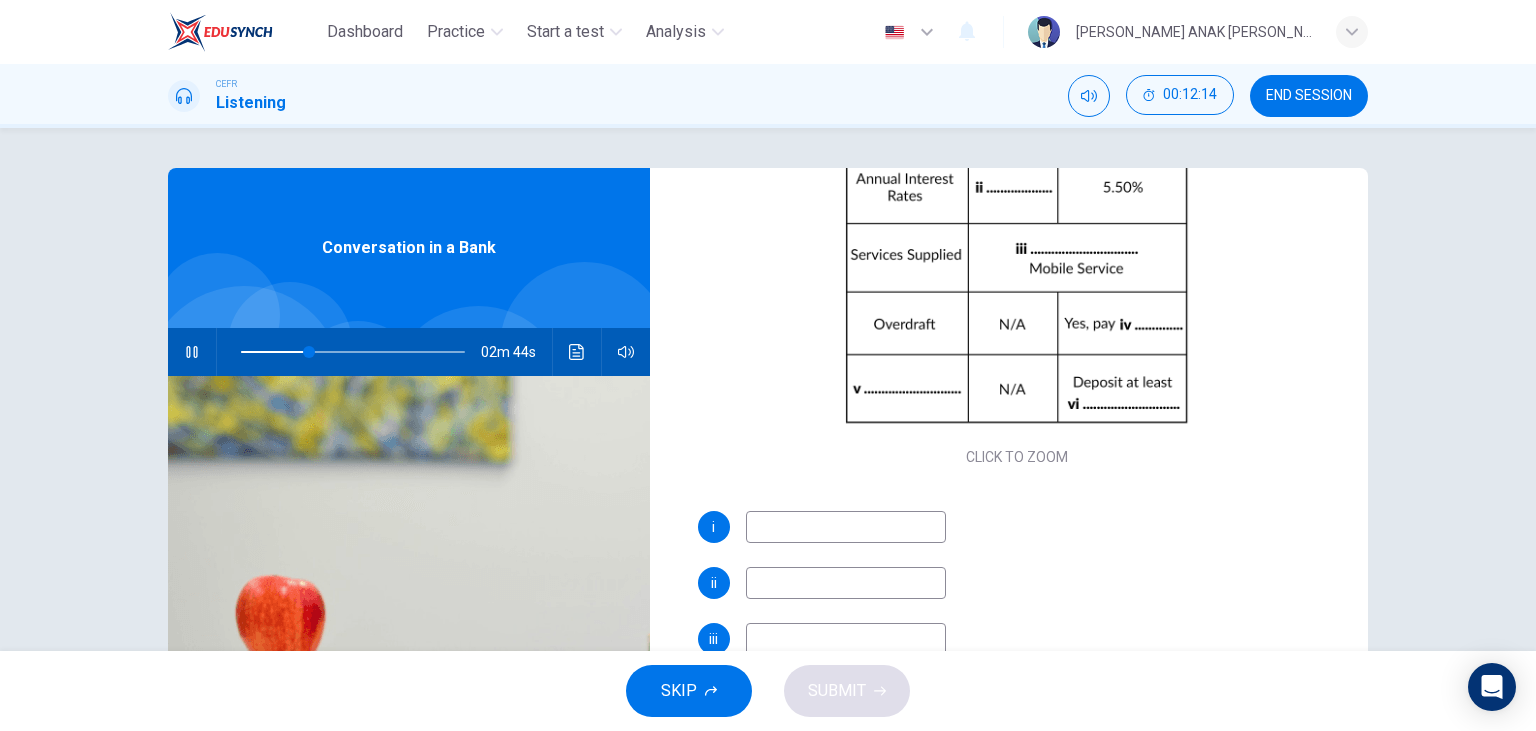 click at bounding box center [846, 527] 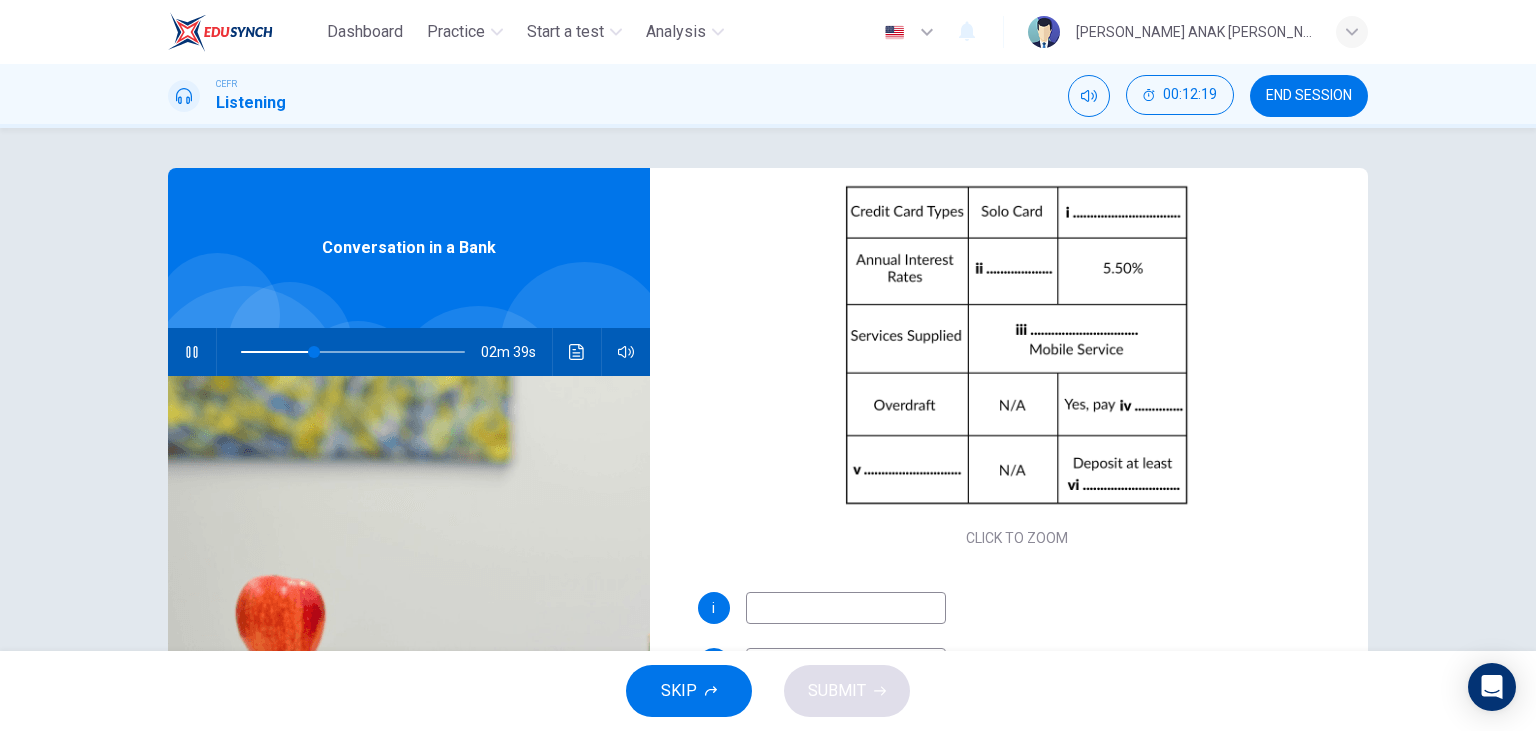scroll, scrollTop: 286, scrollLeft: 0, axis: vertical 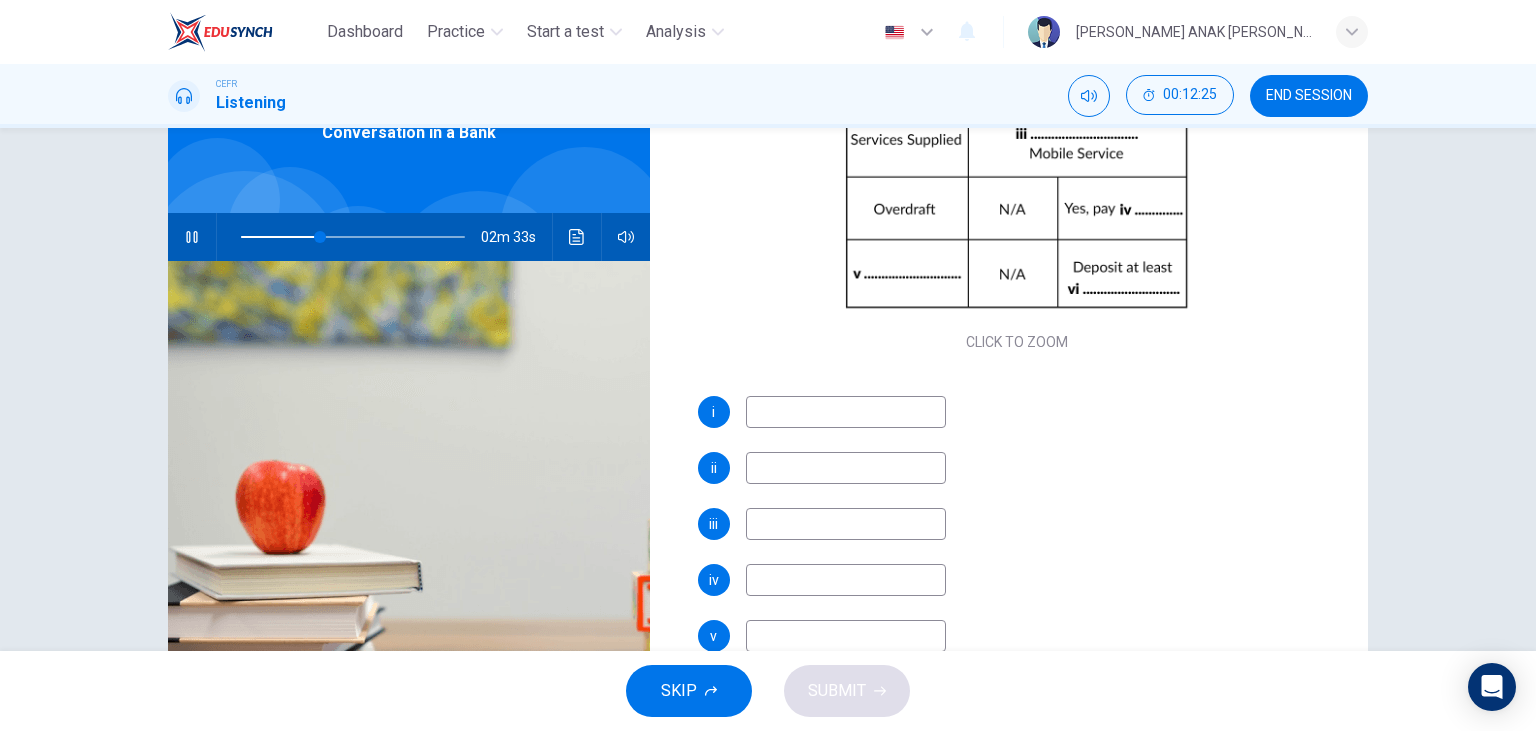 type on "36" 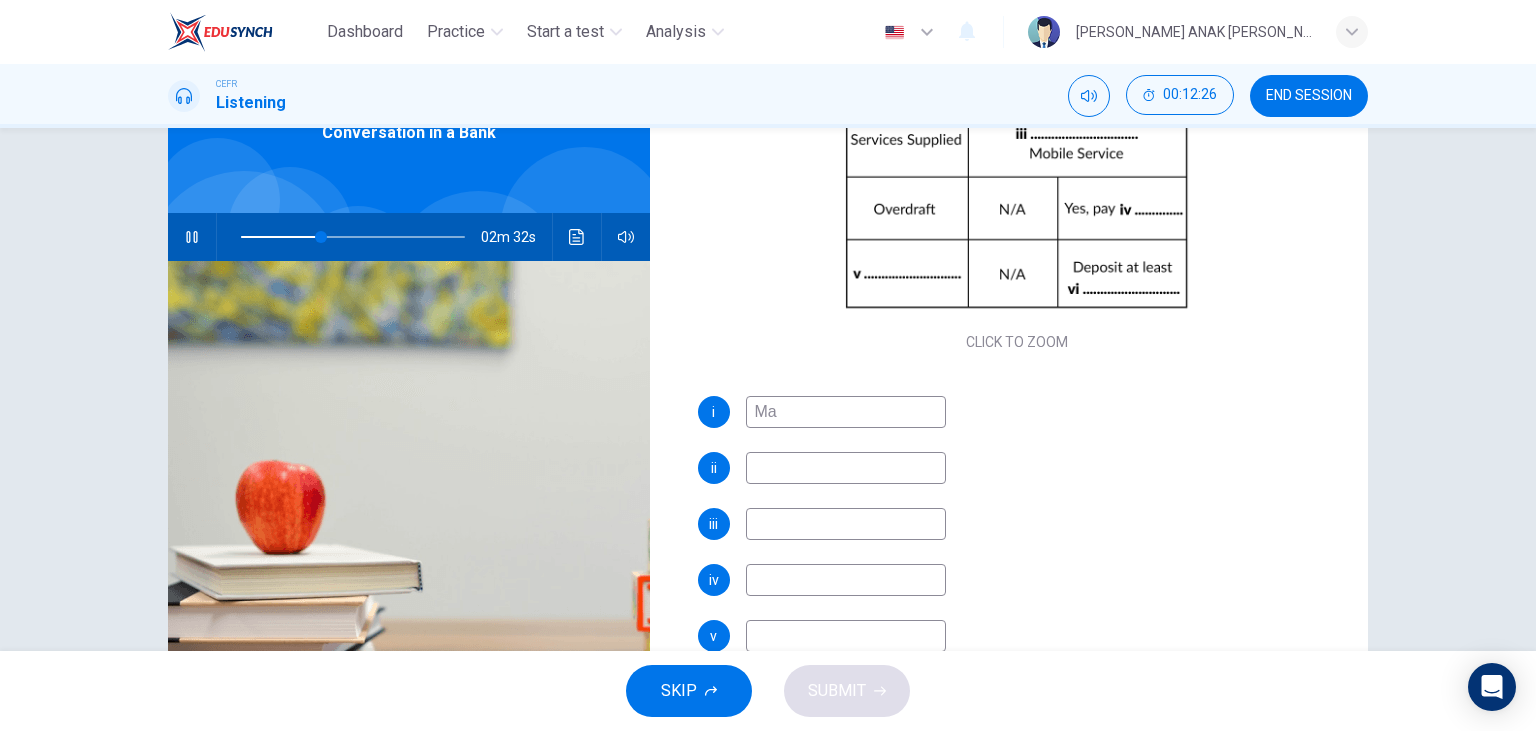 type on "Mat" 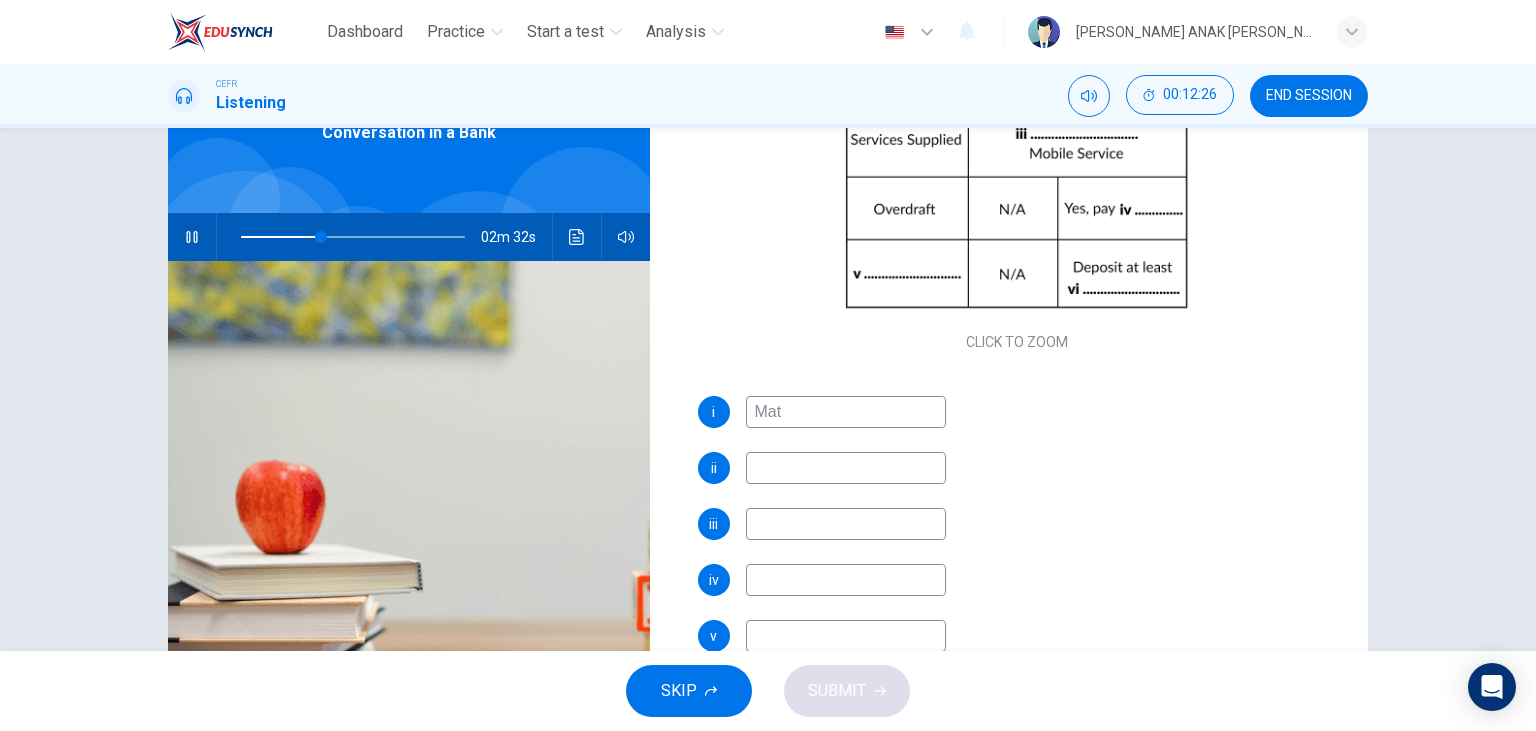 type on "36" 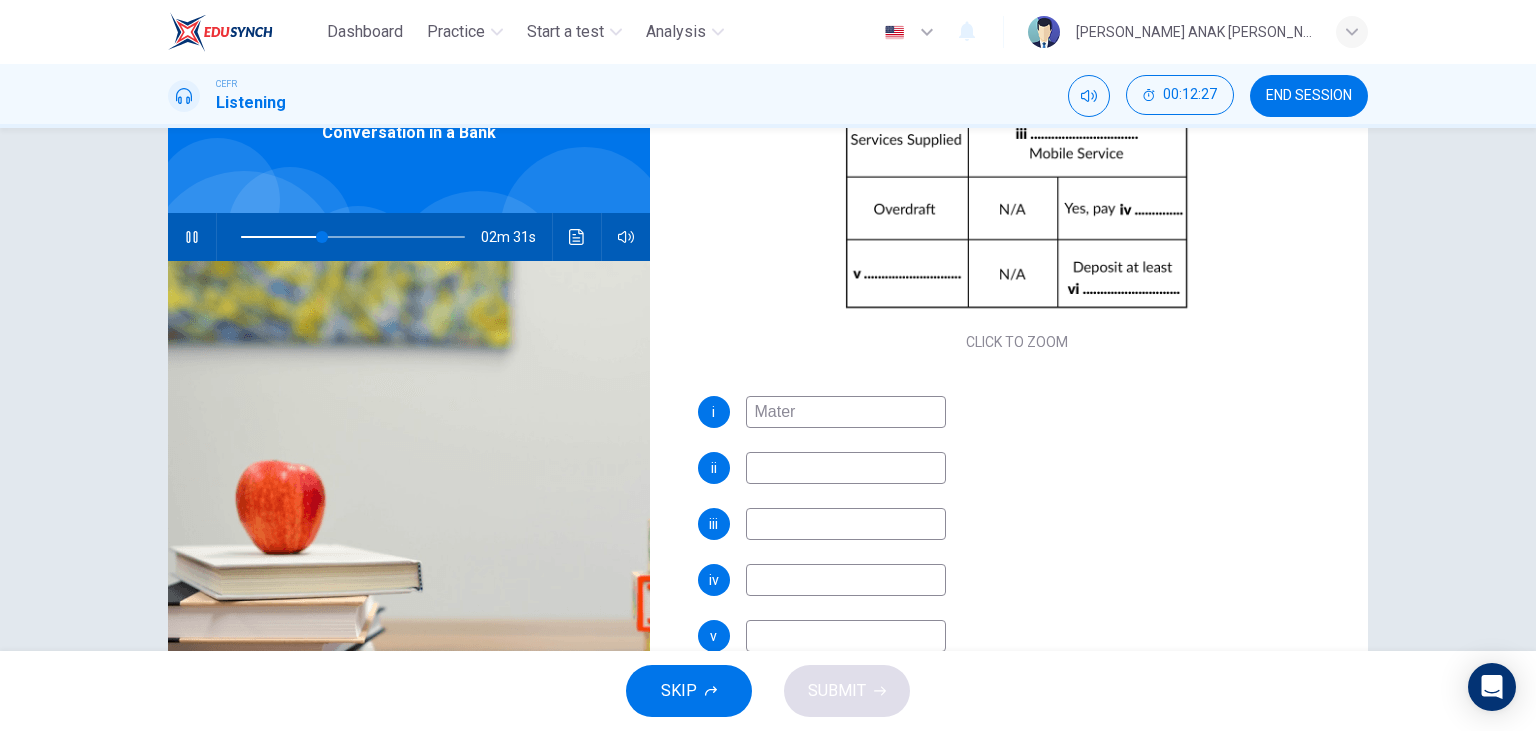 type on "Mater C" 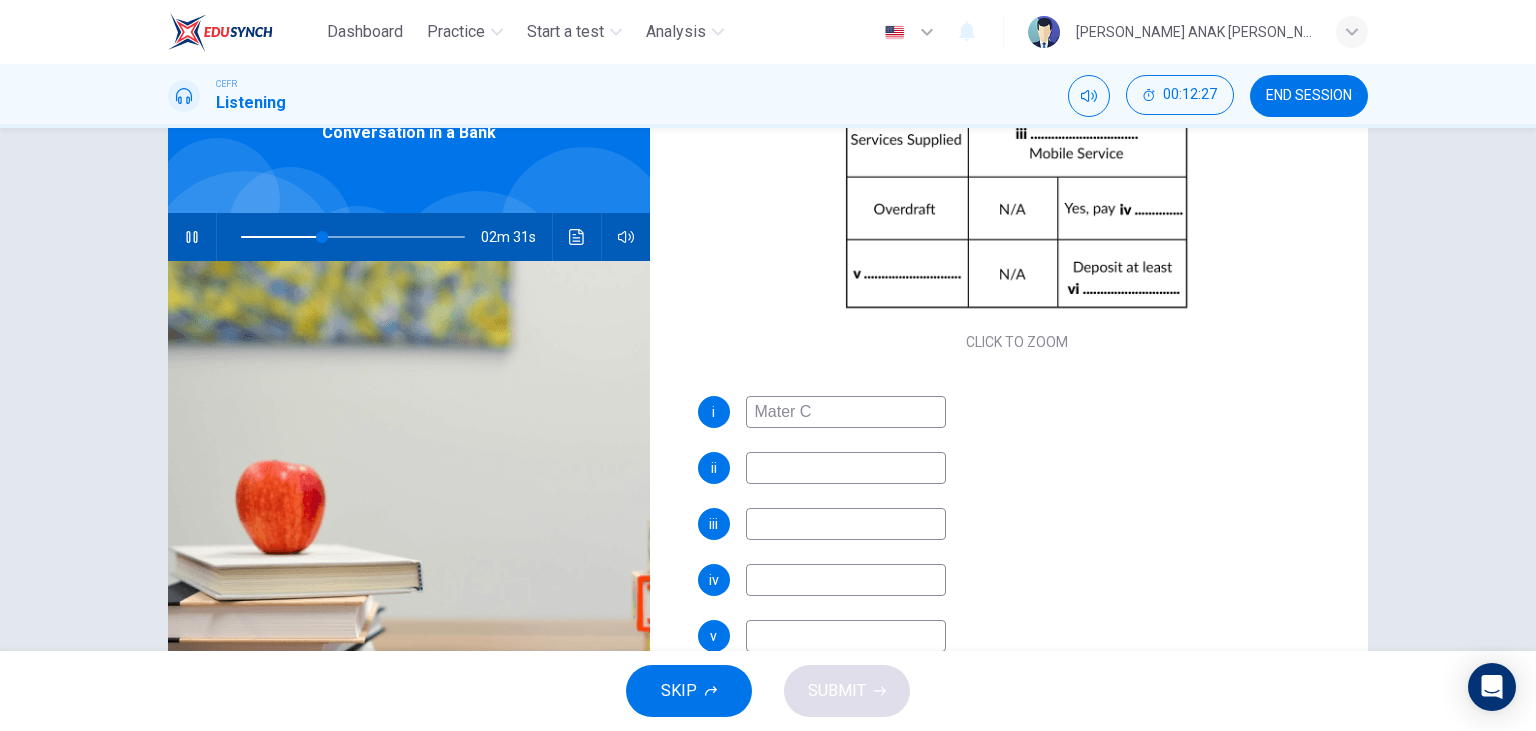 type on "37" 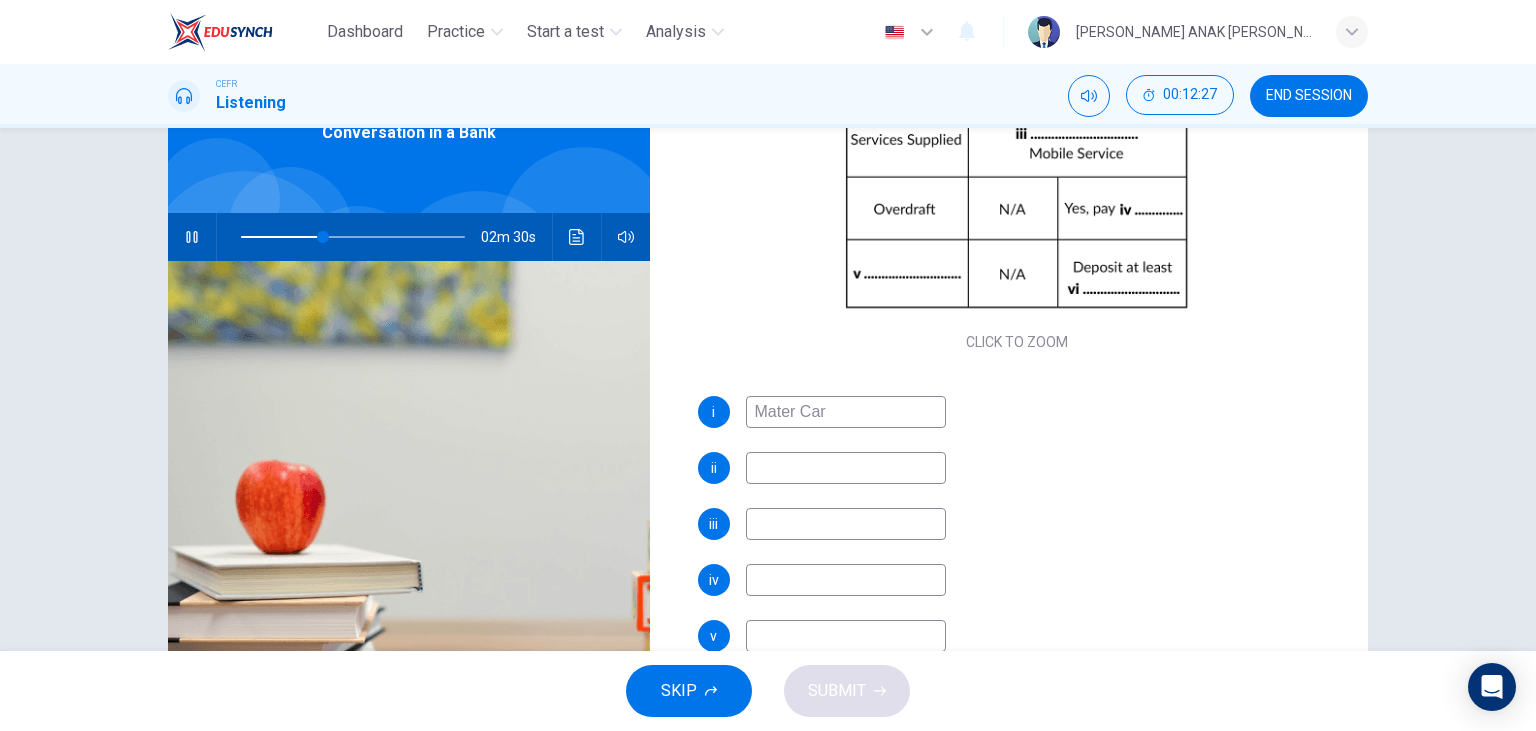 type on "Mater Card" 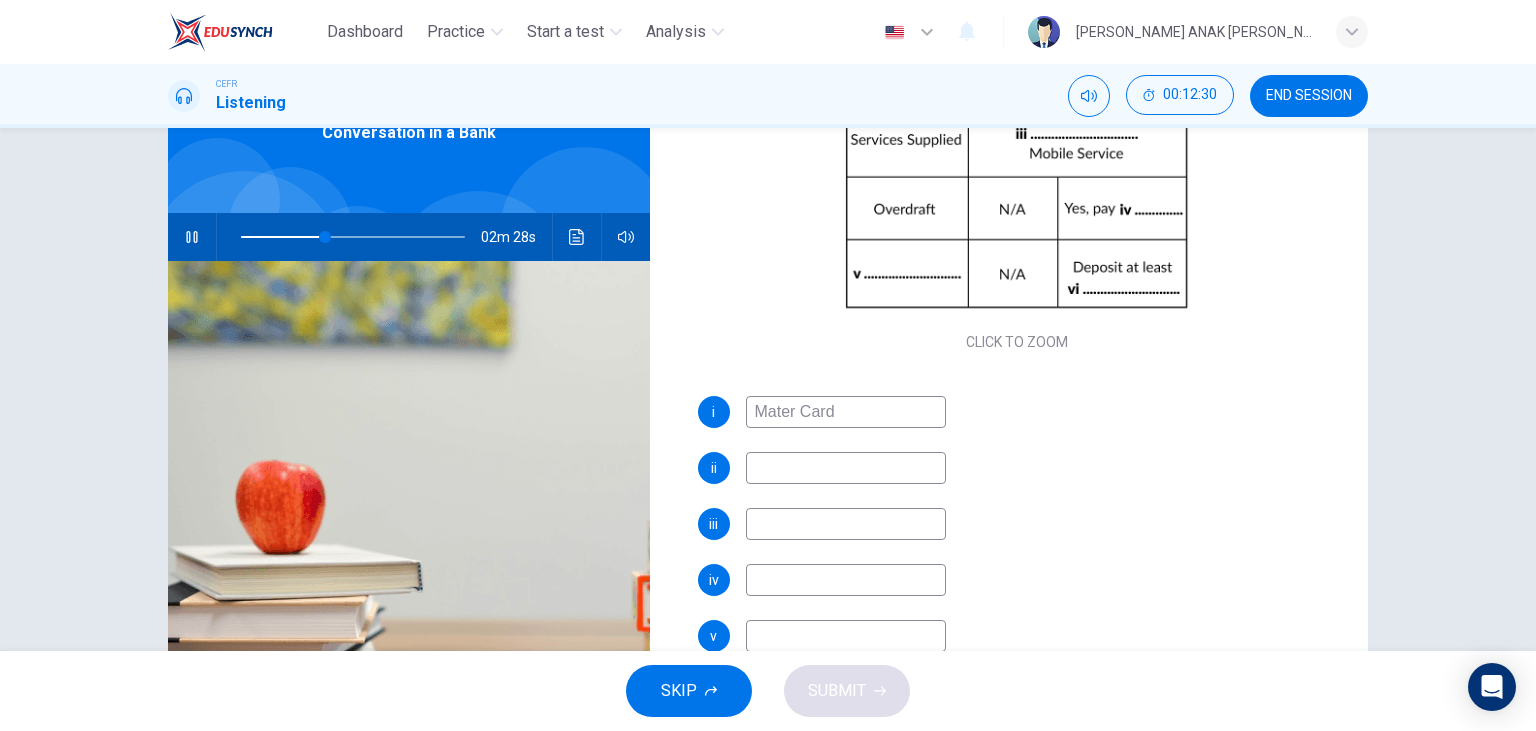 click on "Mater Card" at bounding box center (846, 412) 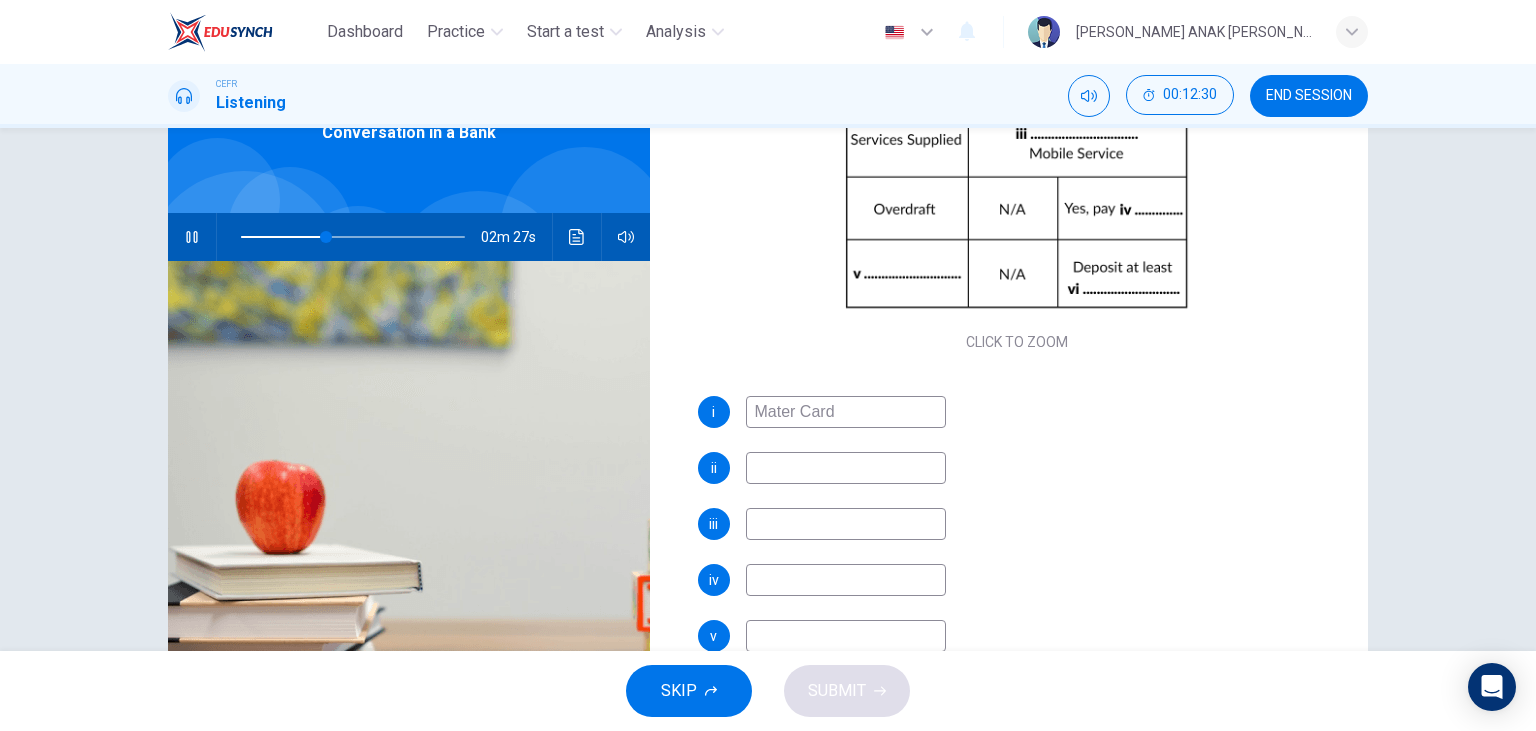 type on "Master Card" 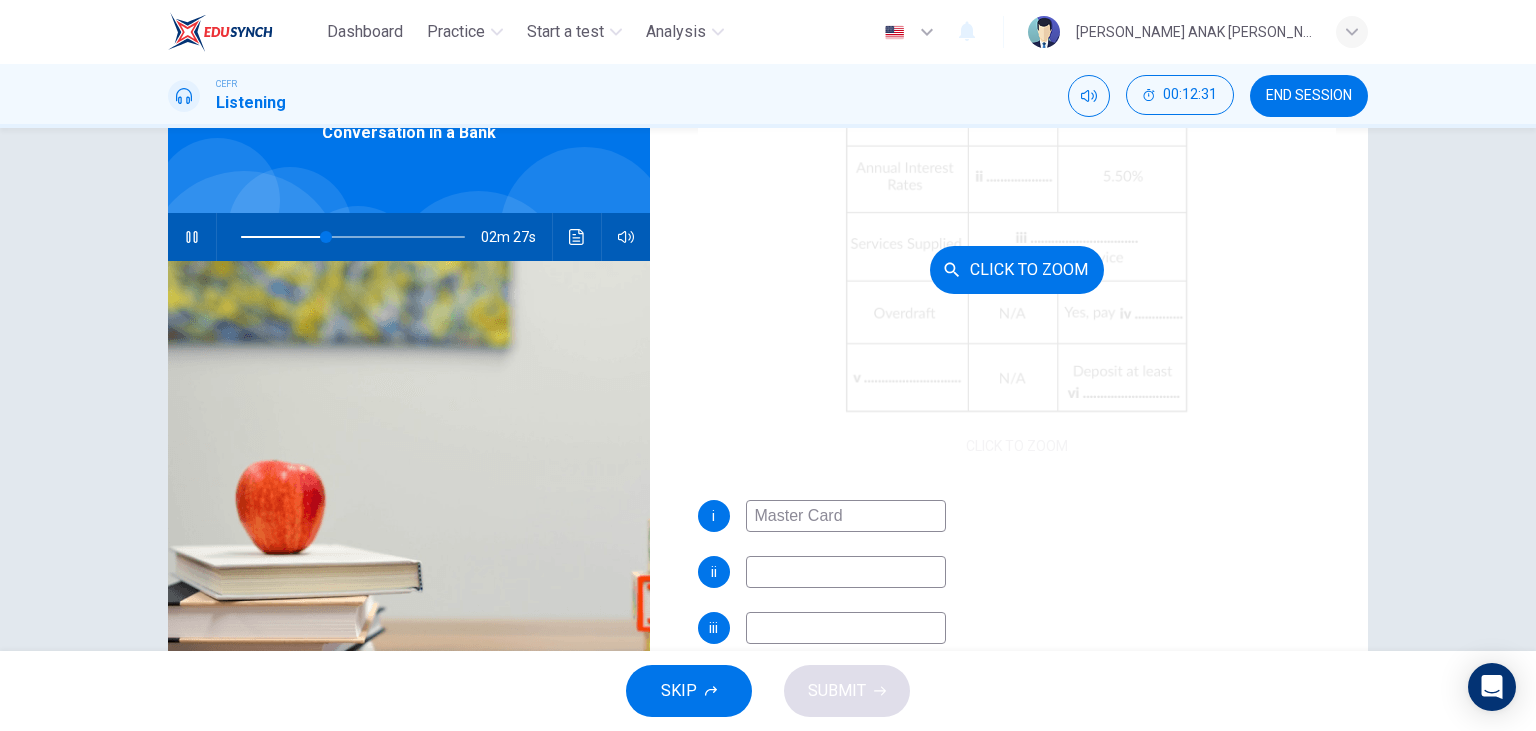 scroll, scrollTop: 55, scrollLeft: 0, axis: vertical 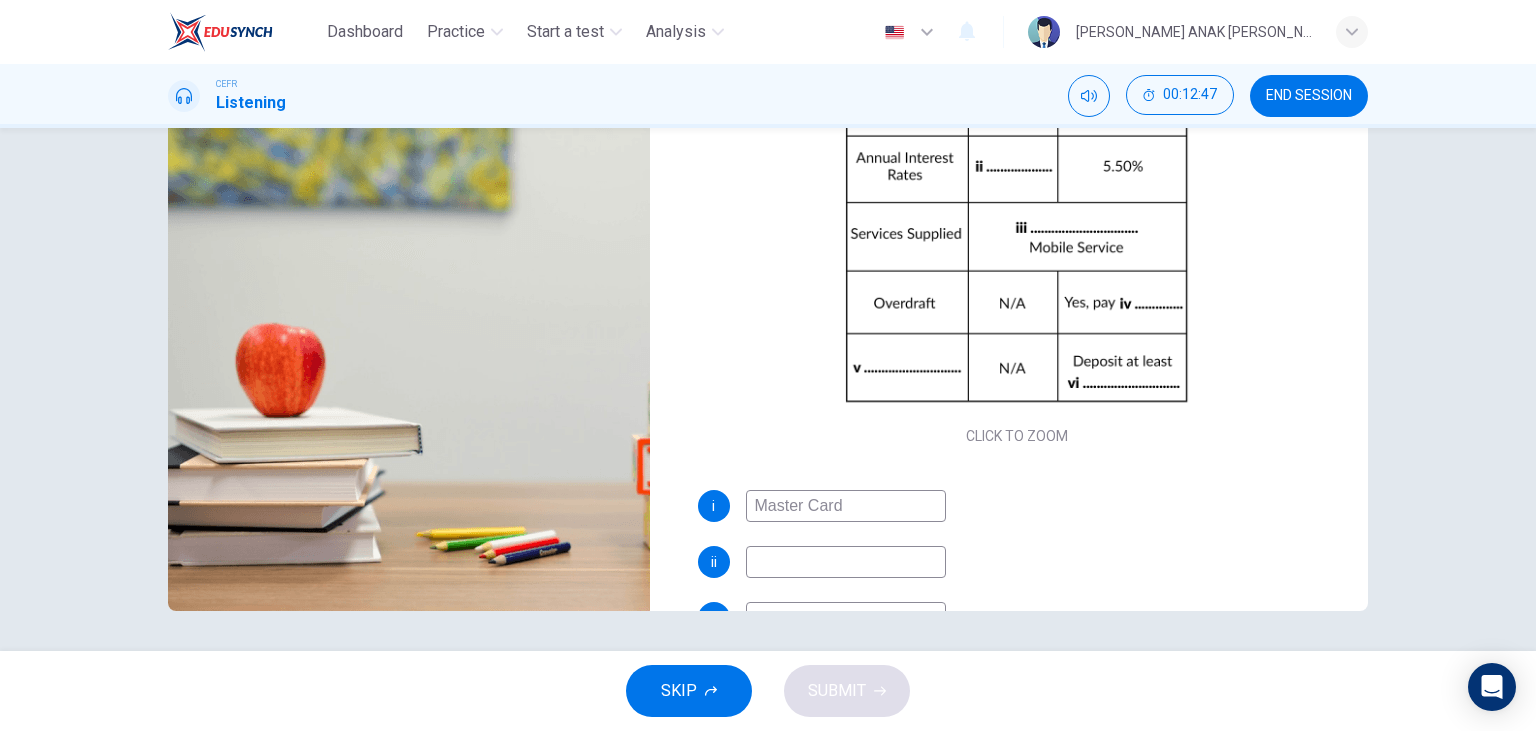 type on "45" 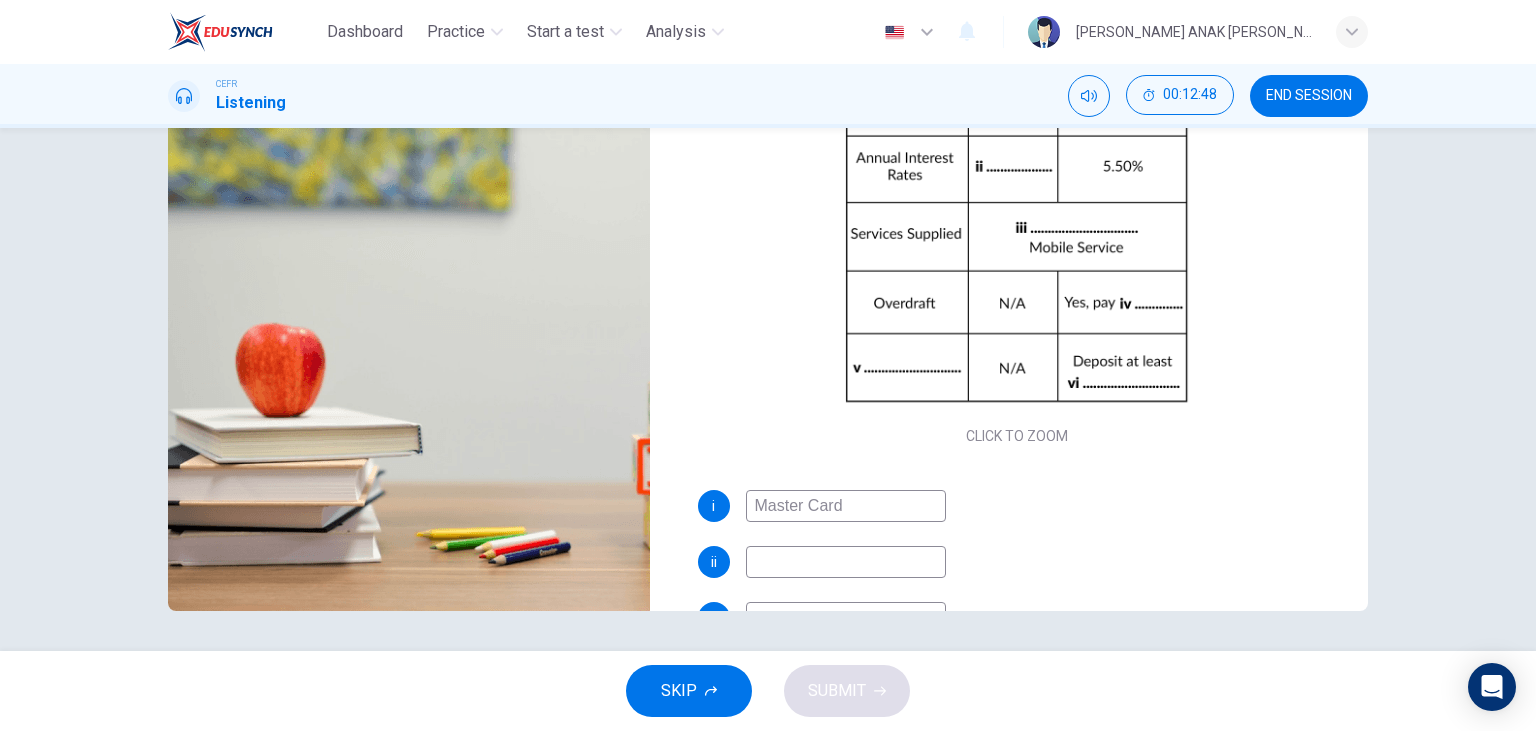 type on "2" 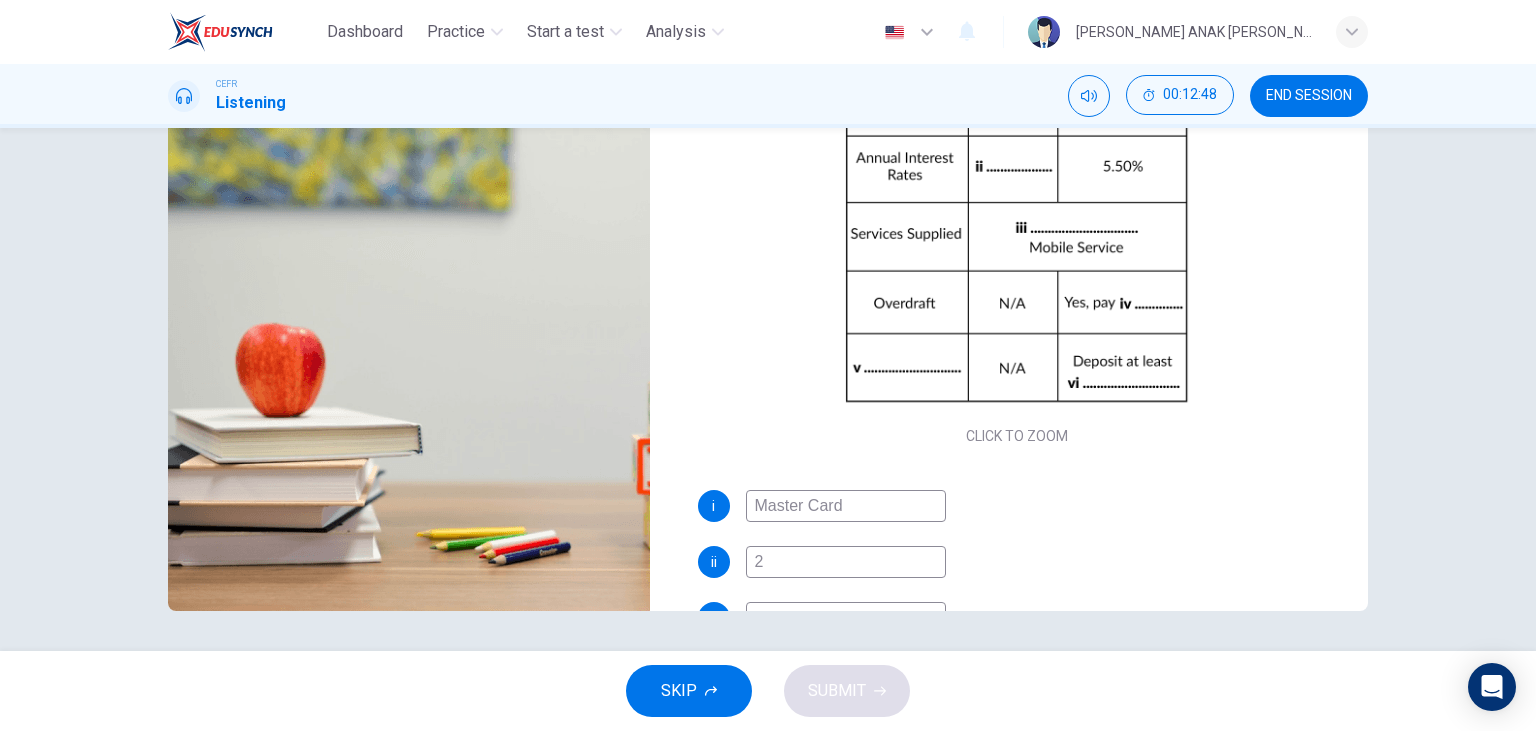 type on "45" 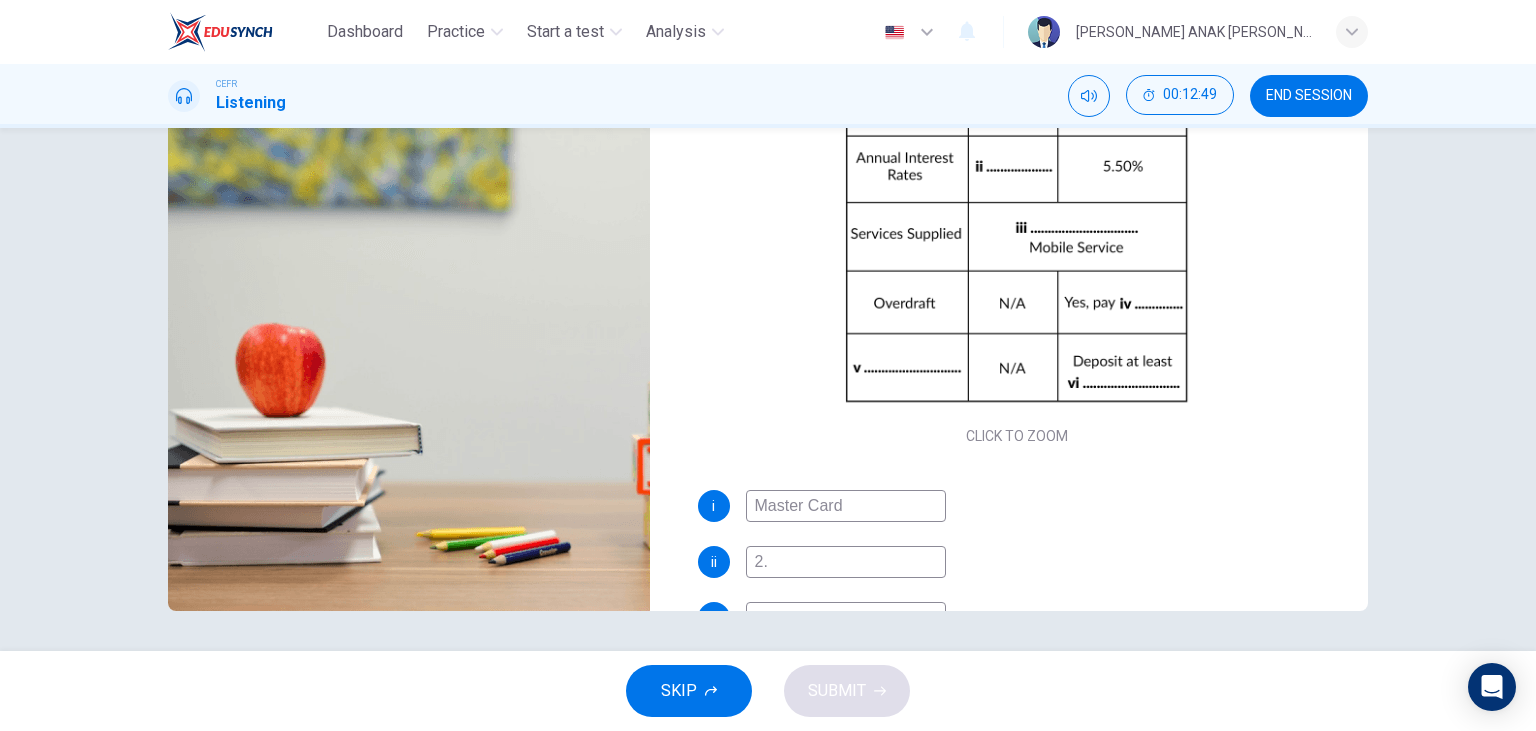 type on "2.5" 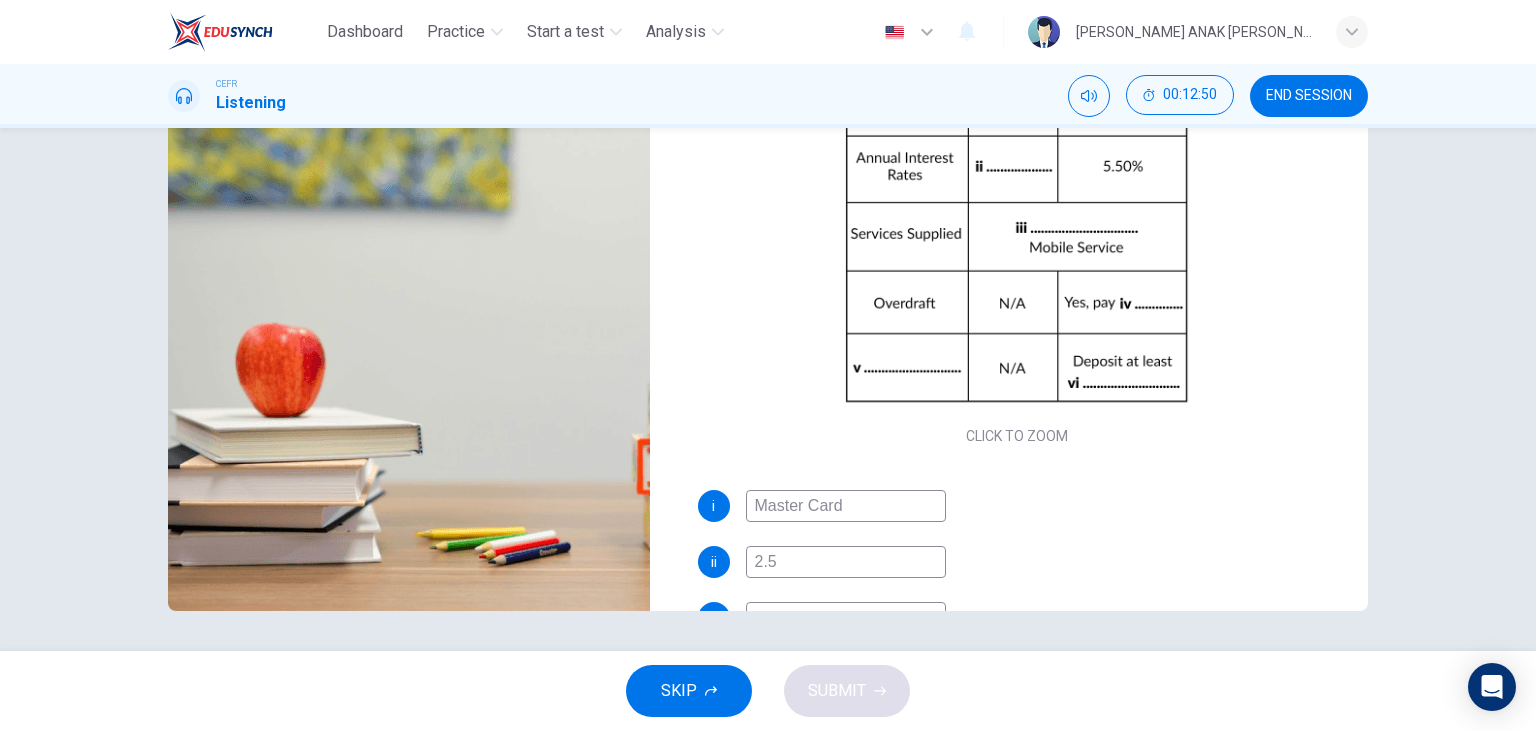 type on "46" 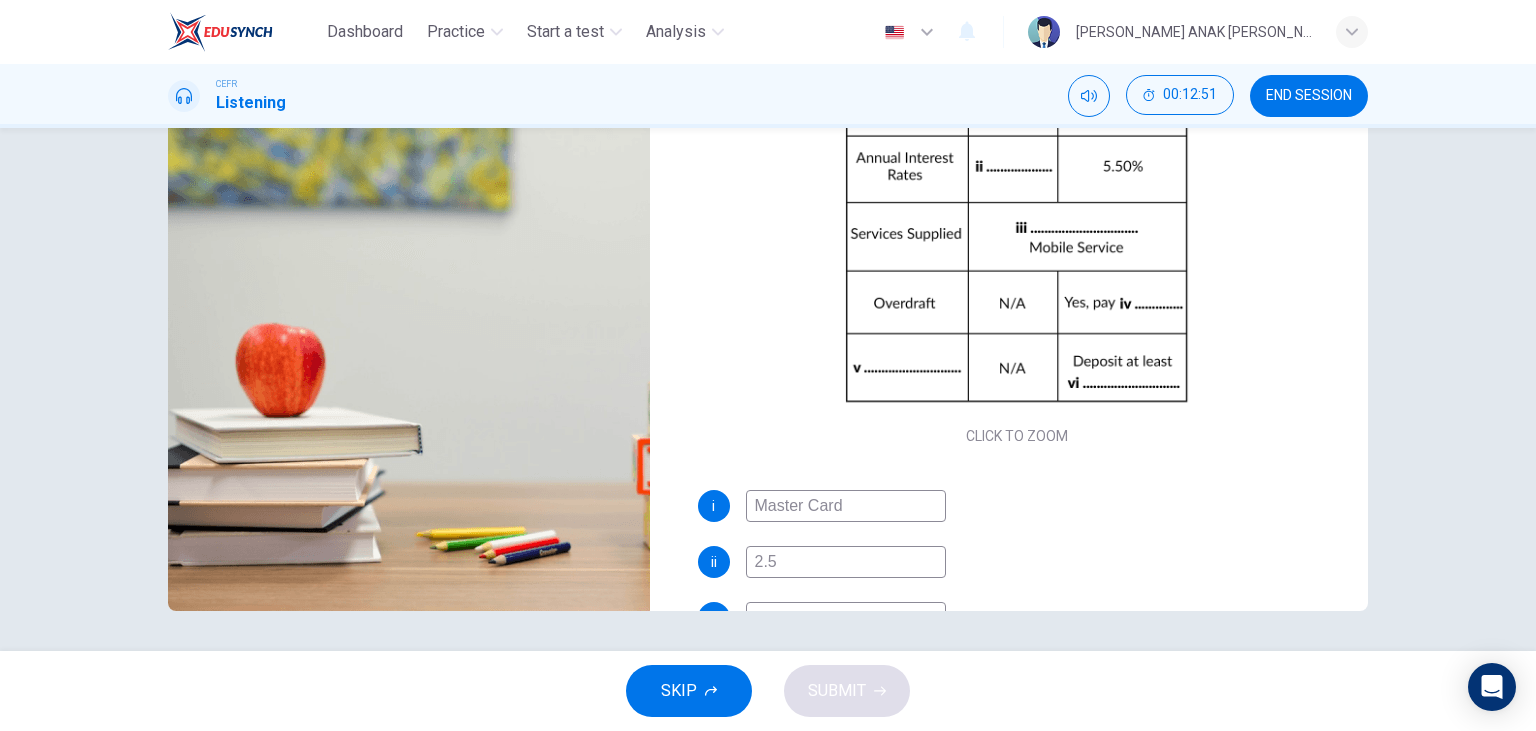 type on "2.50" 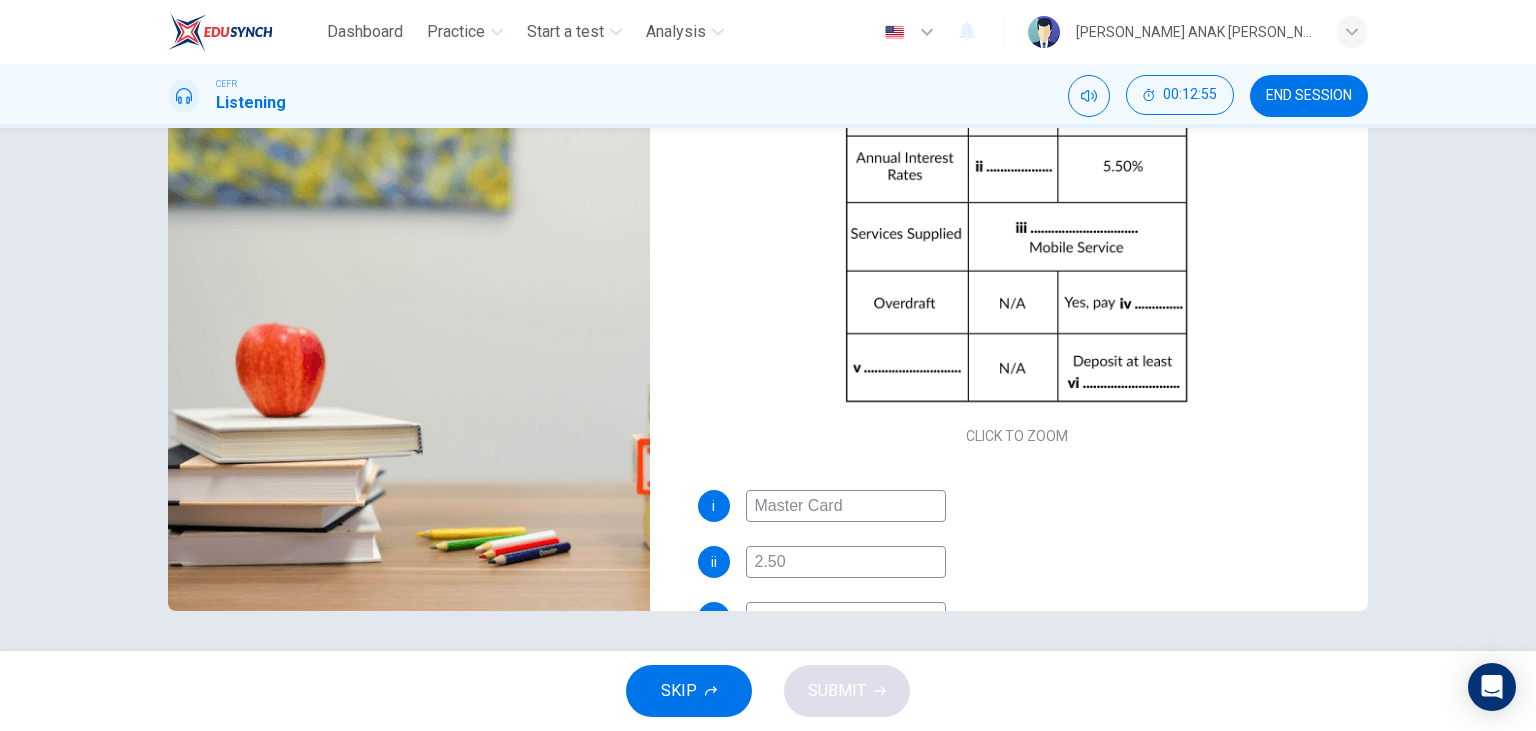 type on "48" 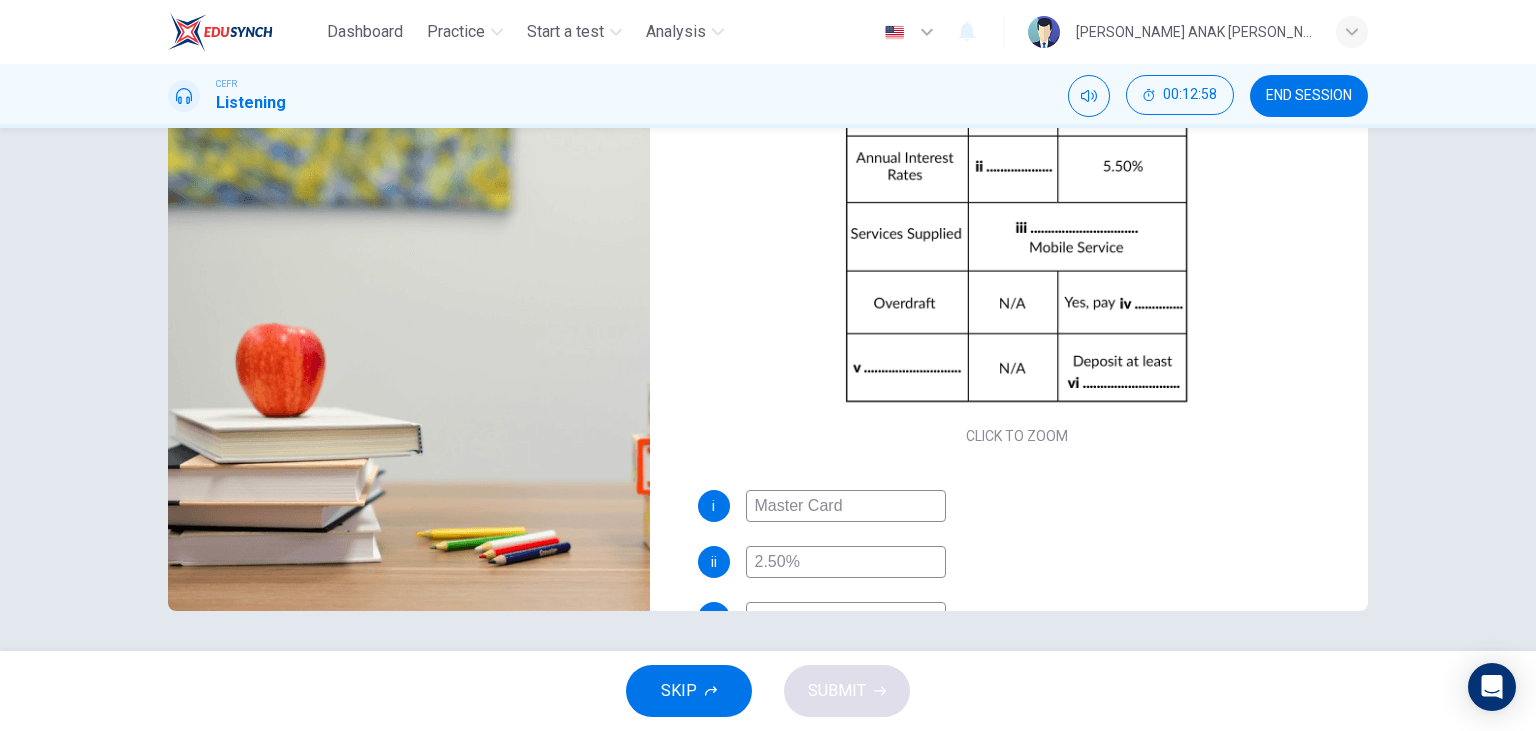 scroll, scrollTop: 170, scrollLeft: 0, axis: vertical 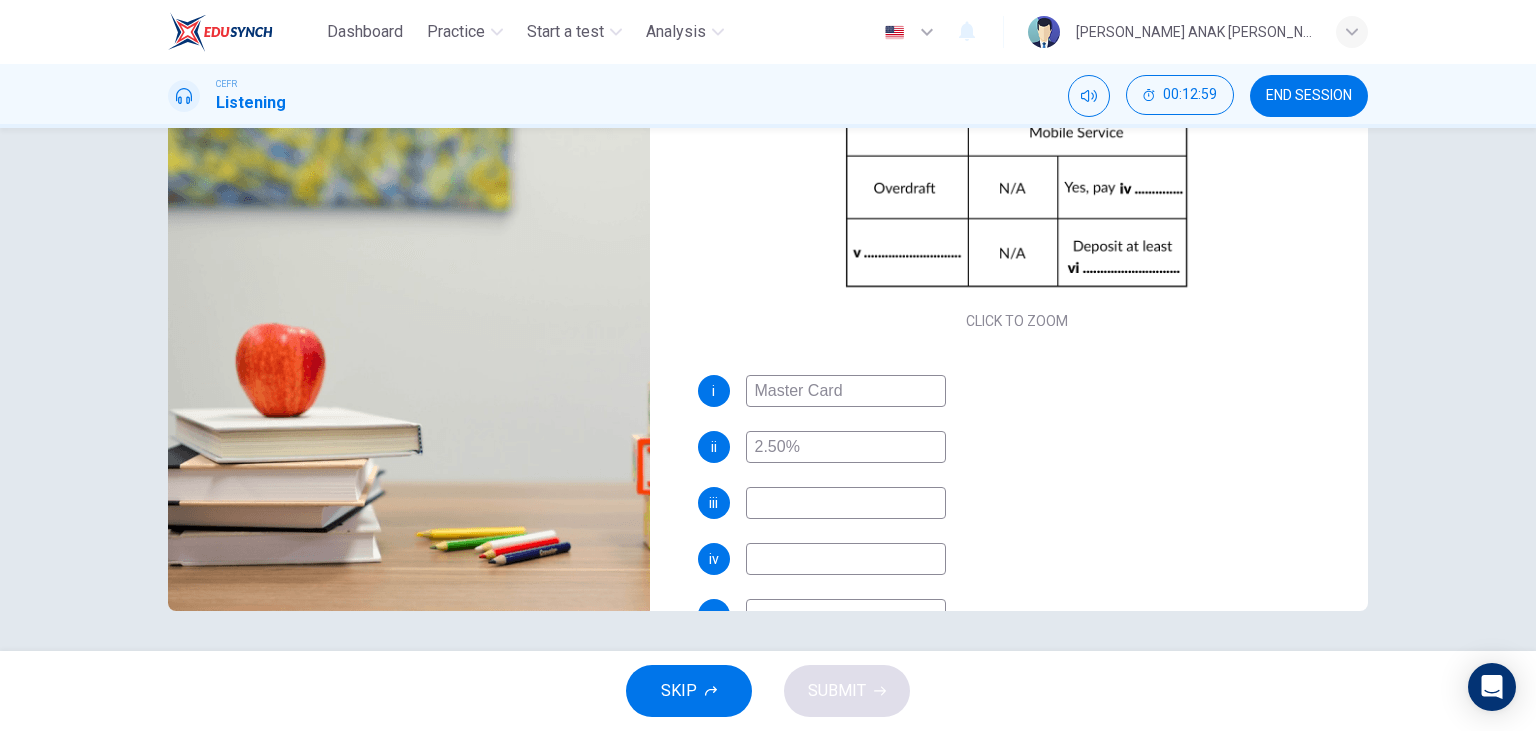 type on "50" 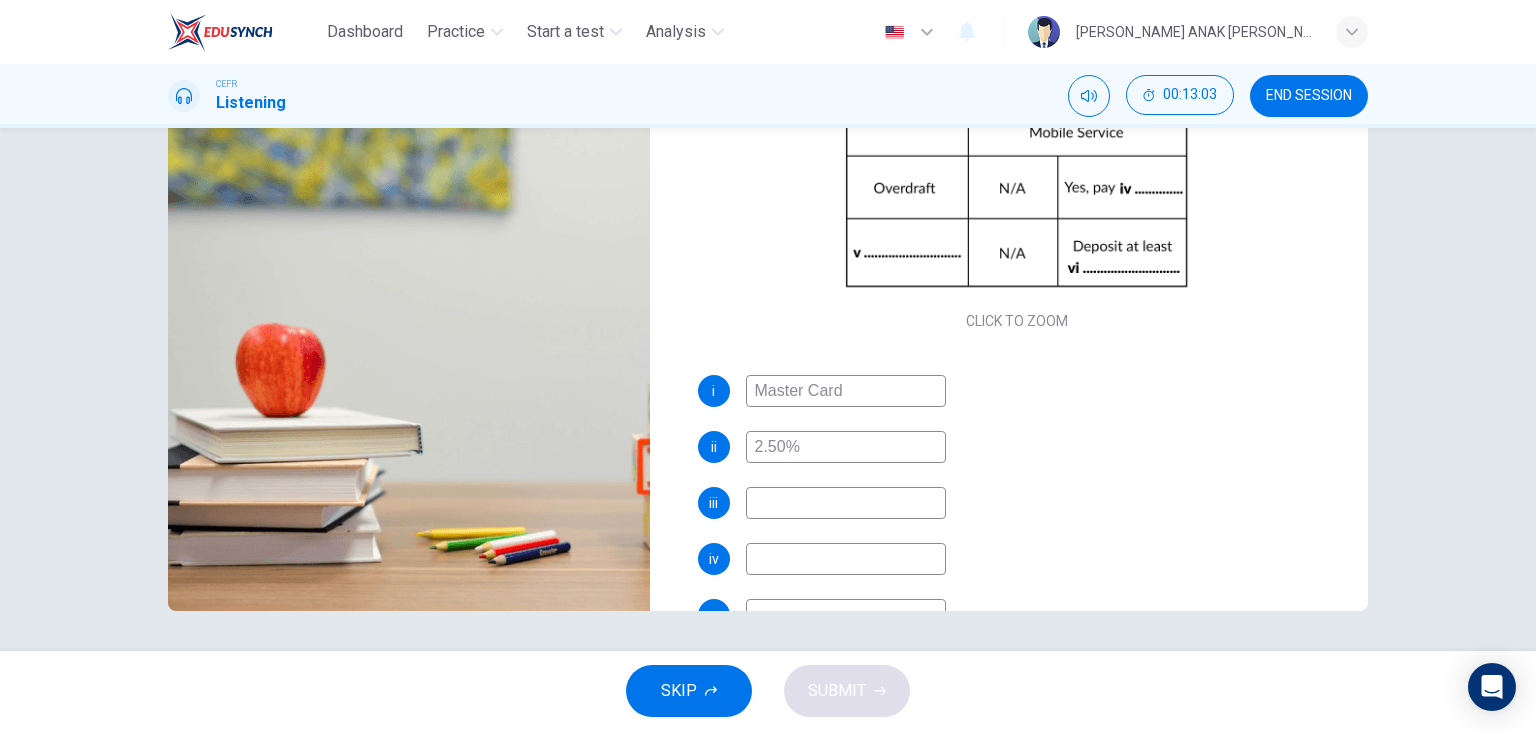 scroll, scrollTop: 55, scrollLeft: 0, axis: vertical 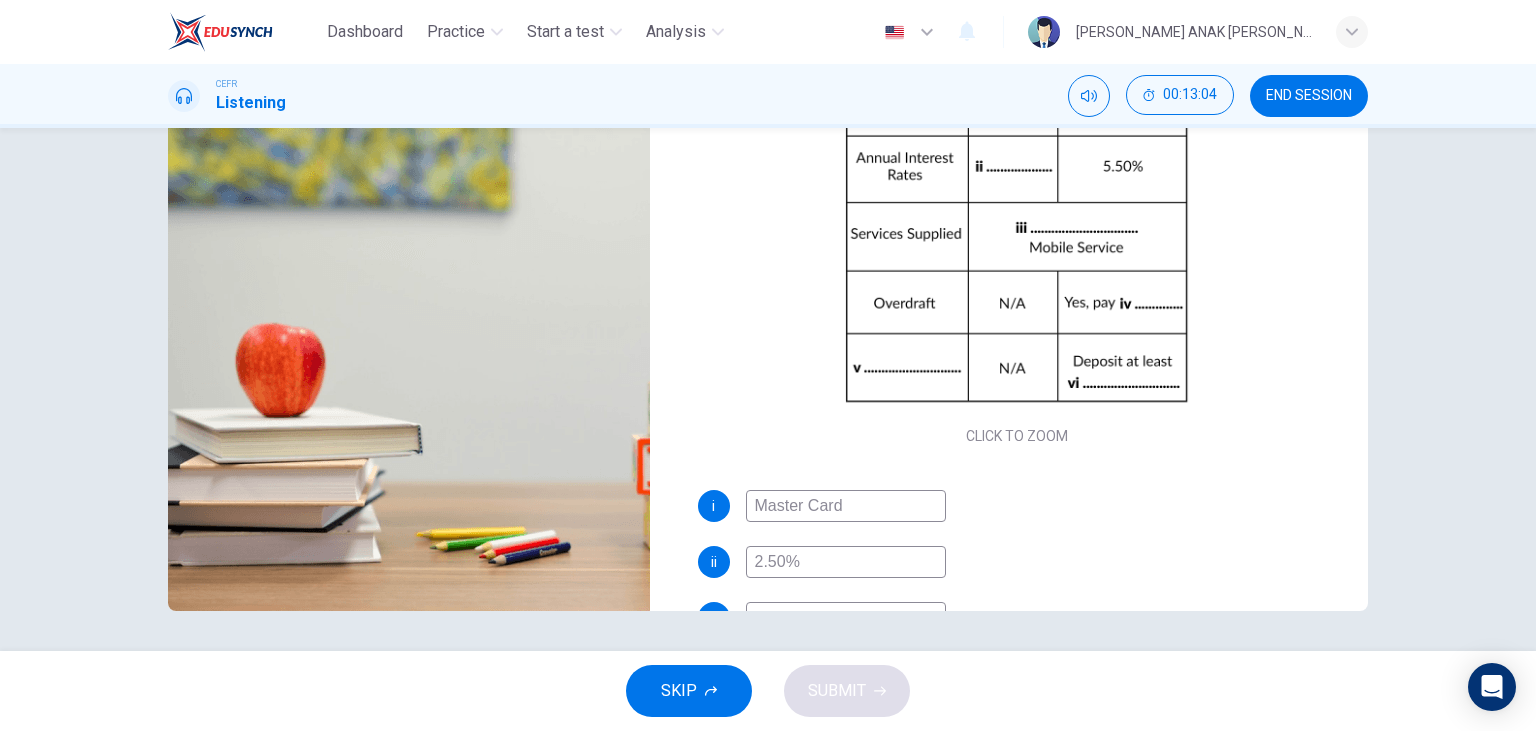 type on "52" 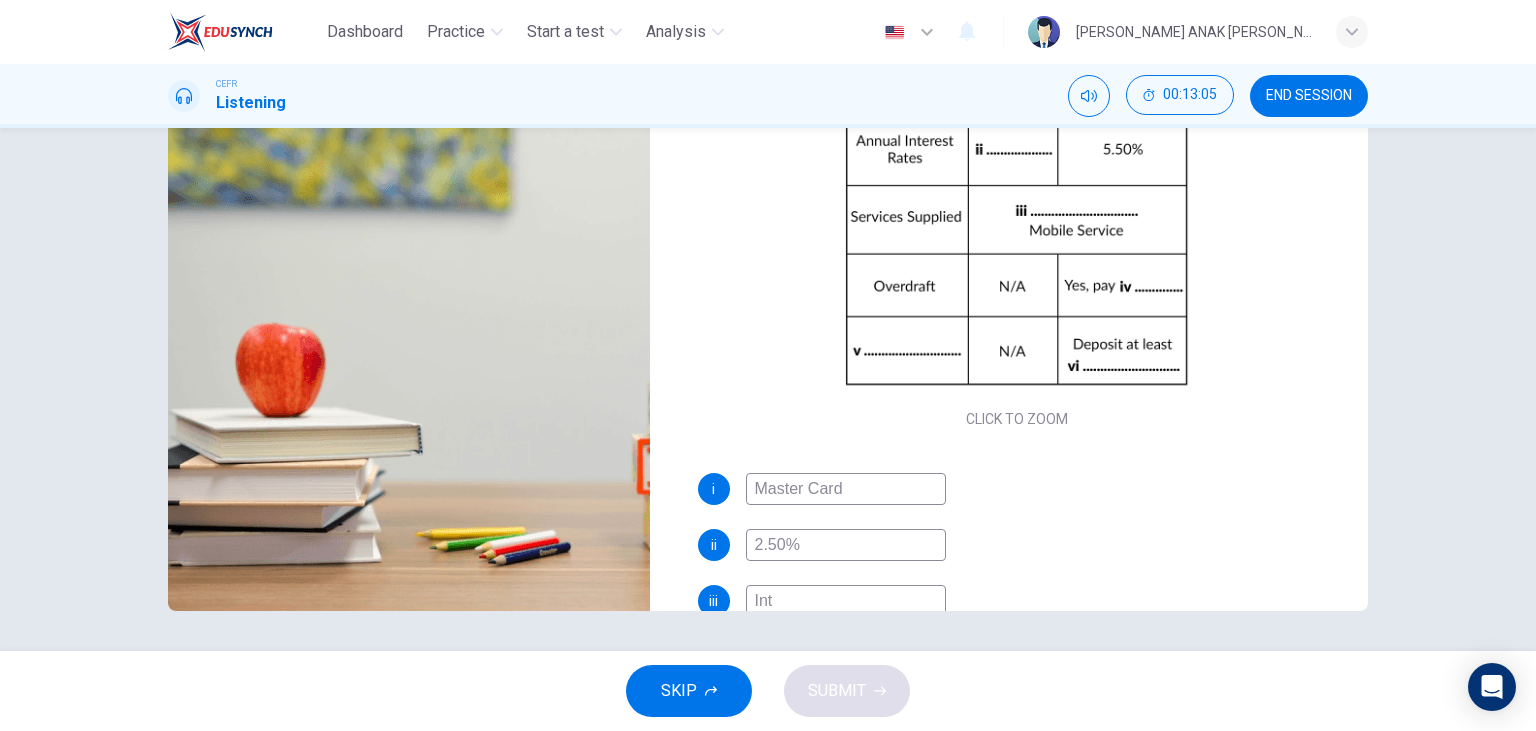 type on "Inte" 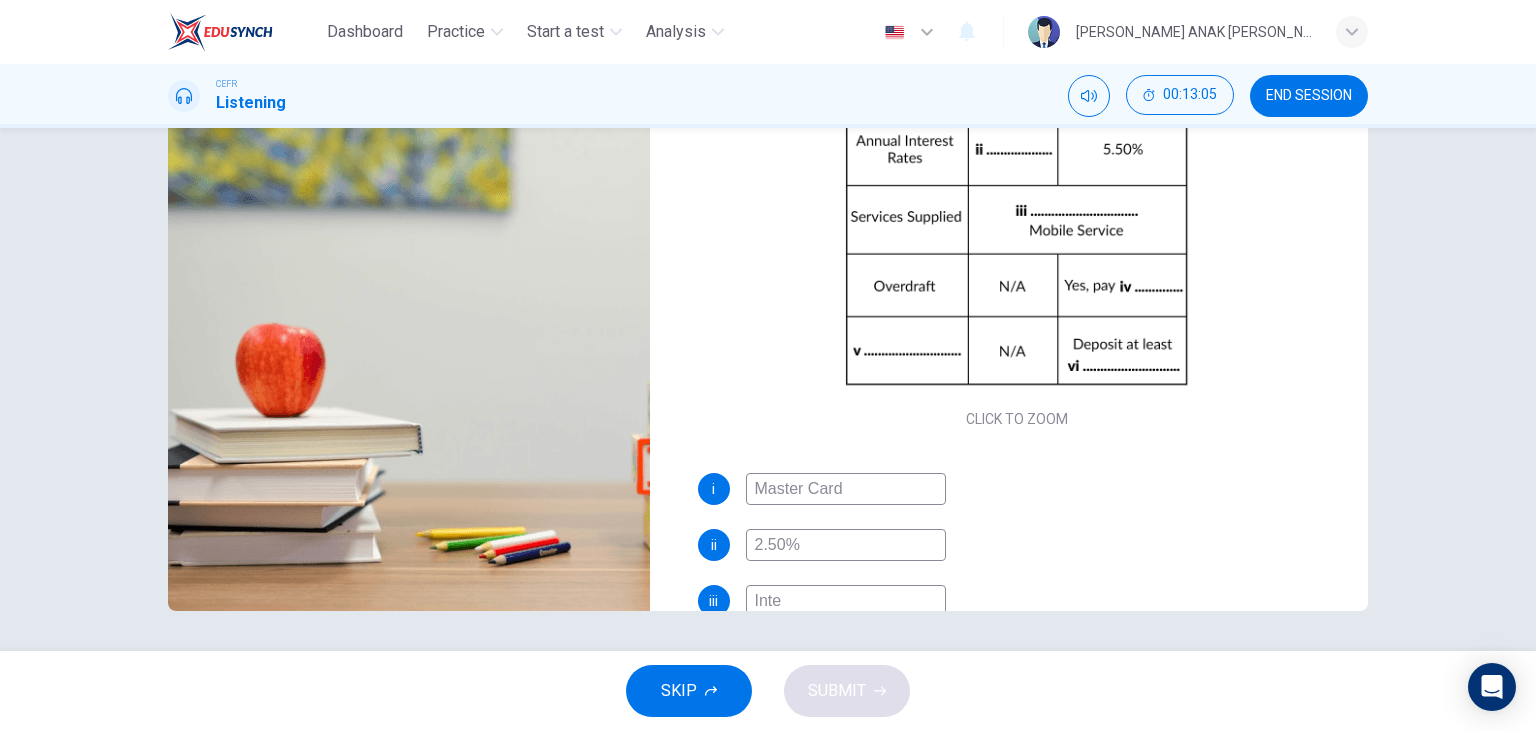 type on "53" 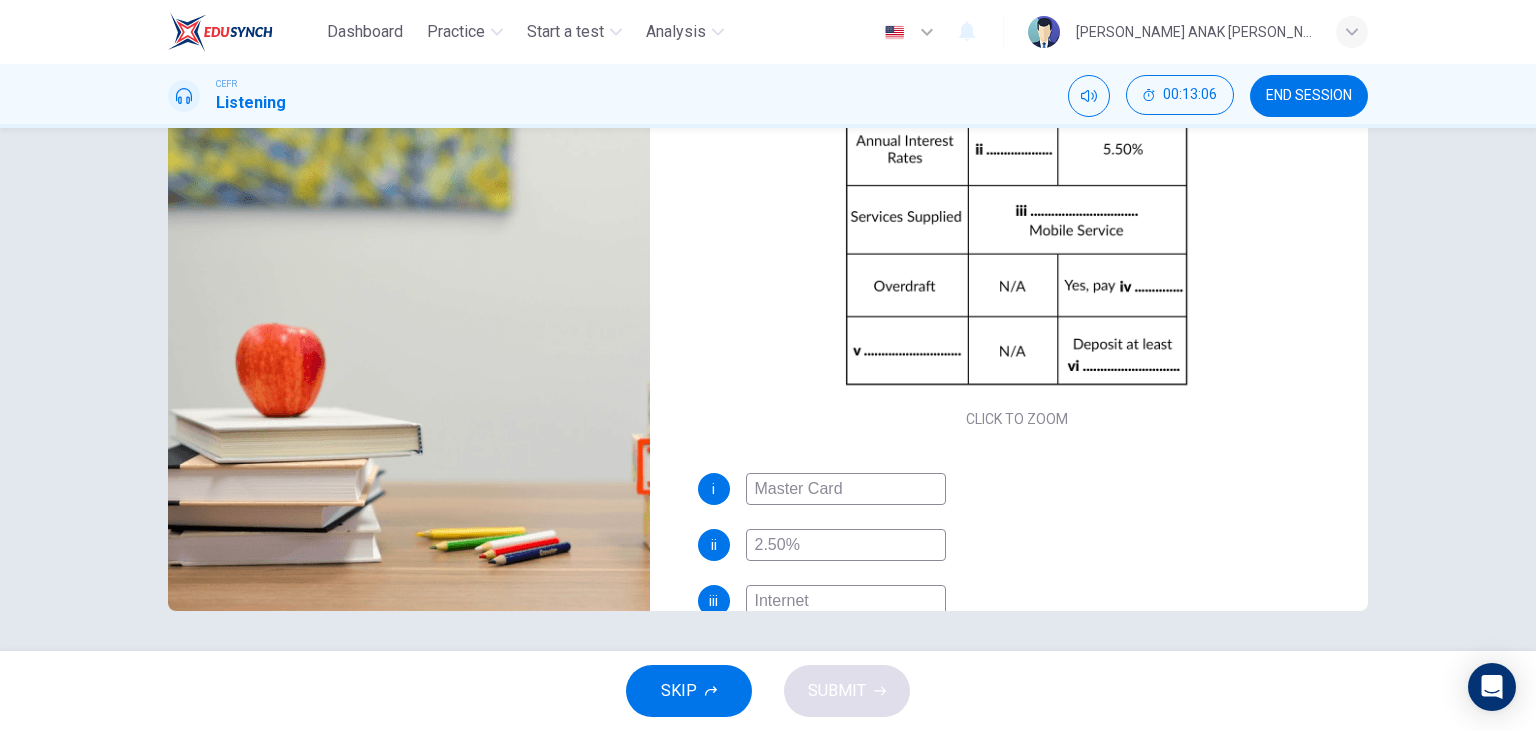 type on "Internet" 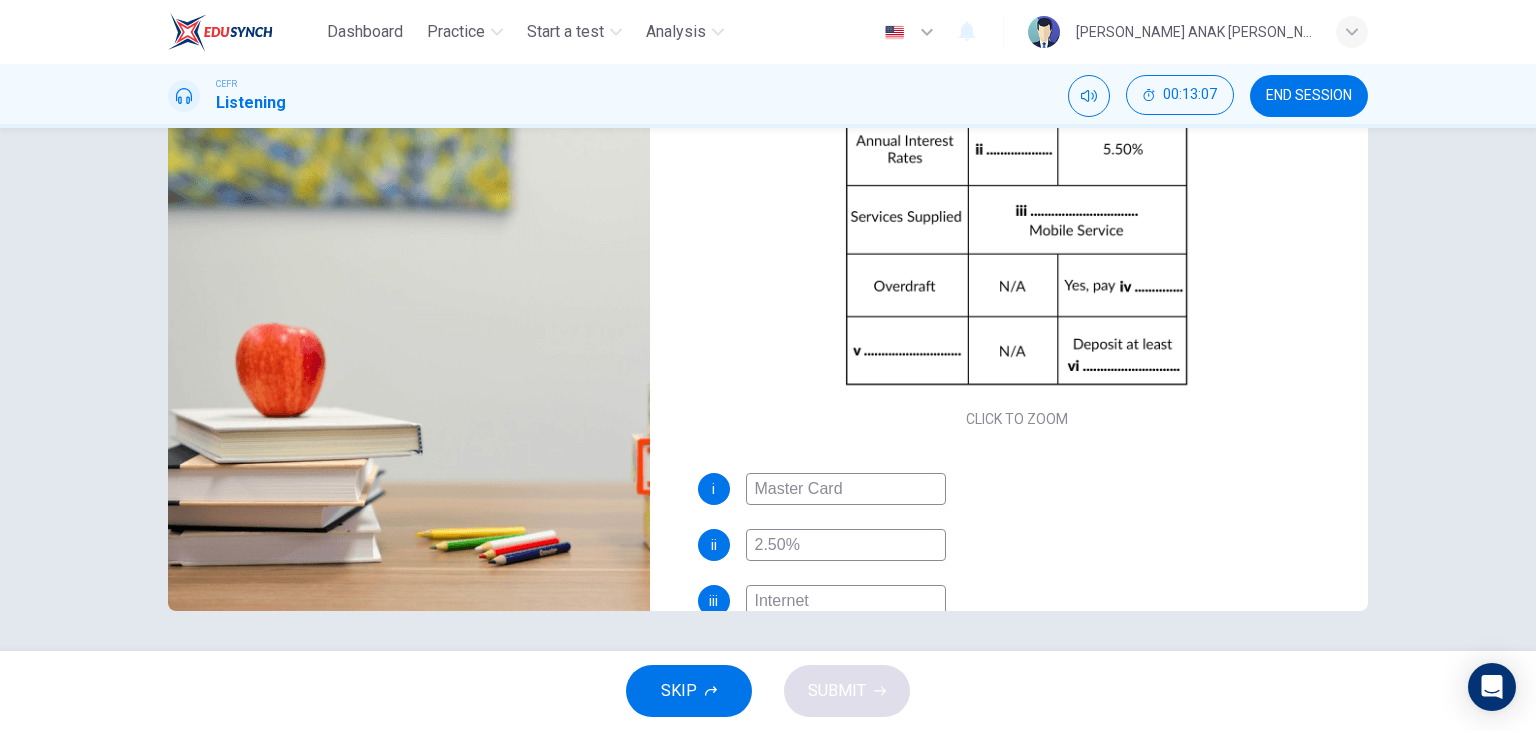 type on "Internet S" 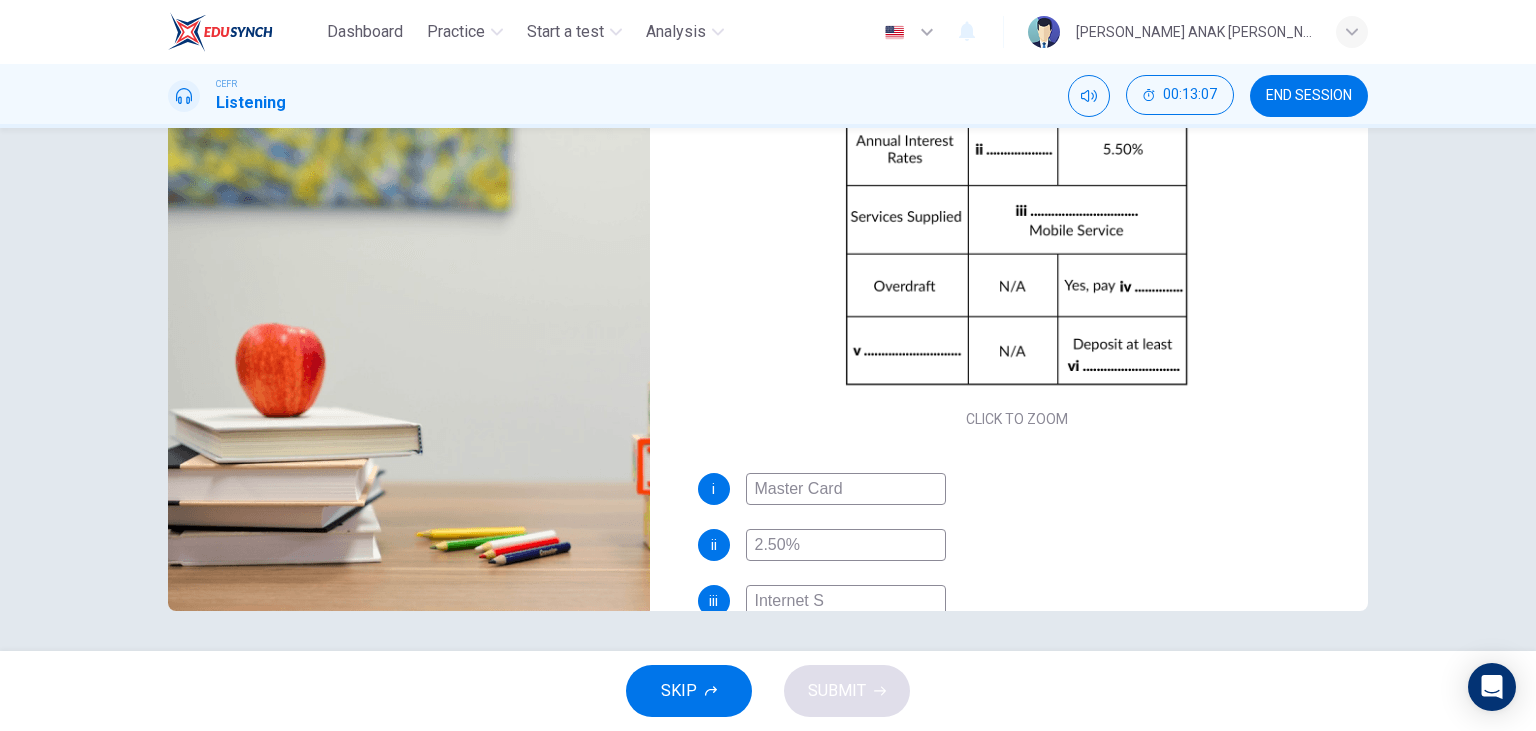 type on "54" 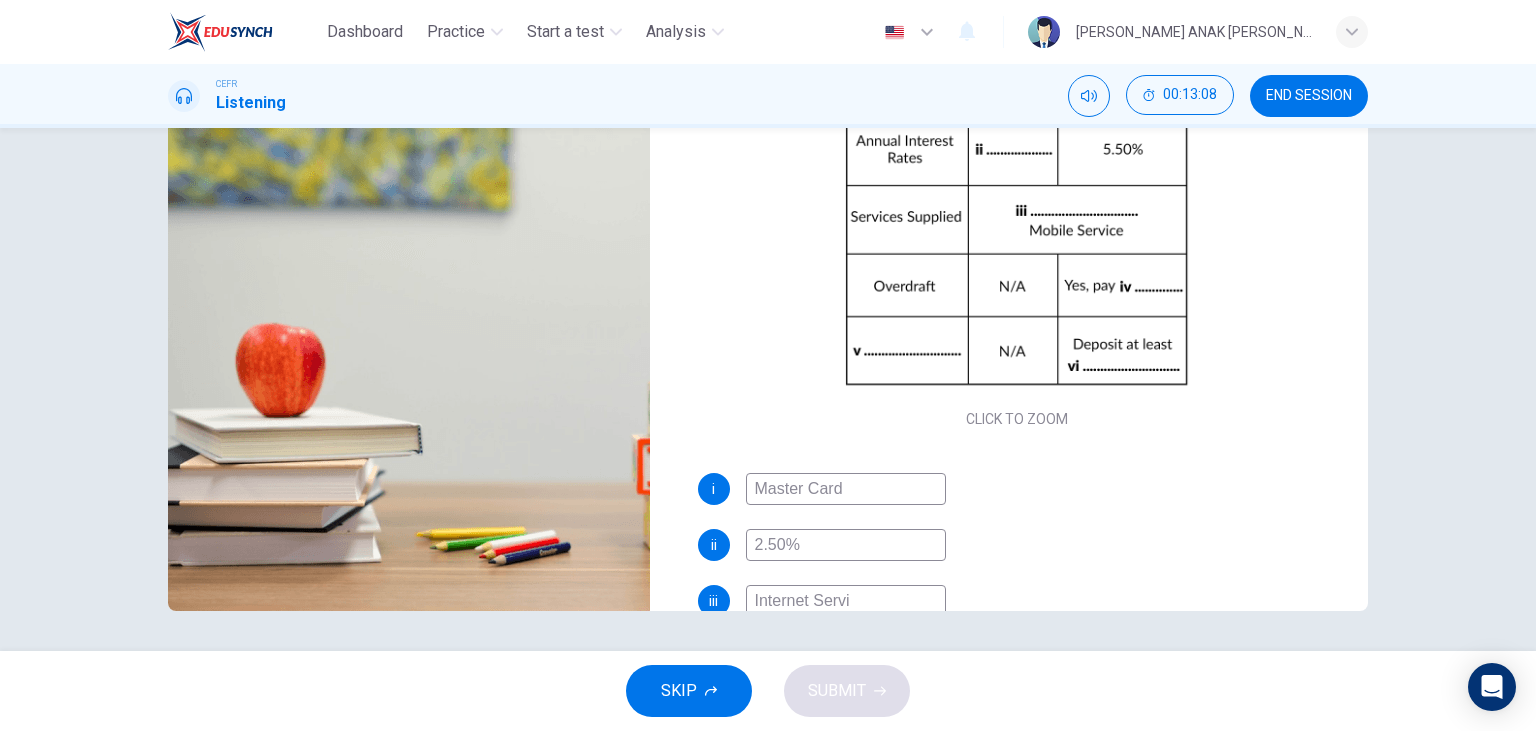 type on "Internet Servic" 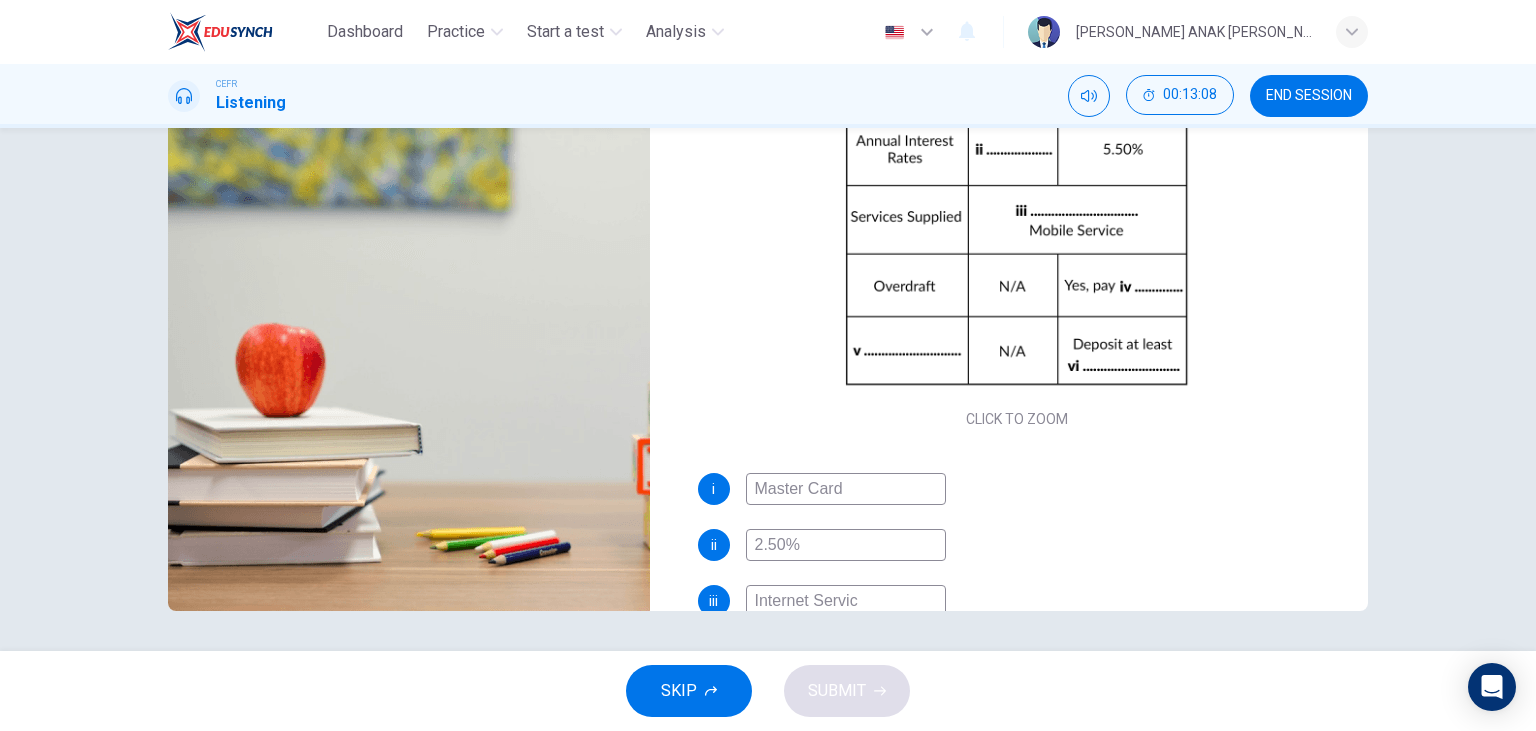 type on "54" 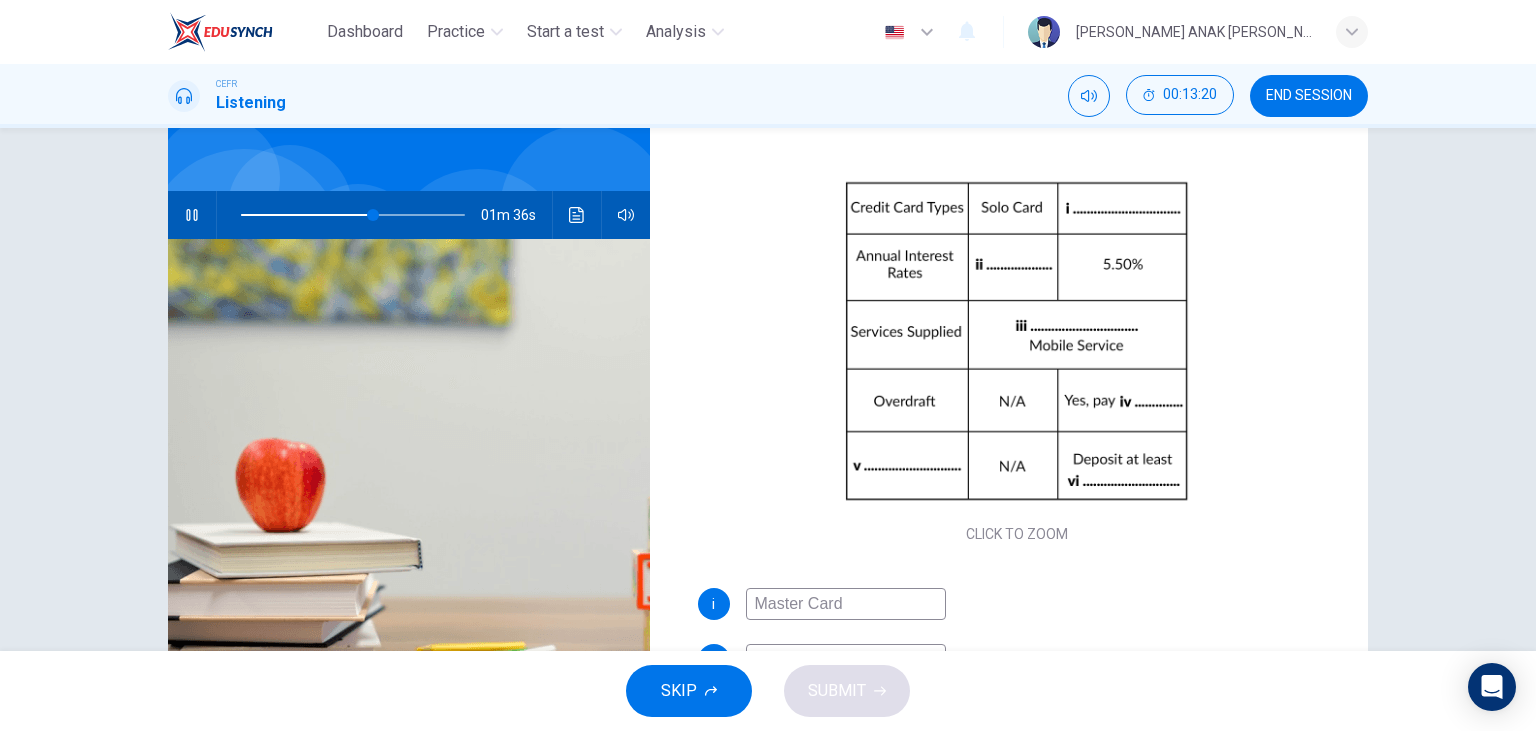 scroll, scrollTop: 252, scrollLeft: 0, axis: vertical 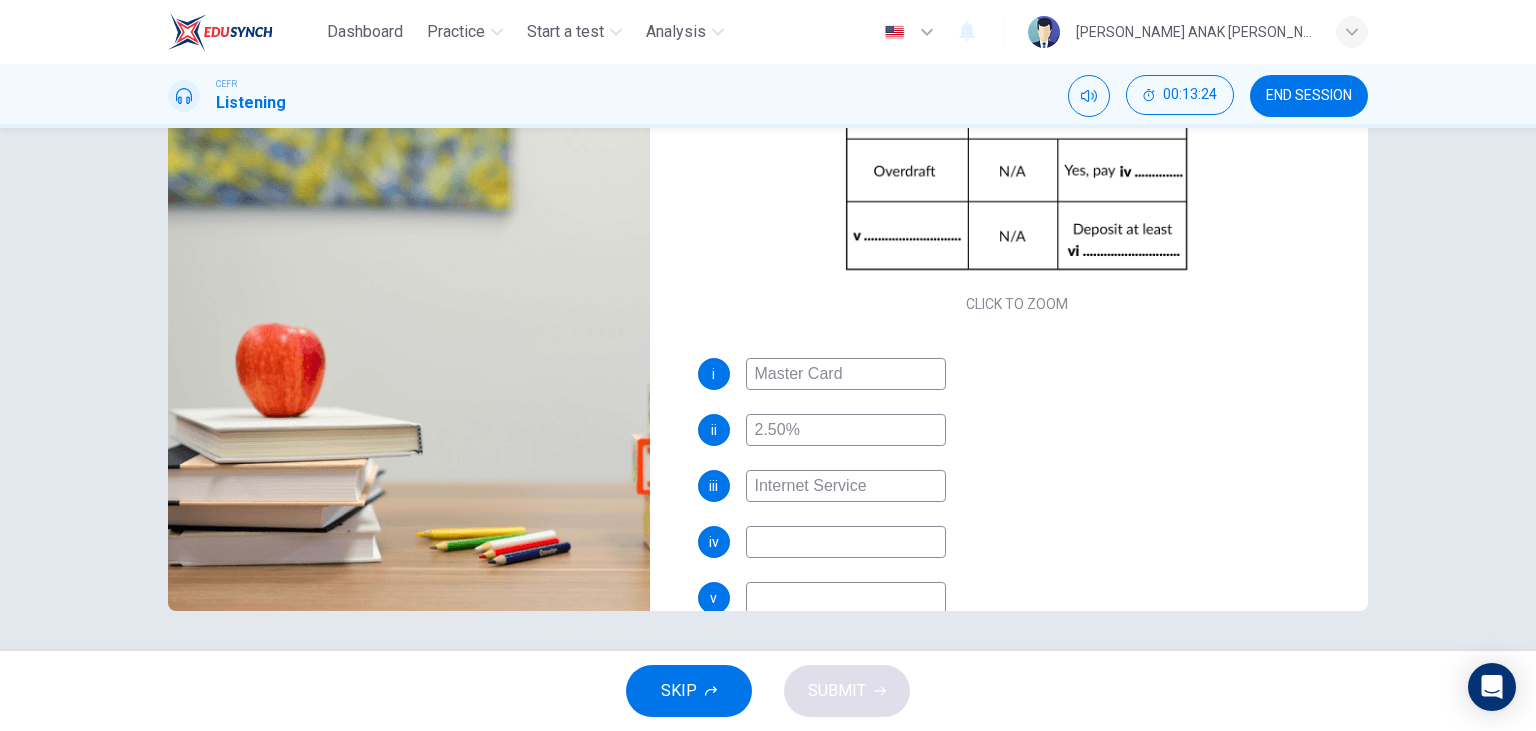 type on "61" 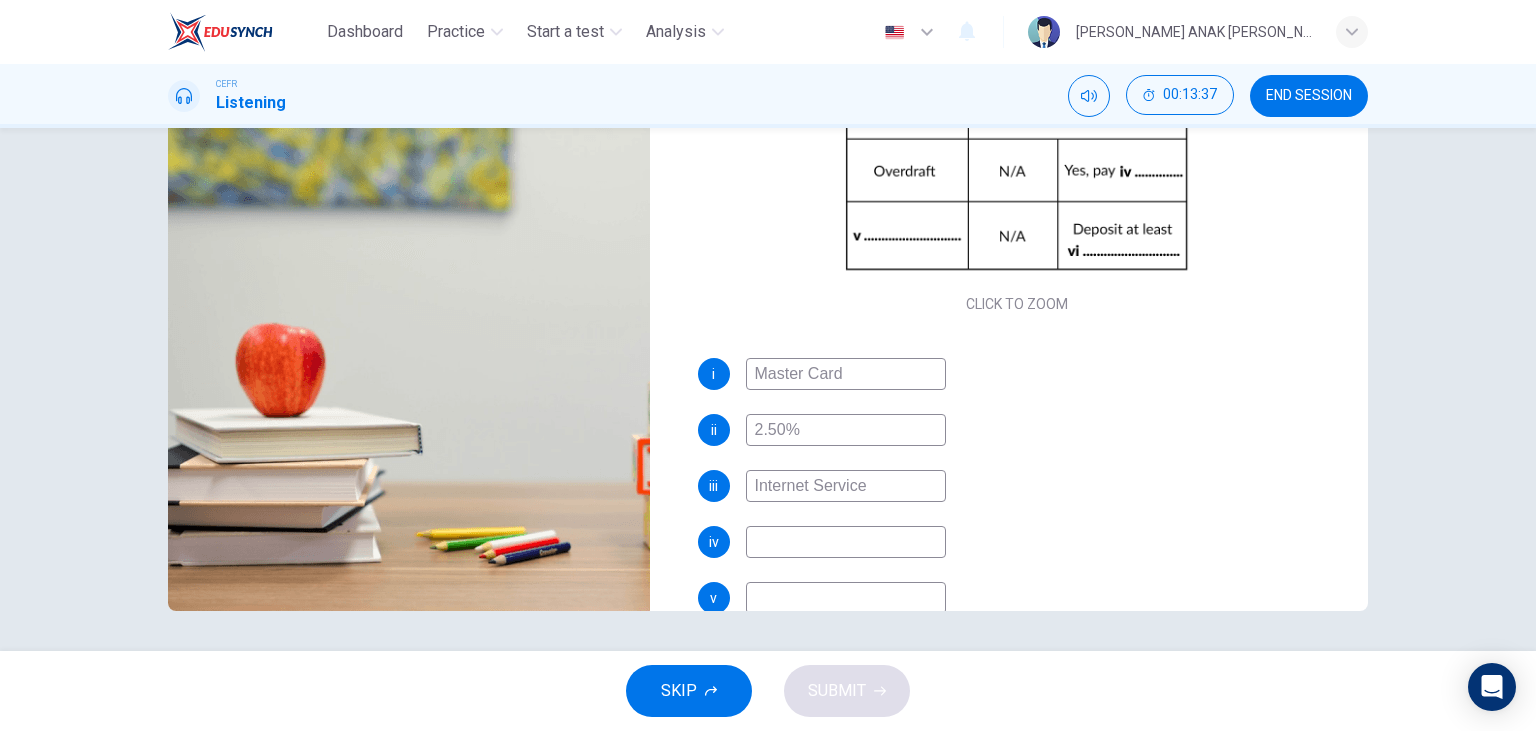 type on "66" 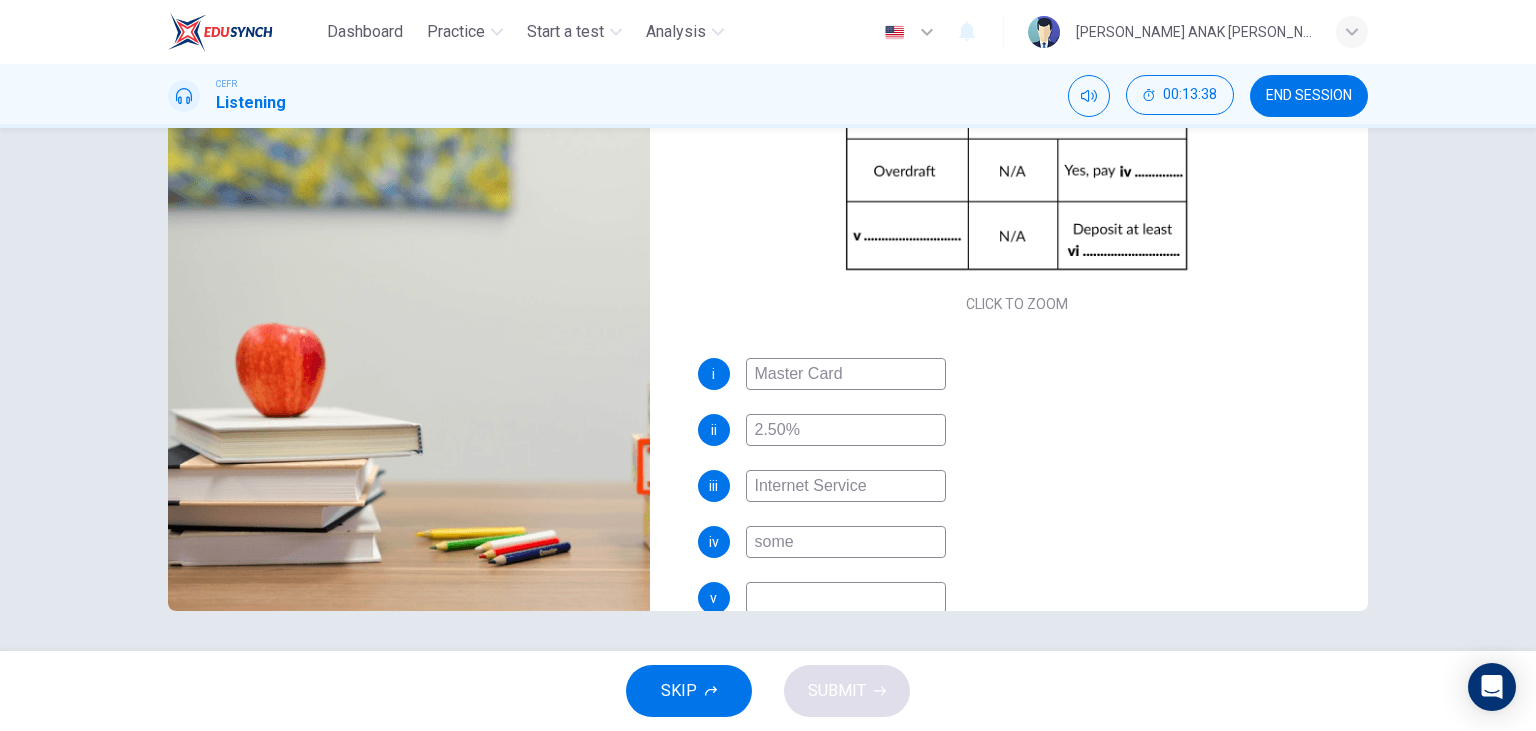 type on "some" 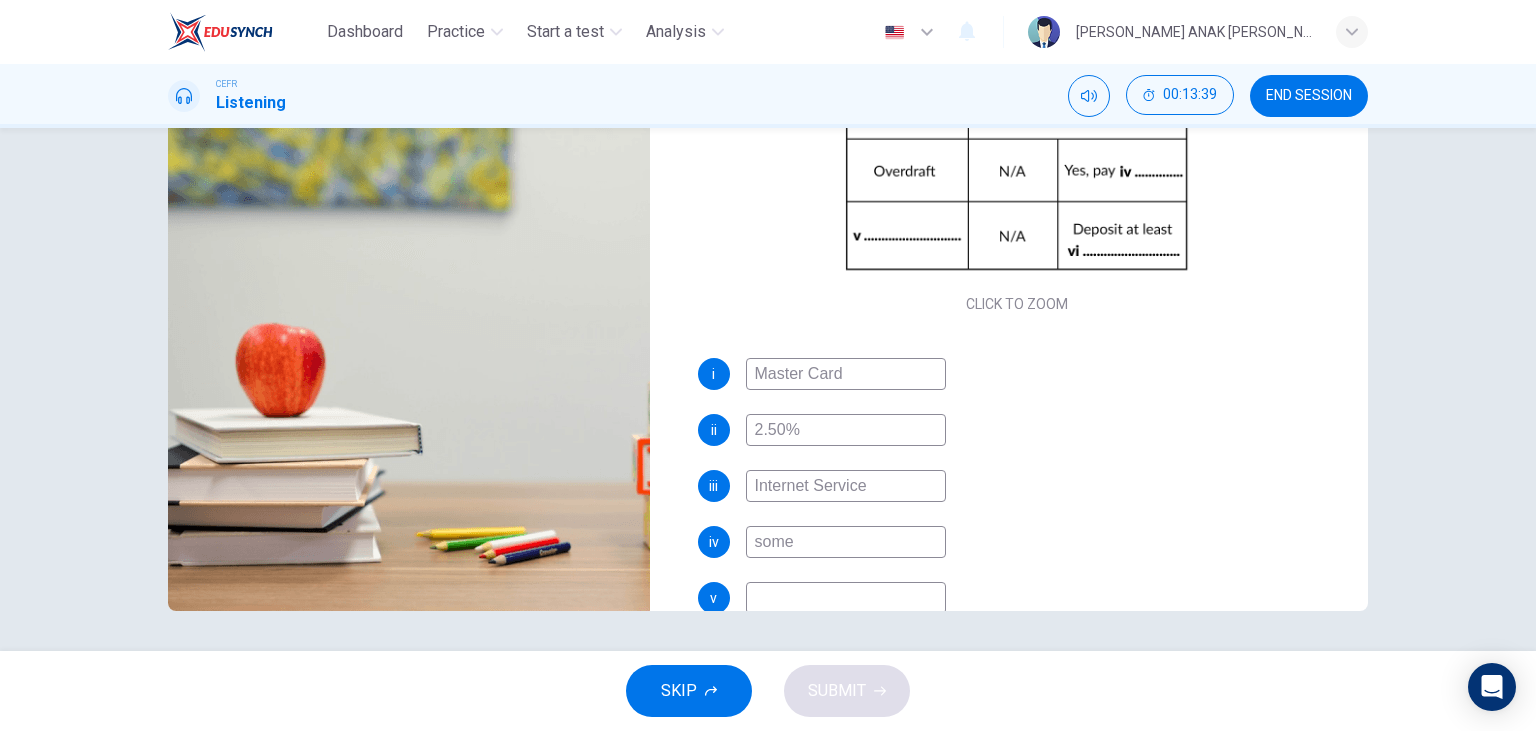 type on "some c" 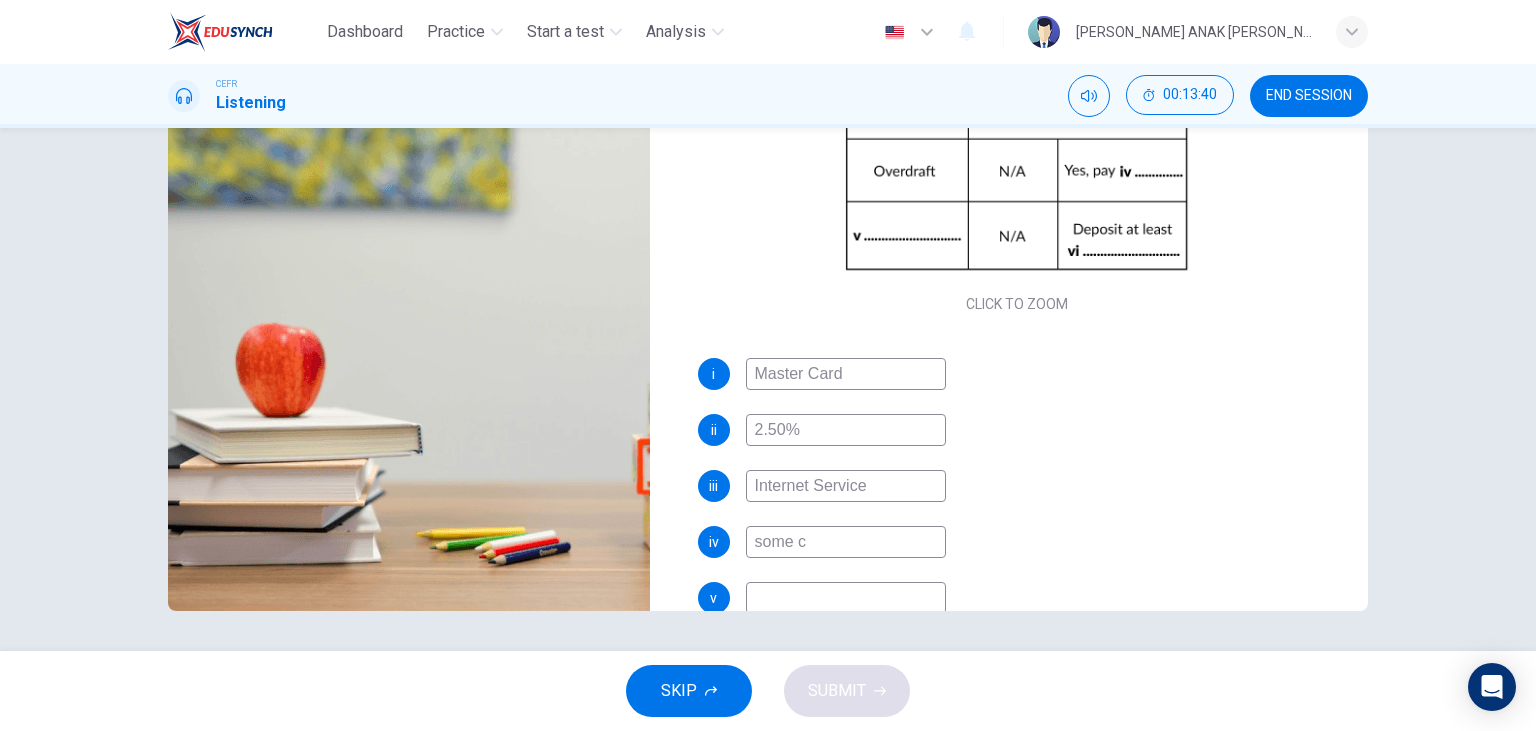 type on "67" 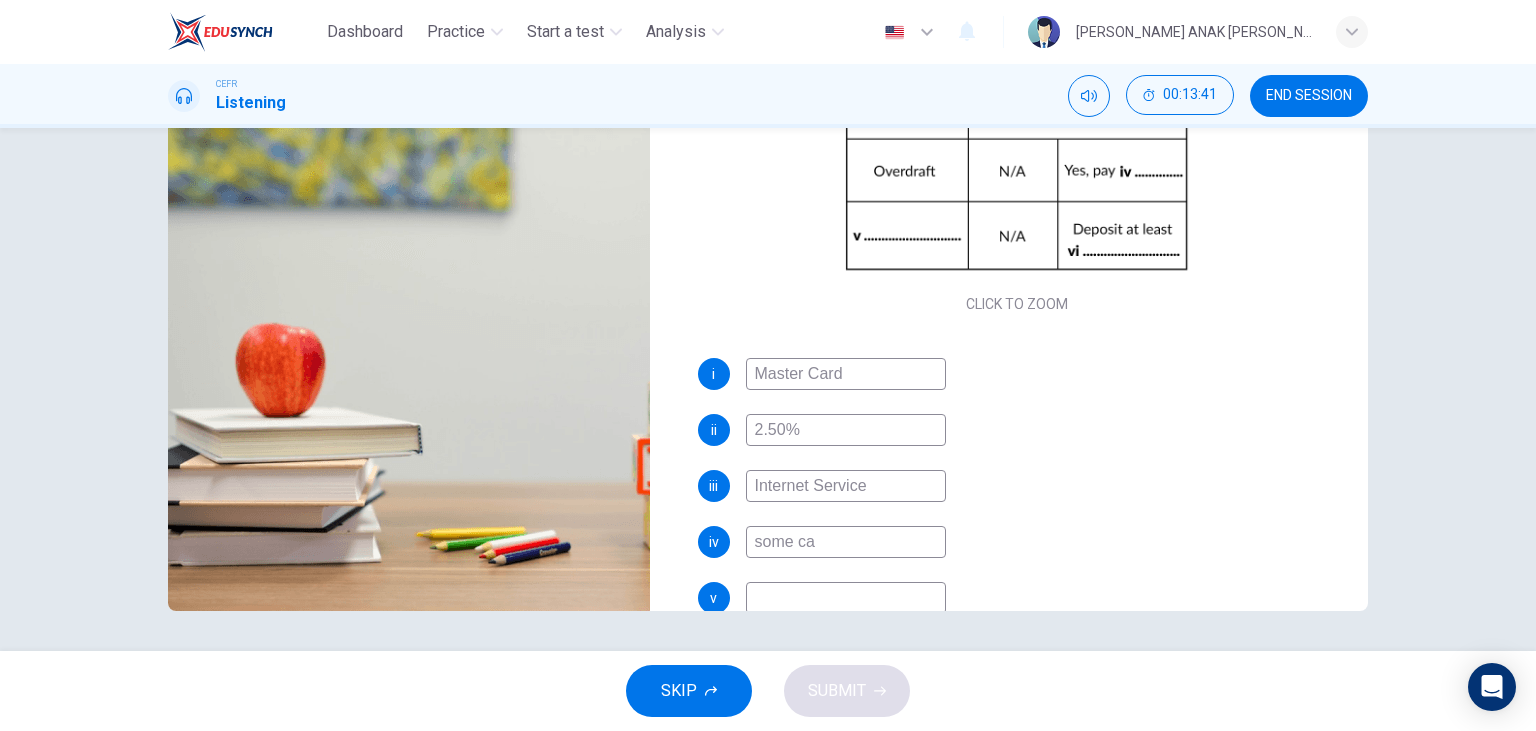 type on "68" 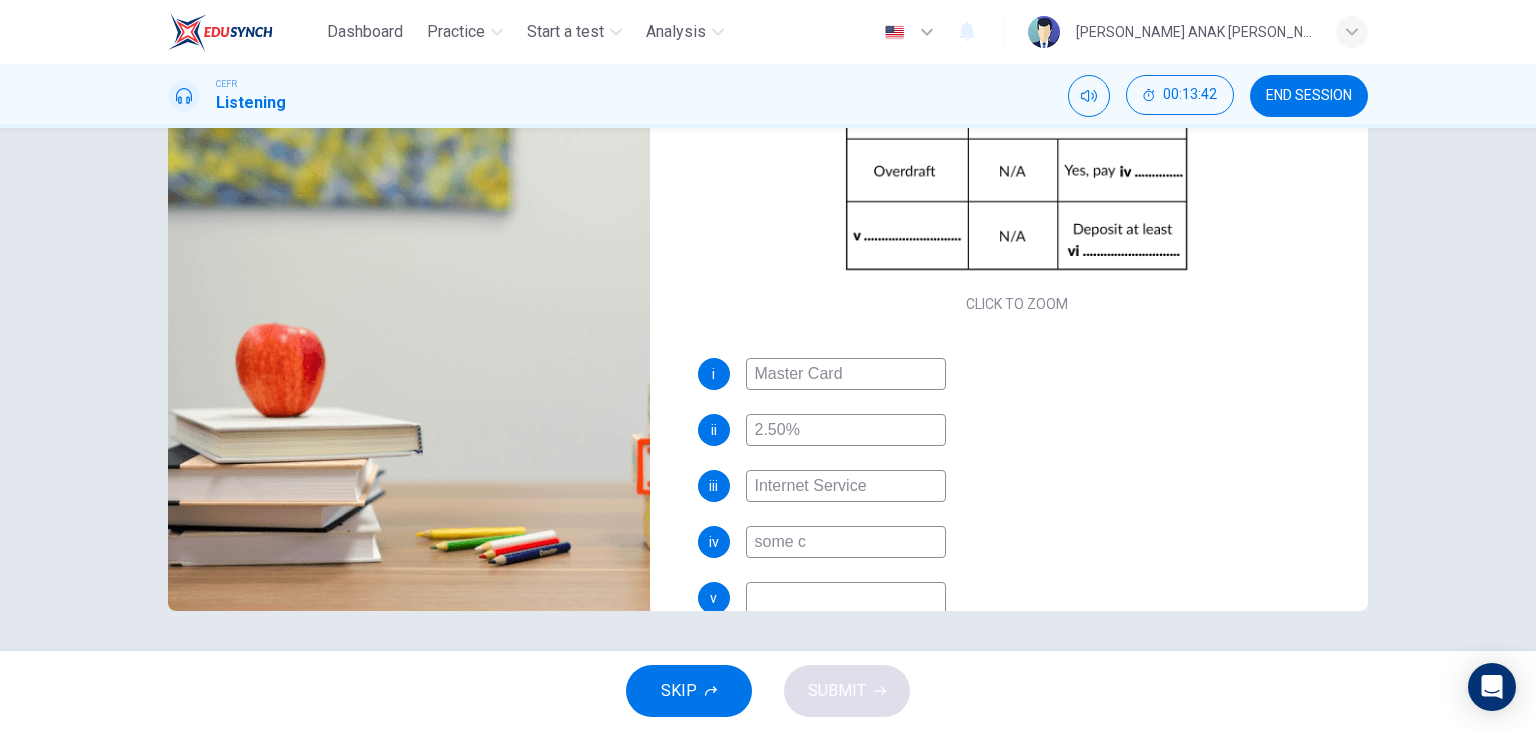 type on "some ch" 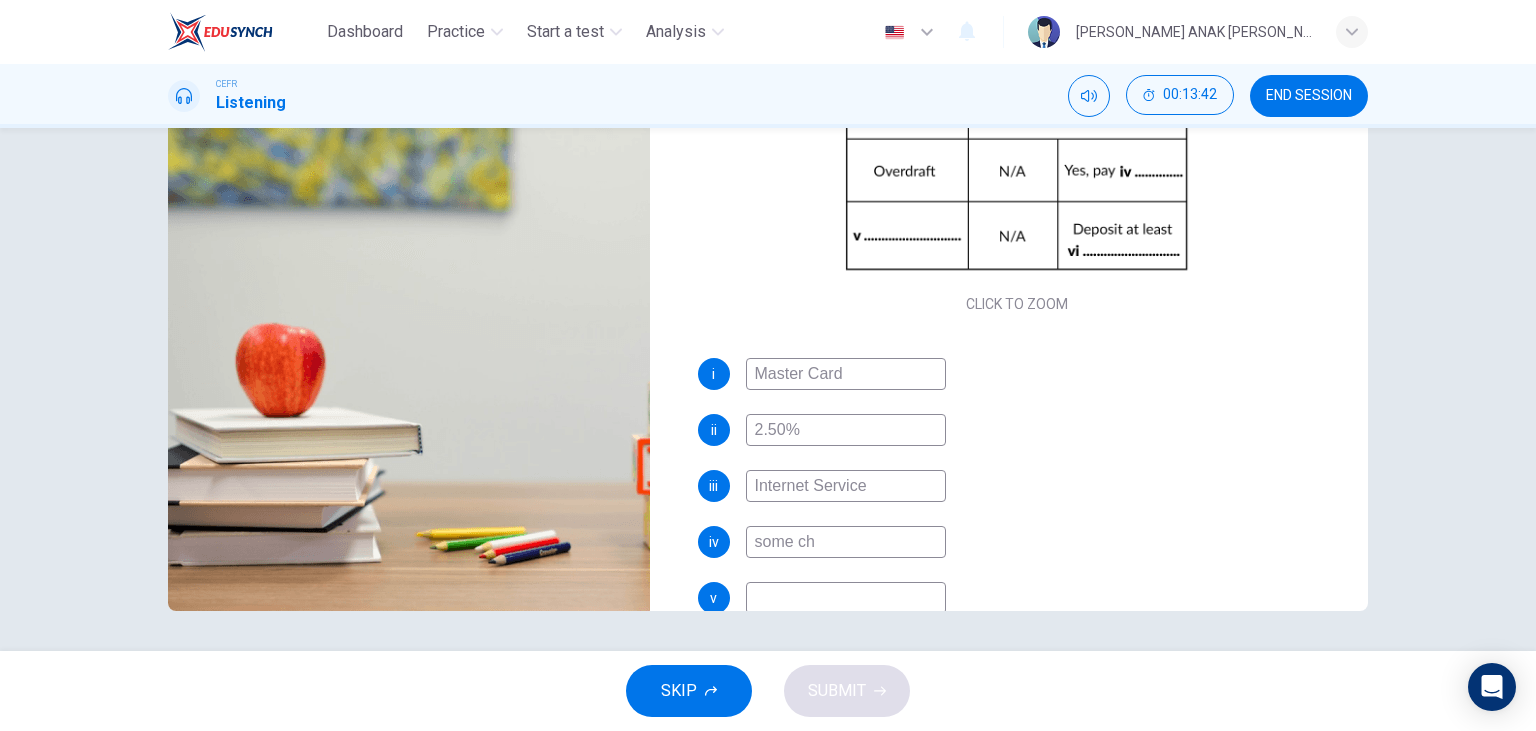 type on "68" 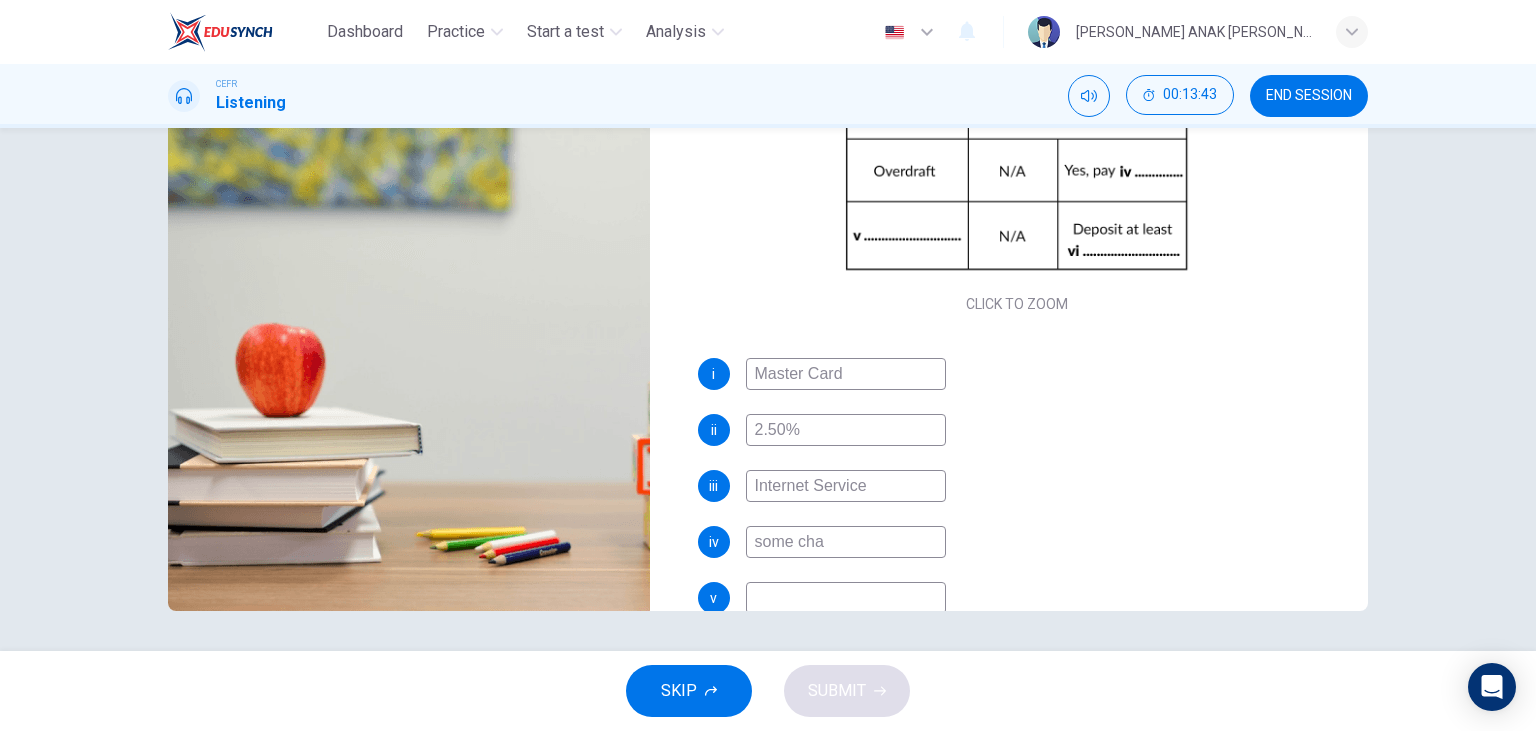 type on "68" 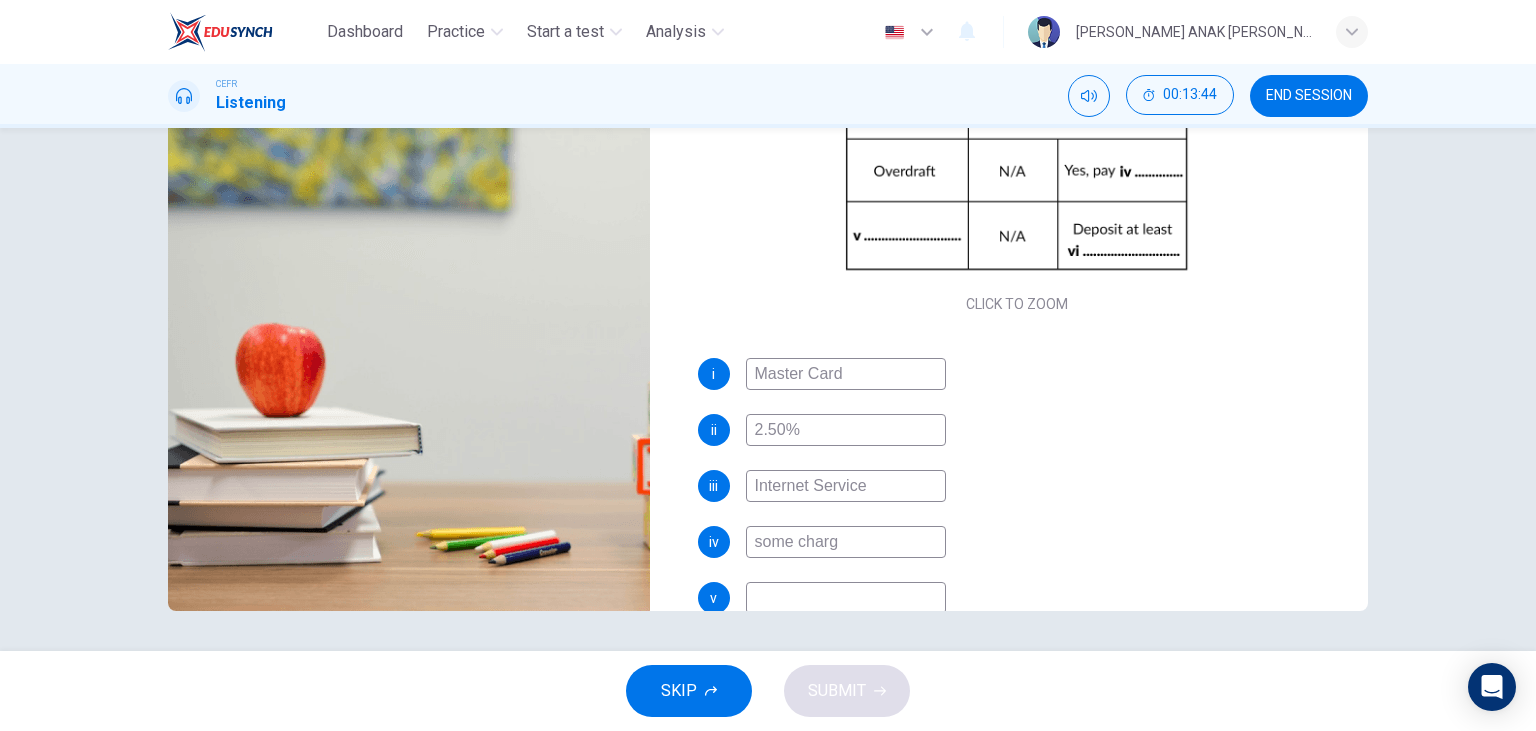 type on "some charge" 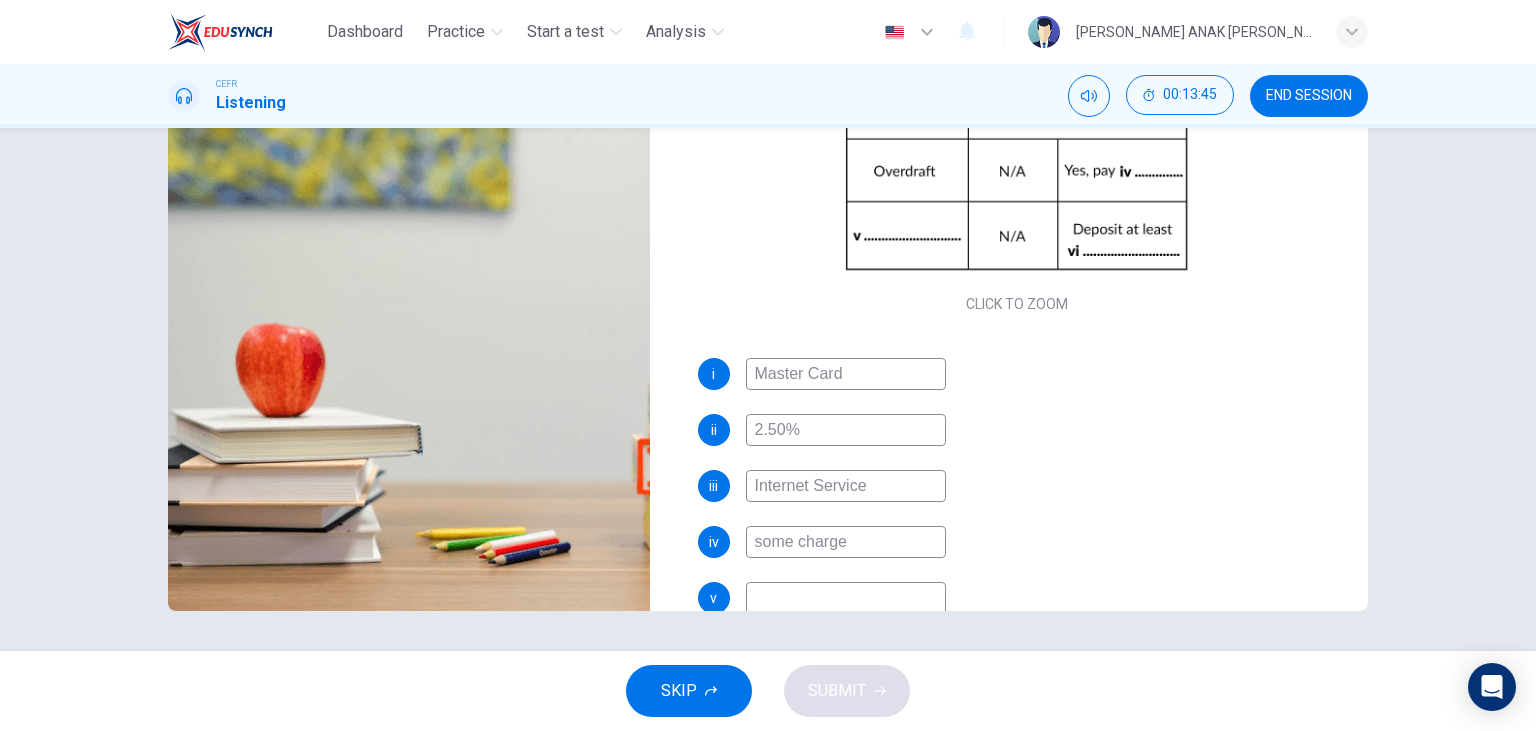 type on "69" 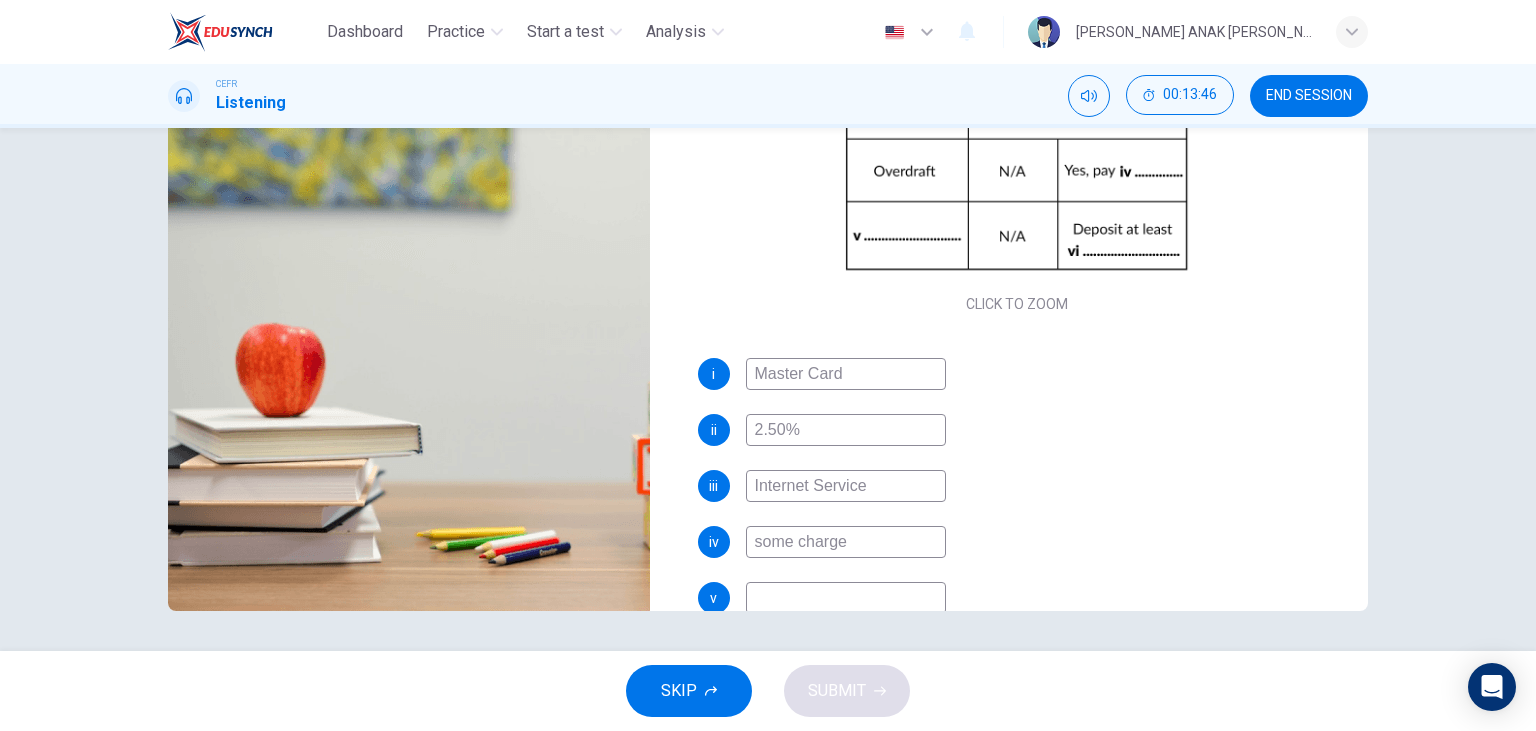 type on "some charges" 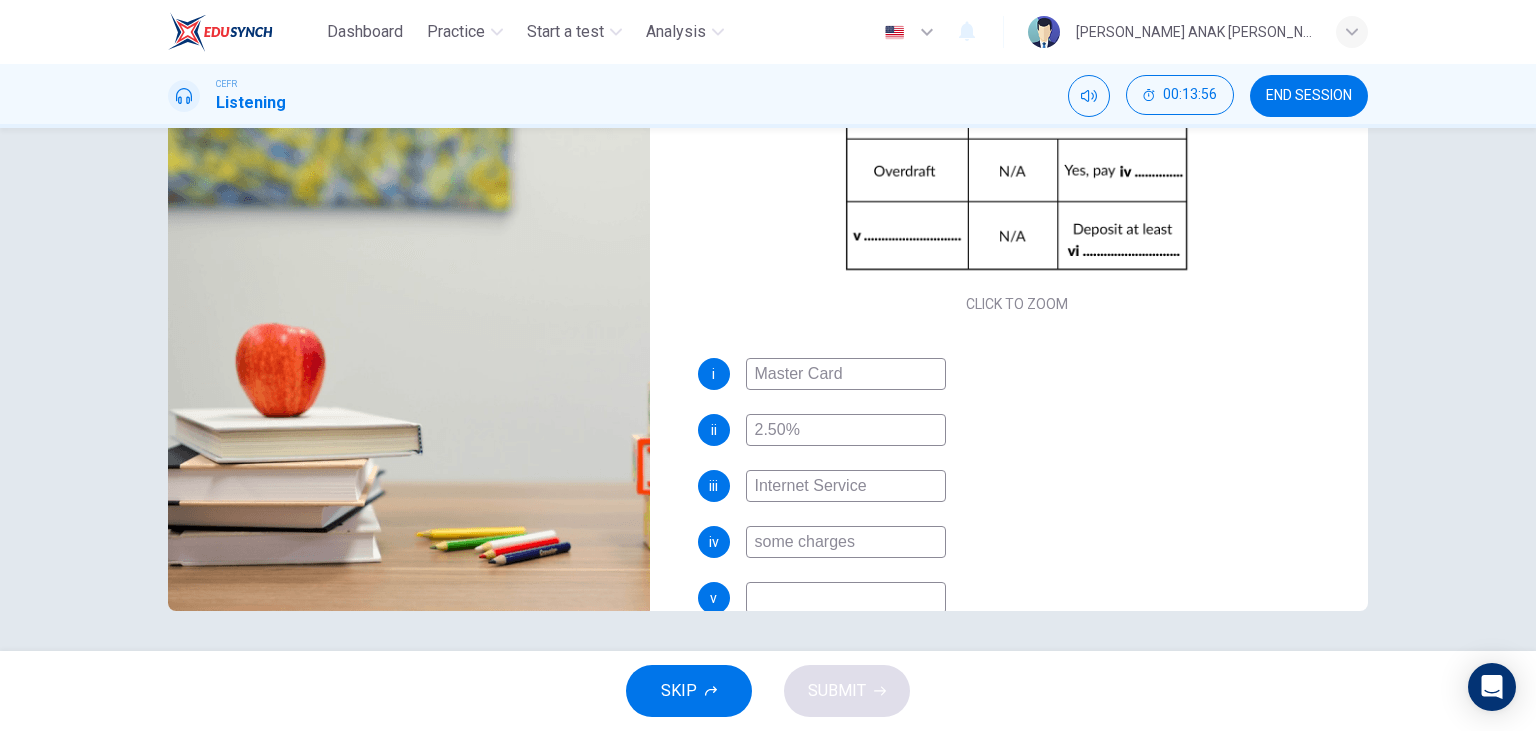 type on "74" 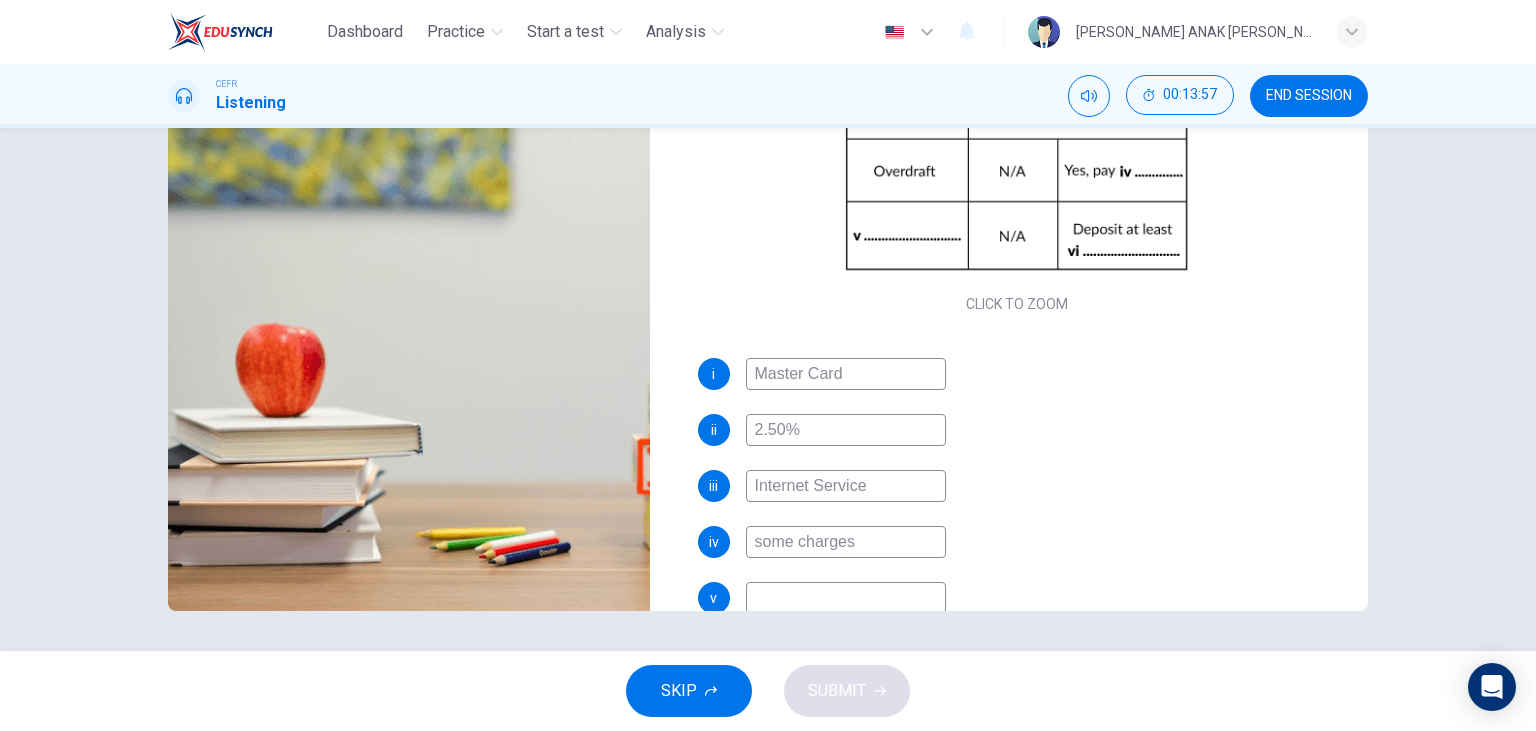 click at bounding box center (846, 598) 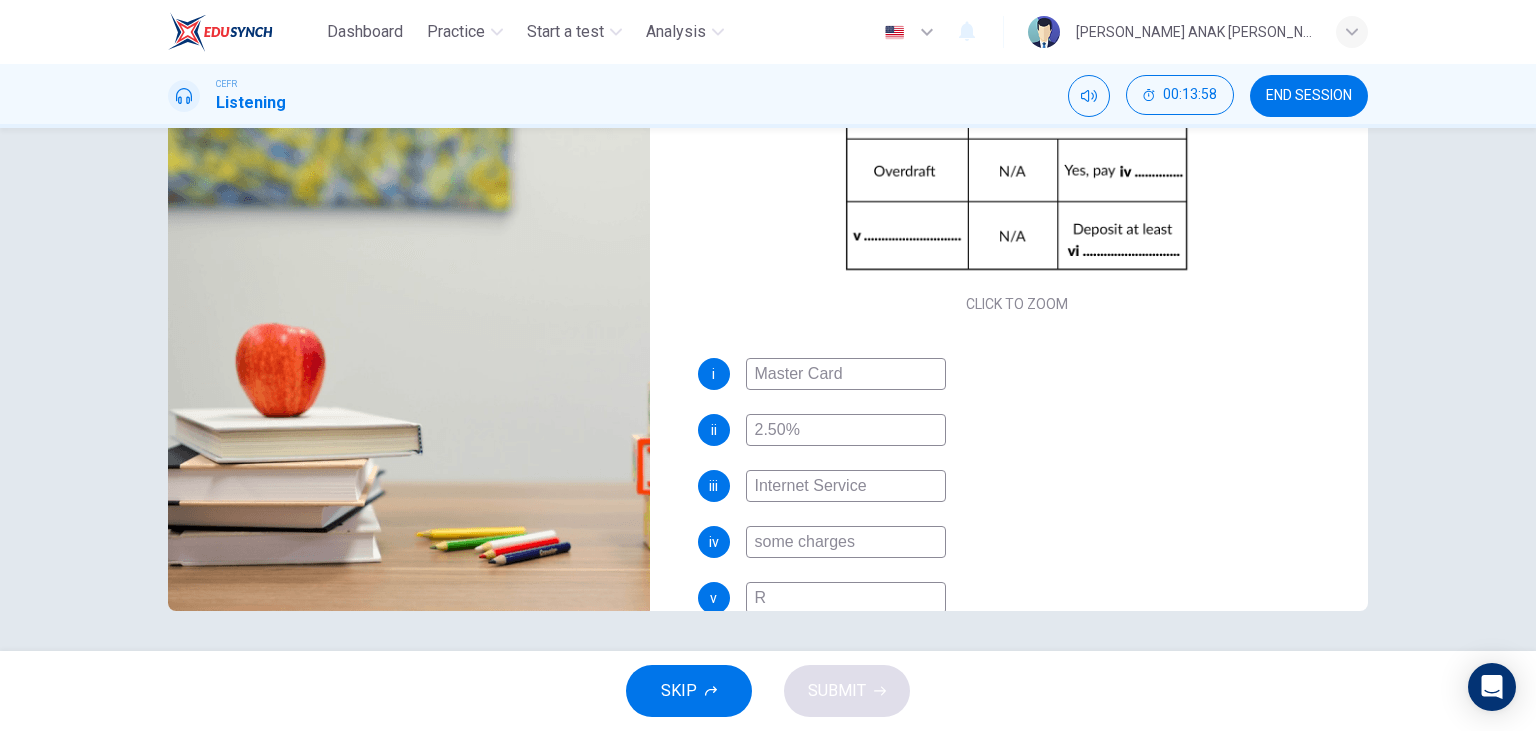 type on "Re" 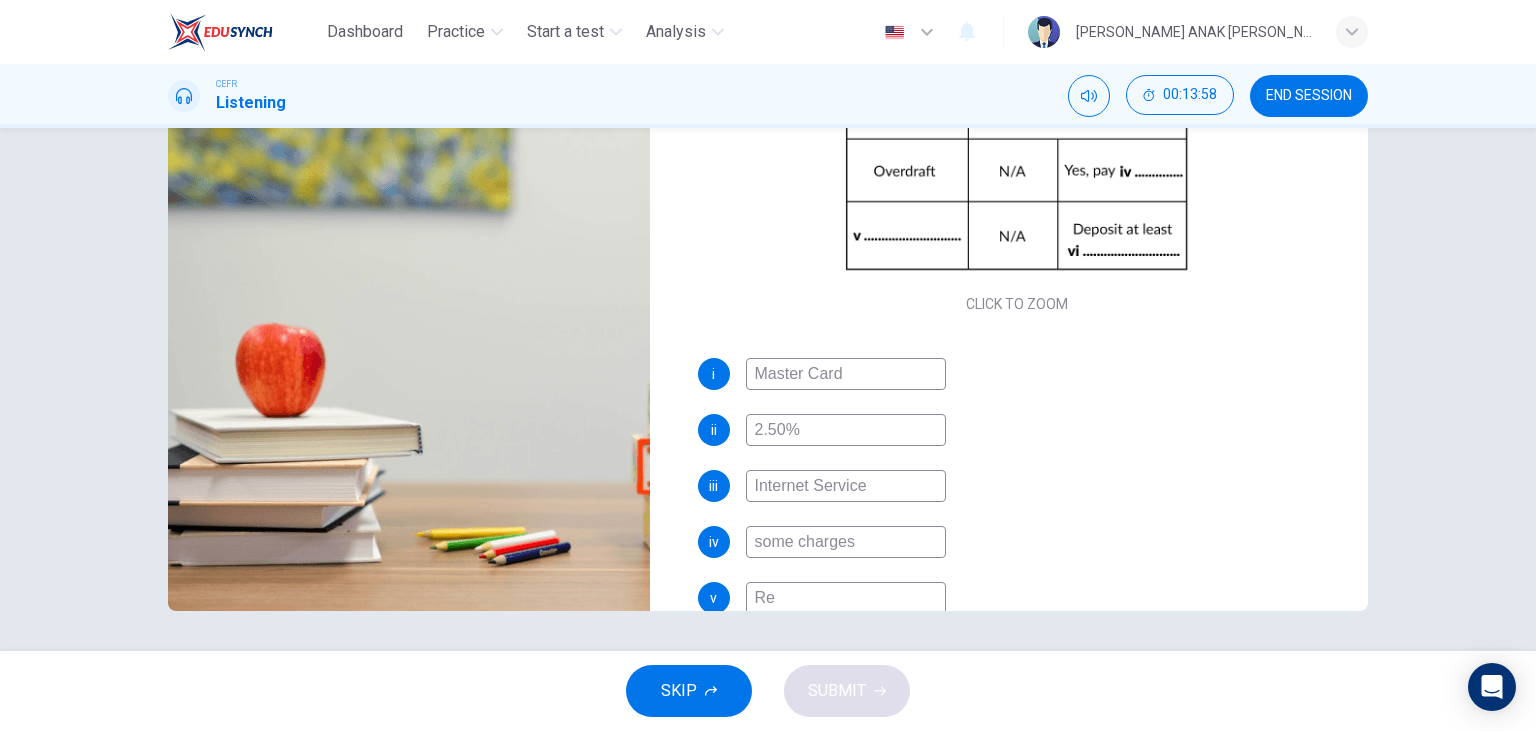 type on "75" 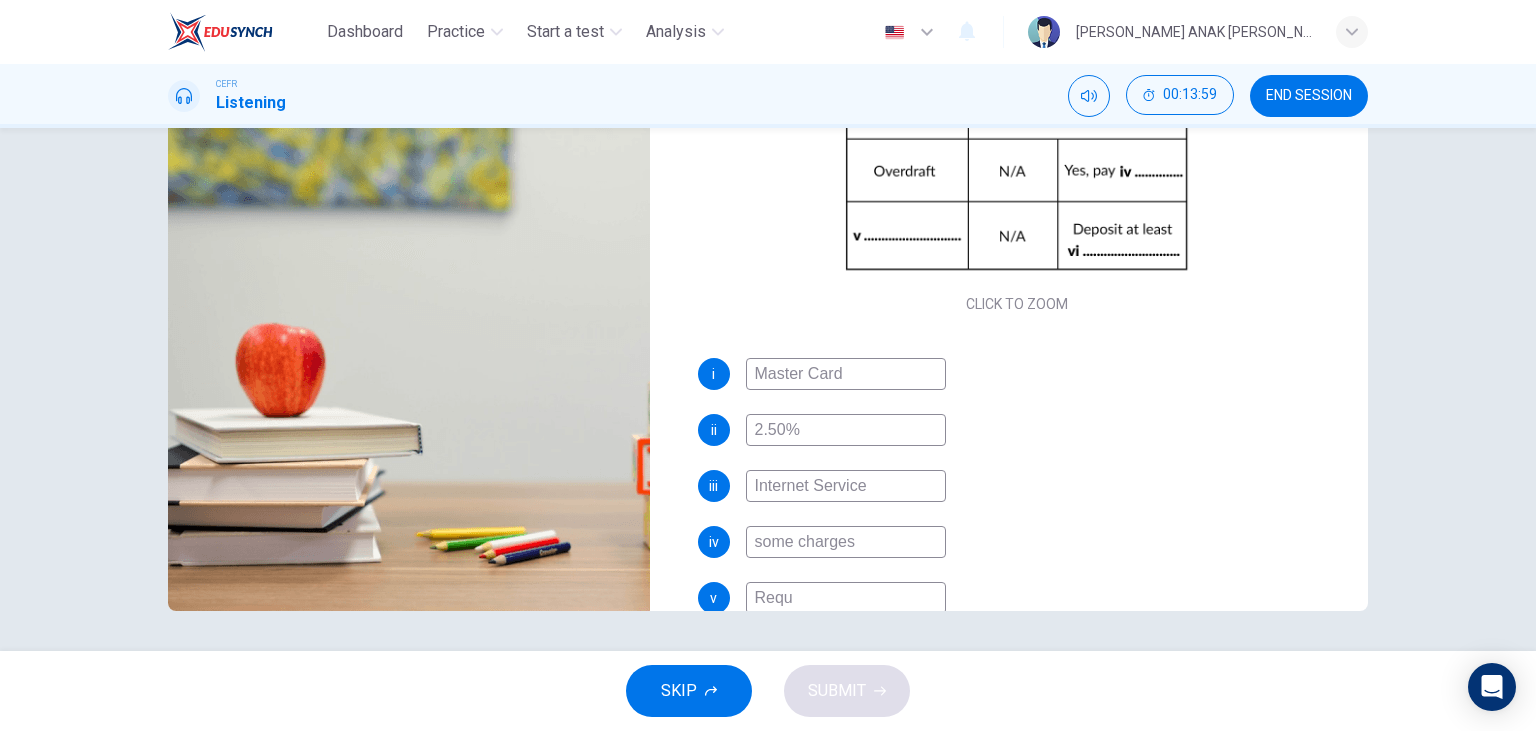 type on "Requi" 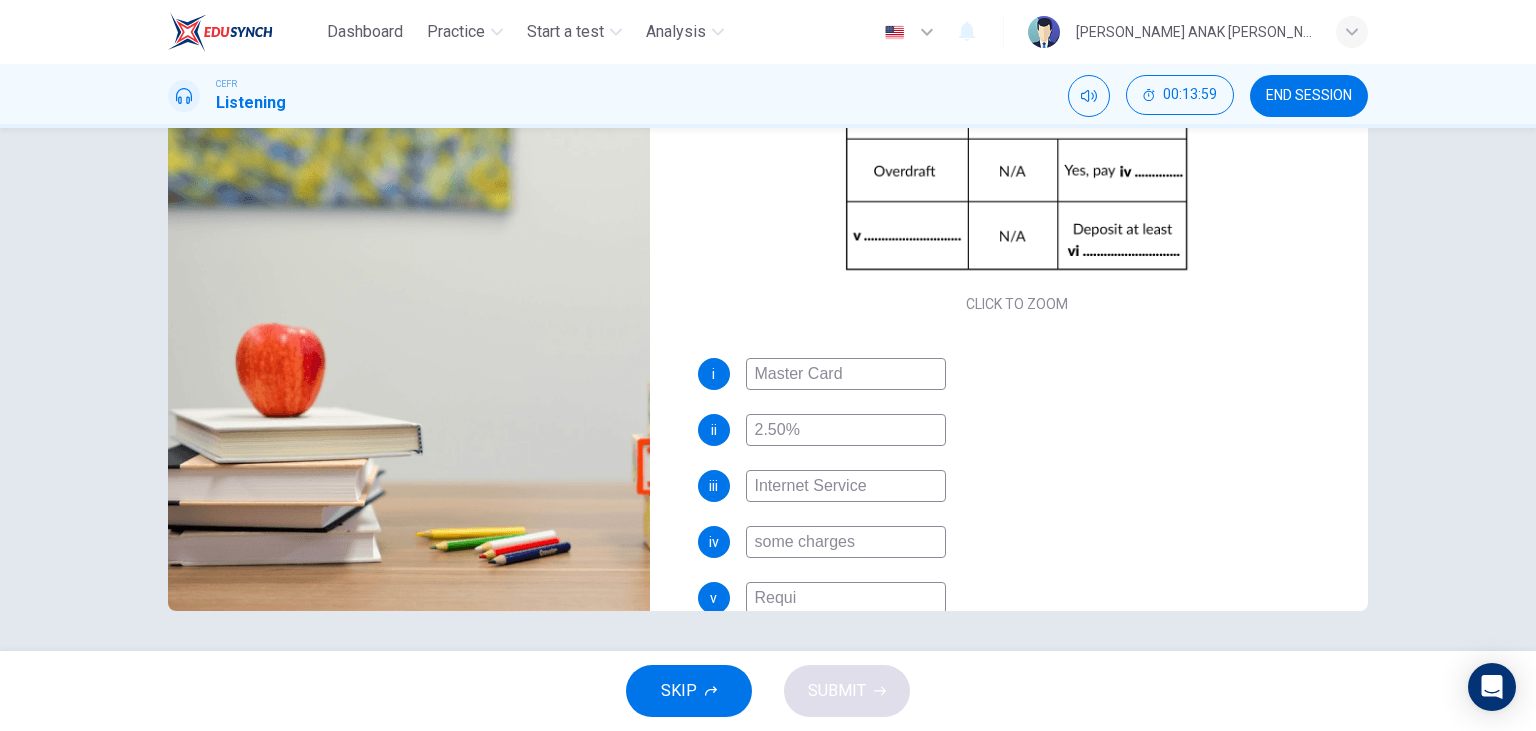 type on "75" 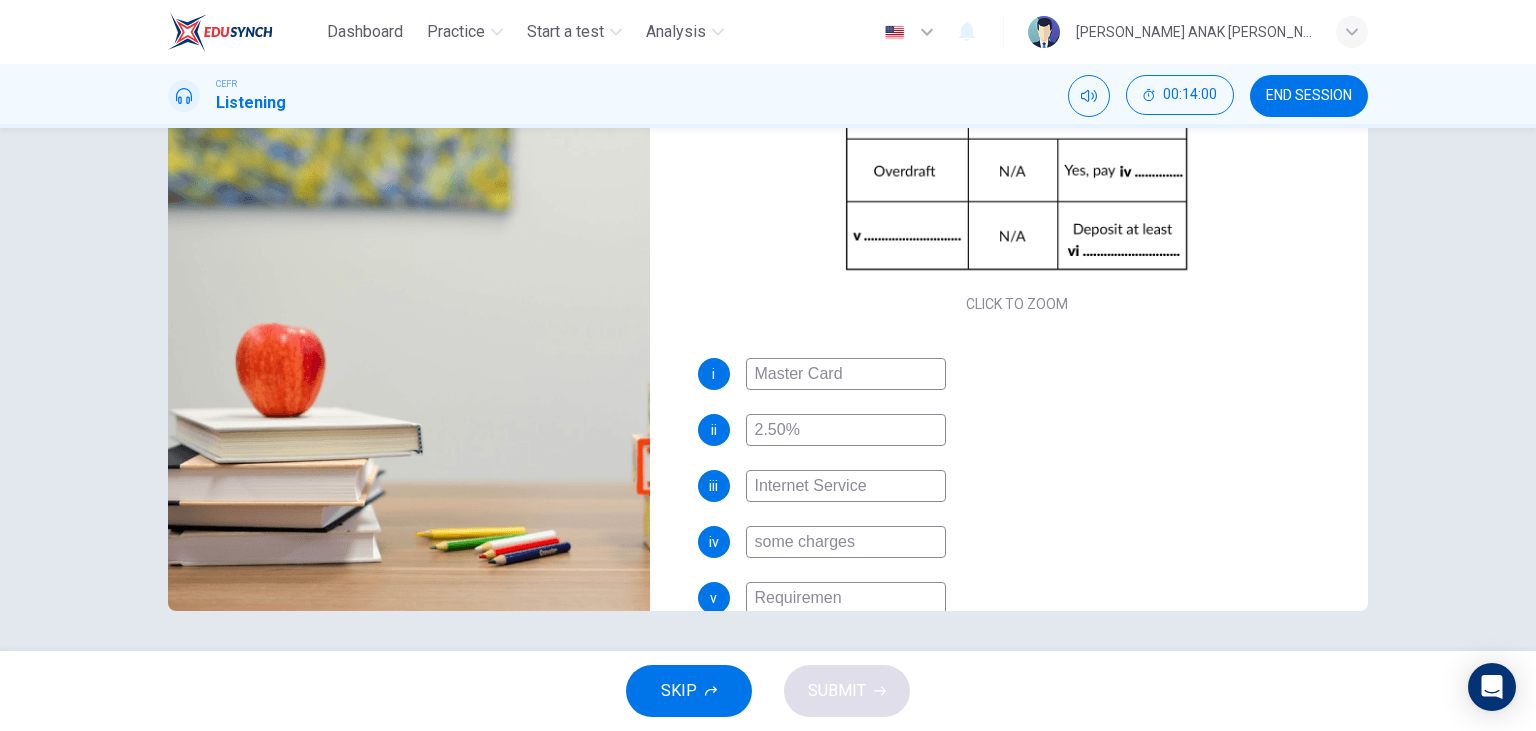 type on "Requirement" 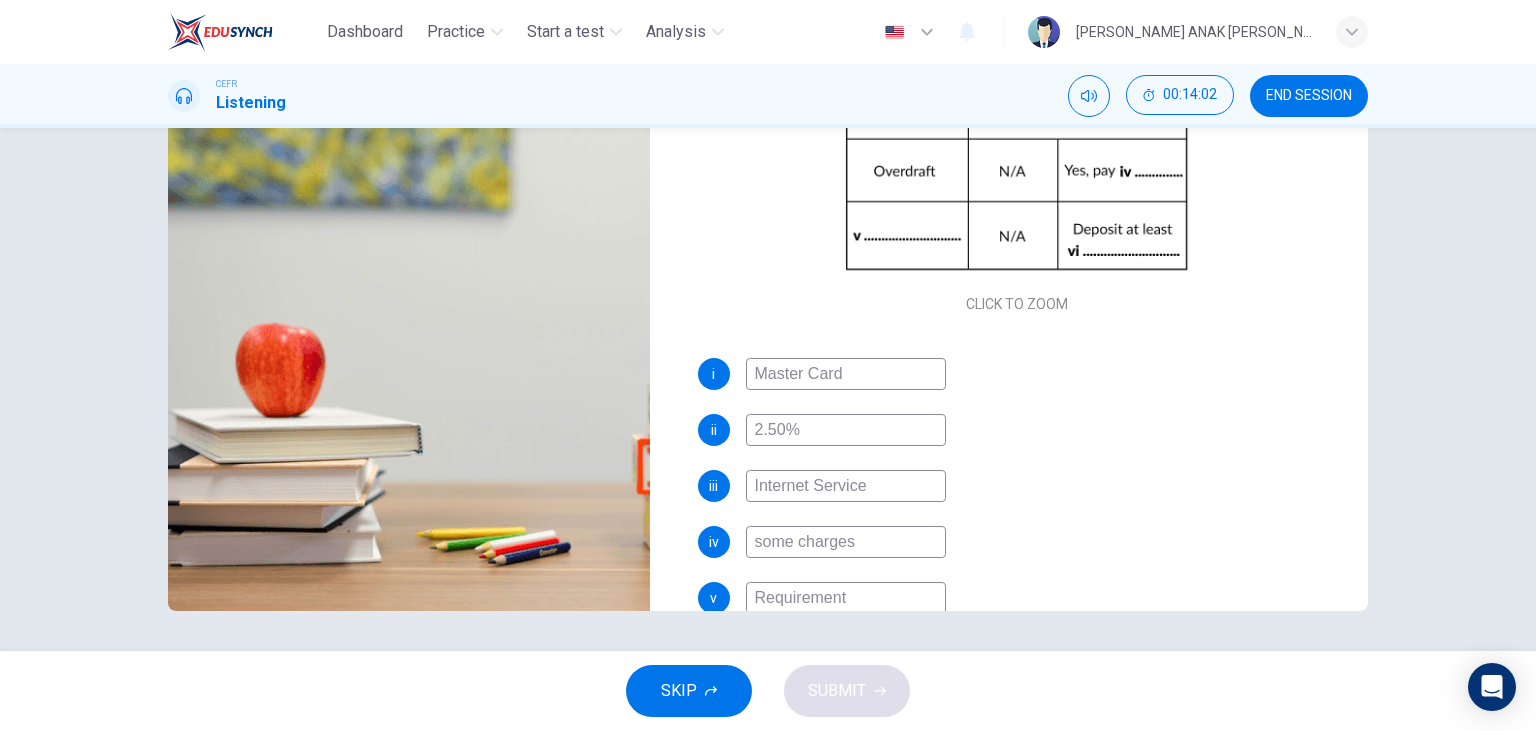 type on "77" 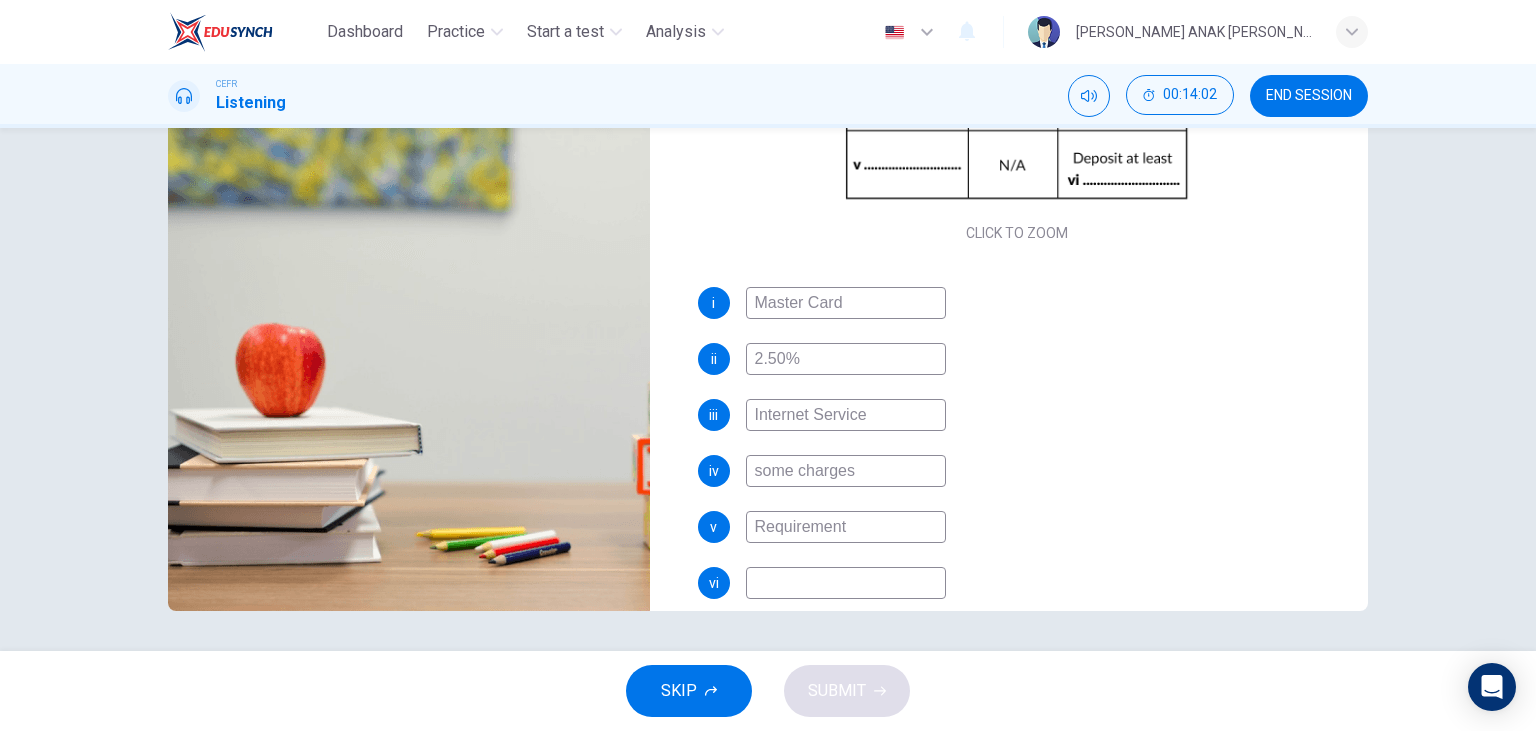 scroll, scrollTop: 286, scrollLeft: 0, axis: vertical 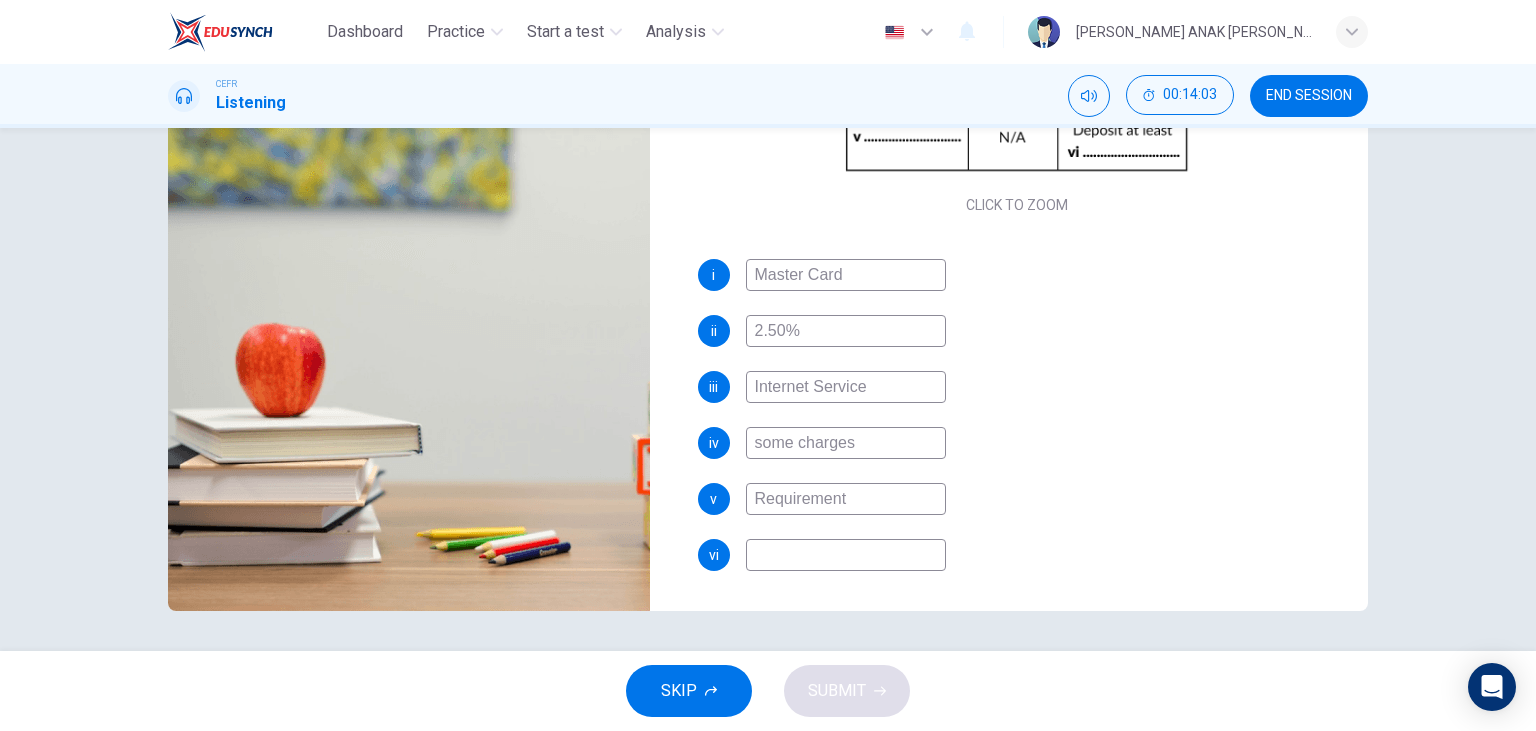 type on "Requirement" 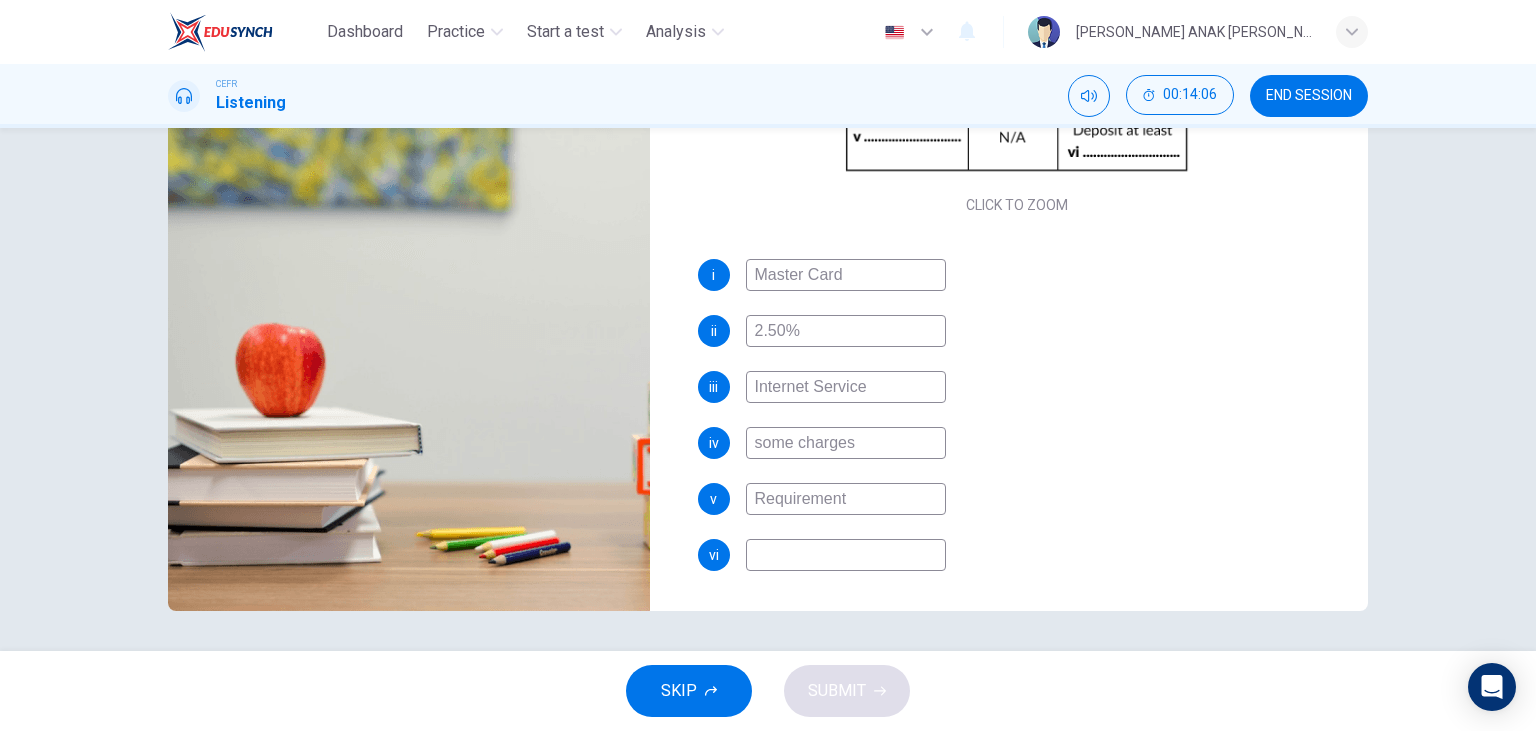 type on "78" 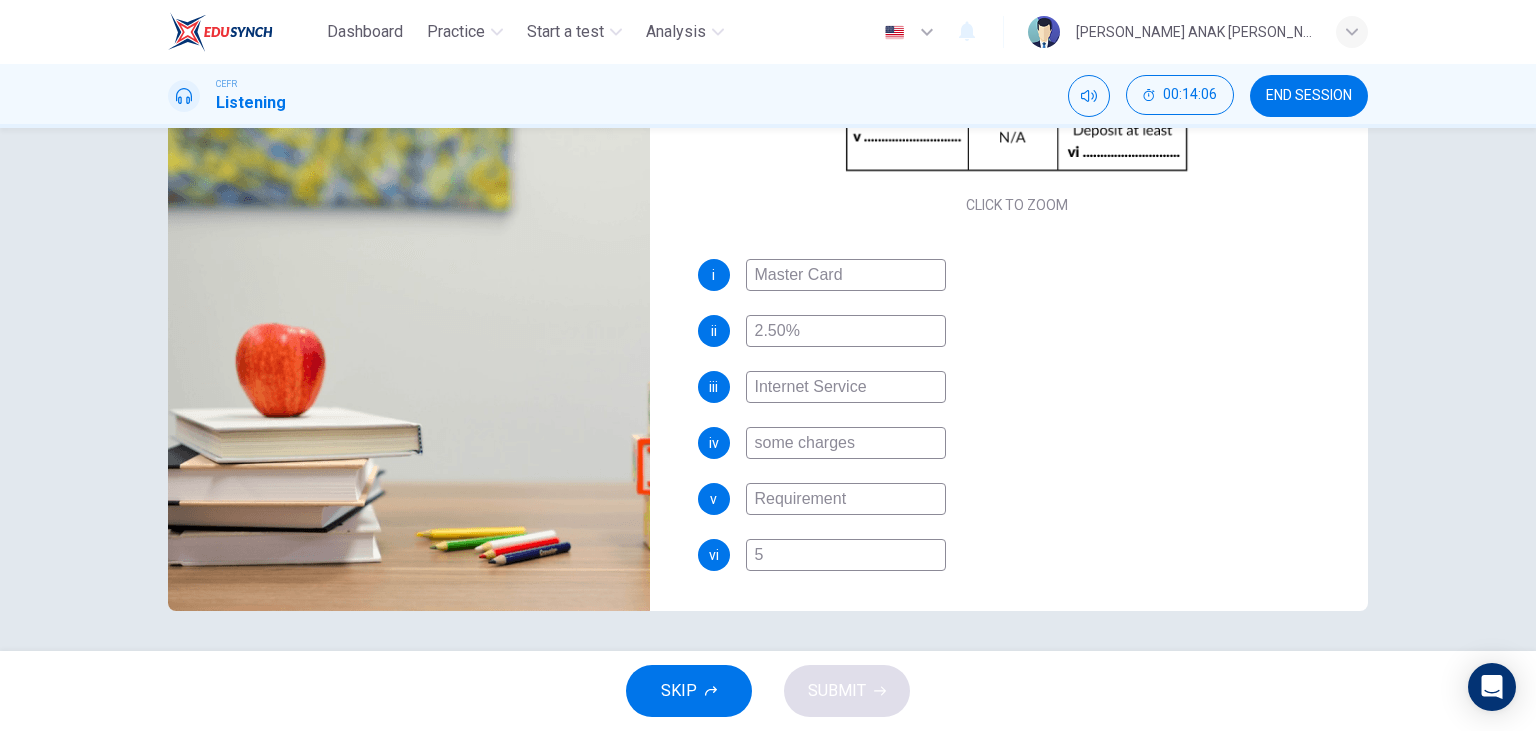 type on "78" 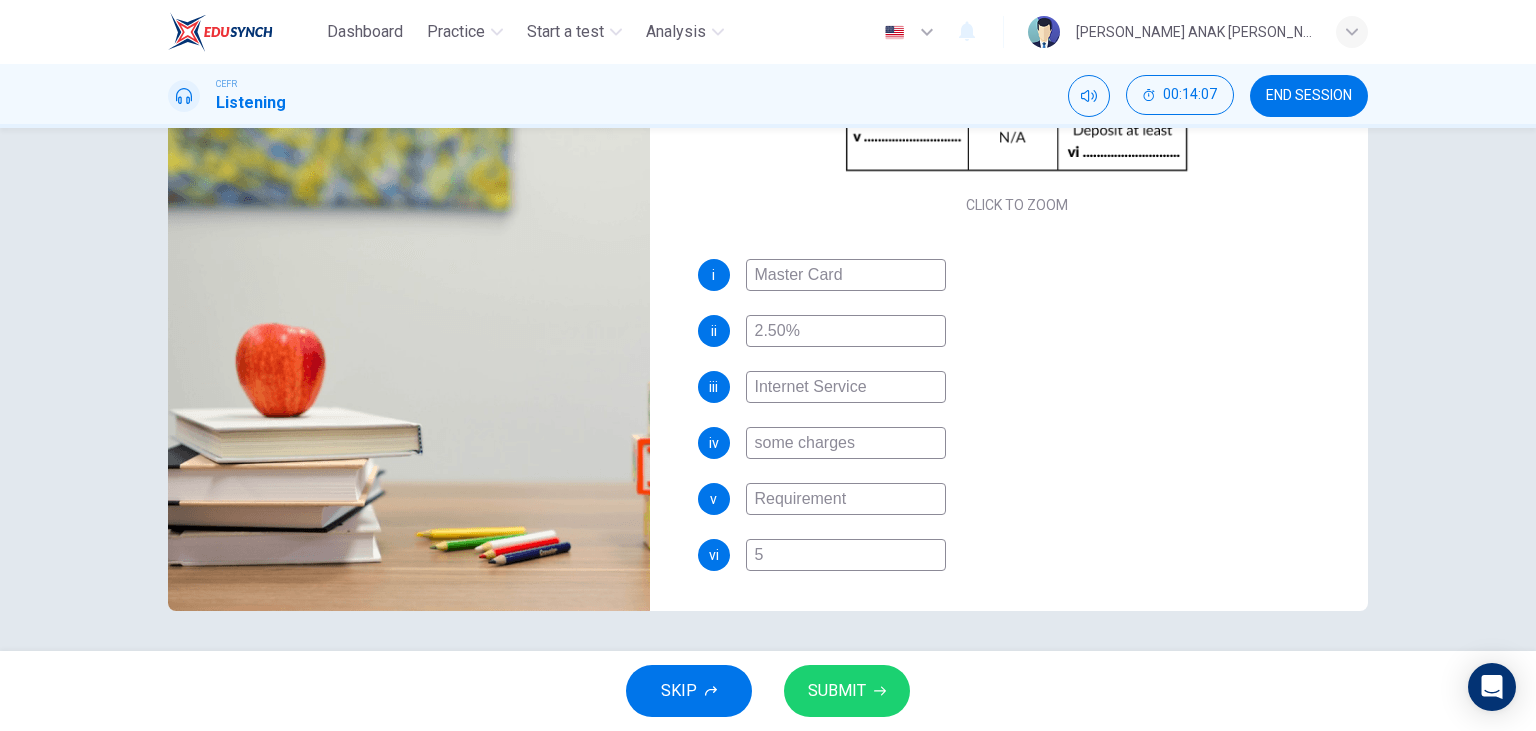 type on "50" 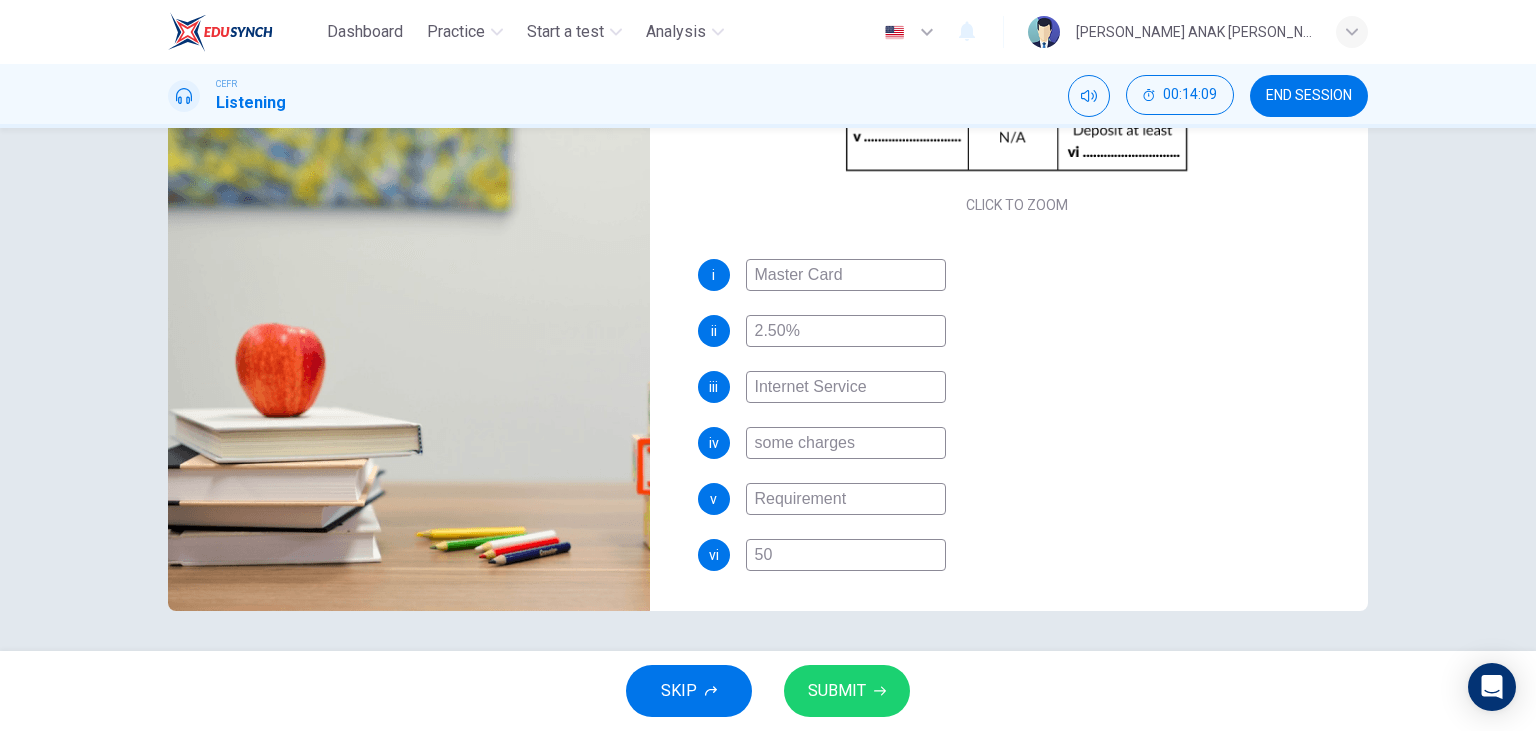 type on "79" 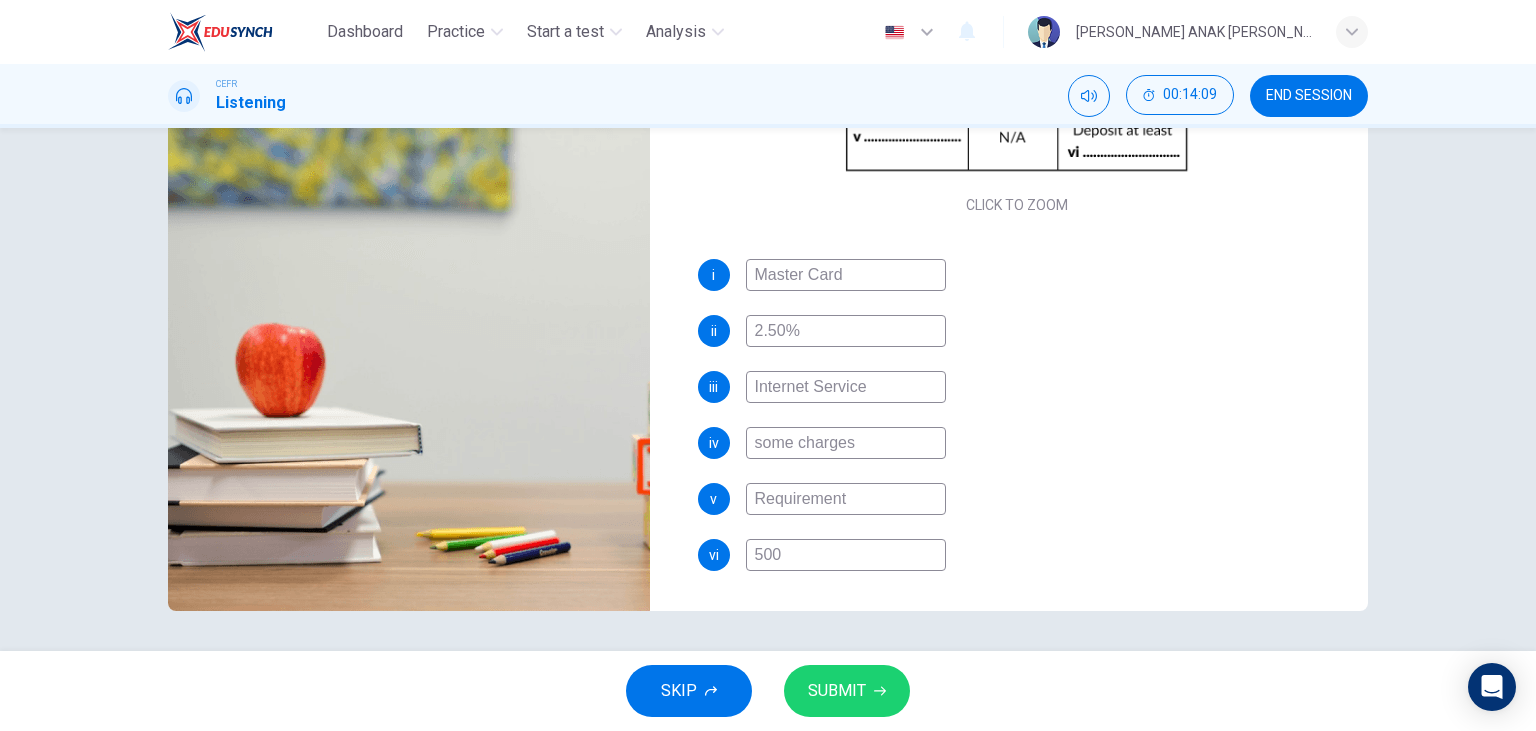 type on "79" 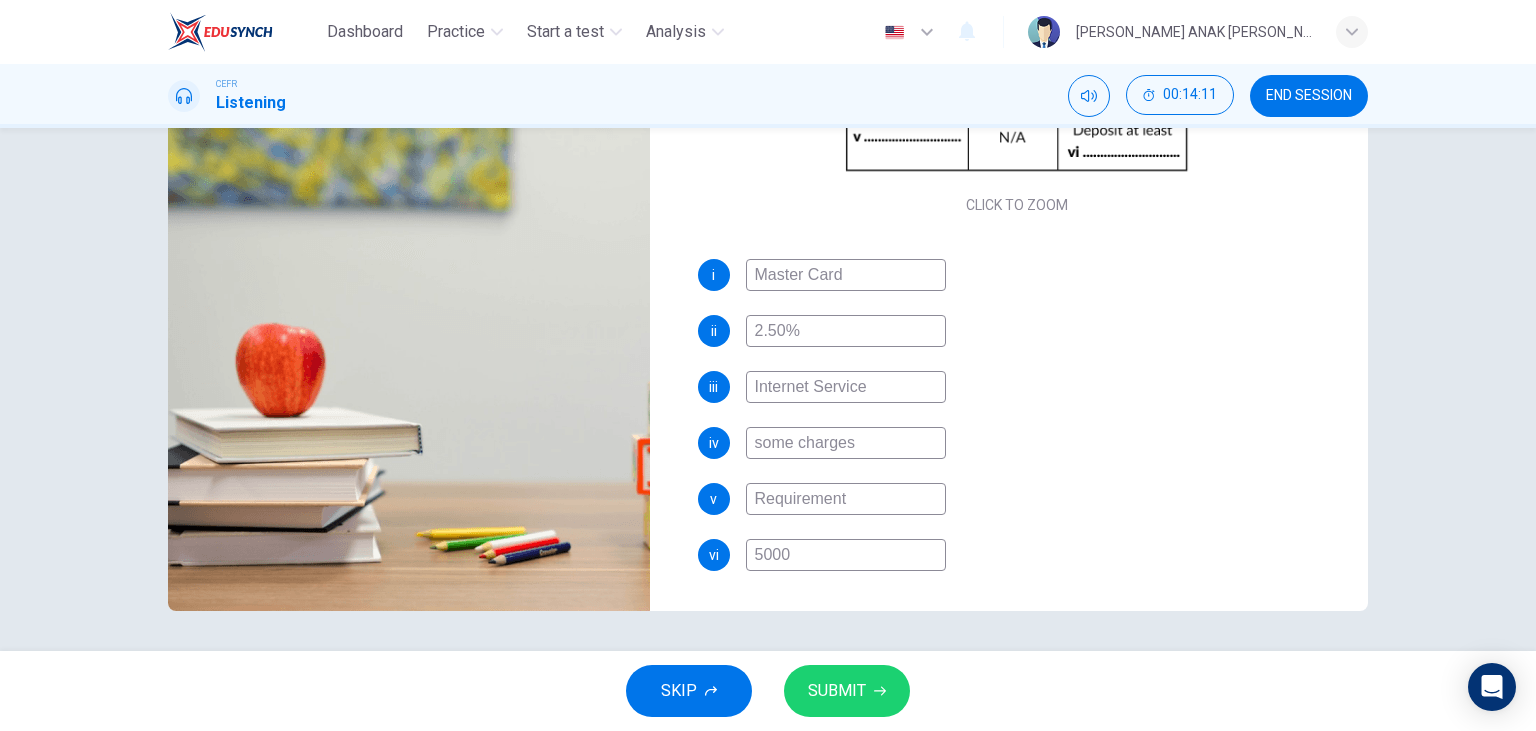 type on "80" 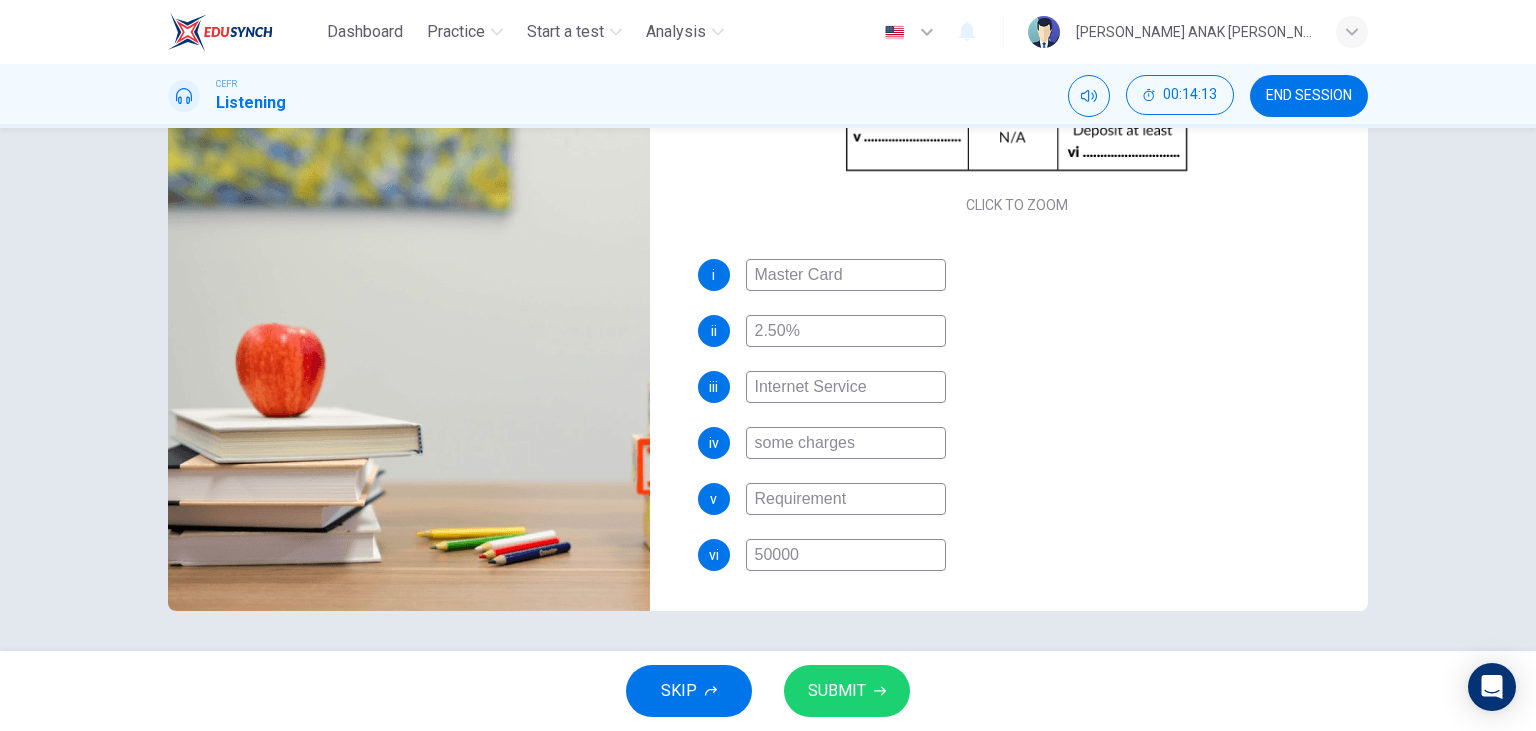 type on "81" 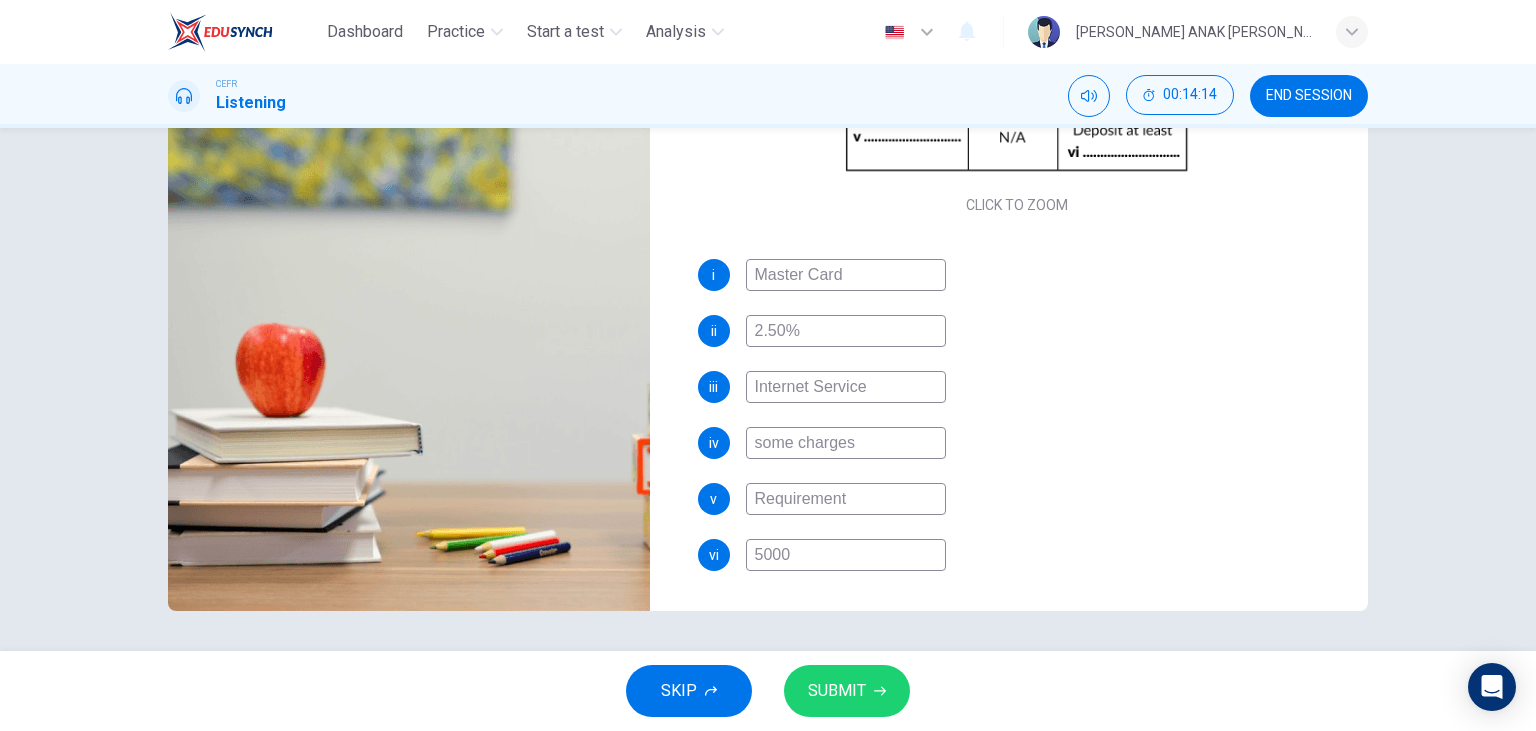 type on "500" 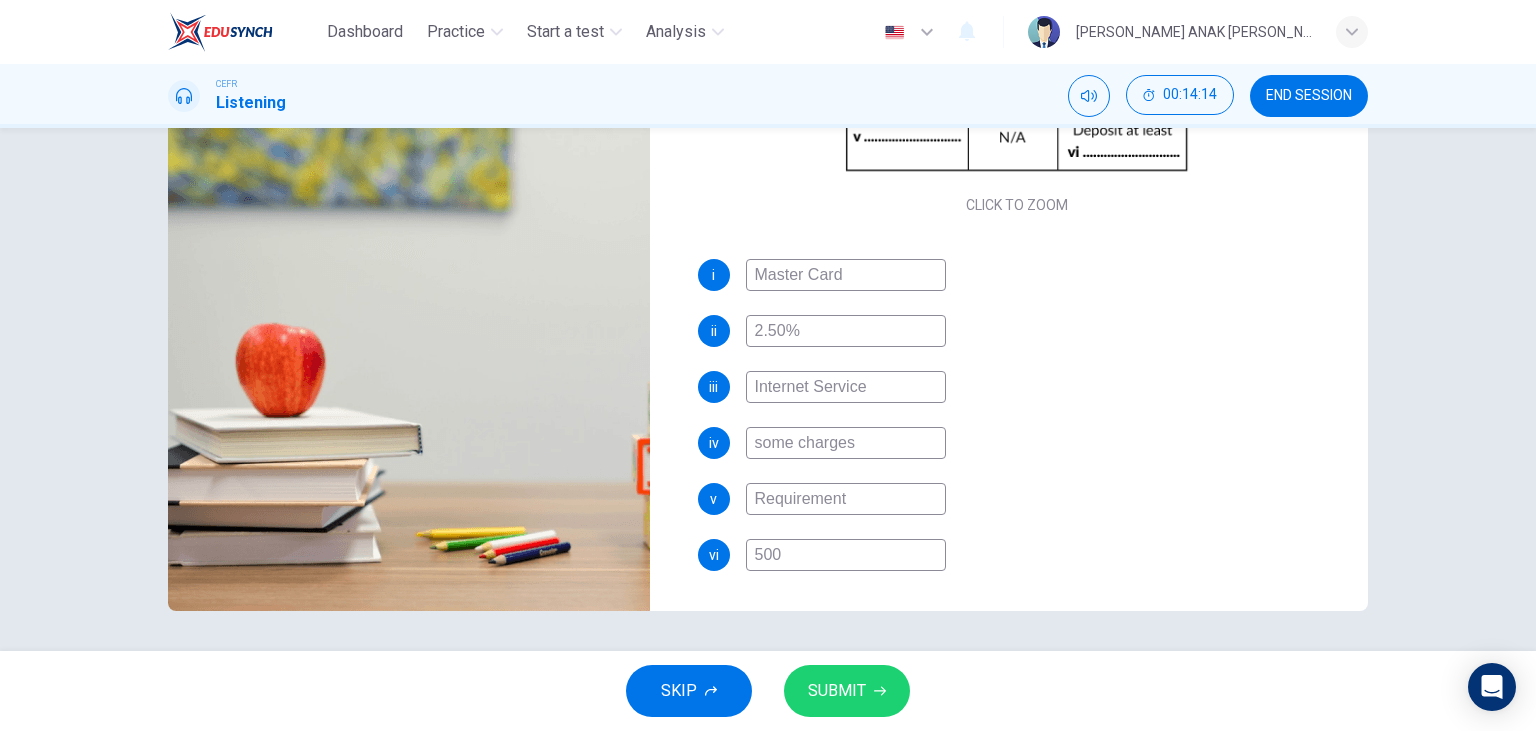 type on "81" 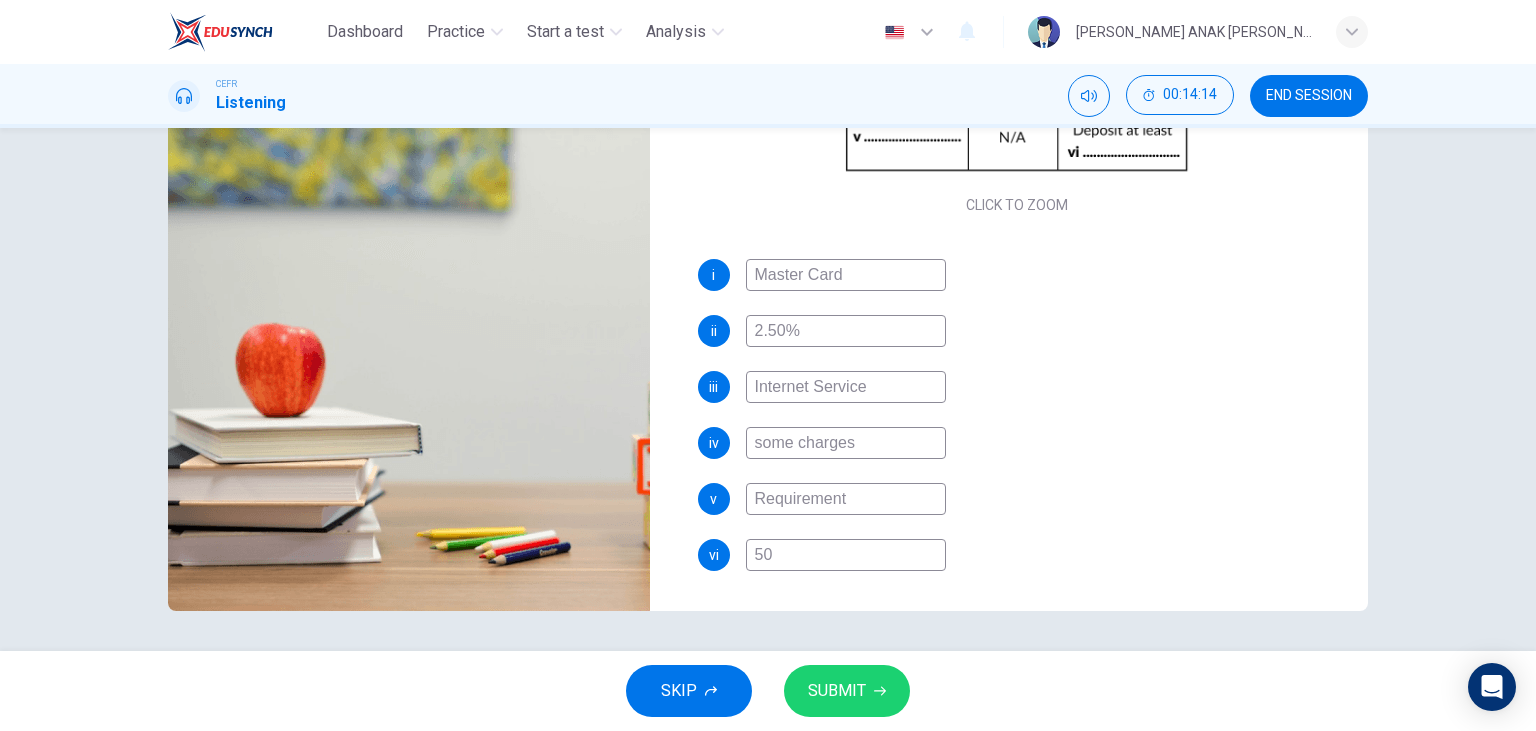type on "81" 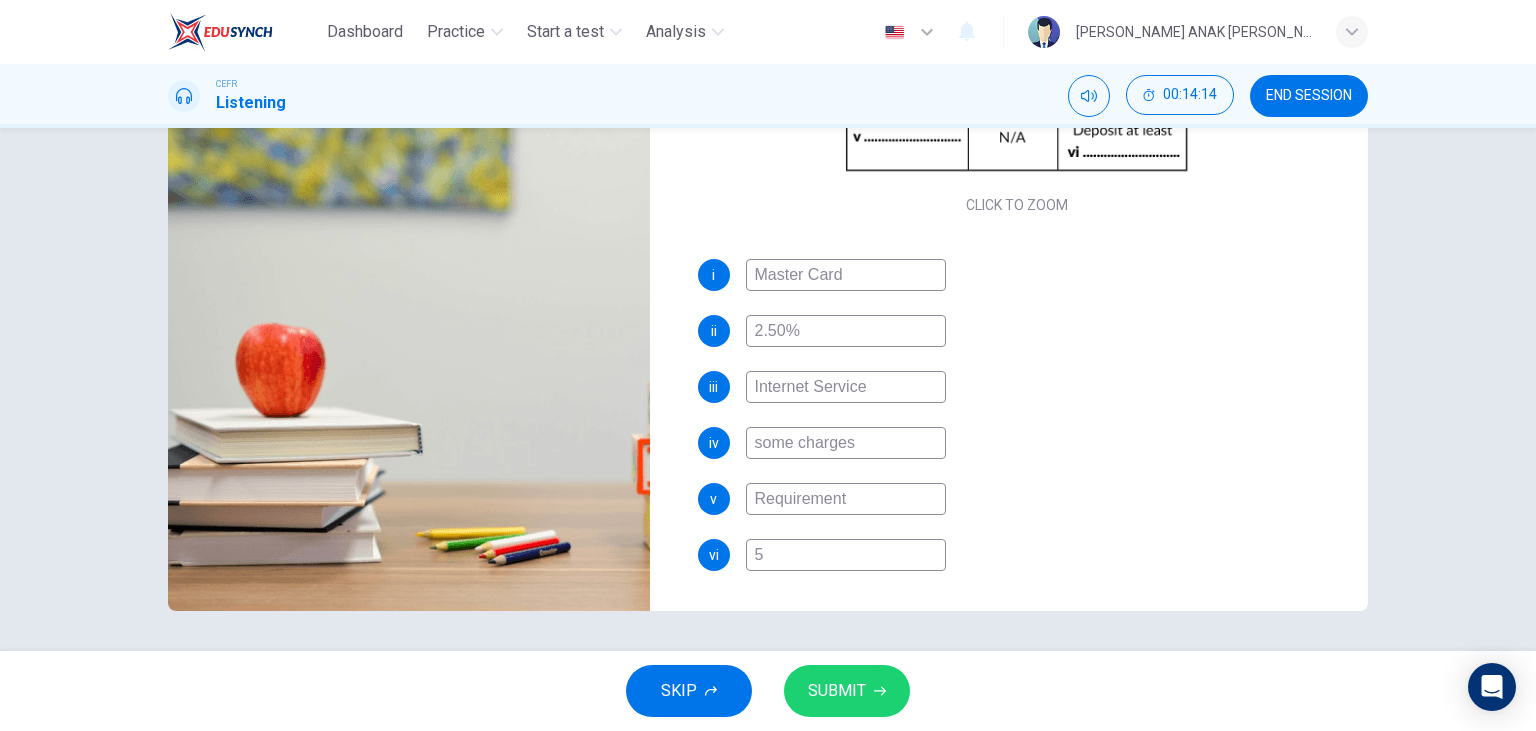 type on "82" 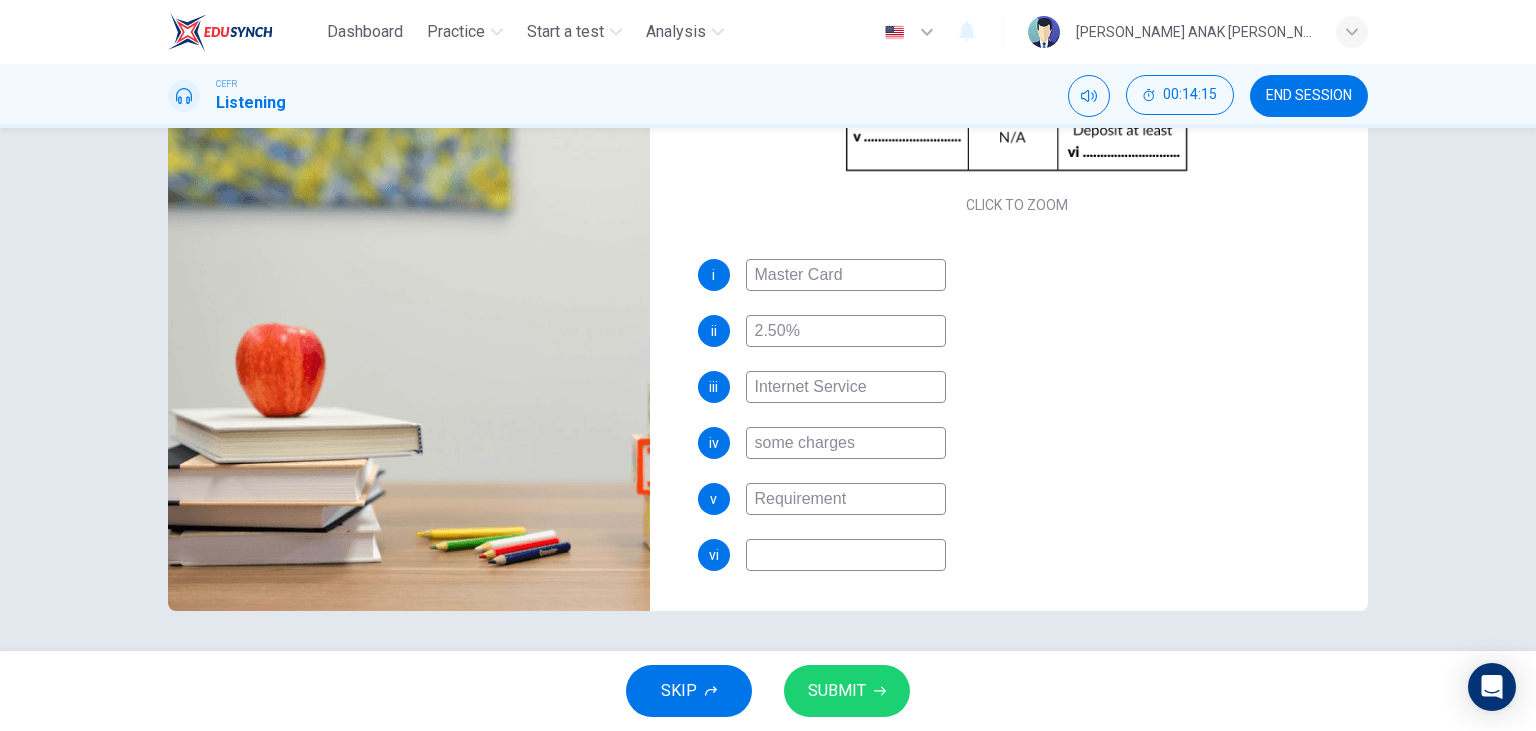 type on "82" 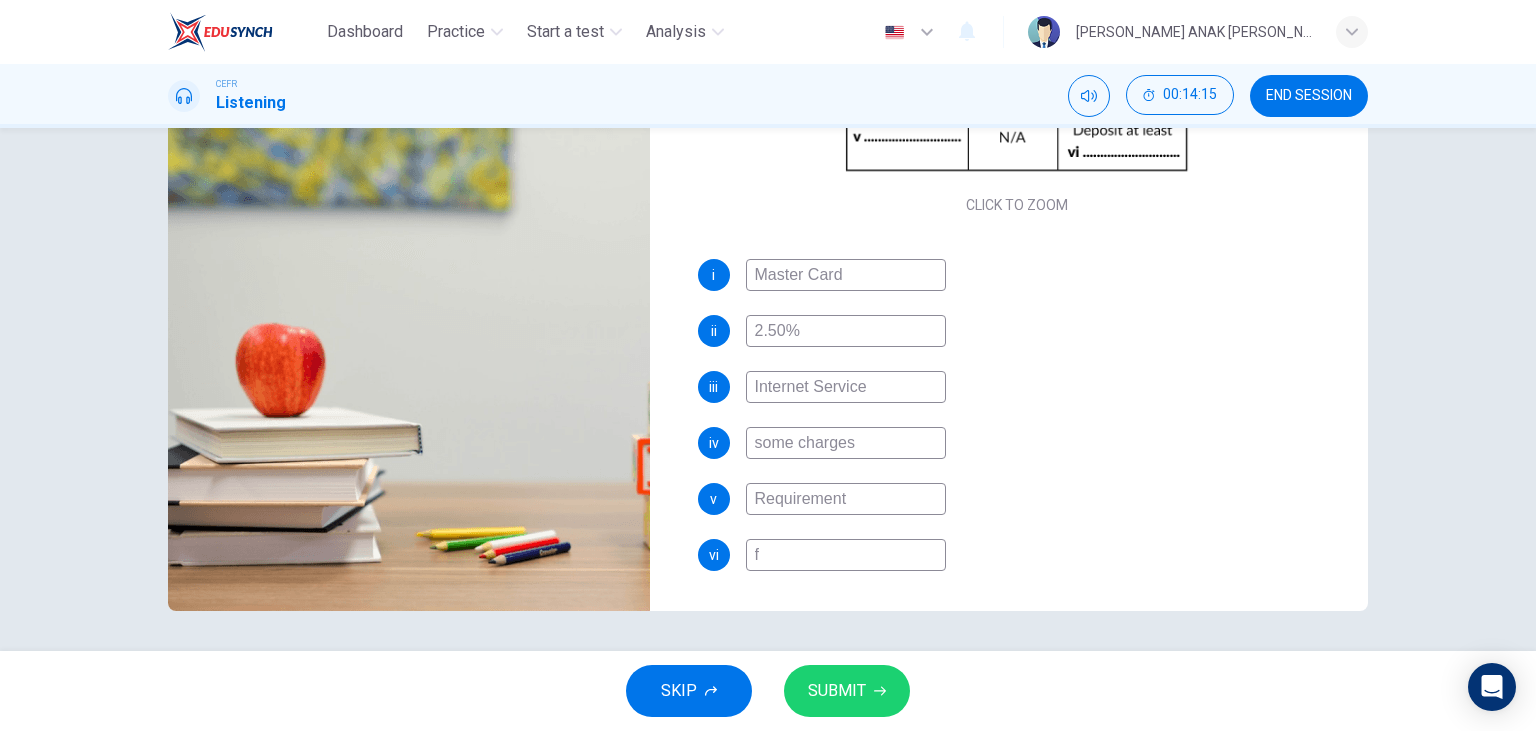 type on "fi" 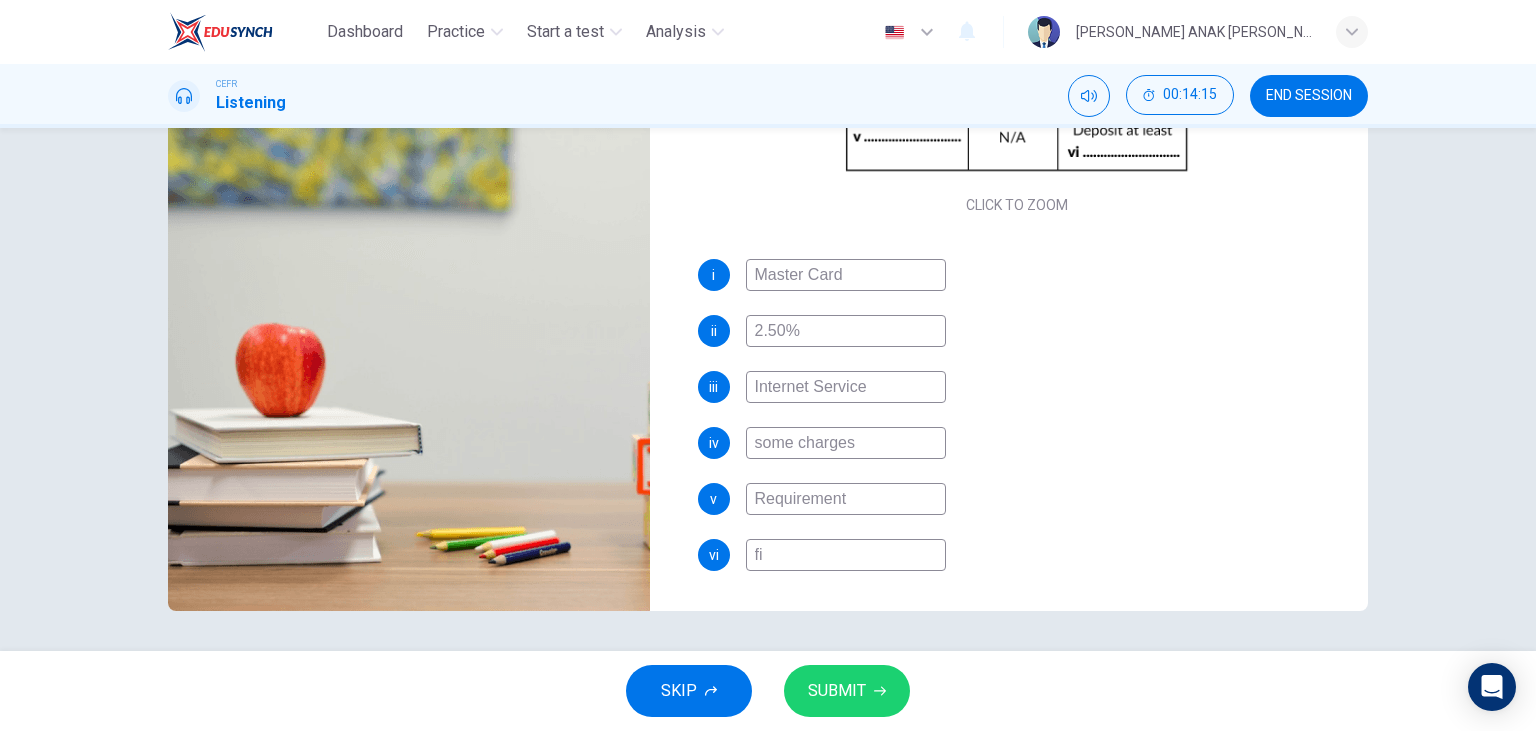 type on "82" 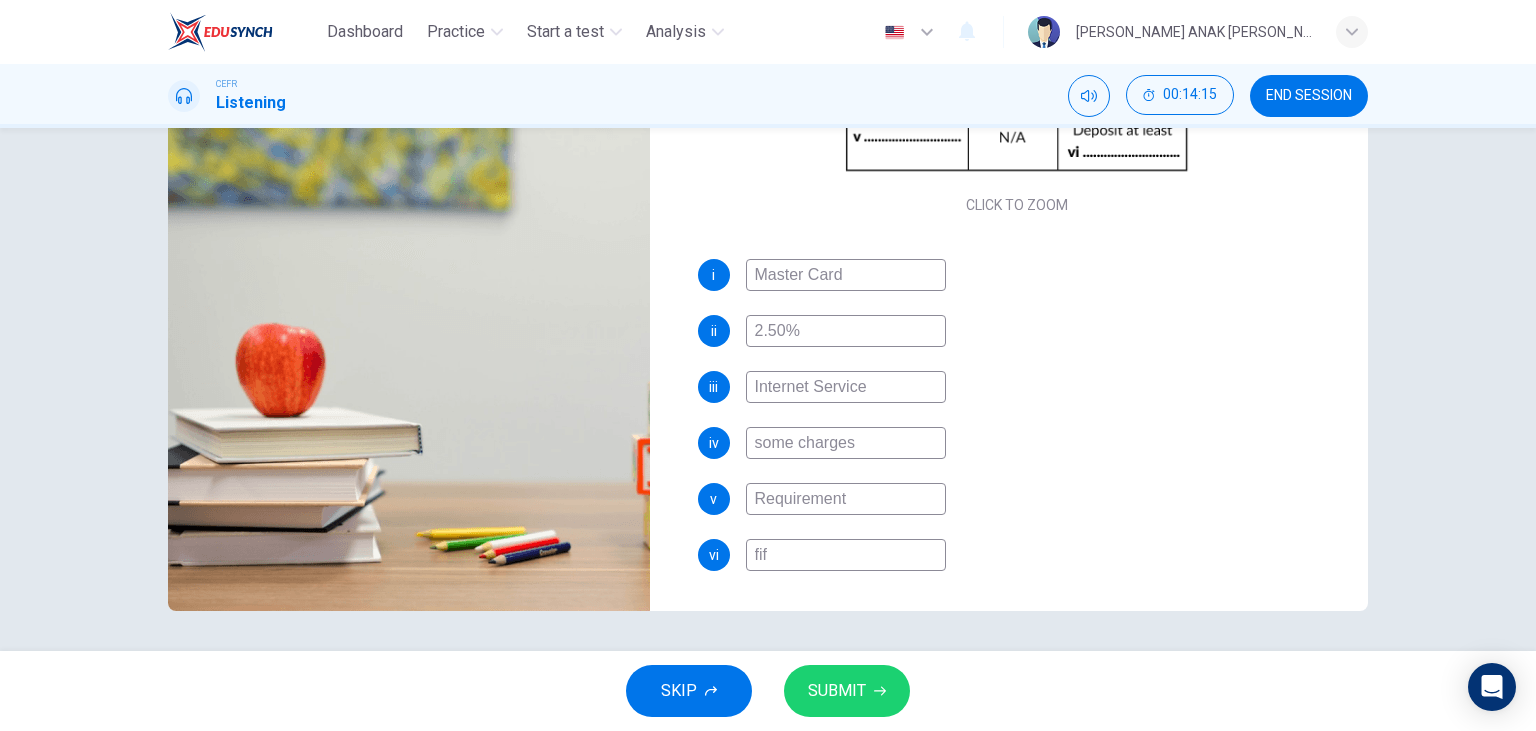 type on "82" 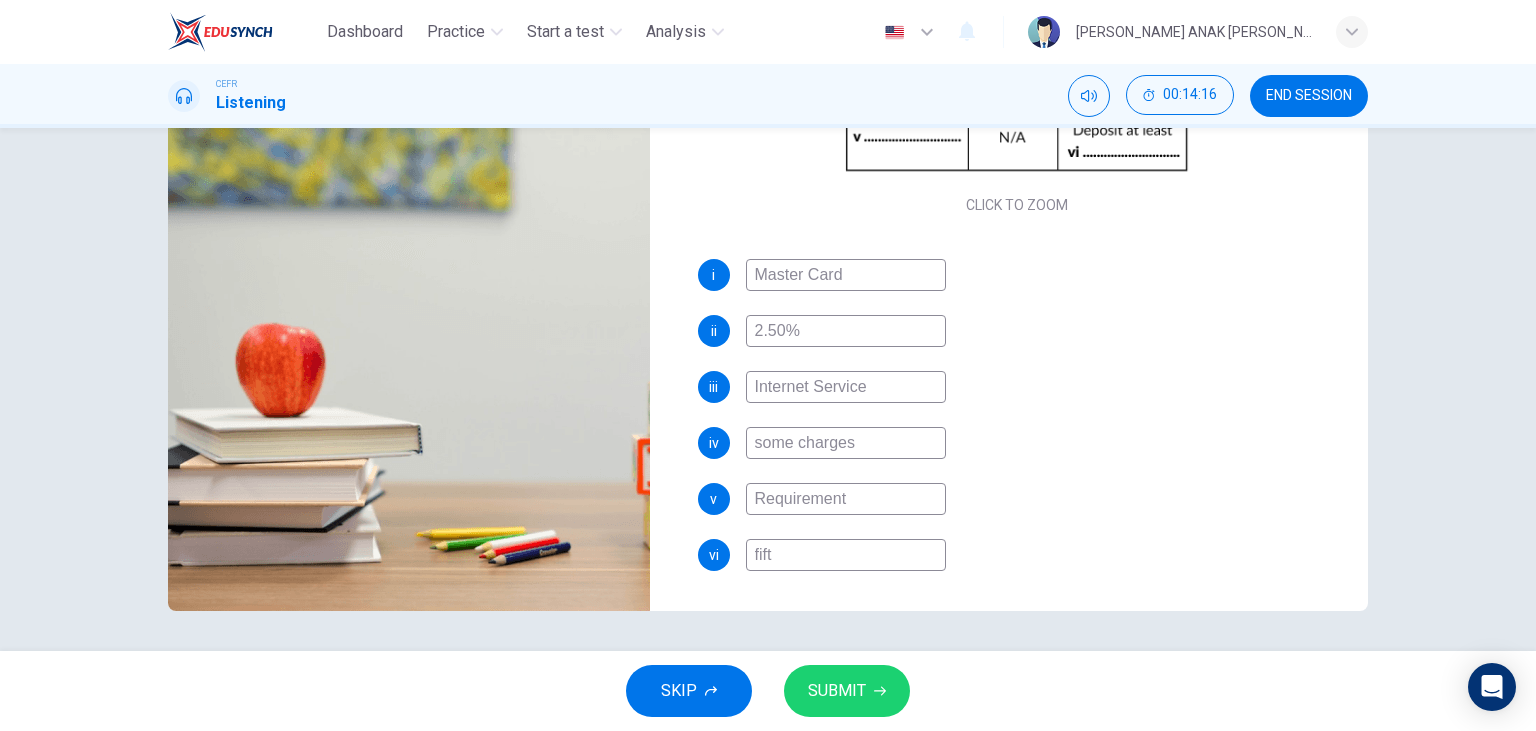 type on "fifte" 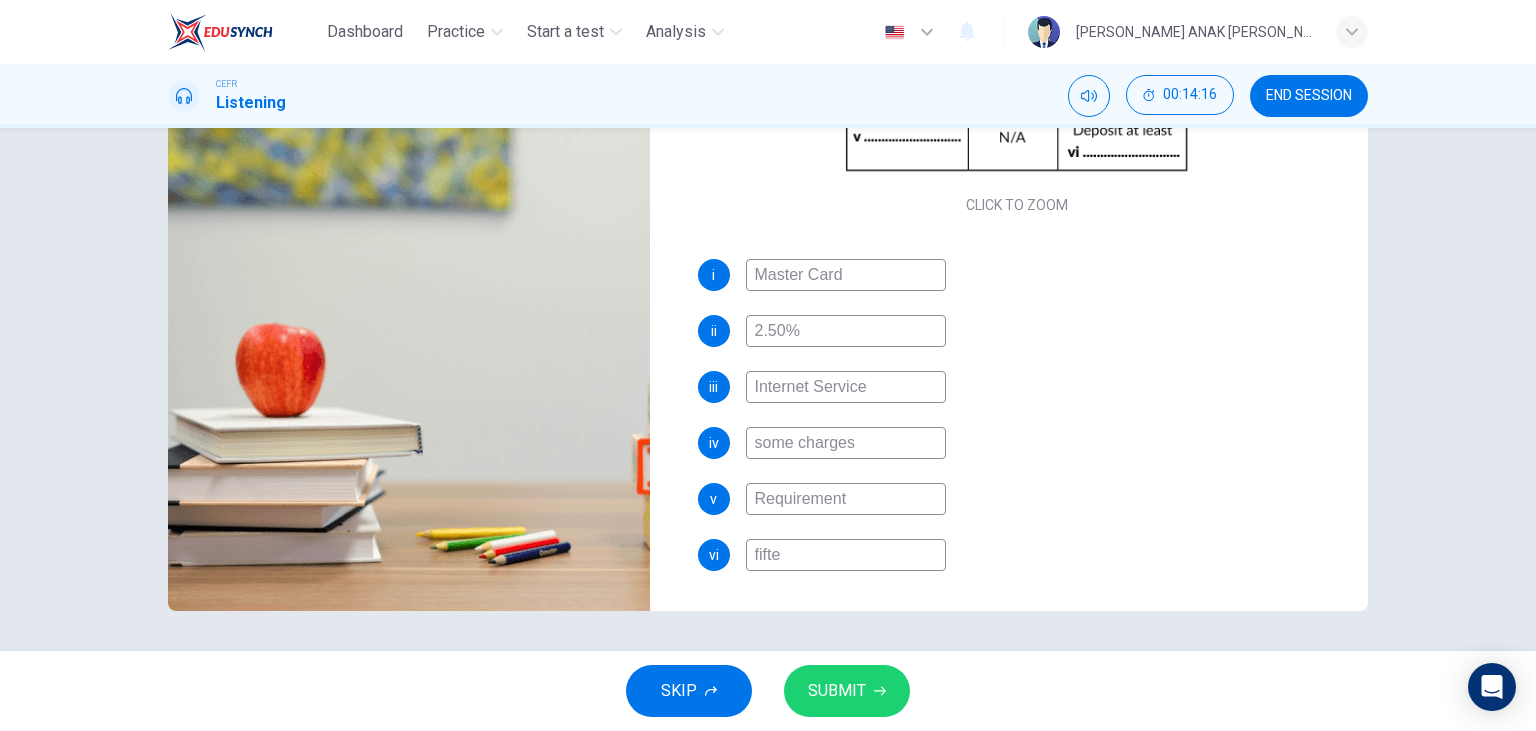 type on "82" 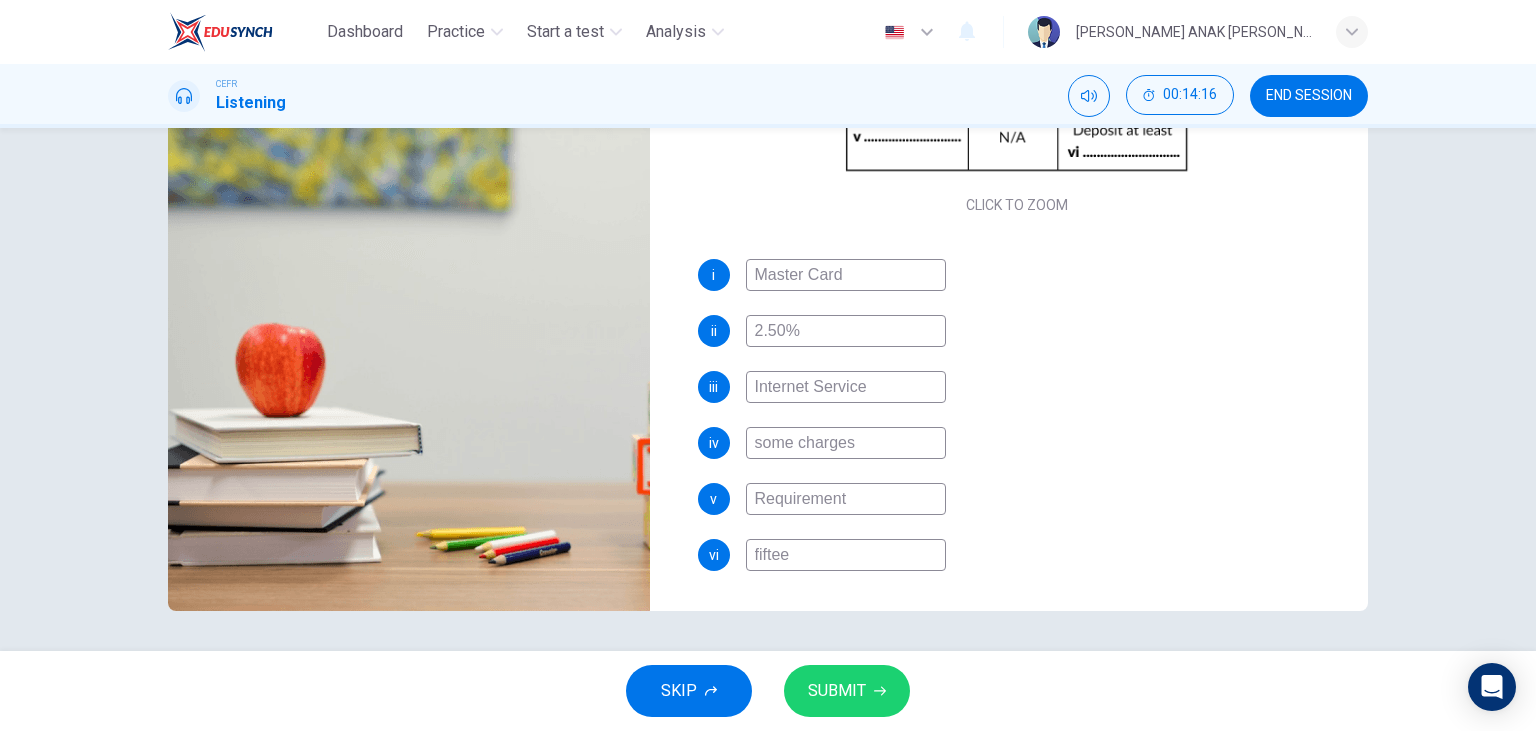 type on "82" 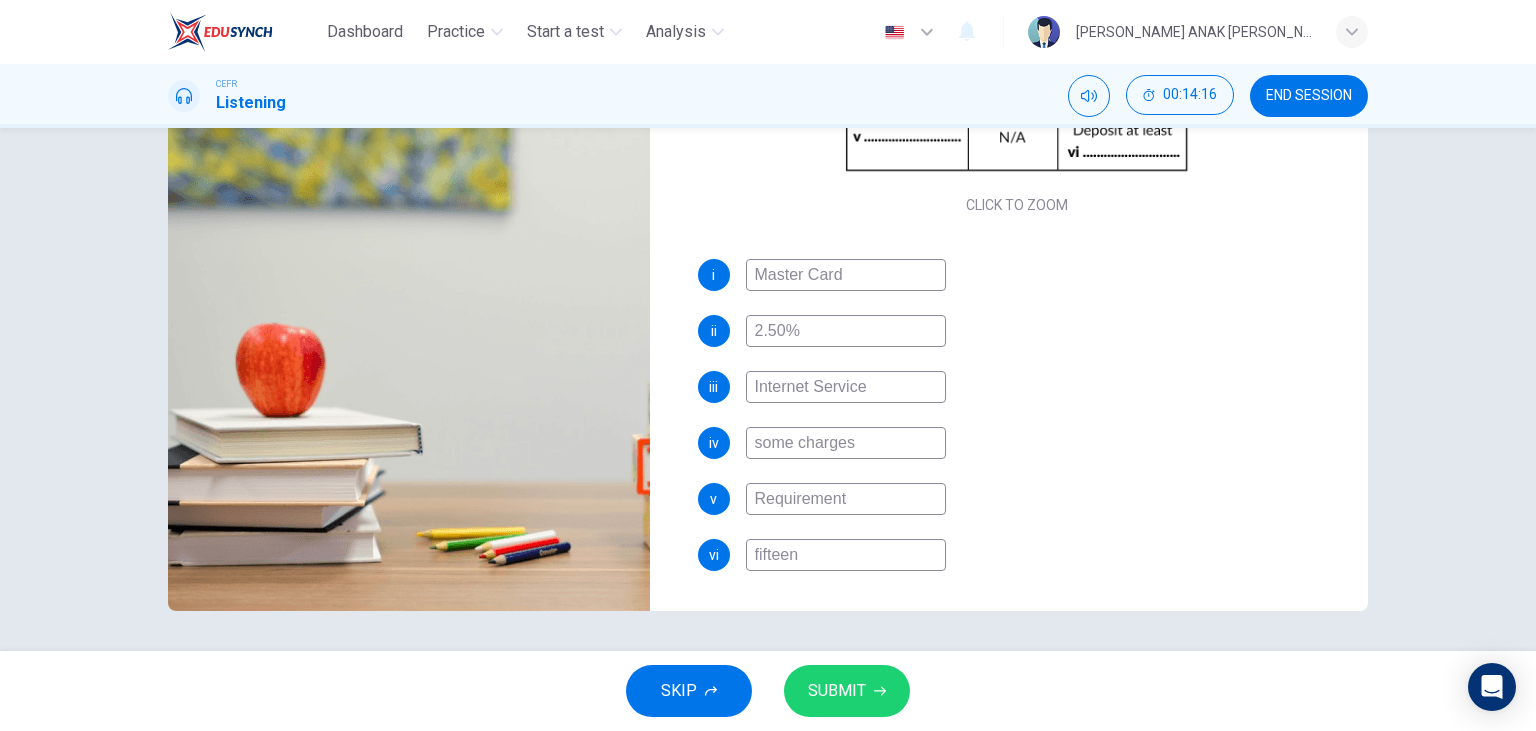 type on "82" 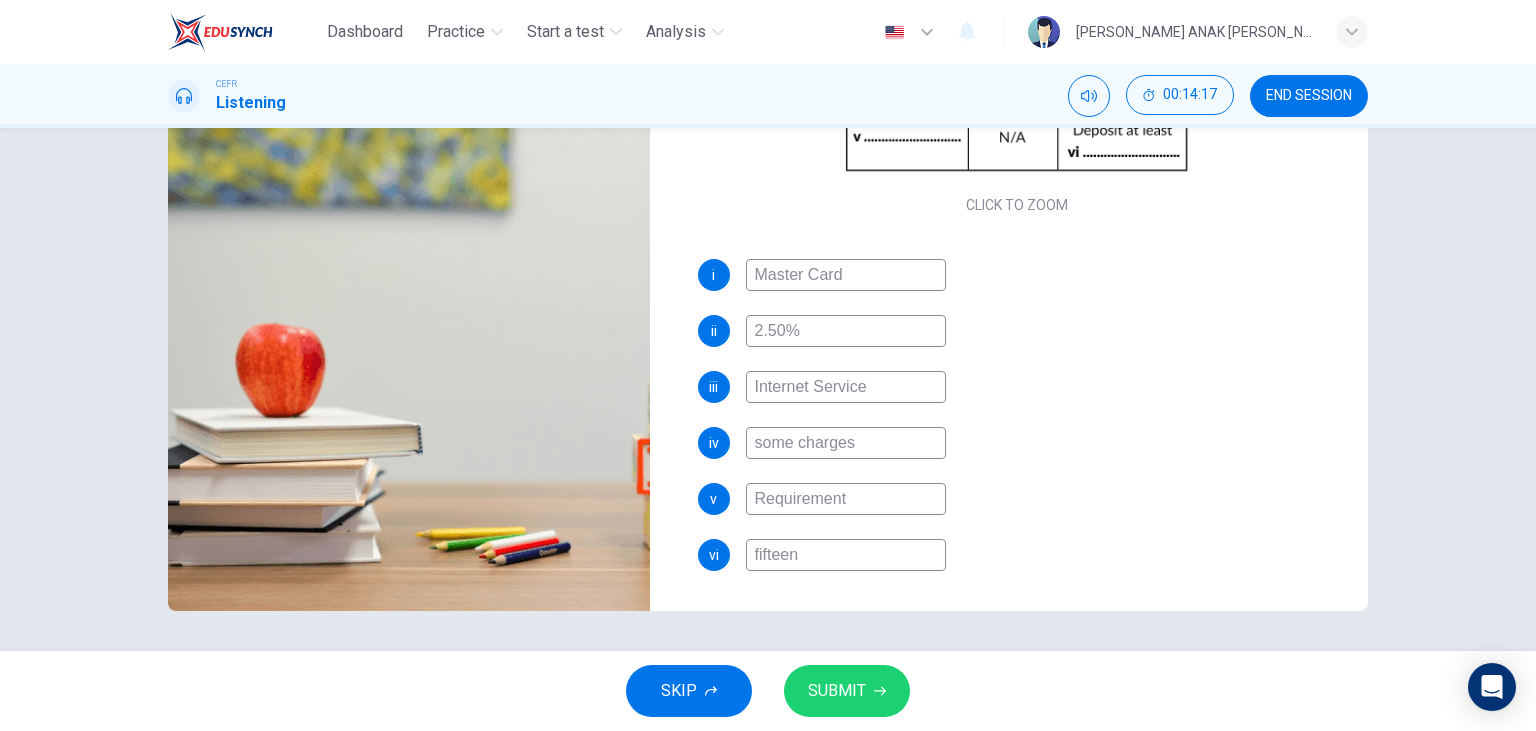 type on "82" 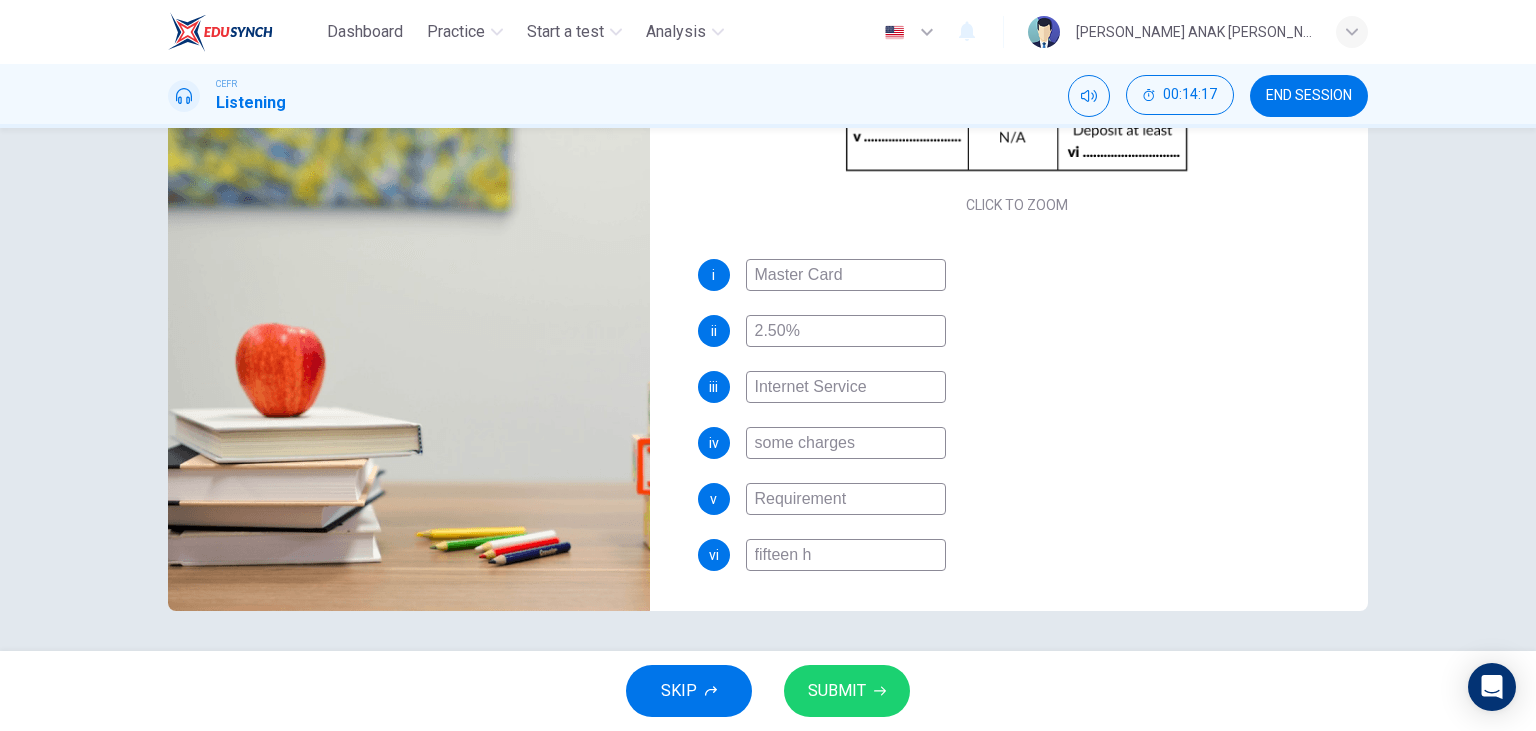 type on "fifteen hu" 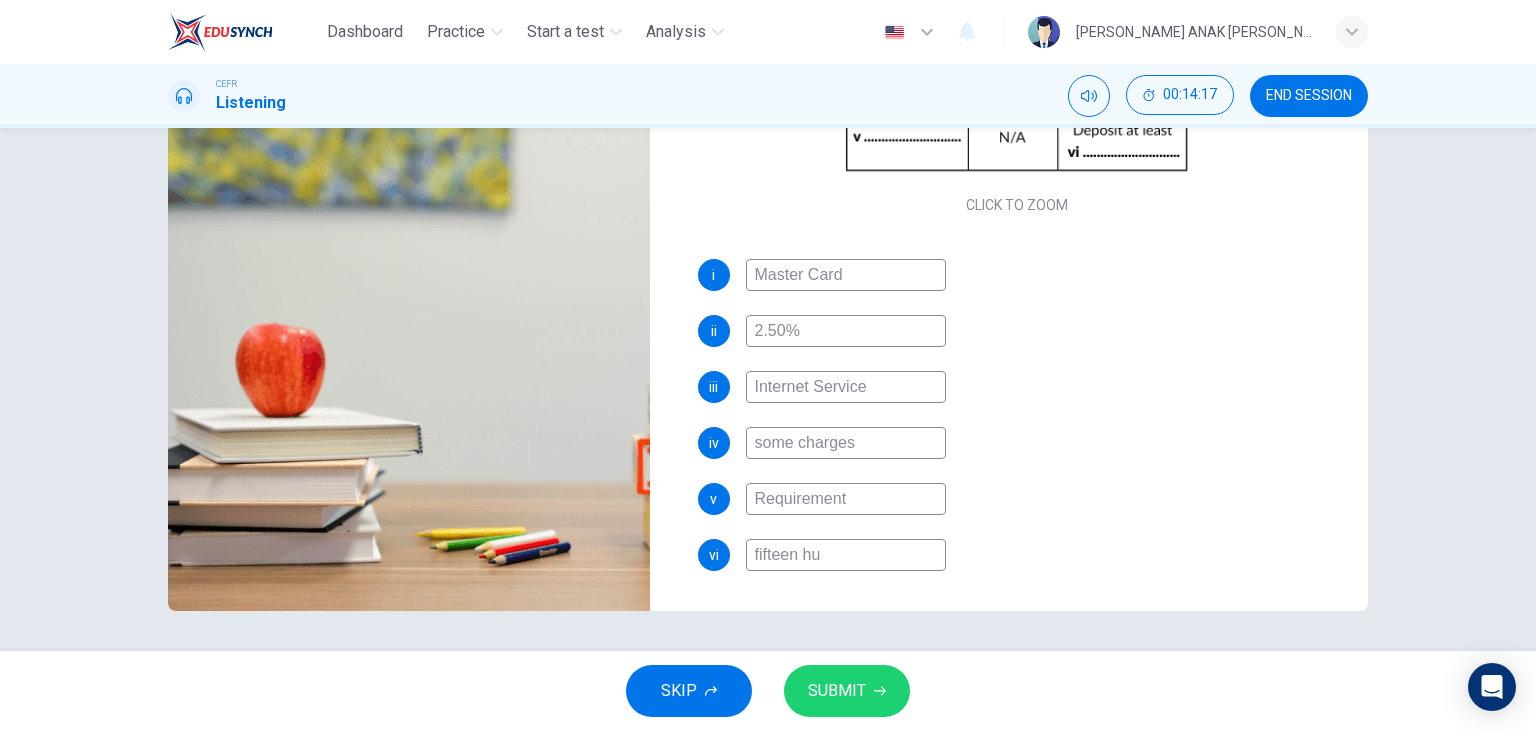 type on "83" 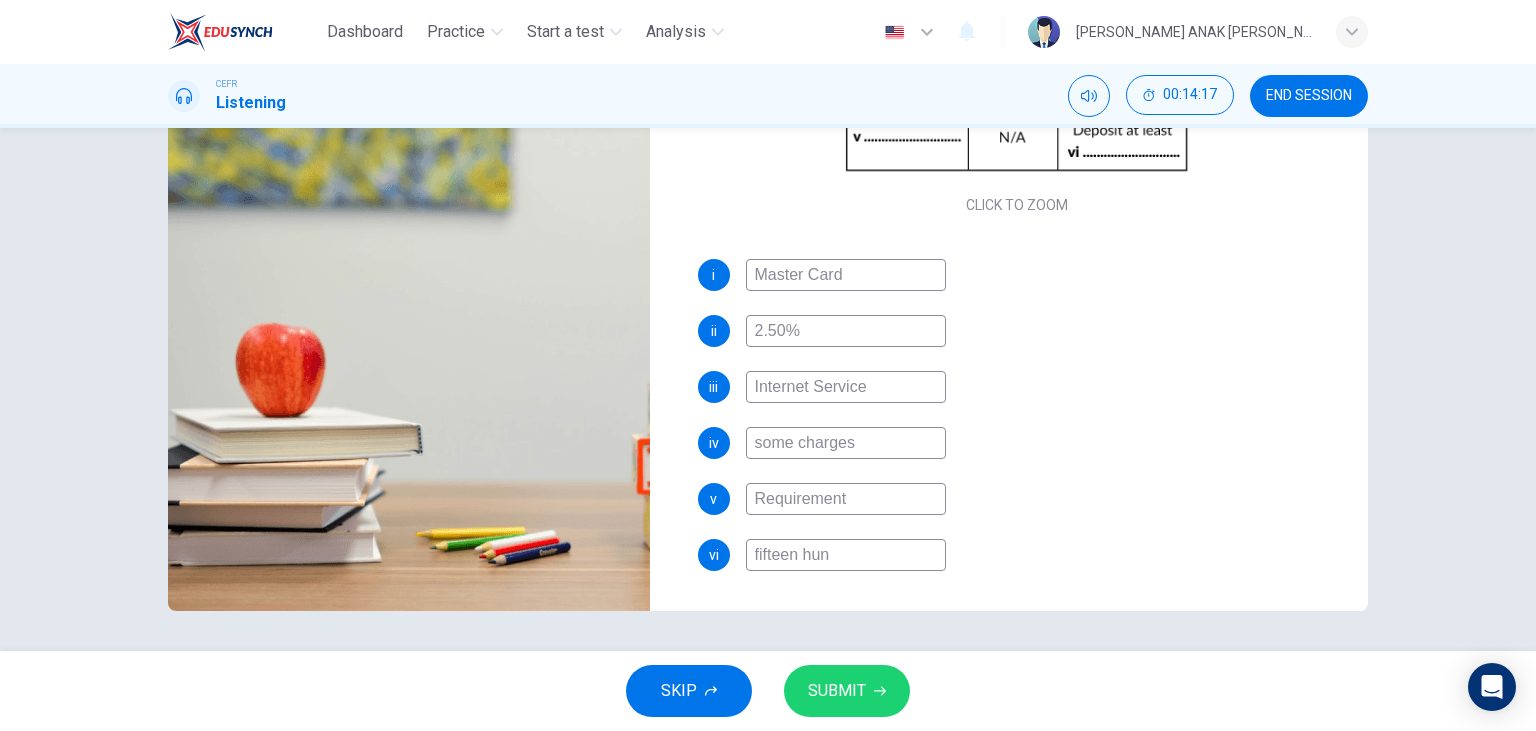 type on "83" 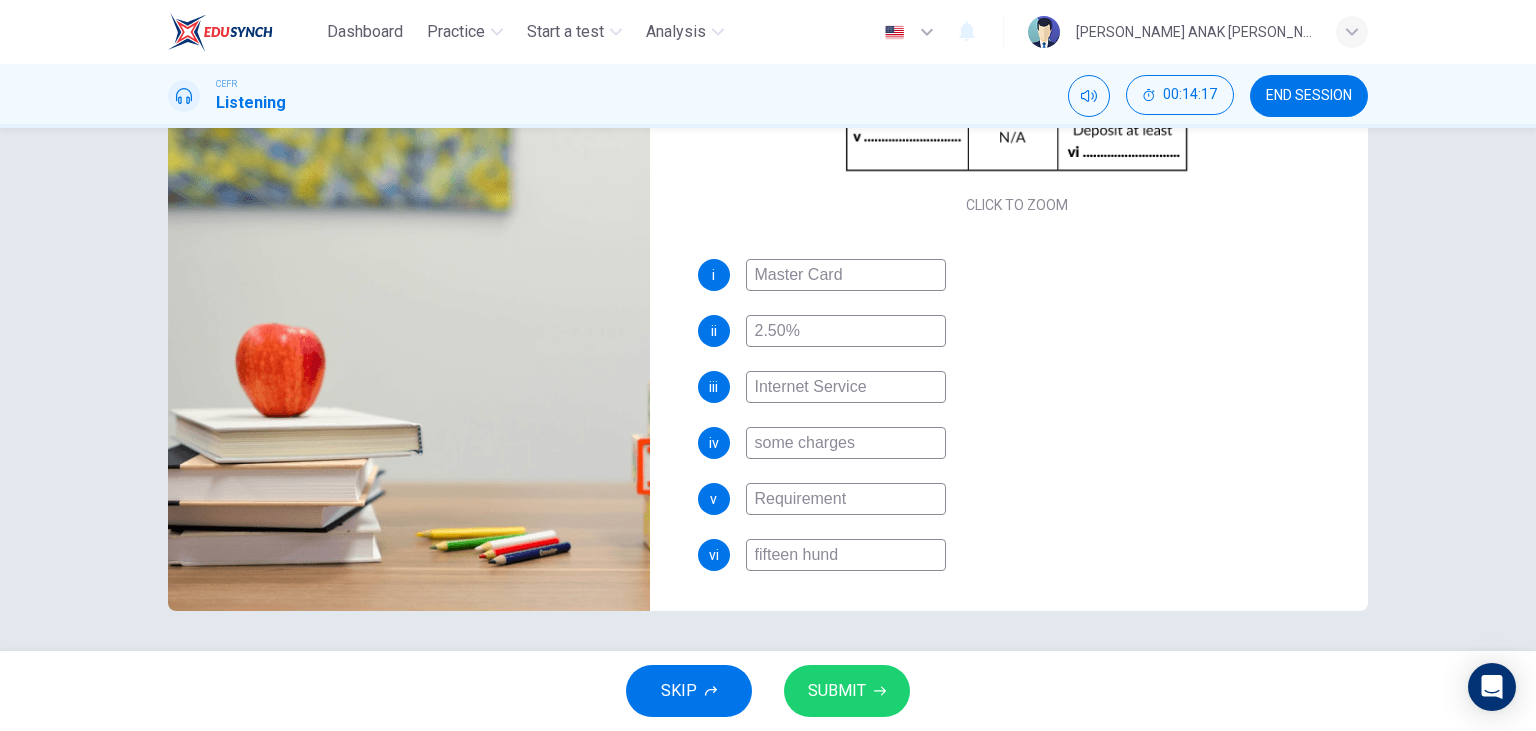 type on "83" 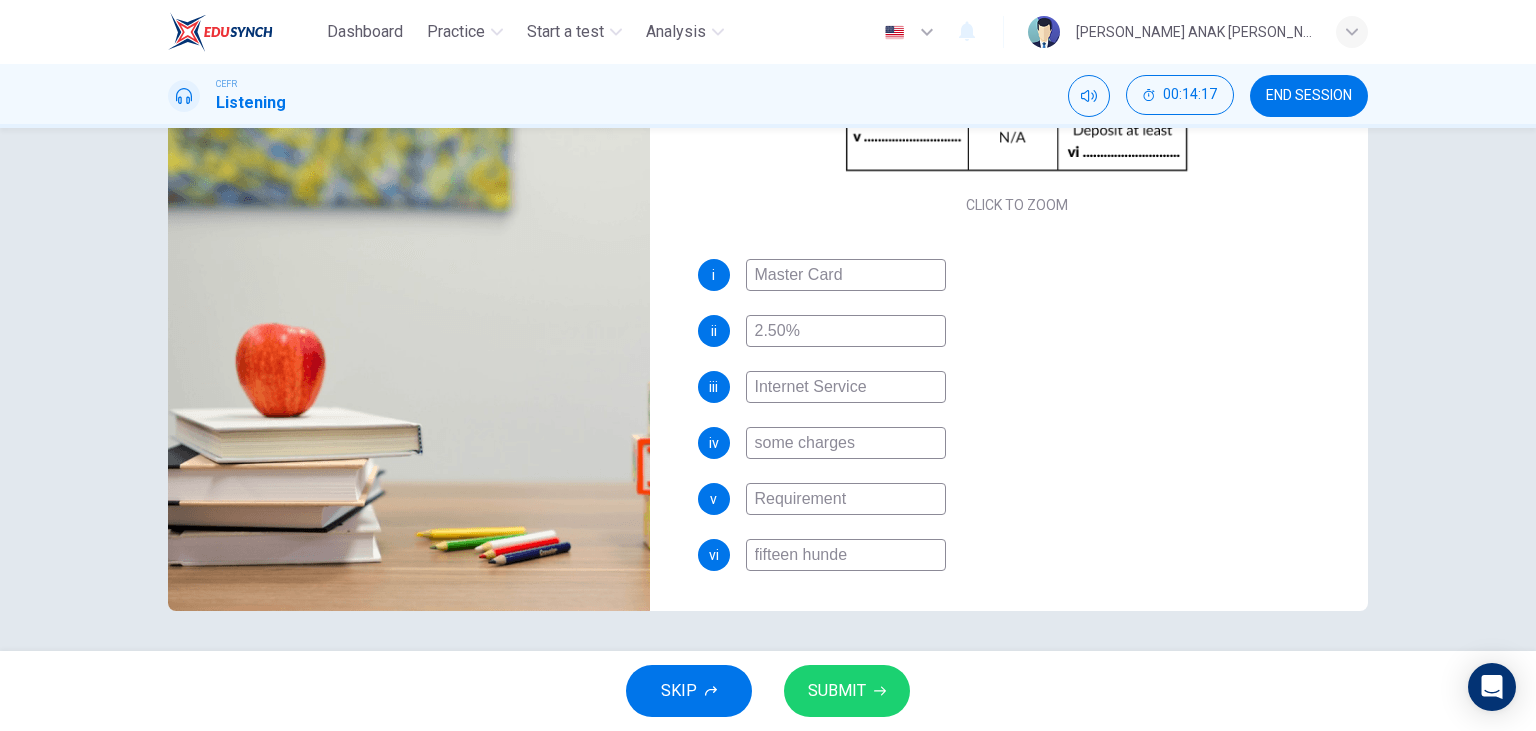 type on "83" 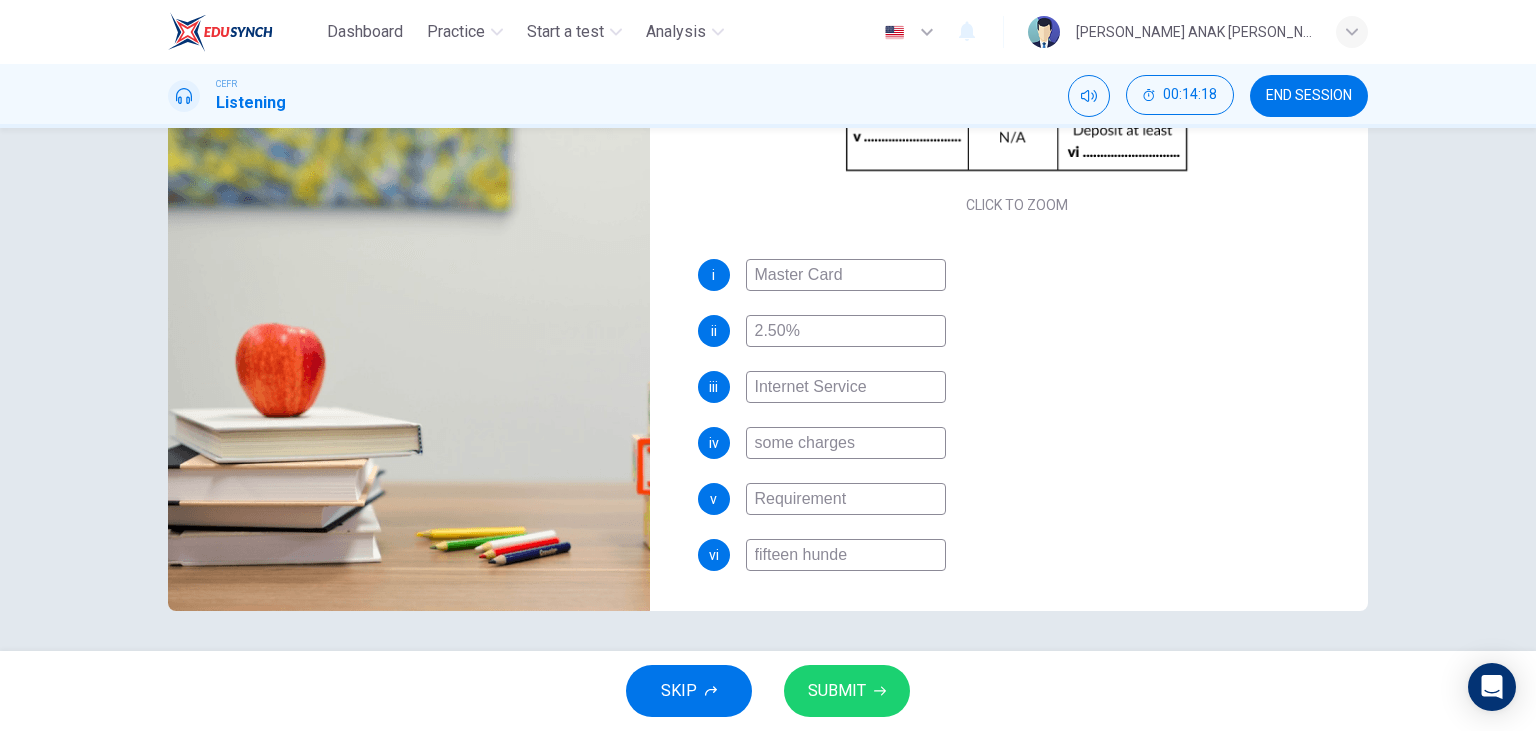 type on "fifteen hunder" 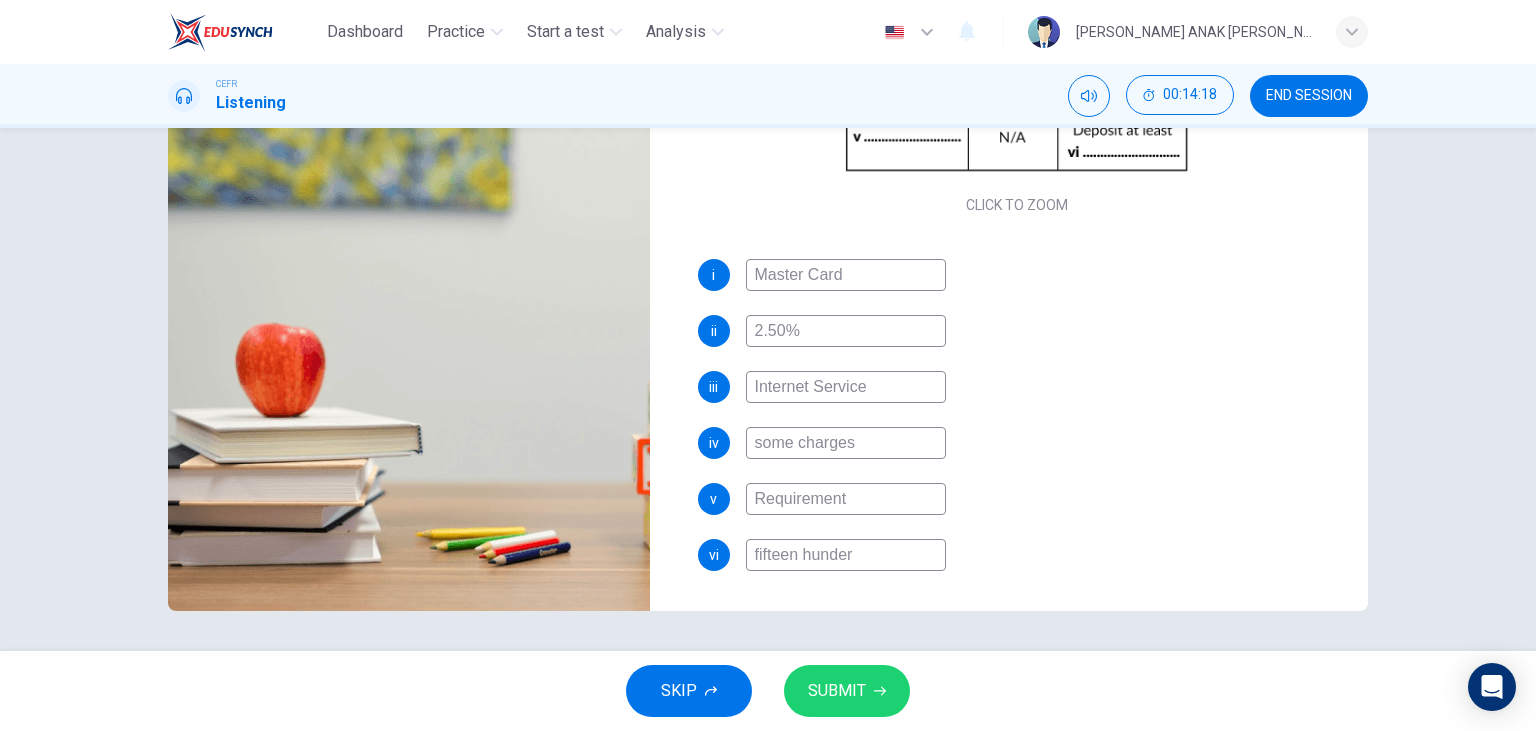 type on "83" 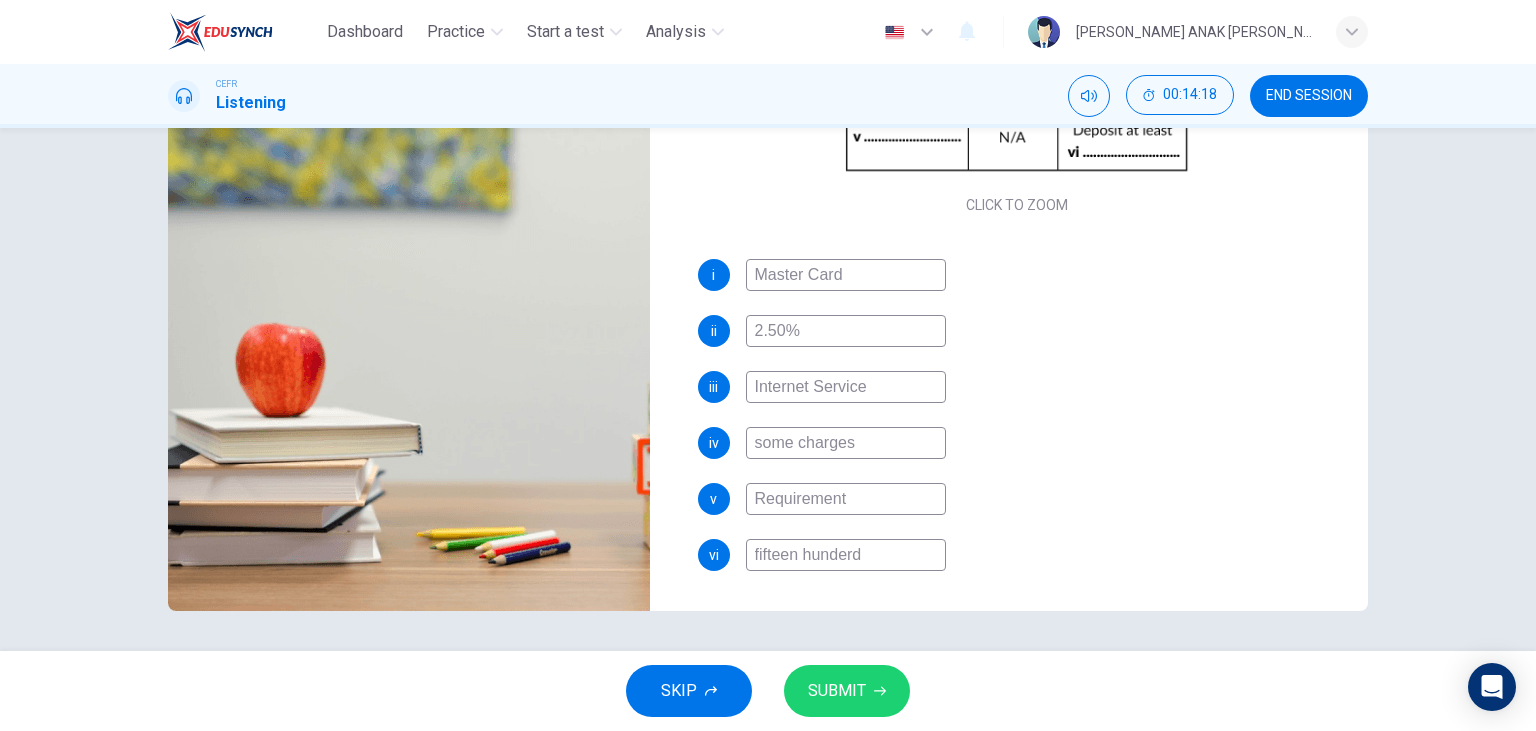 type on "83" 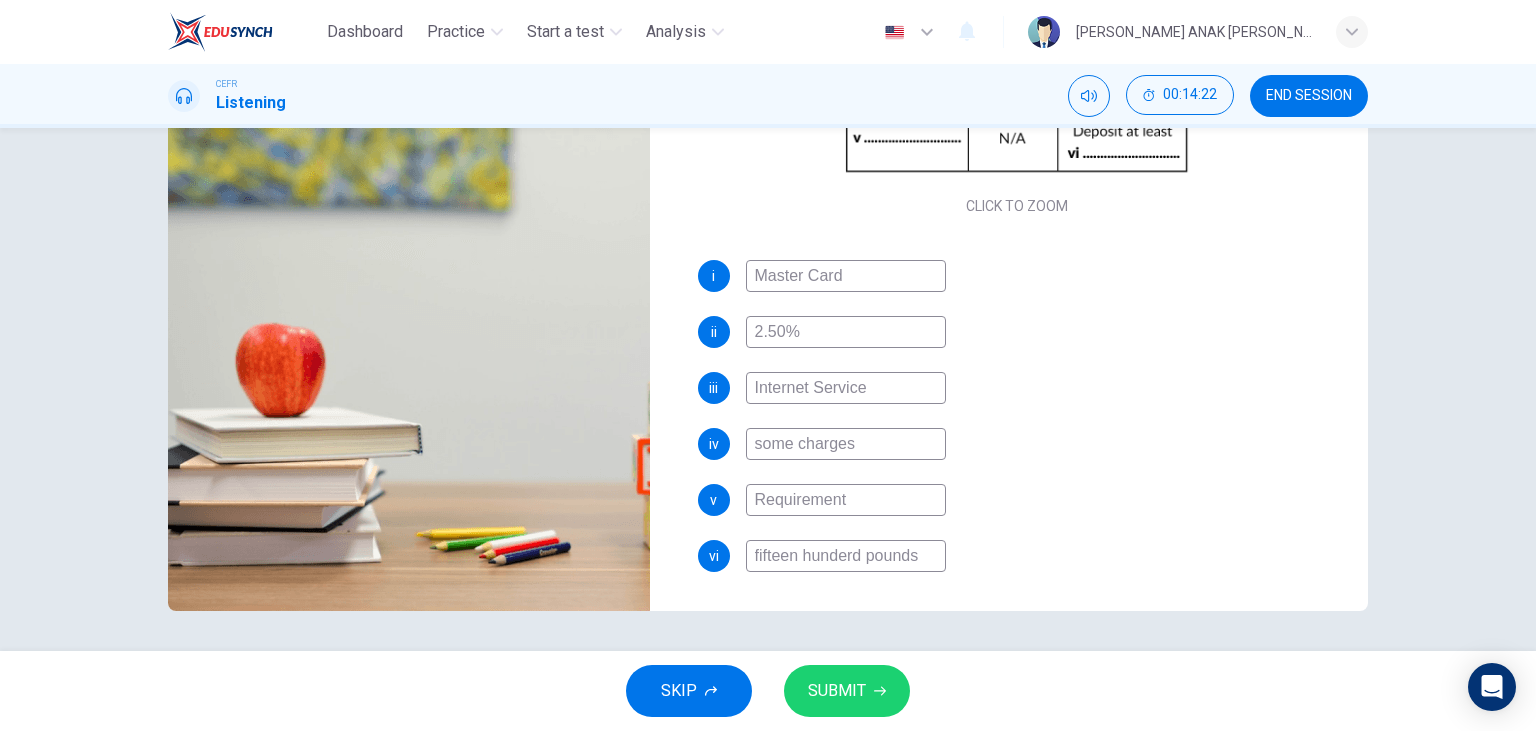scroll, scrollTop: 286, scrollLeft: 0, axis: vertical 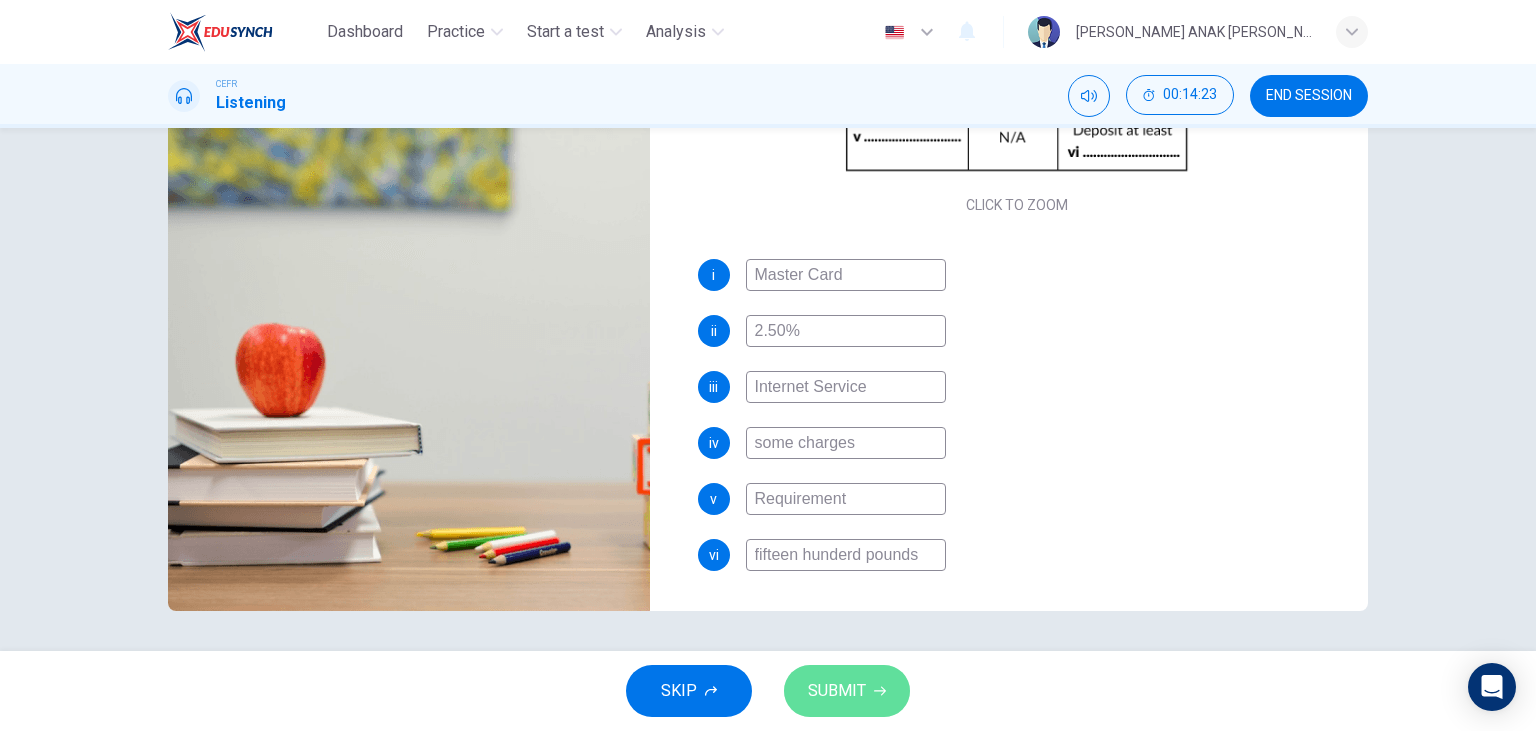 click on "SUBMIT" at bounding box center (837, 691) 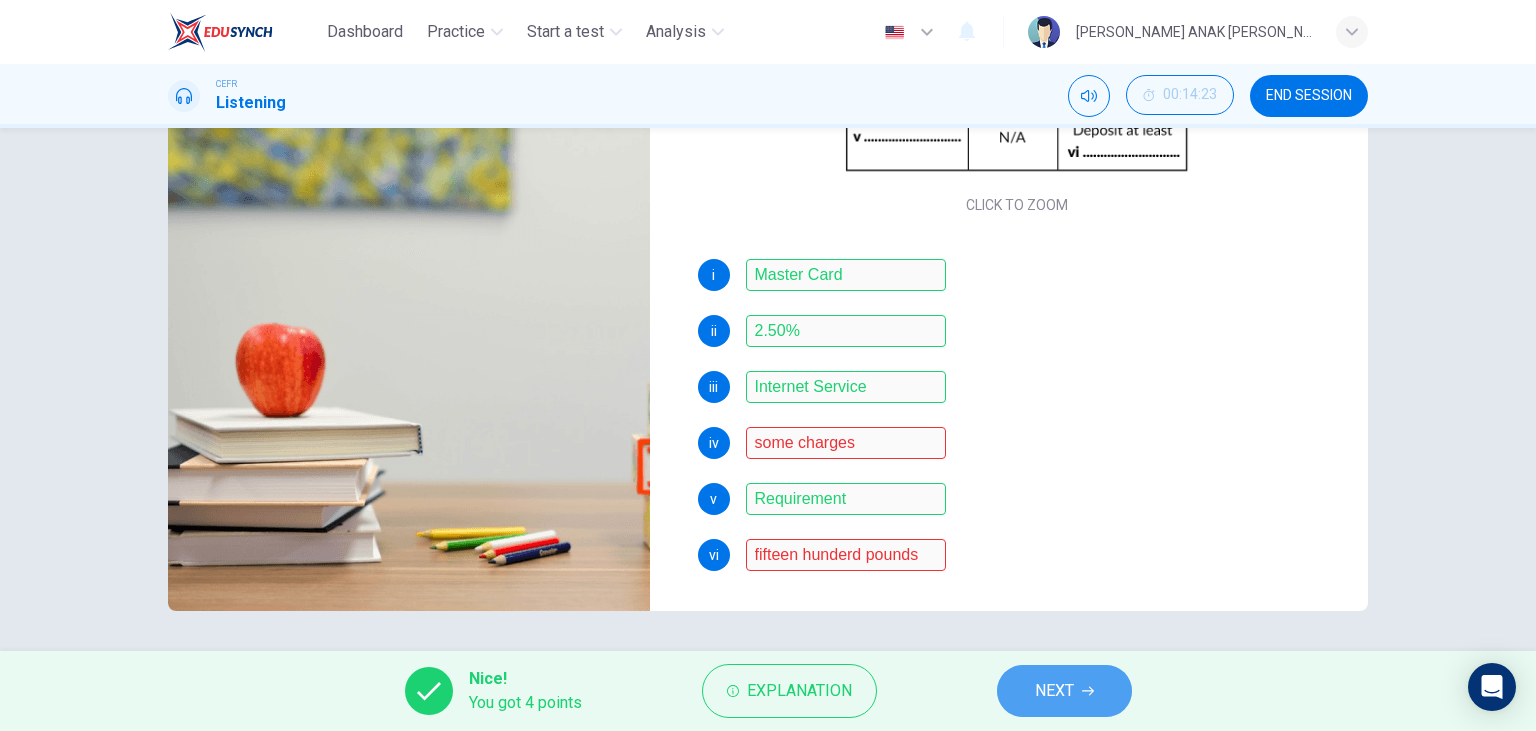 click on "NEXT" at bounding box center (1064, 691) 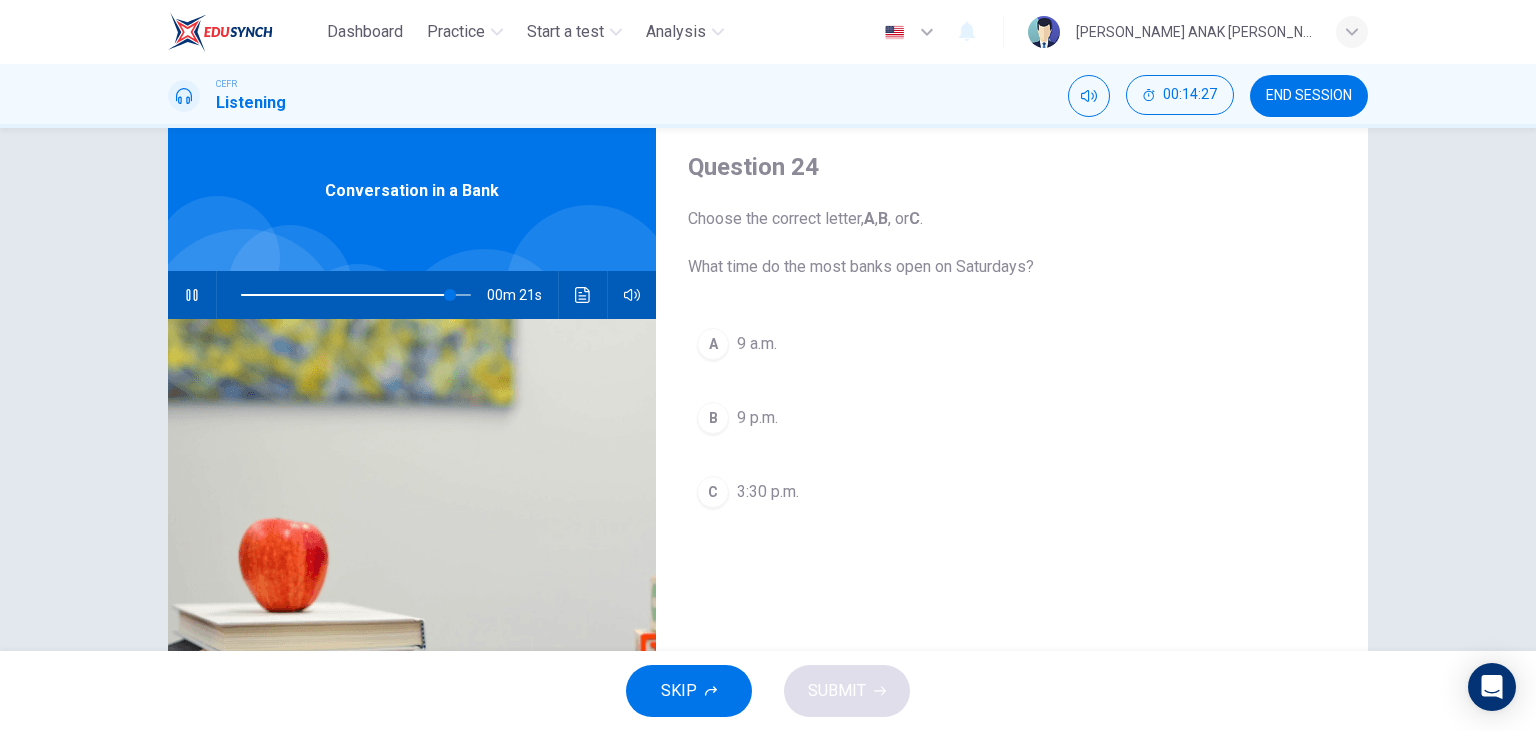 scroll, scrollTop: 22, scrollLeft: 0, axis: vertical 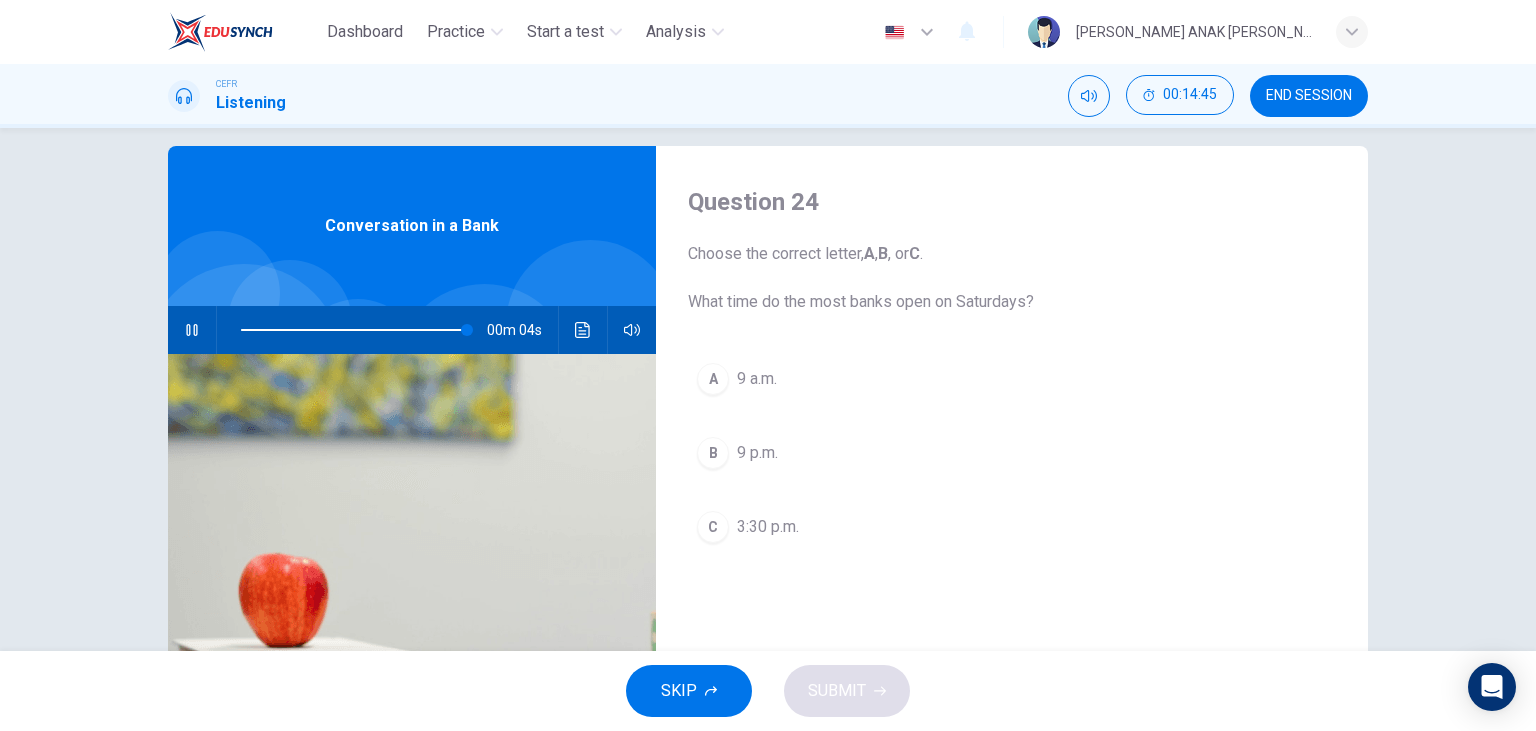 click on "A 9 a.m." at bounding box center (1012, 379) 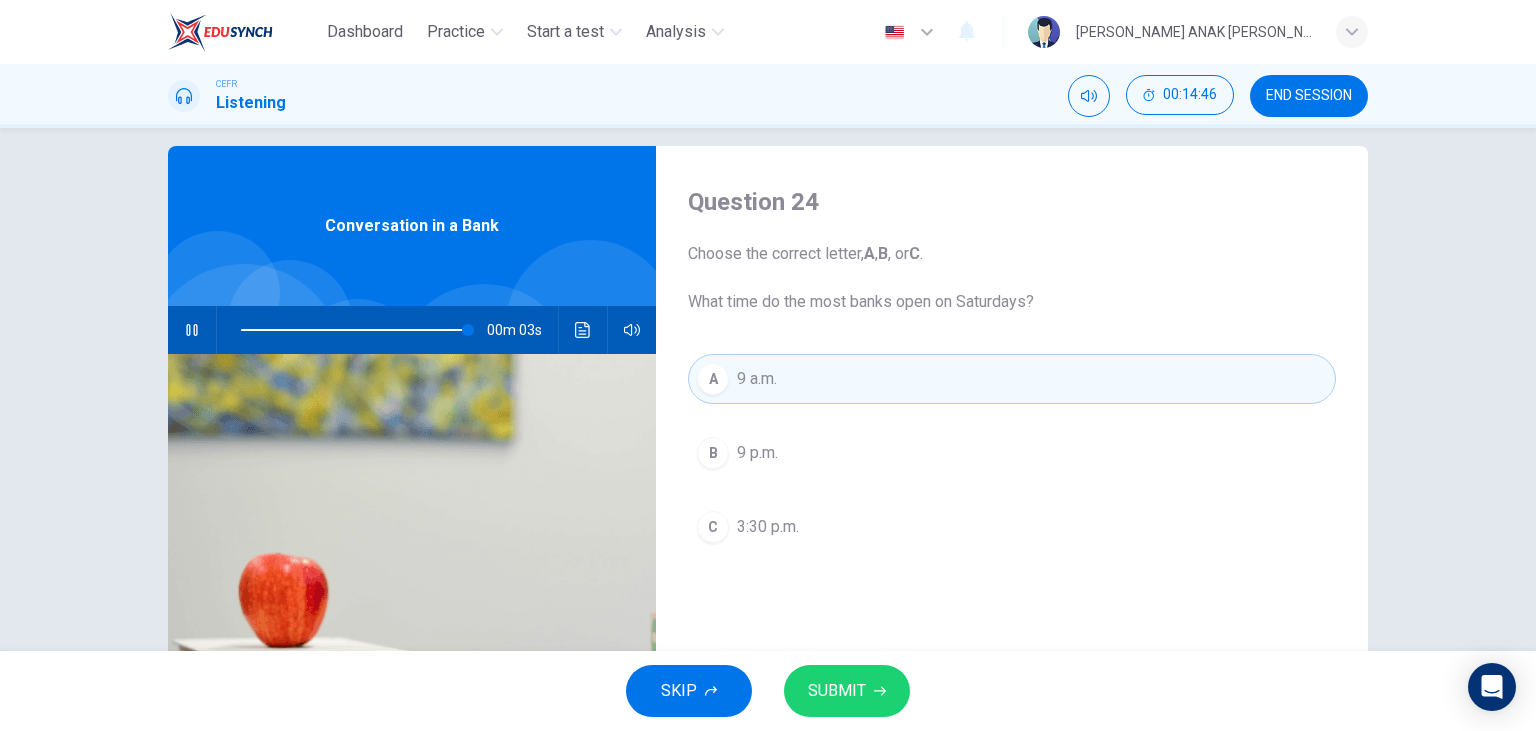 click 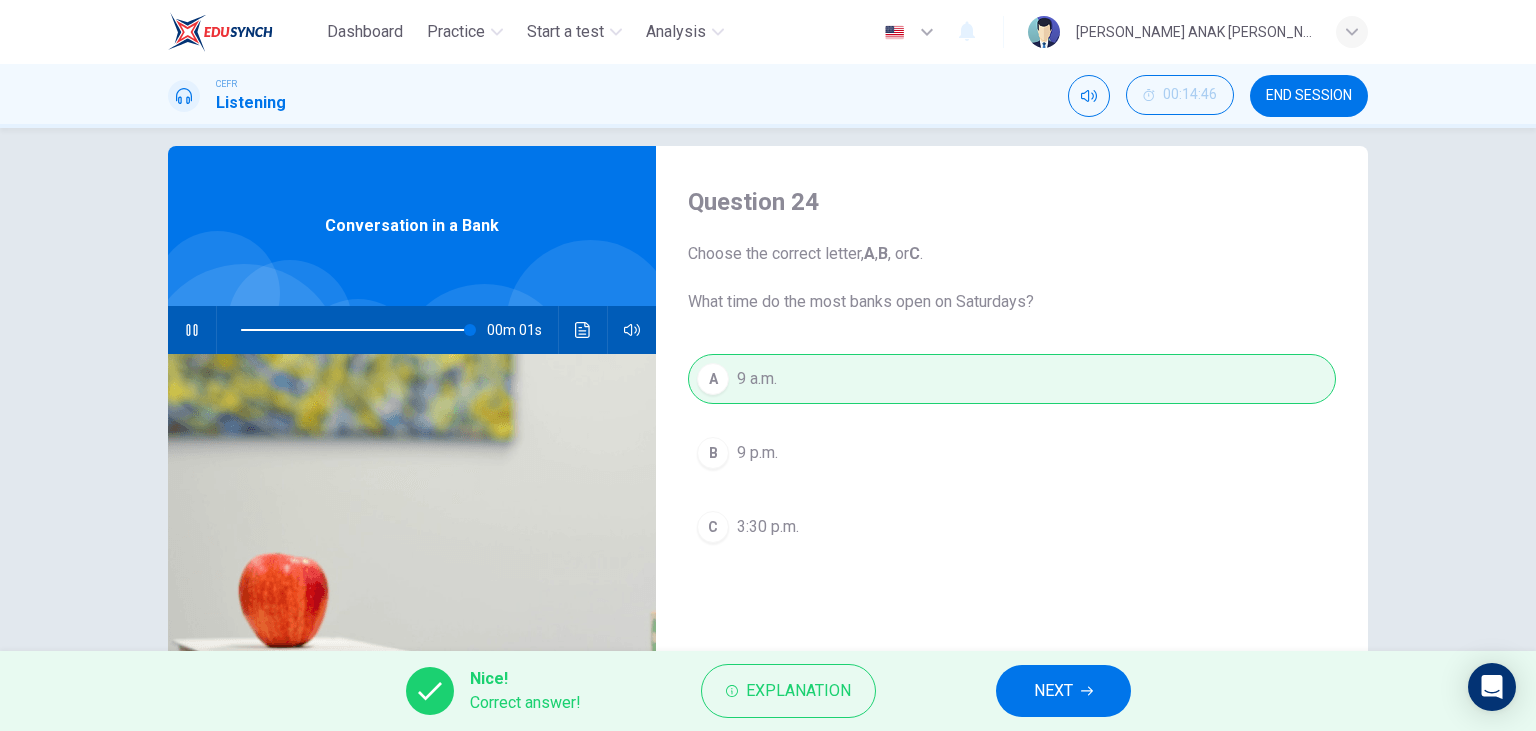 click on "NEXT" at bounding box center [1053, 691] 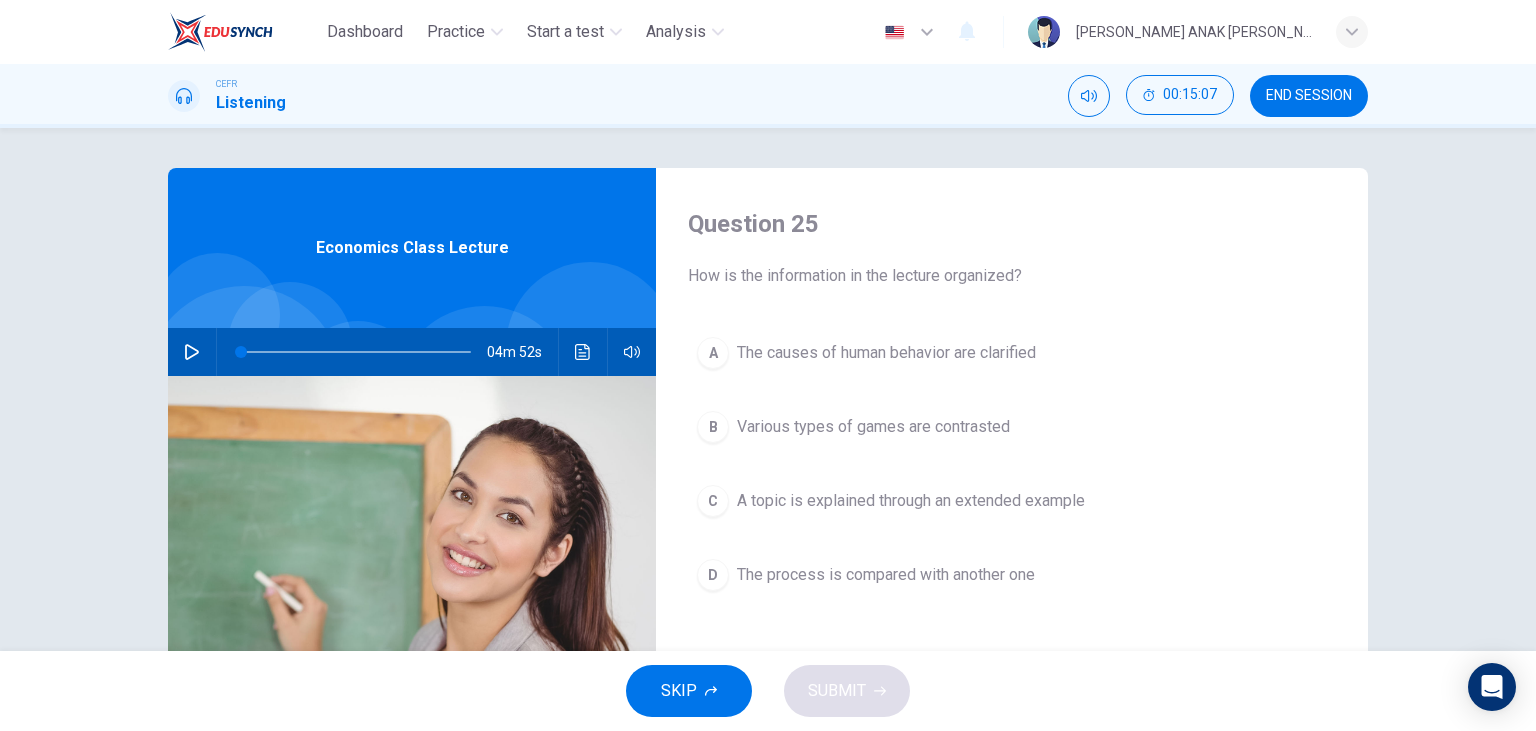 click 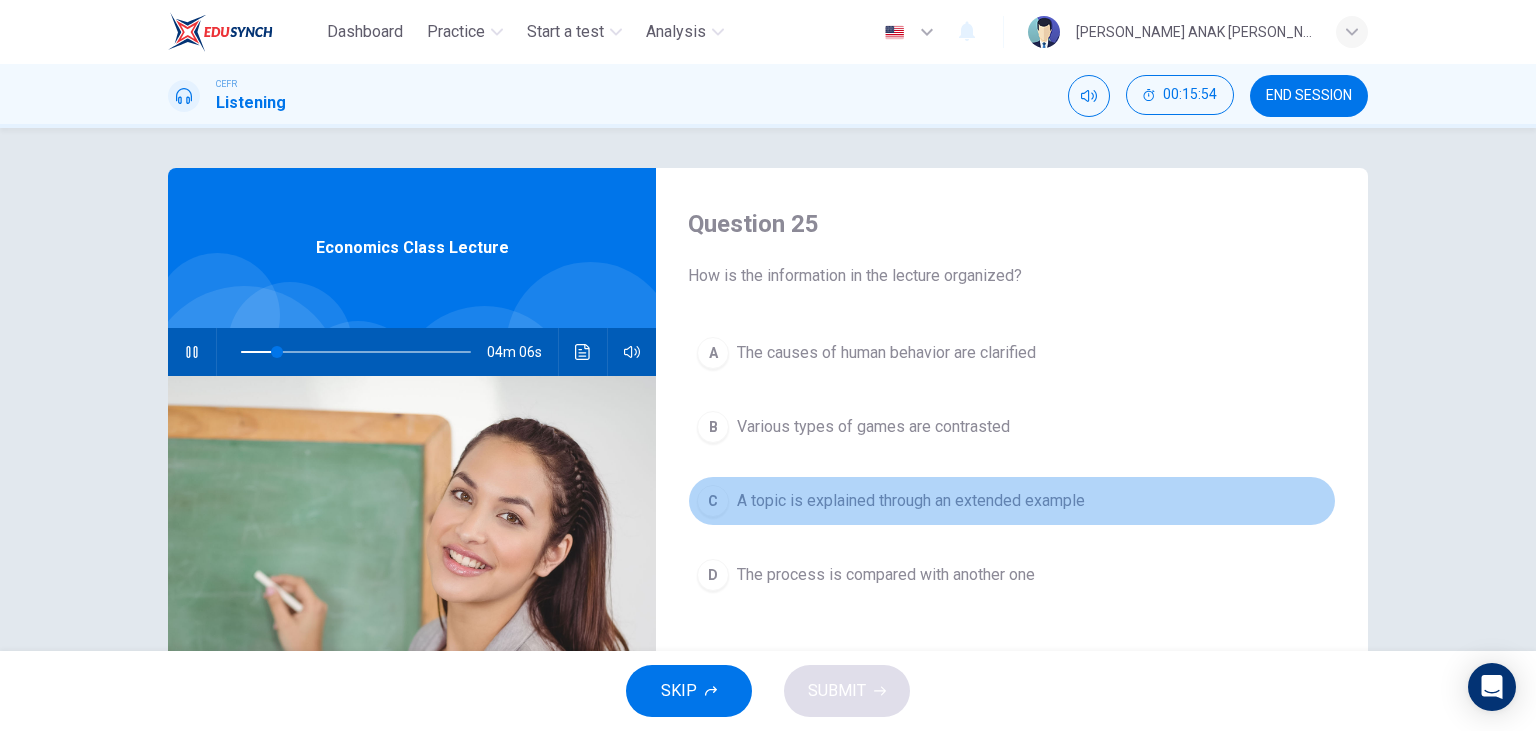 click on "C A topic is explained through an extended example" at bounding box center (1012, 501) 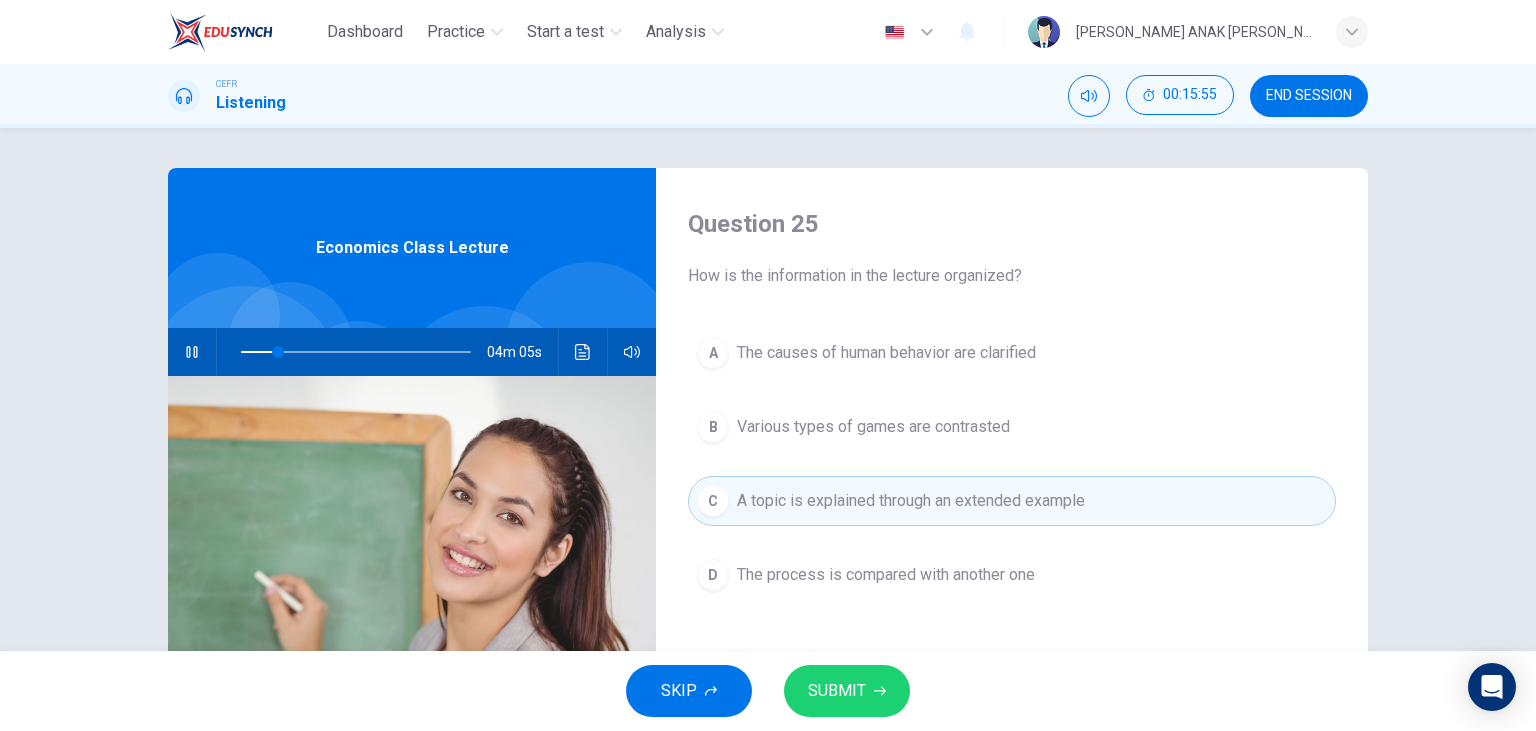 click 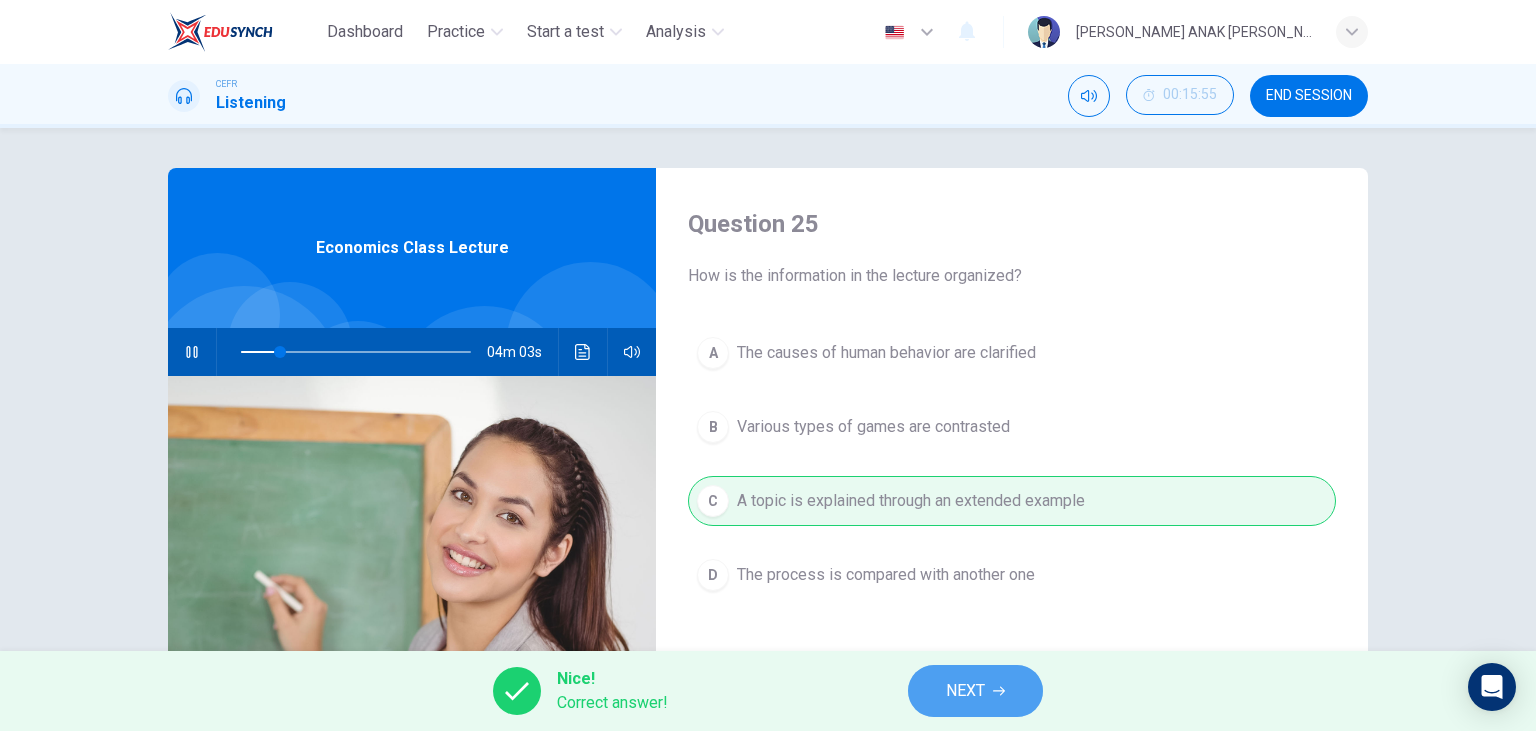 click on "NEXT" at bounding box center (975, 691) 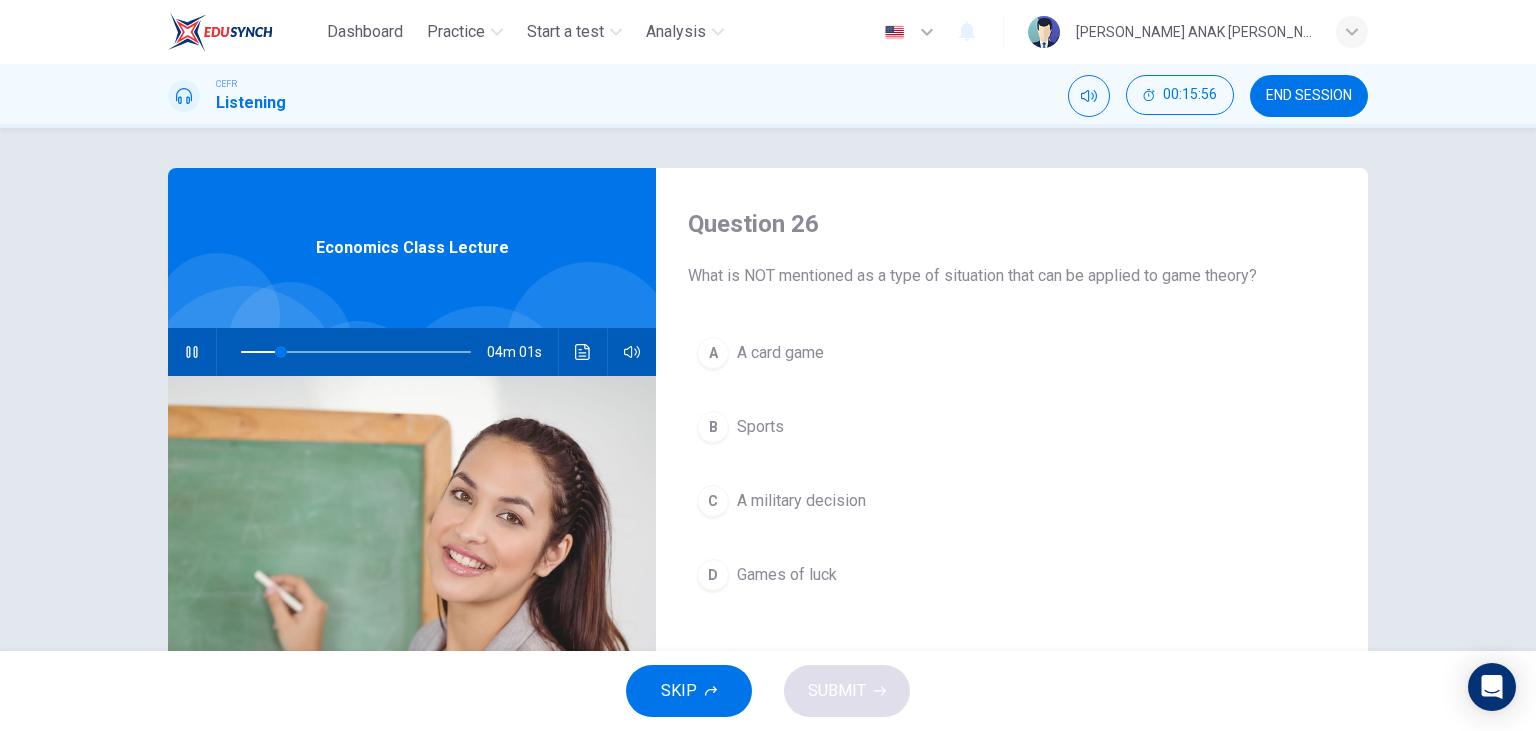 click at bounding box center (192, 352) 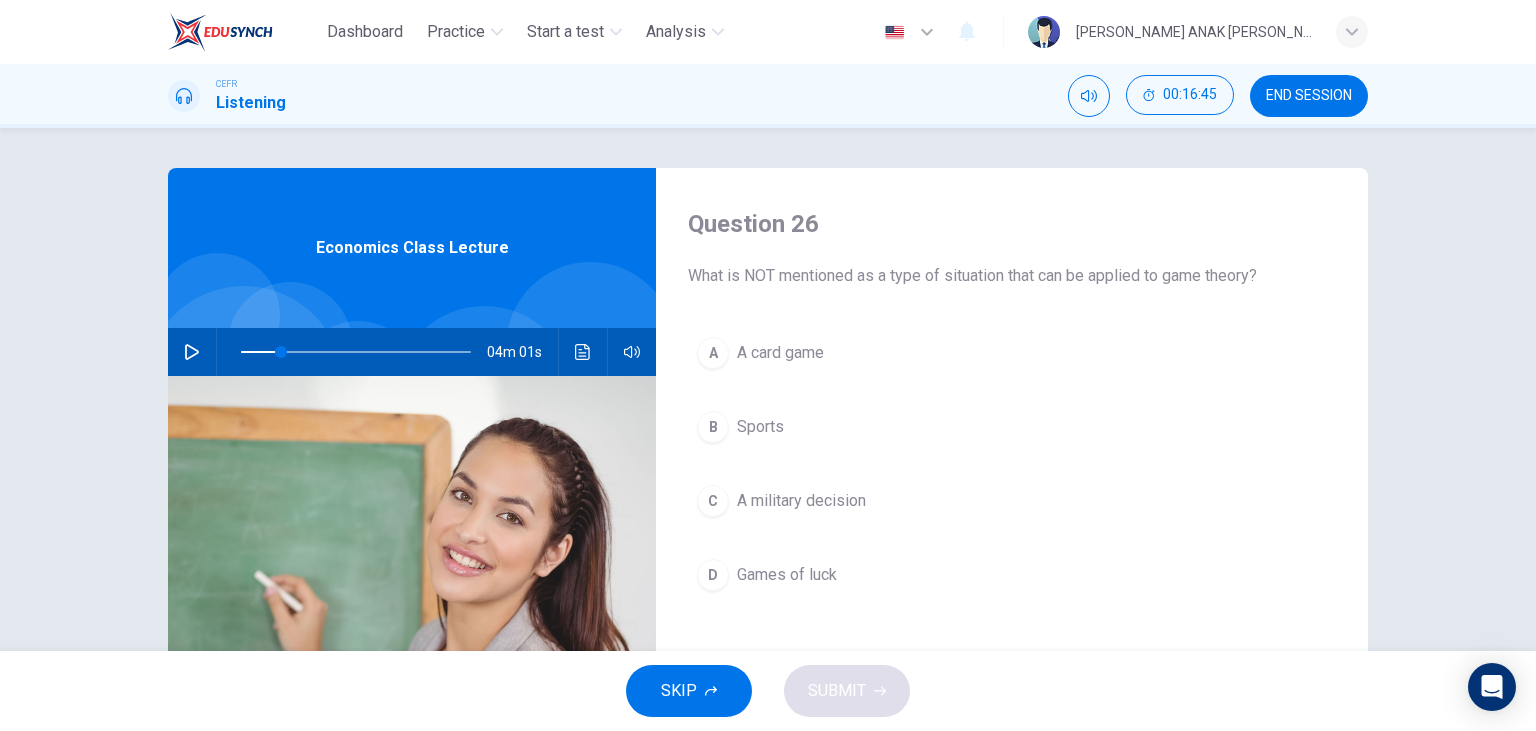 click at bounding box center (192, 352) 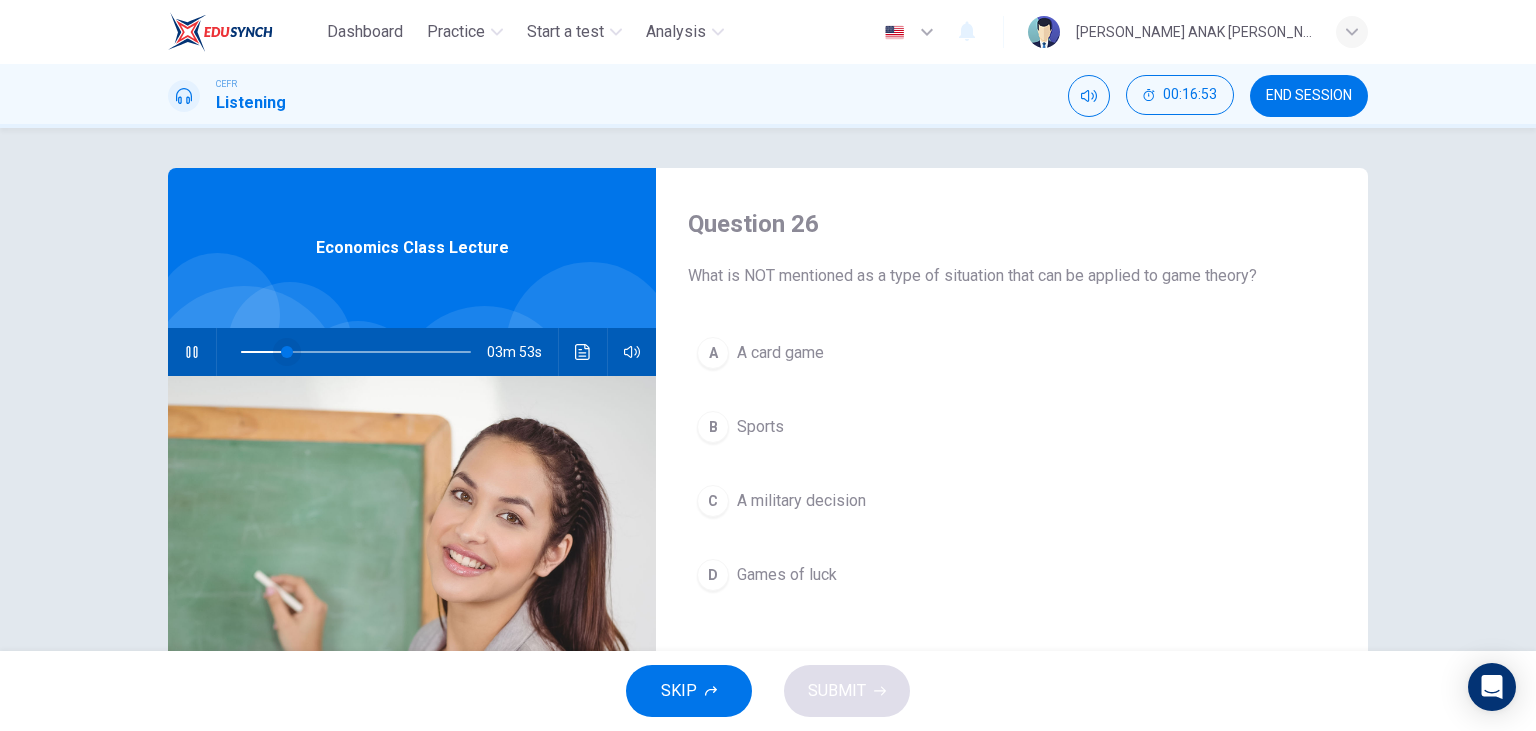 click at bounding box center (287, 352) 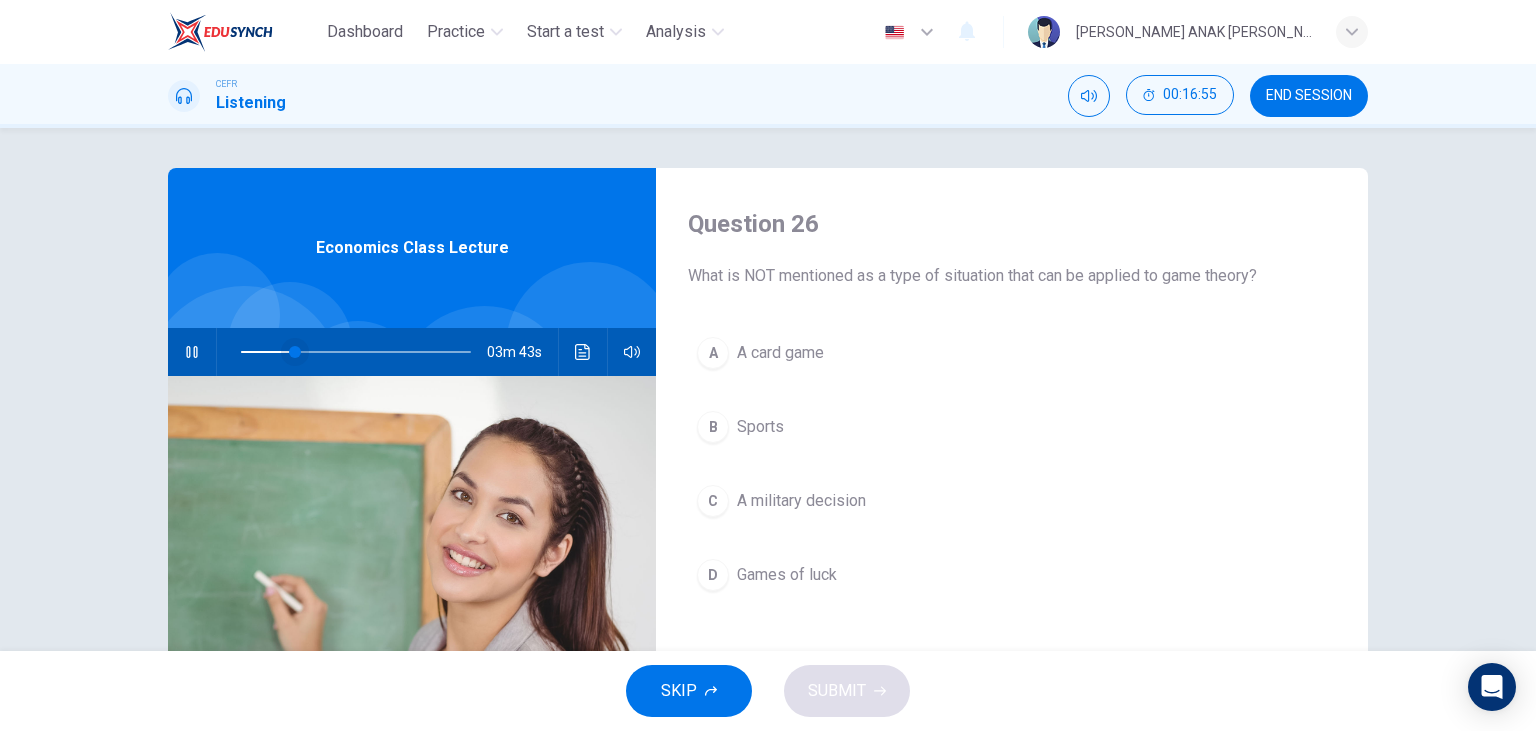 click at bounding box center (295, 352) 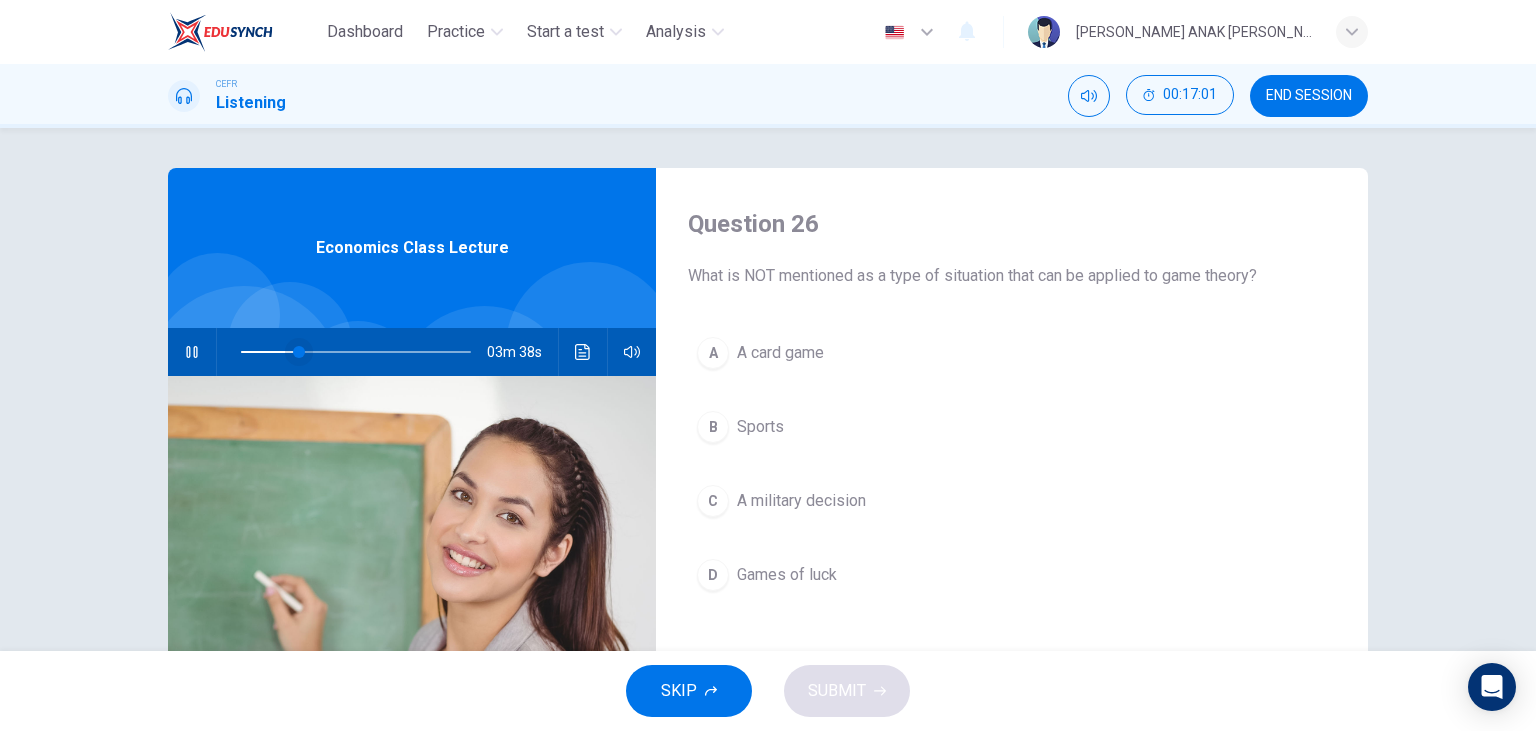 click at bounding box center (299, 352) 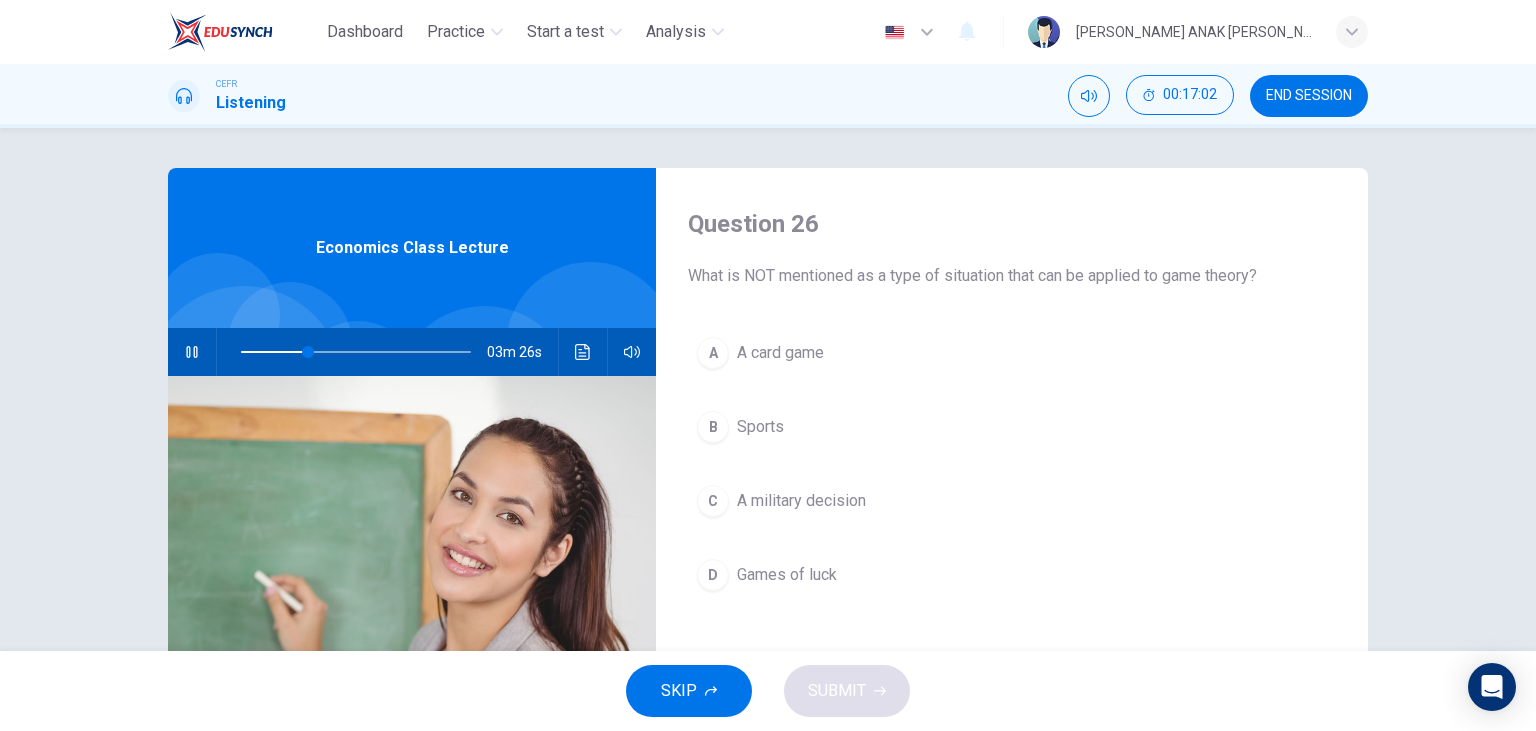 click on "A A card game" at bounding box center (1012, 353) 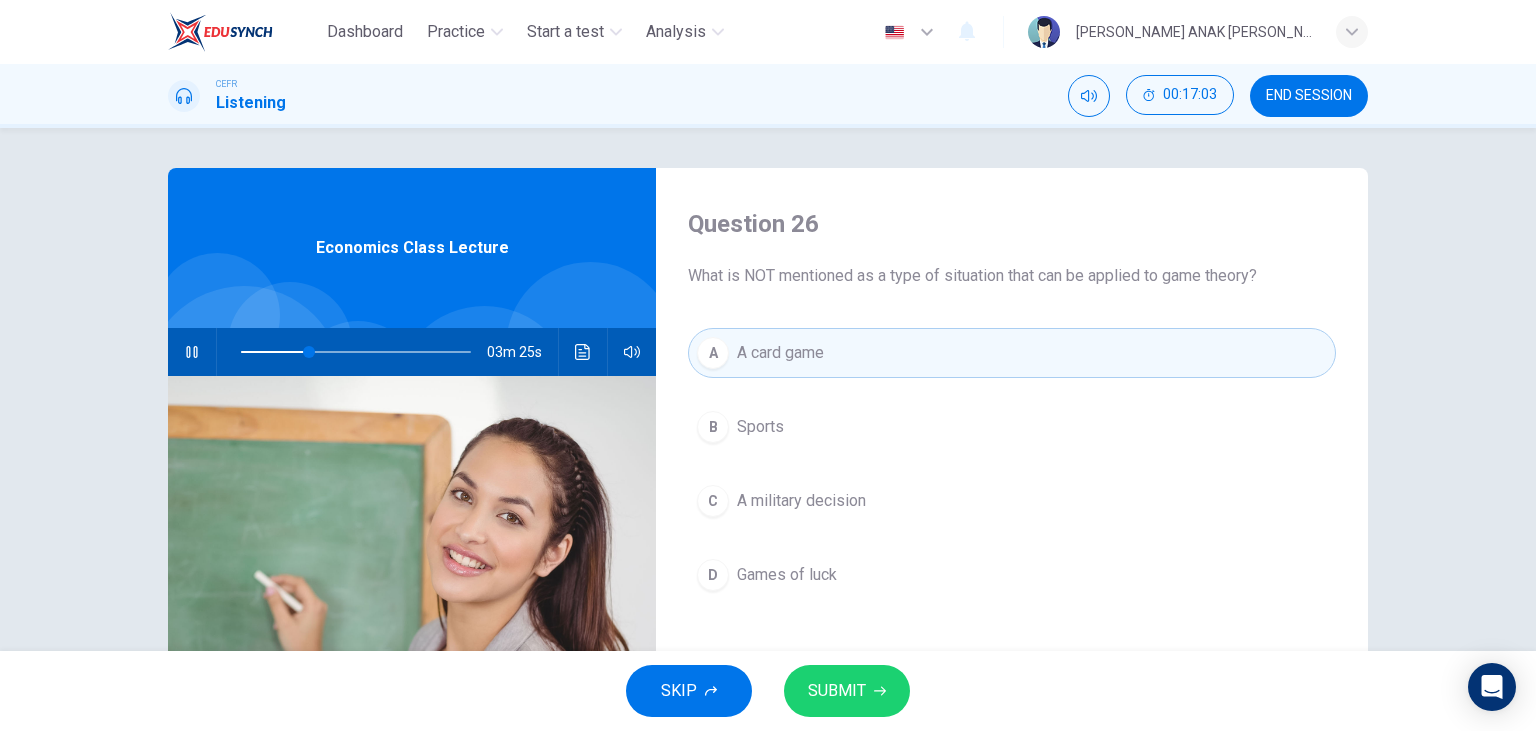 click 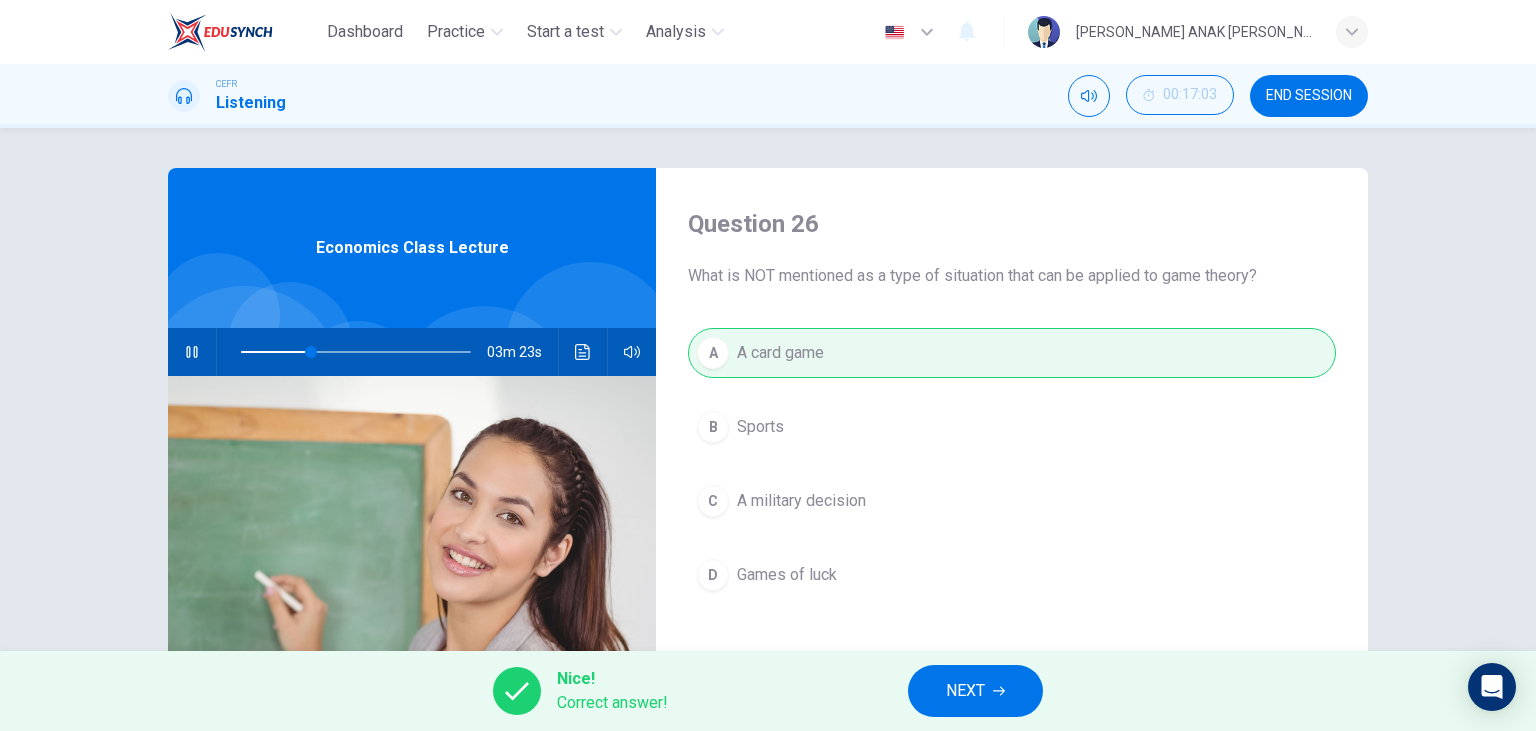 click on "NEXT" at bounding box center [965, 691] 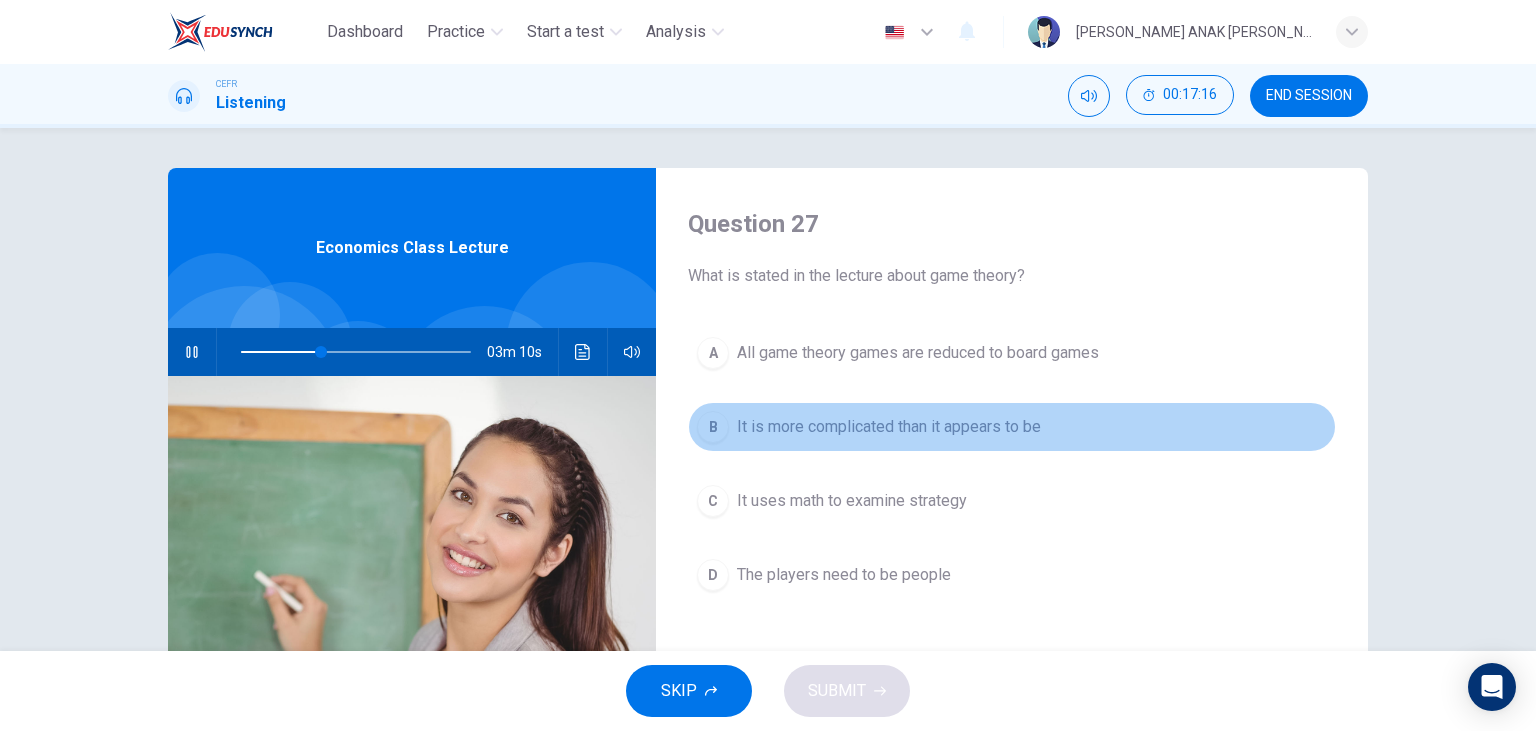 click on "B It is more complicated than it appears to be" at bounding box center [1012, 427] 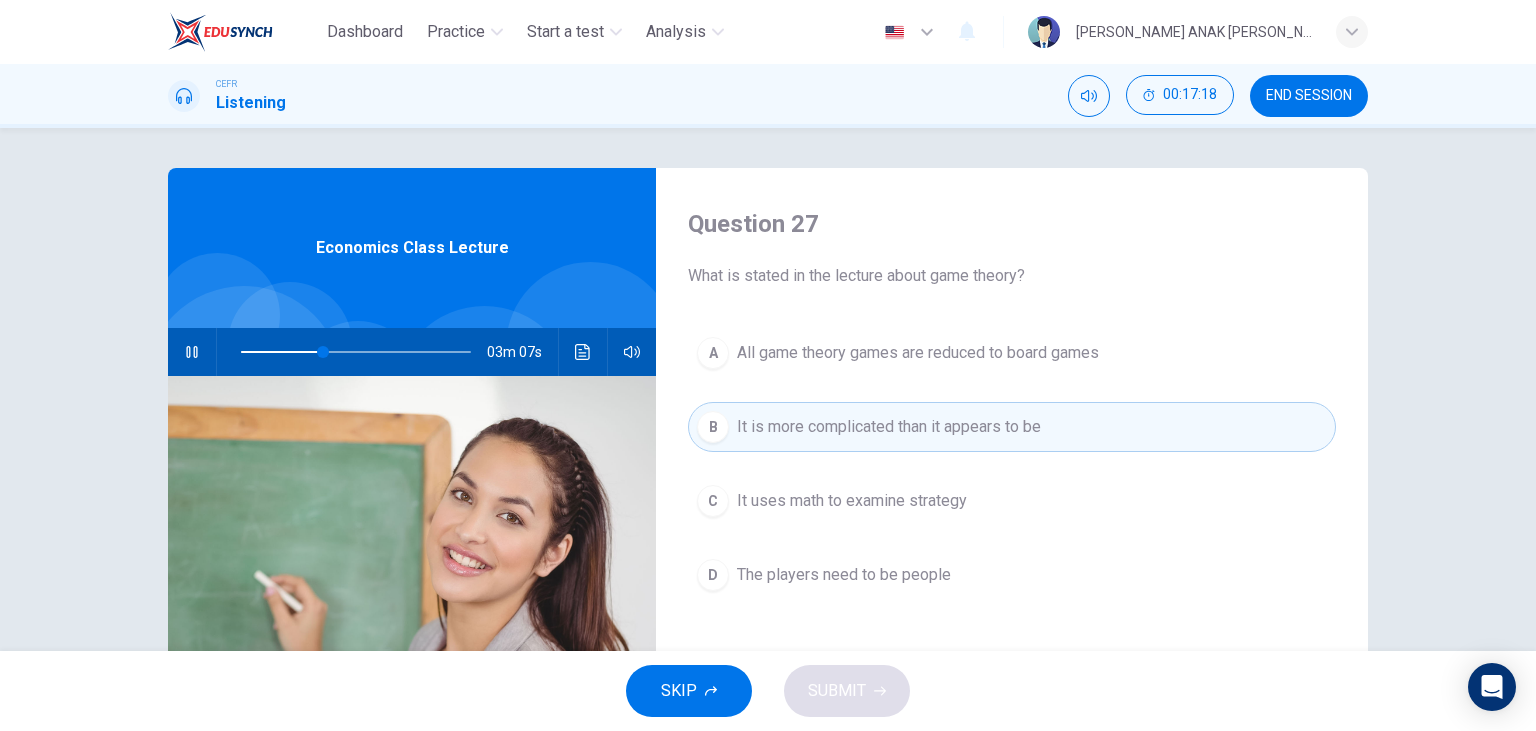 click on "A All game theory games are reduced to board games B It is more complicated than it appears to be C It uses math to examine strategy D The players need to be people" at bounding box center [1012, 484] 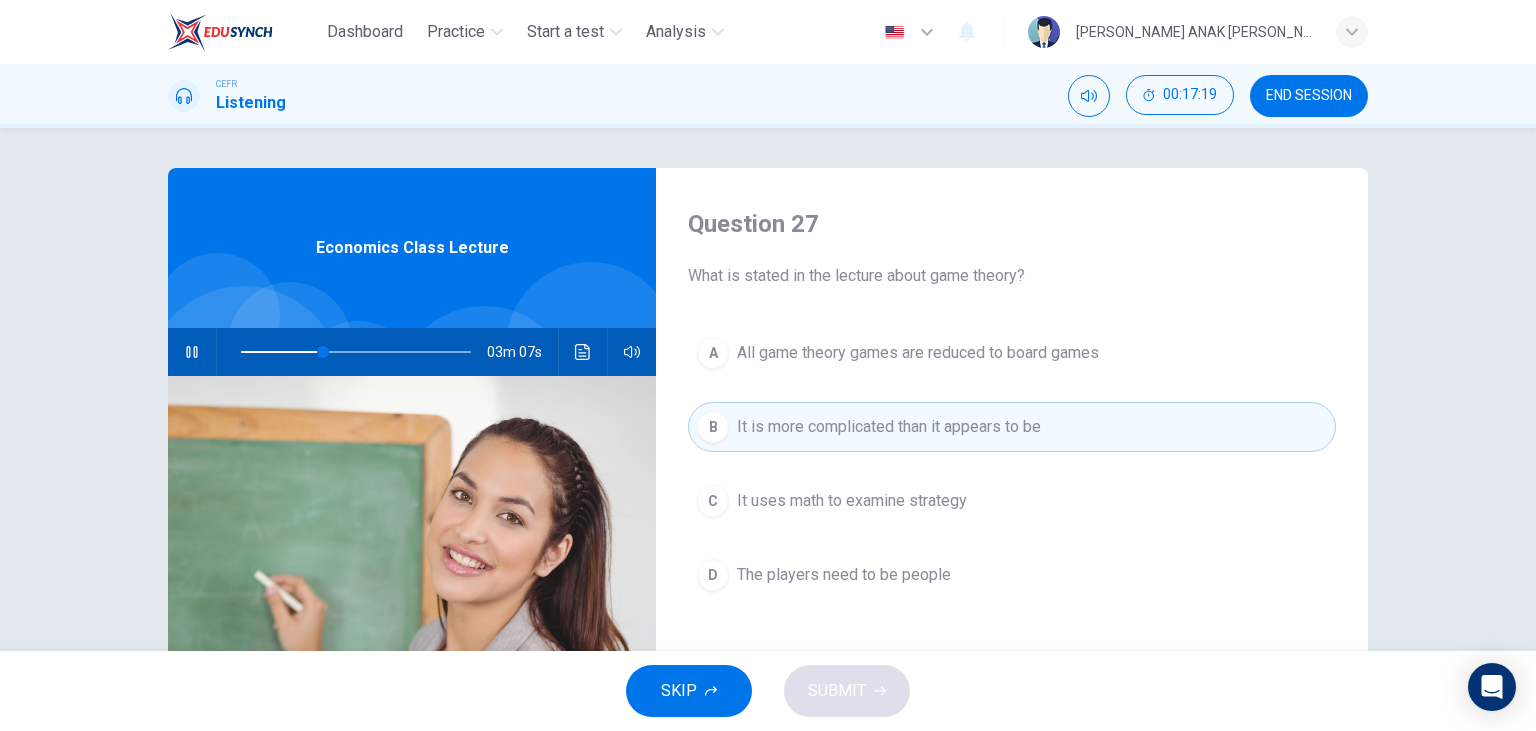 click on "A All game theory games are reduced to board games B It is more complicated than it appears to be C It uses math to examine strategy D The players need to be people" at bounding box center (1012, 484) 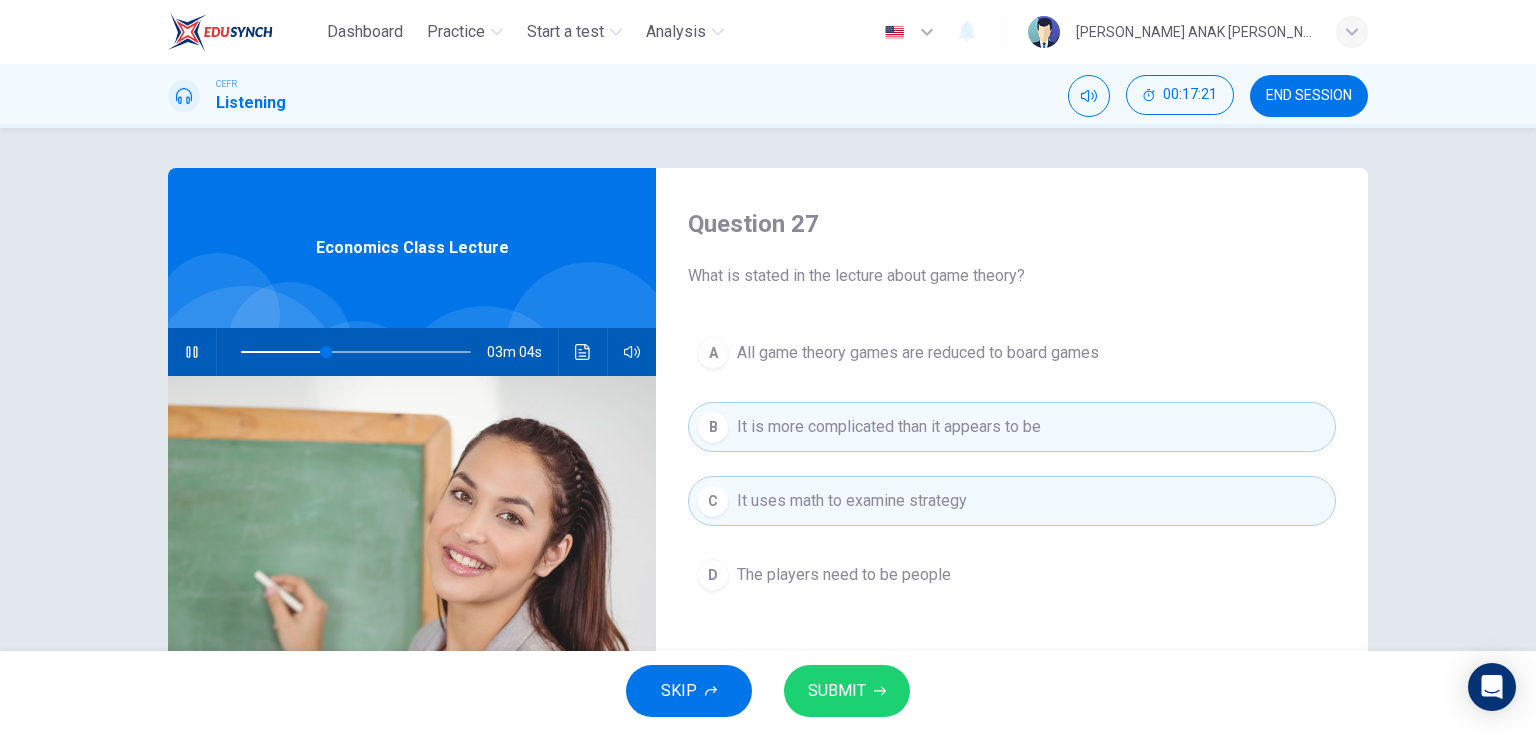 click on "All game theory games are reduced to board games" at bounding box center [918, 353] 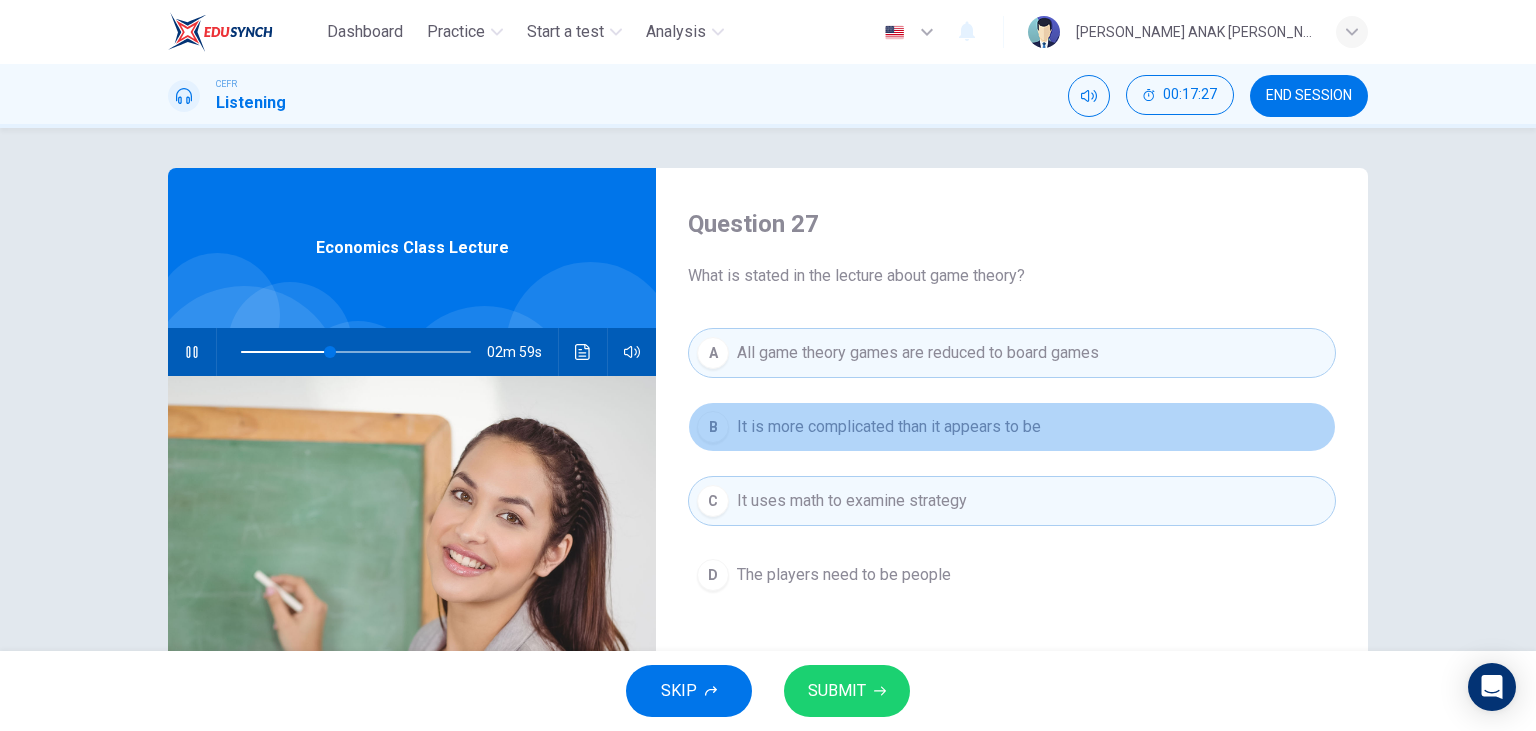 click on "It is more complicated than it appears to be" at bounding box center [889, 427] 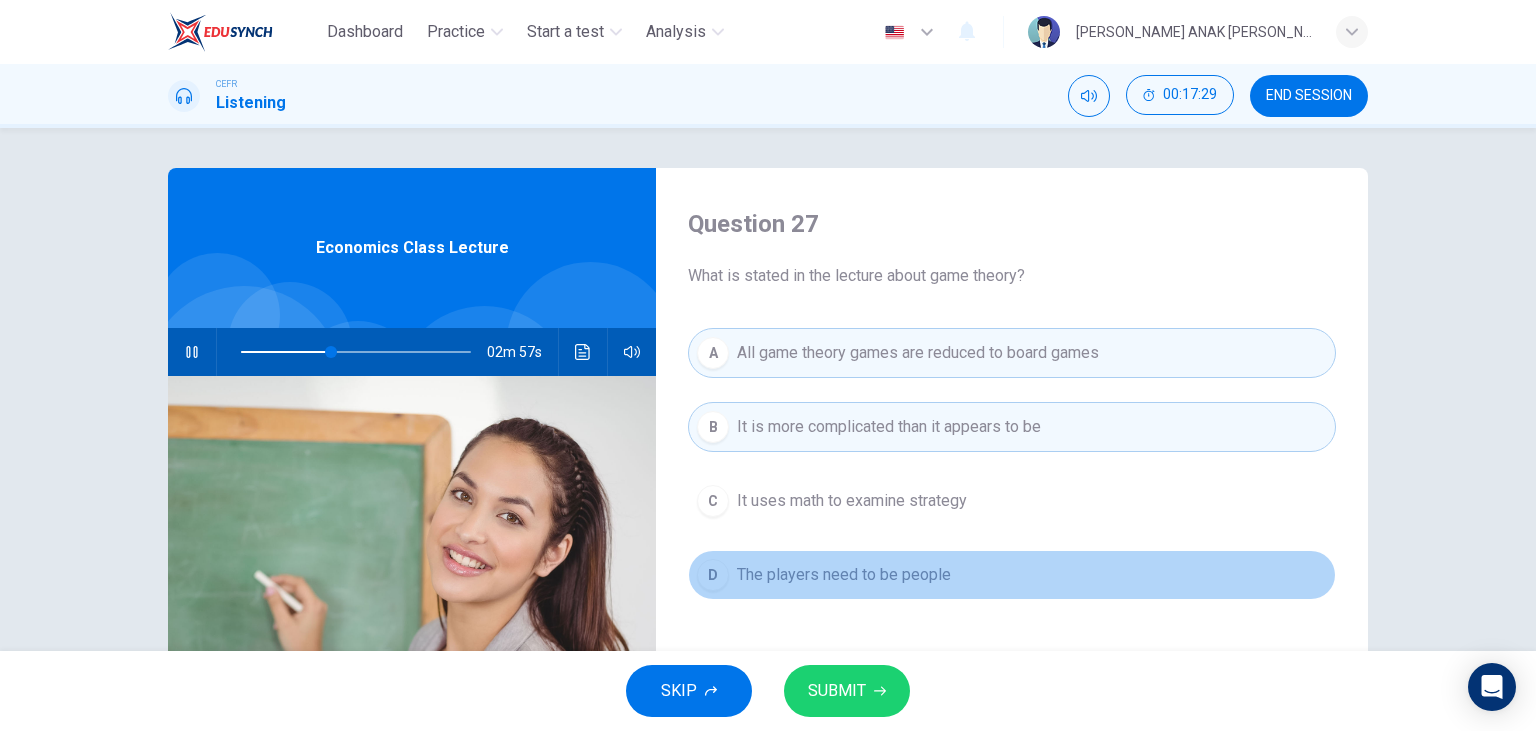 click on "The players need to be people" at bounding box center (844, 575) 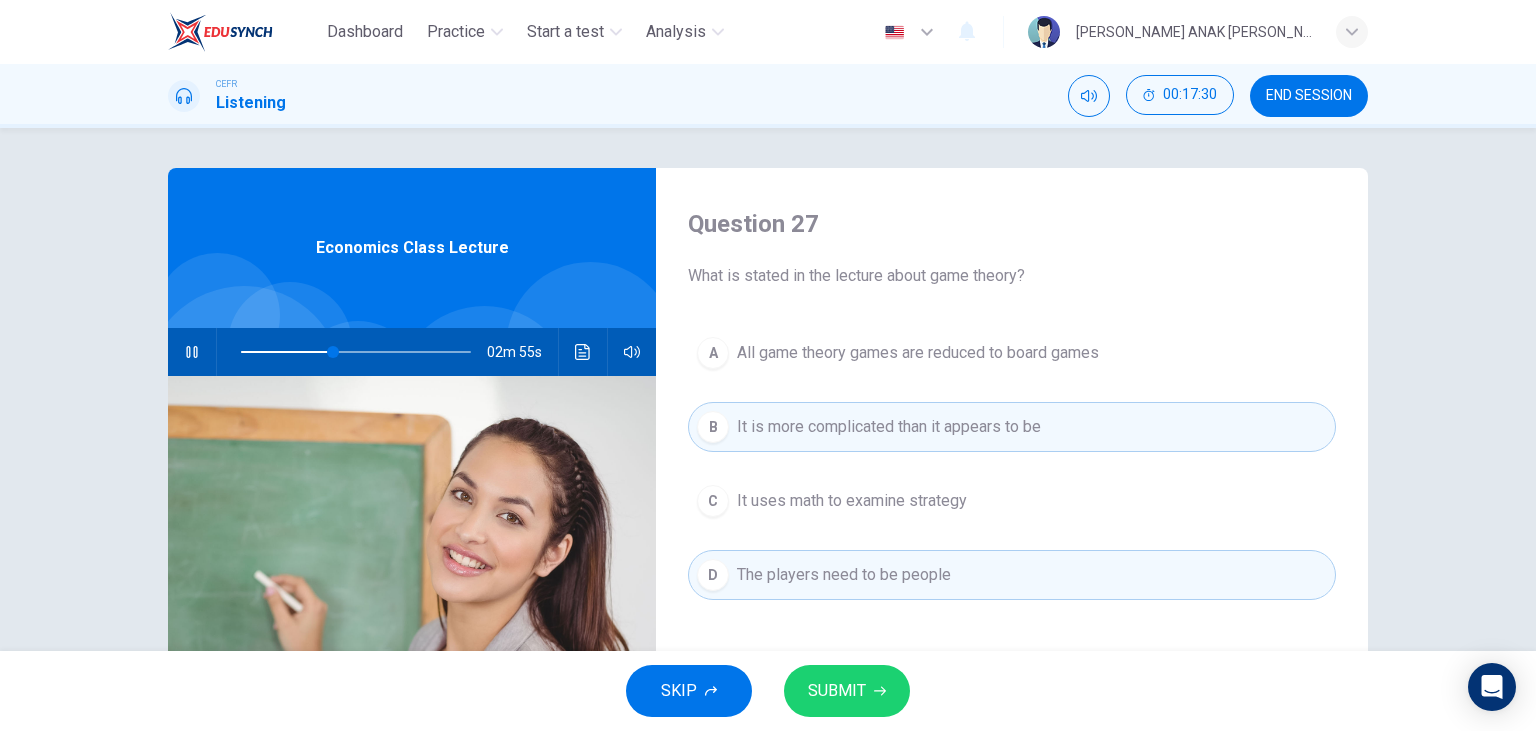click on "SUBMIT" at bounding box center (847, 691) 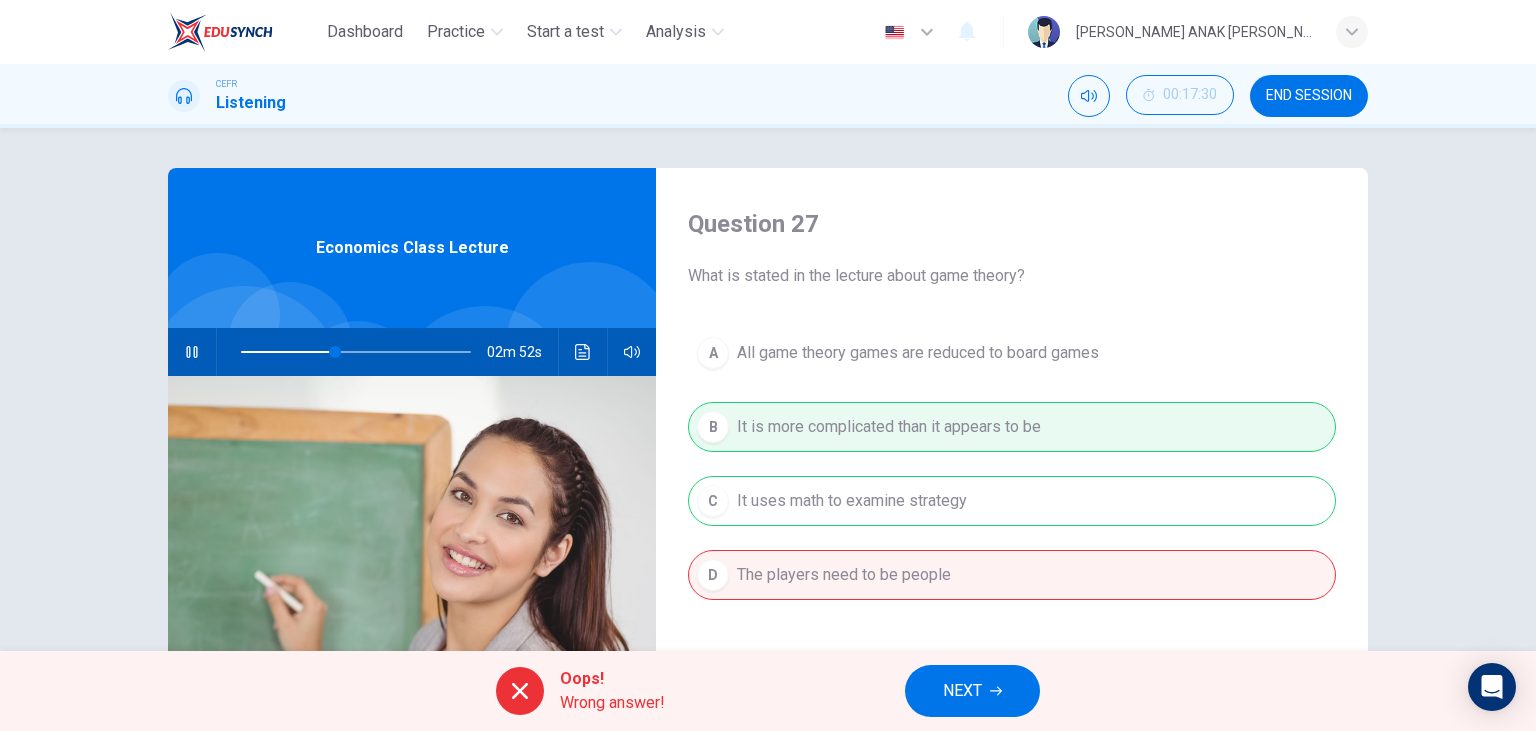 click on "NEXT" at bounding box center (962, 691) 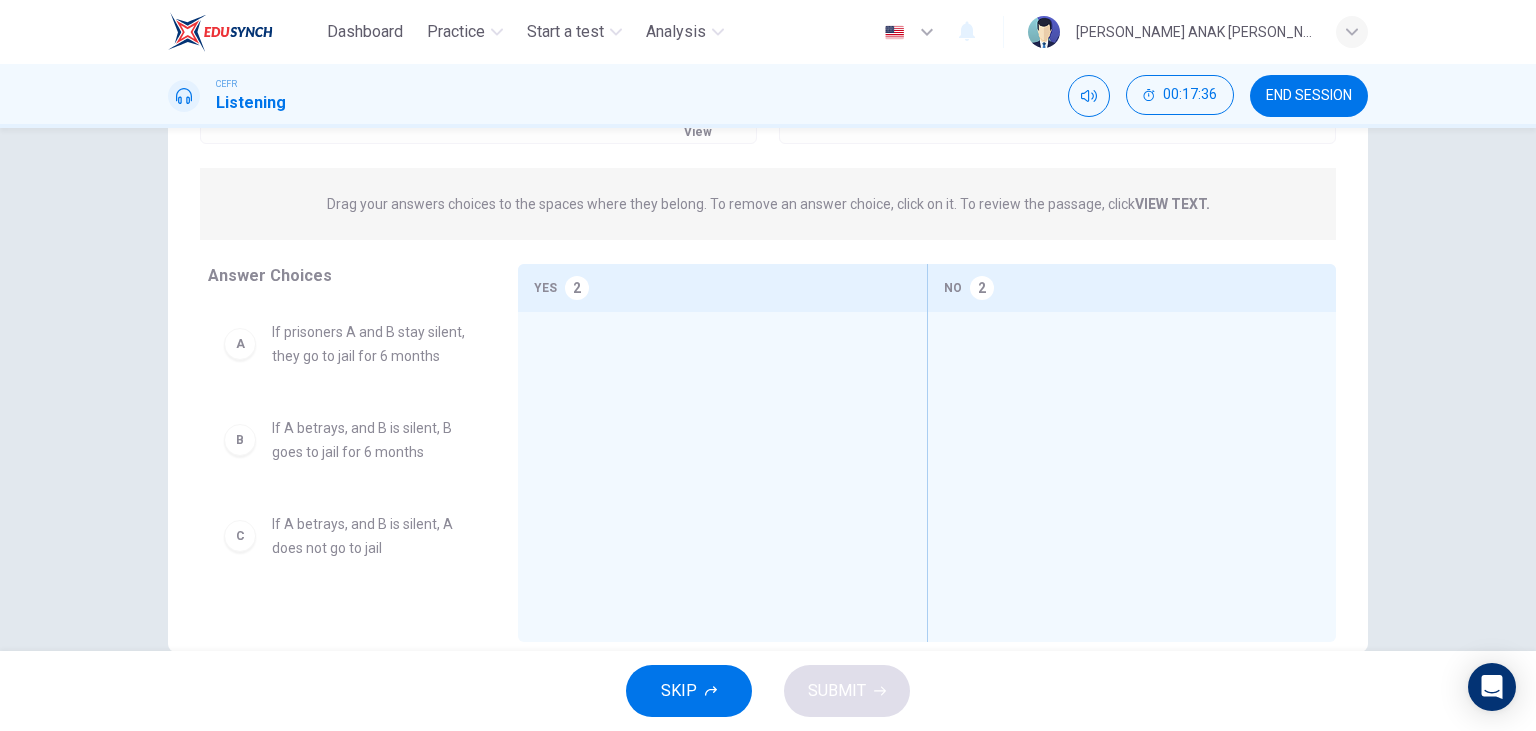 scroll, scrollTop: 307, scrollLeft: 0, axis: vertical 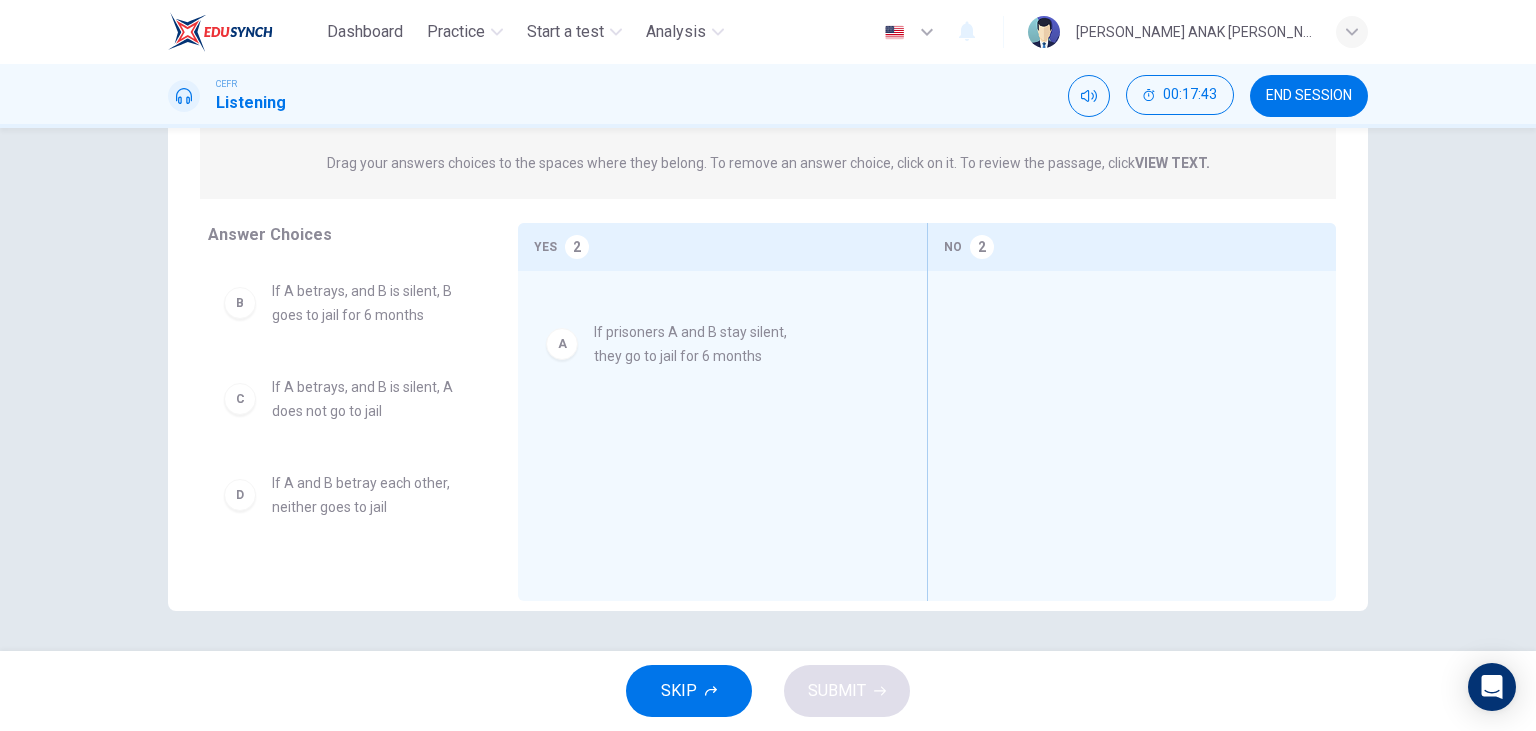 drag, startPoint x: 346, startPoint y: 322, endPoint x: 678, endPoint y: 364, distance: 334.6461 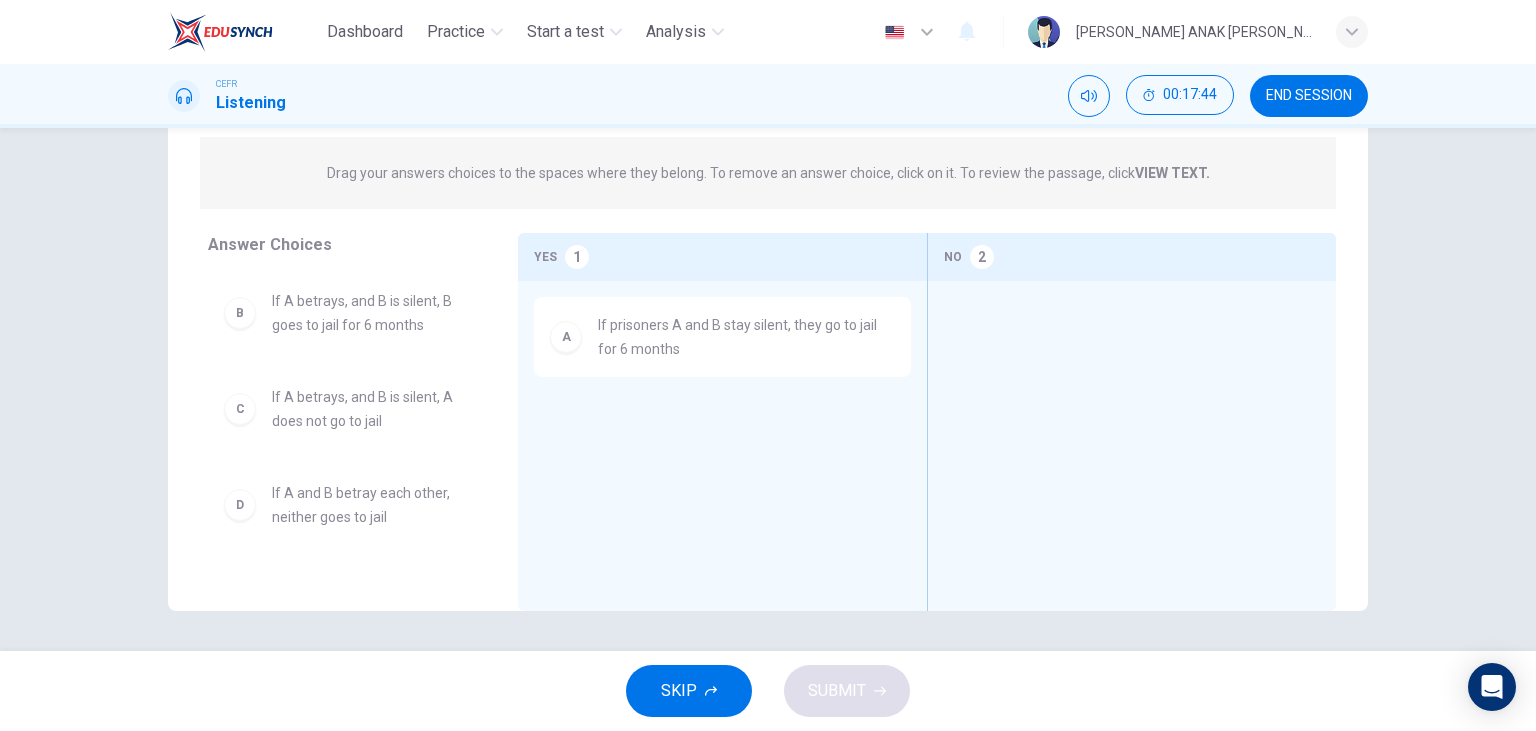 scroll, scrollTop: 297, scrollLeft: 0, axis: vertical 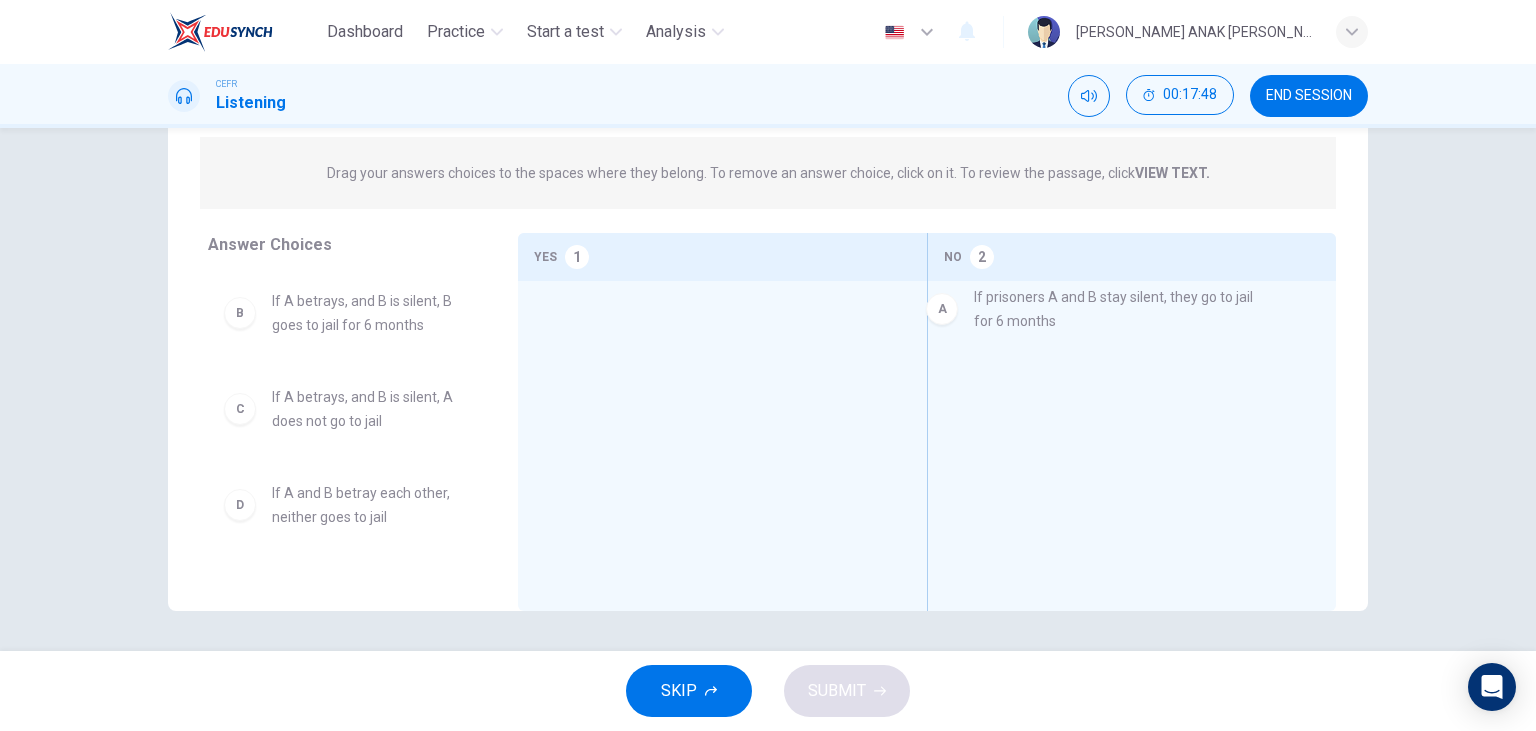 drag, startPoint x: 718, startPoint y: 334, endPoint x: 1110, endPoint y: 306, distance: 392.99872 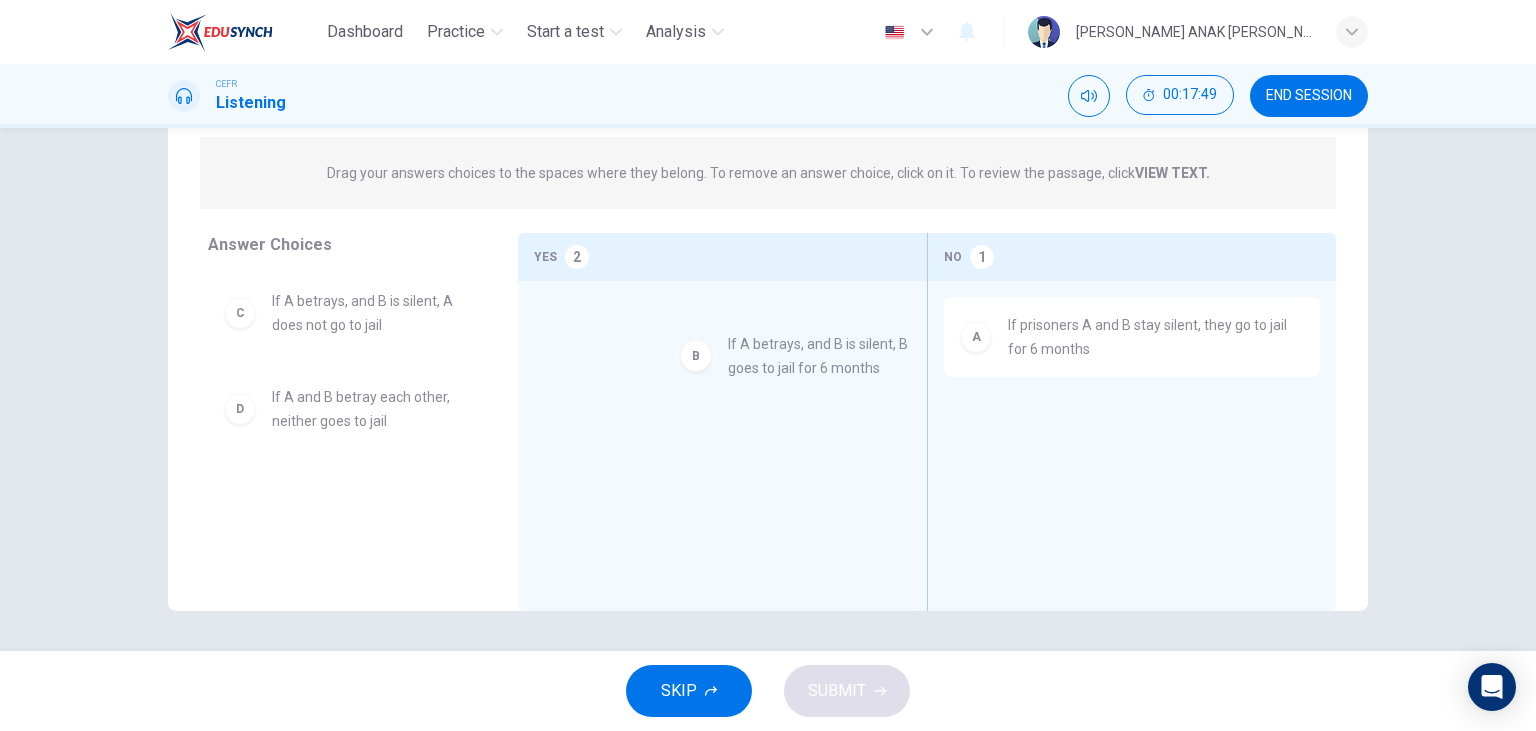 drag, startPoint x: 357, startPoint y: 305, endPoint x: 838, endPoint y: 353, distance: 483.38907 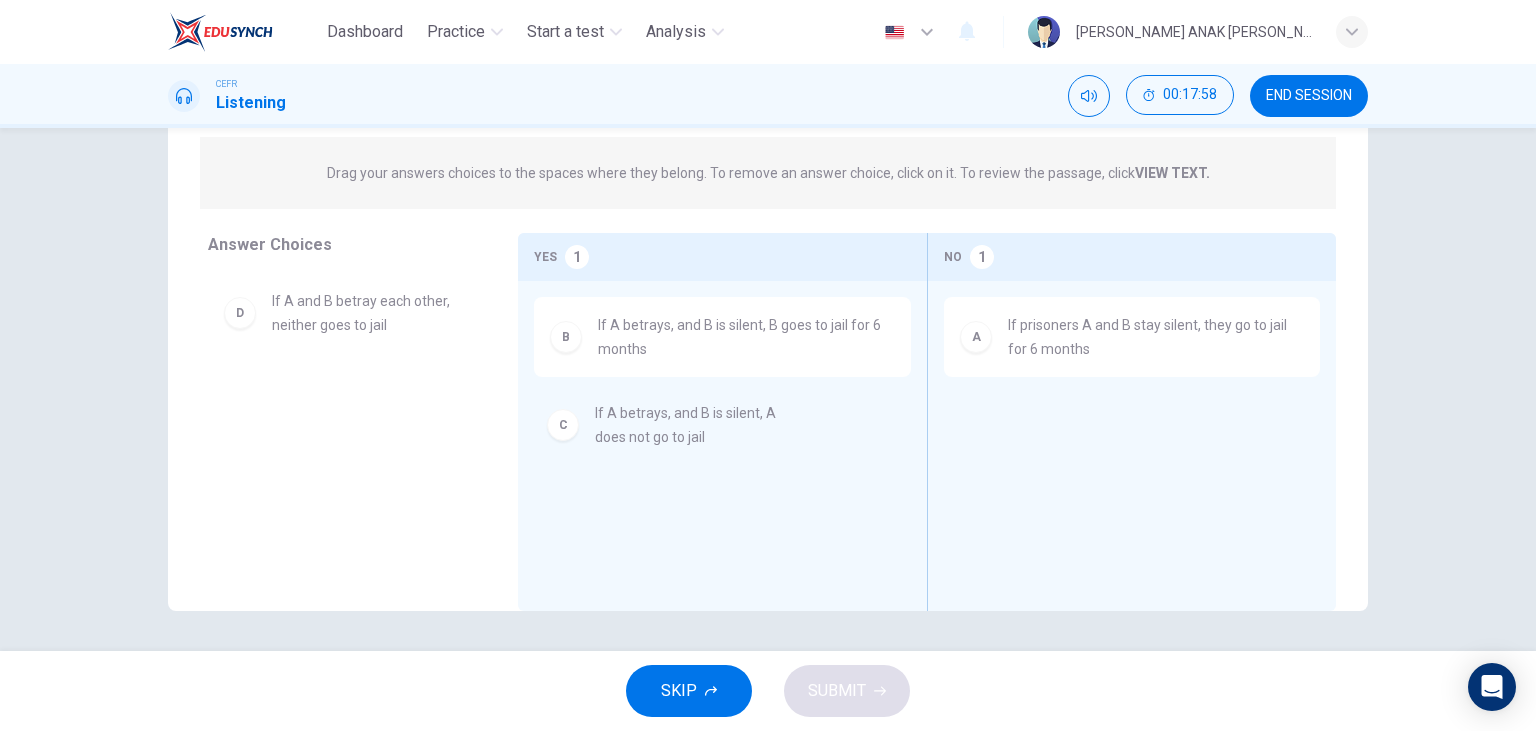 drag, startPoint x: 402, startPoint y: 324, endPoint x: 677, endPoint y: 411, distance: 288.43372 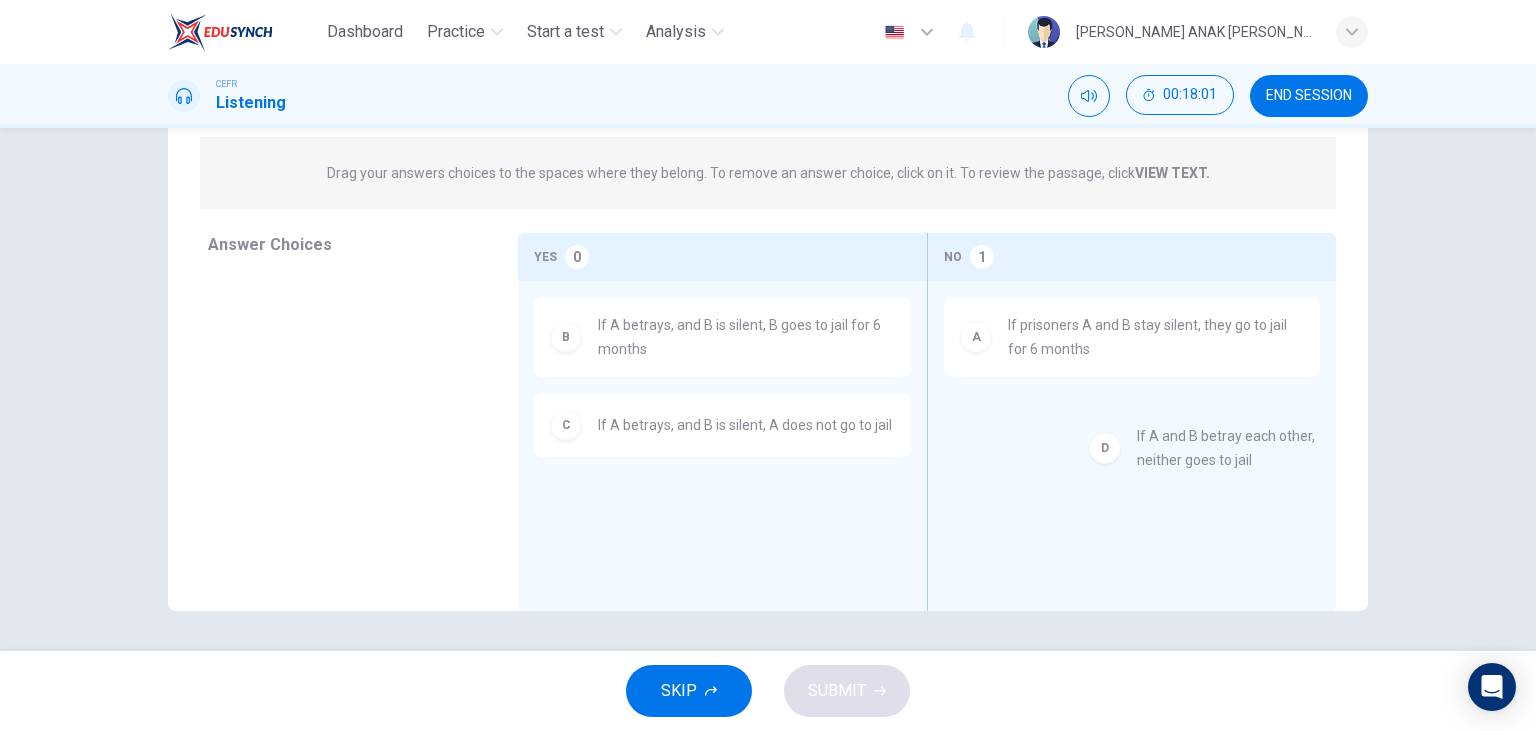 drag, startPoint x: 315, startPoint y: 317, endPoint x: 1184, endPoint y: 453, distance: 879.57776 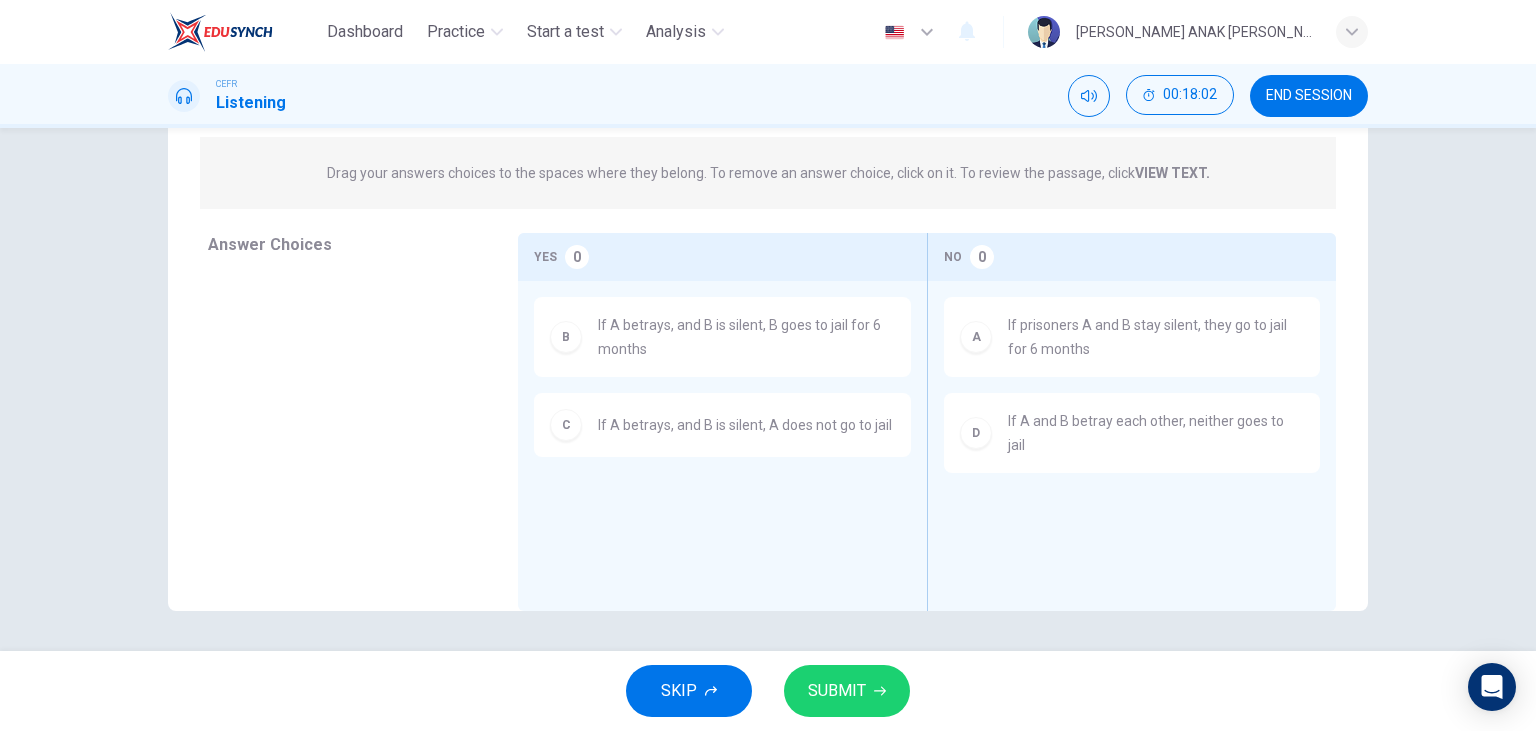 click on "SUBMIT" at bounding box center (837, 691) 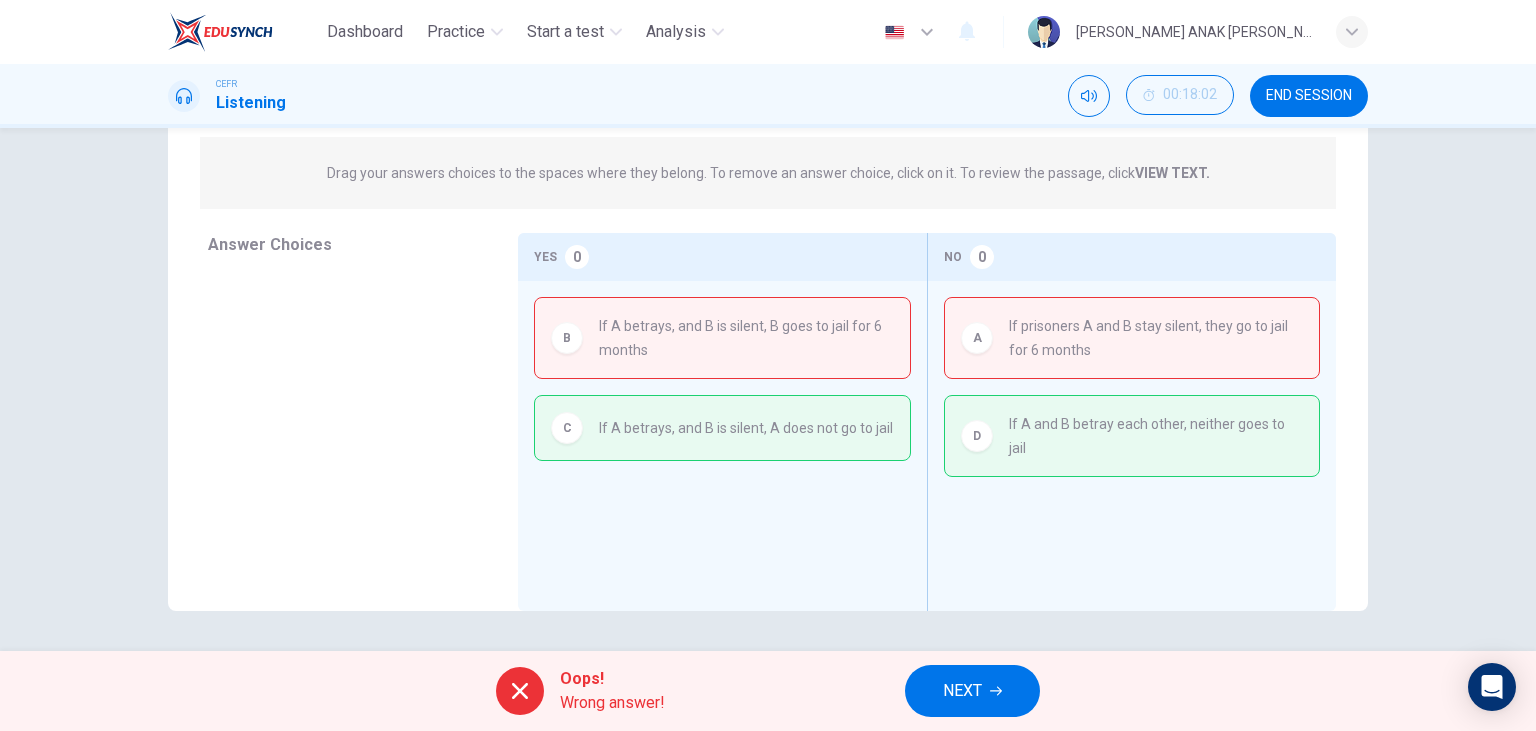 click on "NEXT" at bounding box center (972, 691) 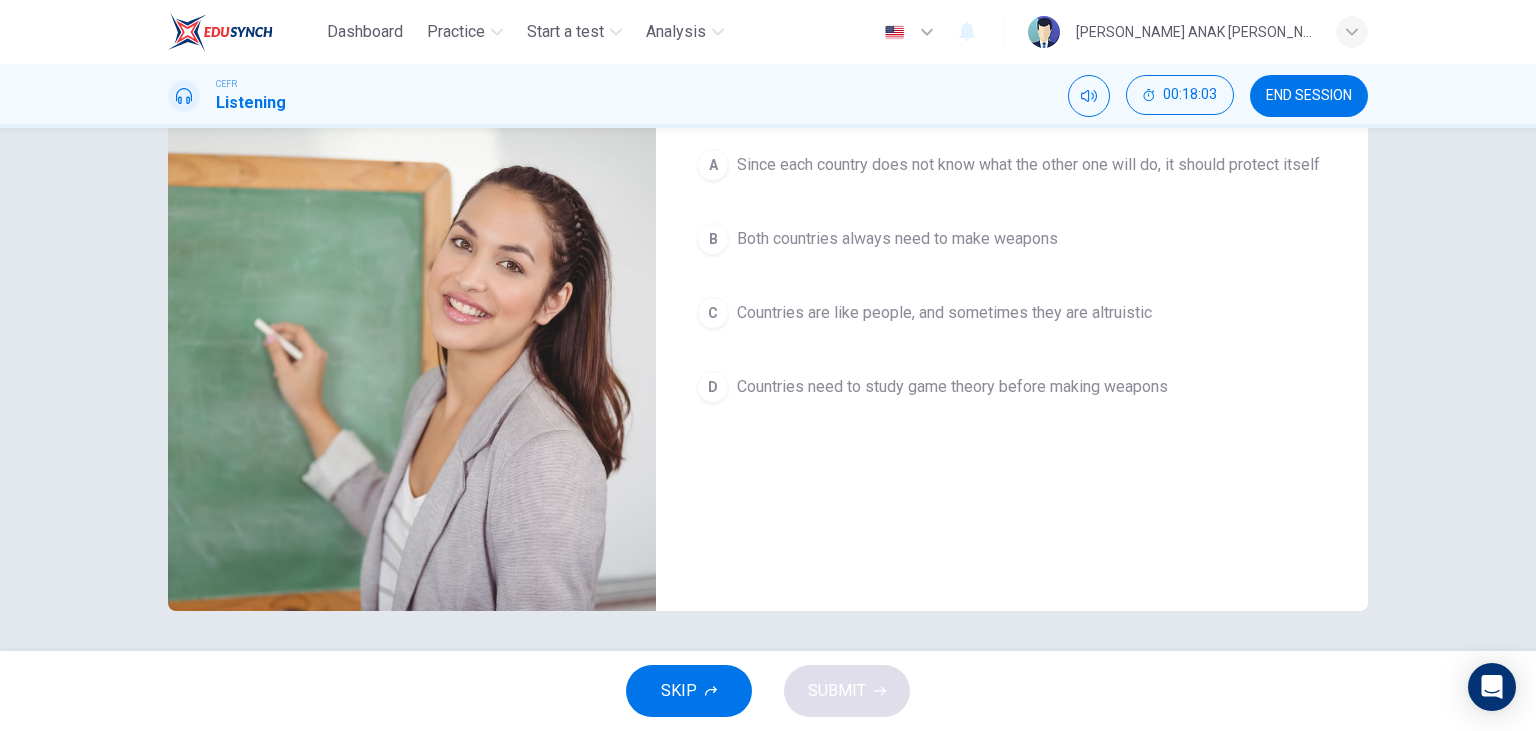 scroll, scrollTop: 22, scrollLeft: 0, axis: vertical 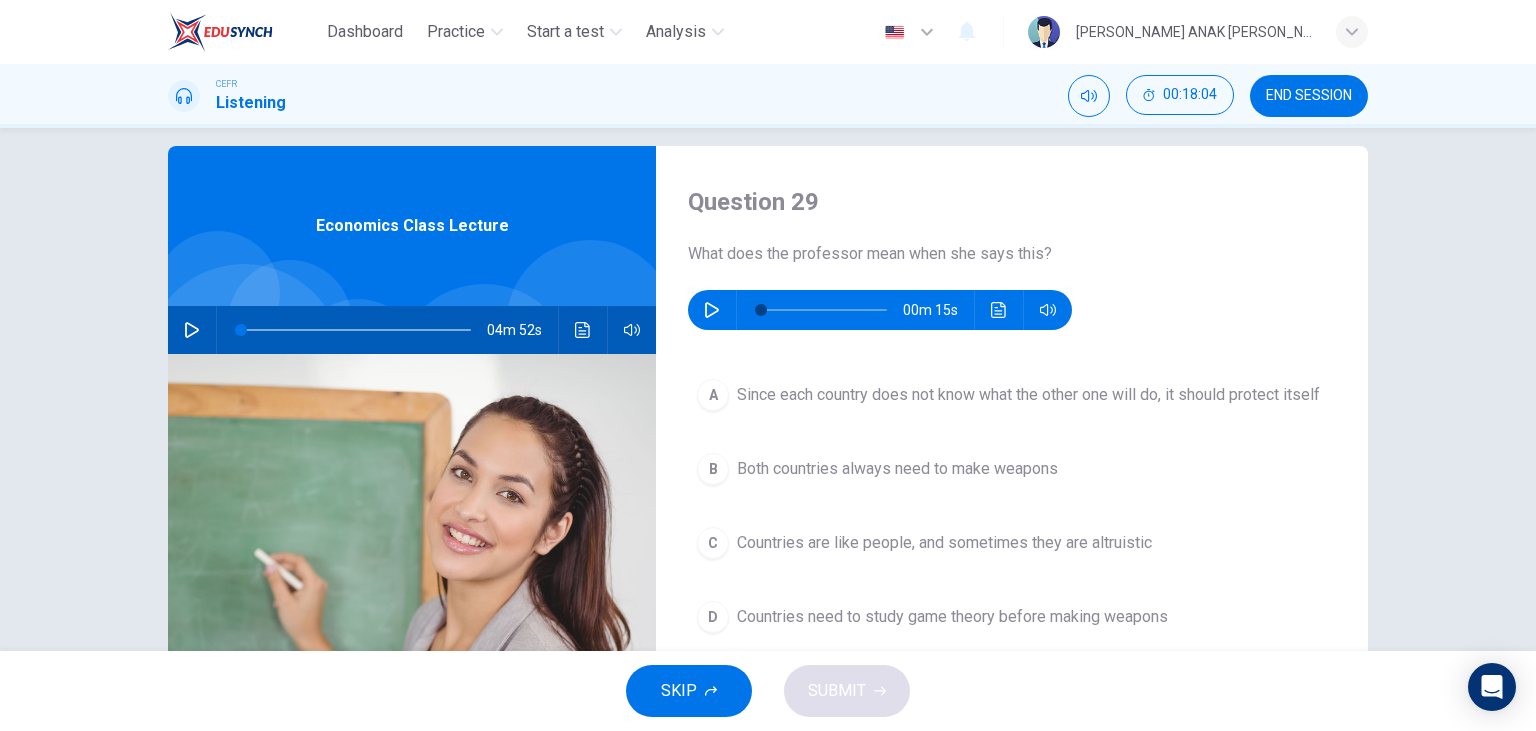 click 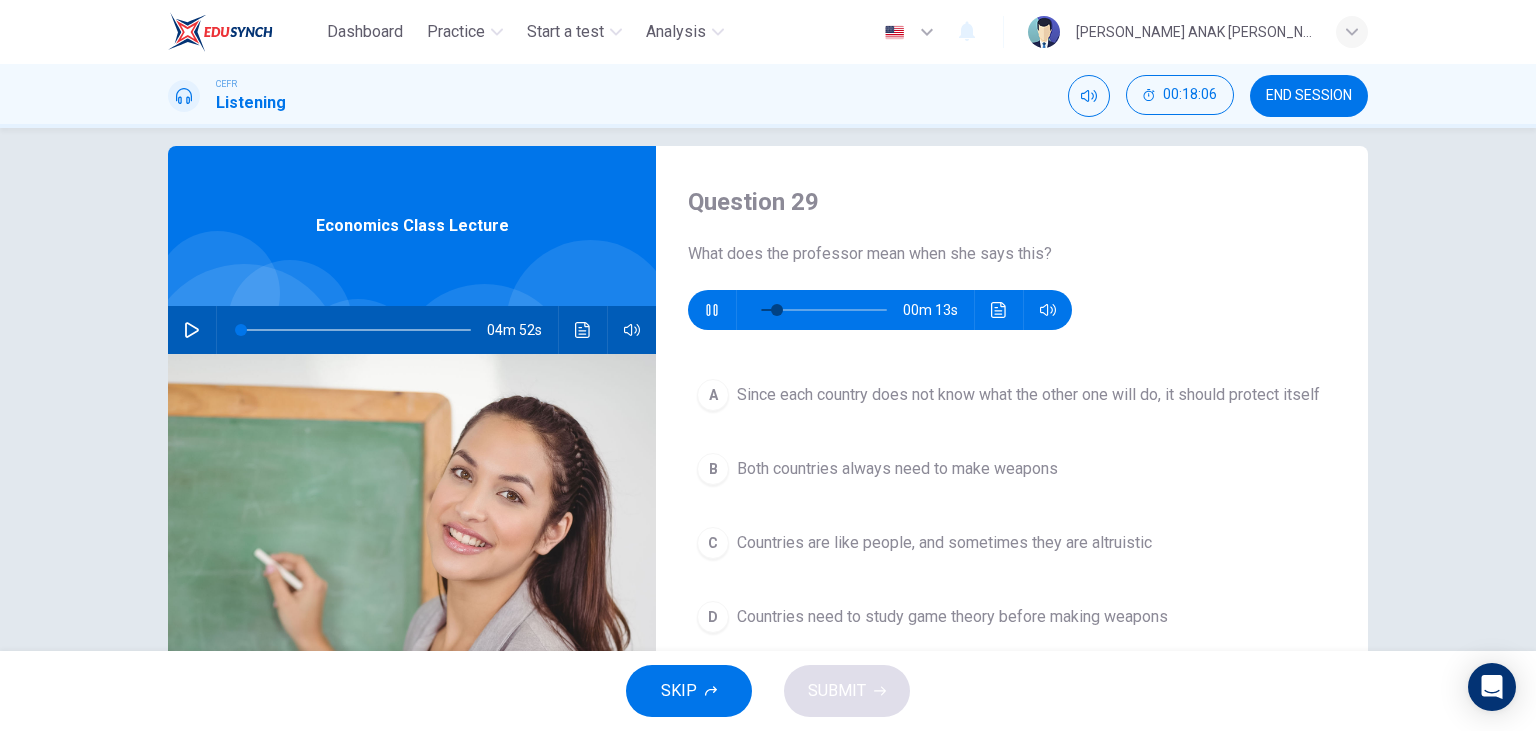 click 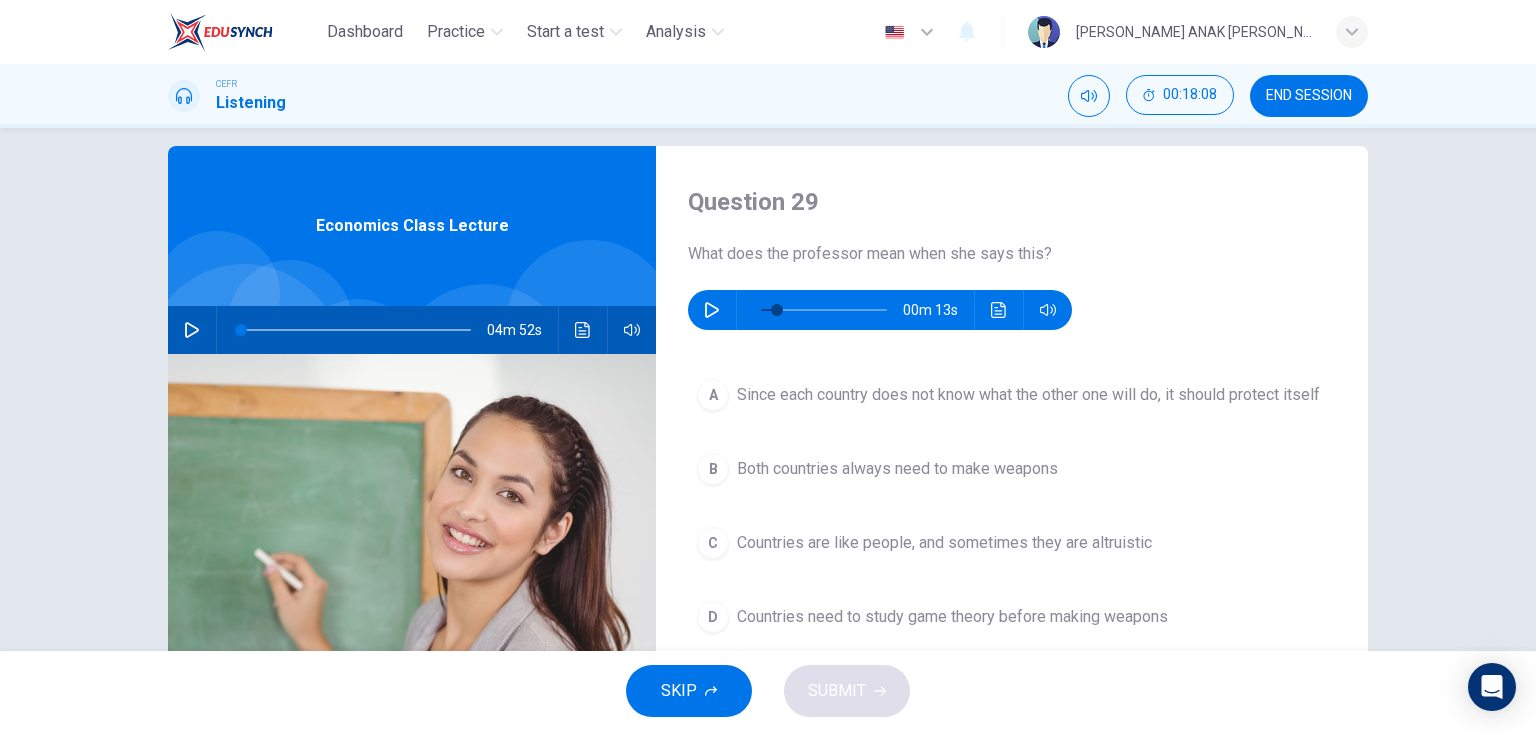 click 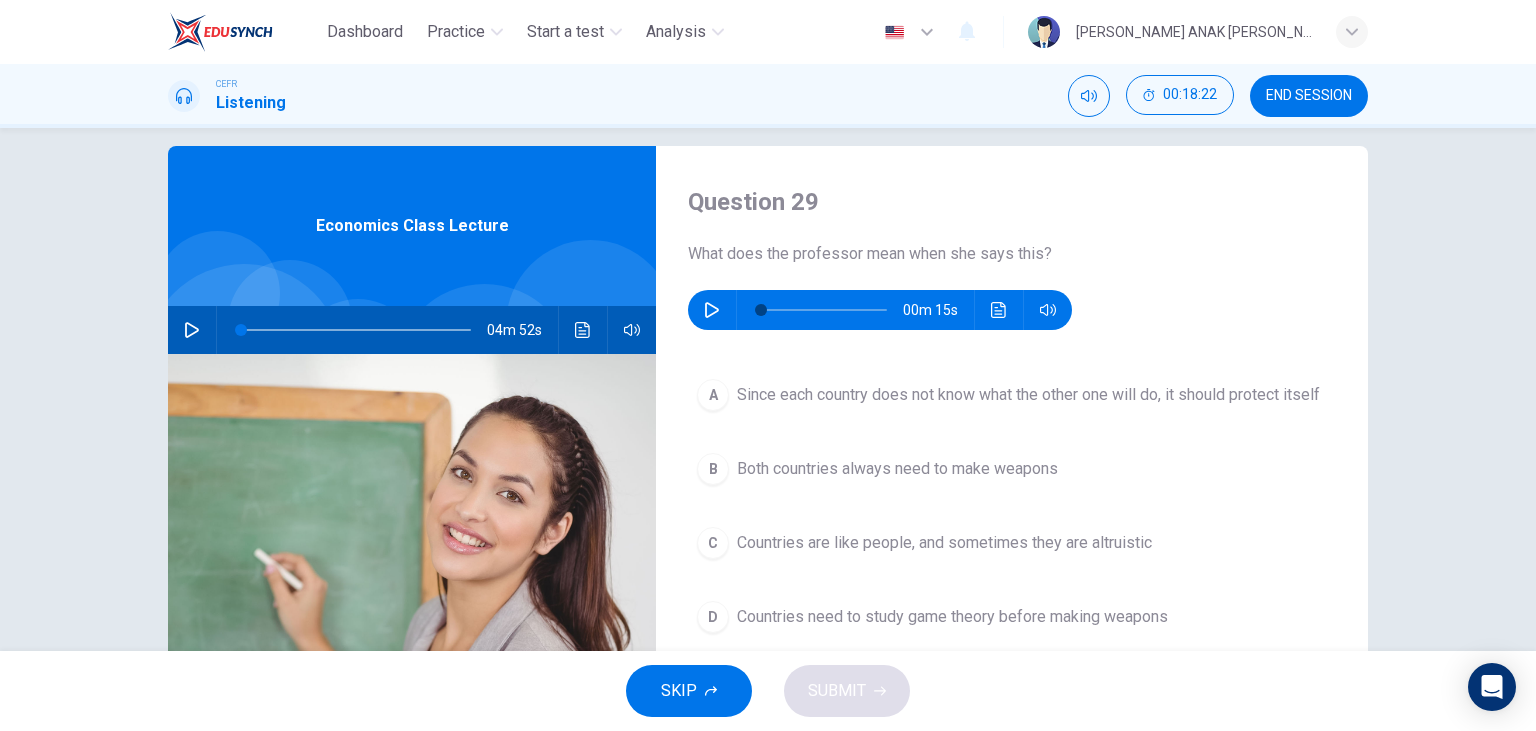 click at bounding box center [712, 310] 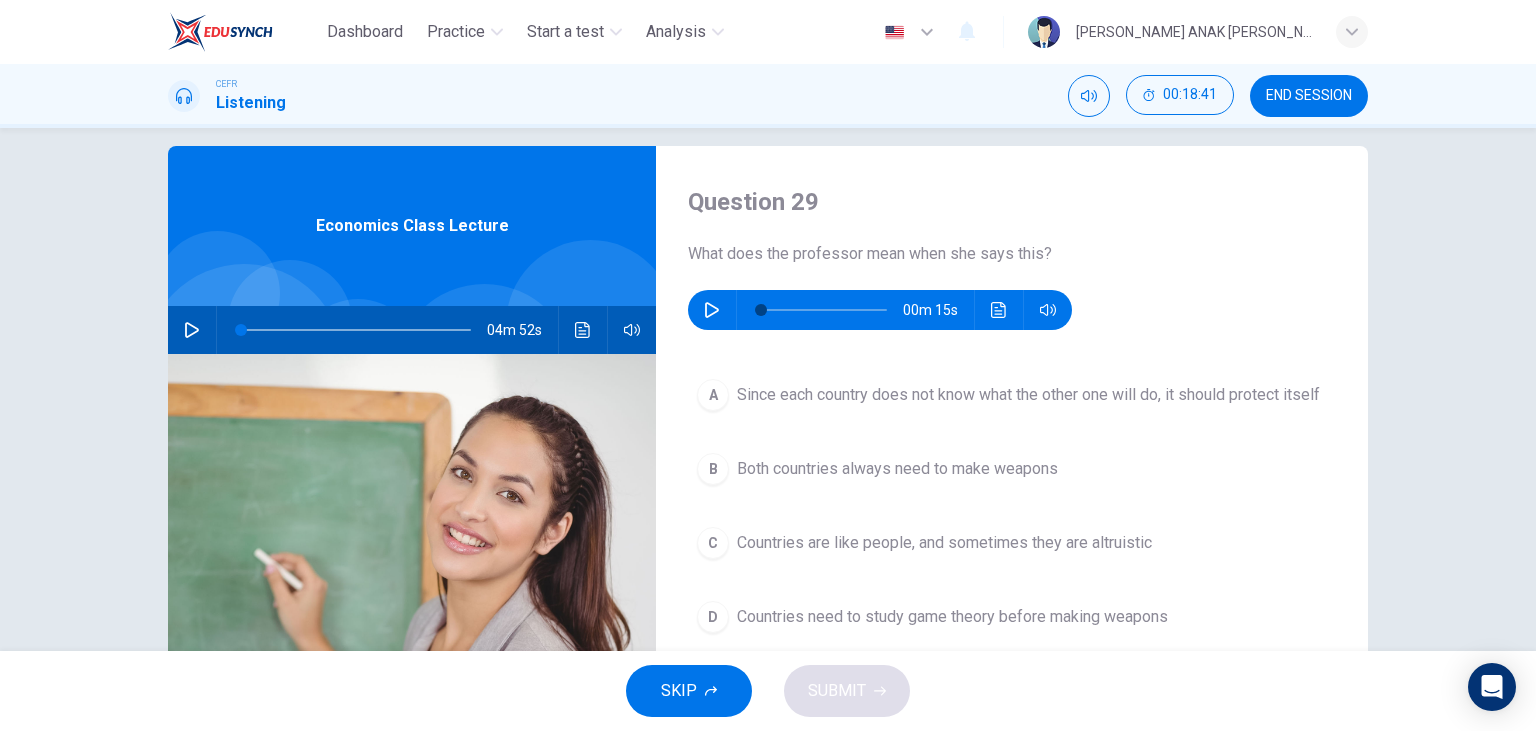 click on "Since each country does not know what the other one will do, it should protect itself" at bounding box center (1028, 395) 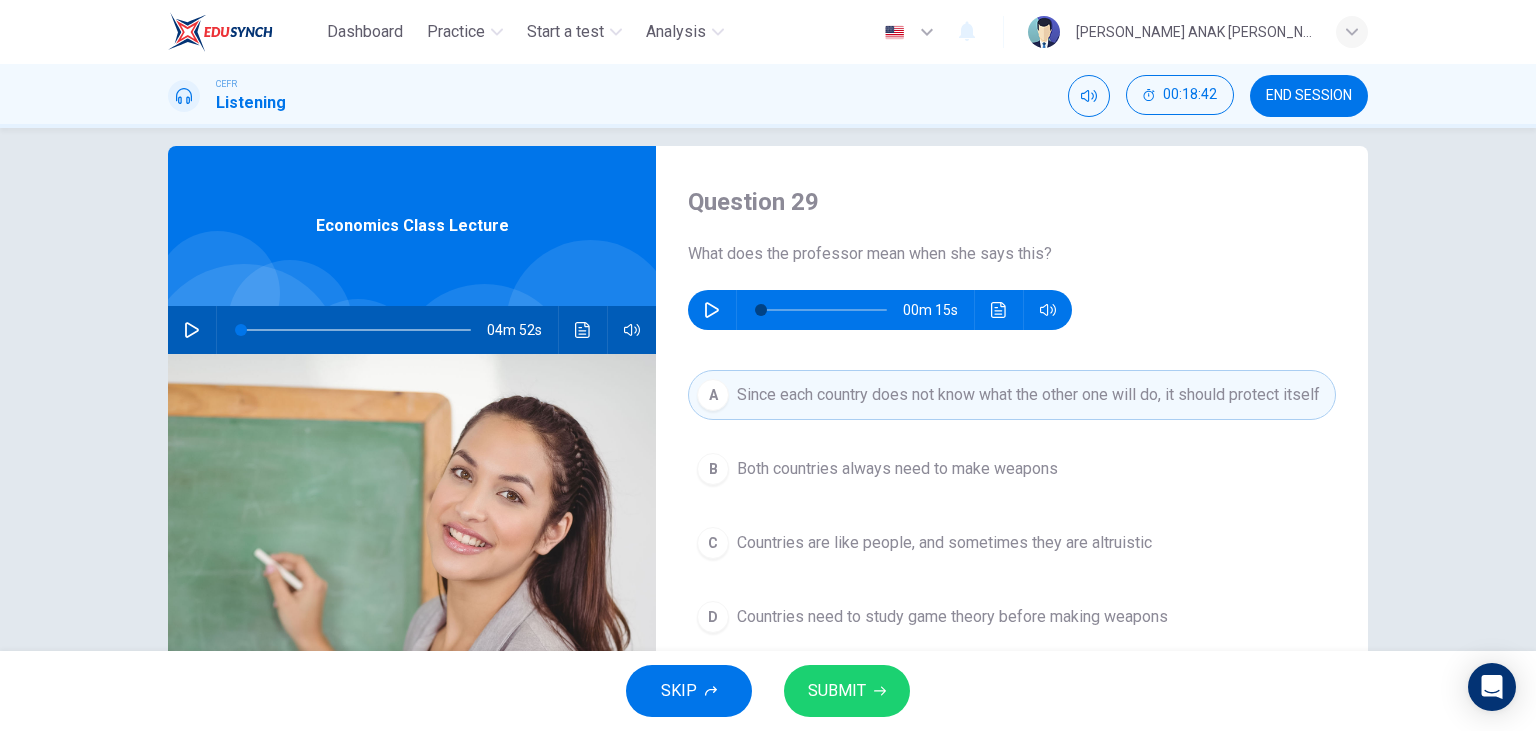 click on "SUBMIT" at bounding box center [847, 691] 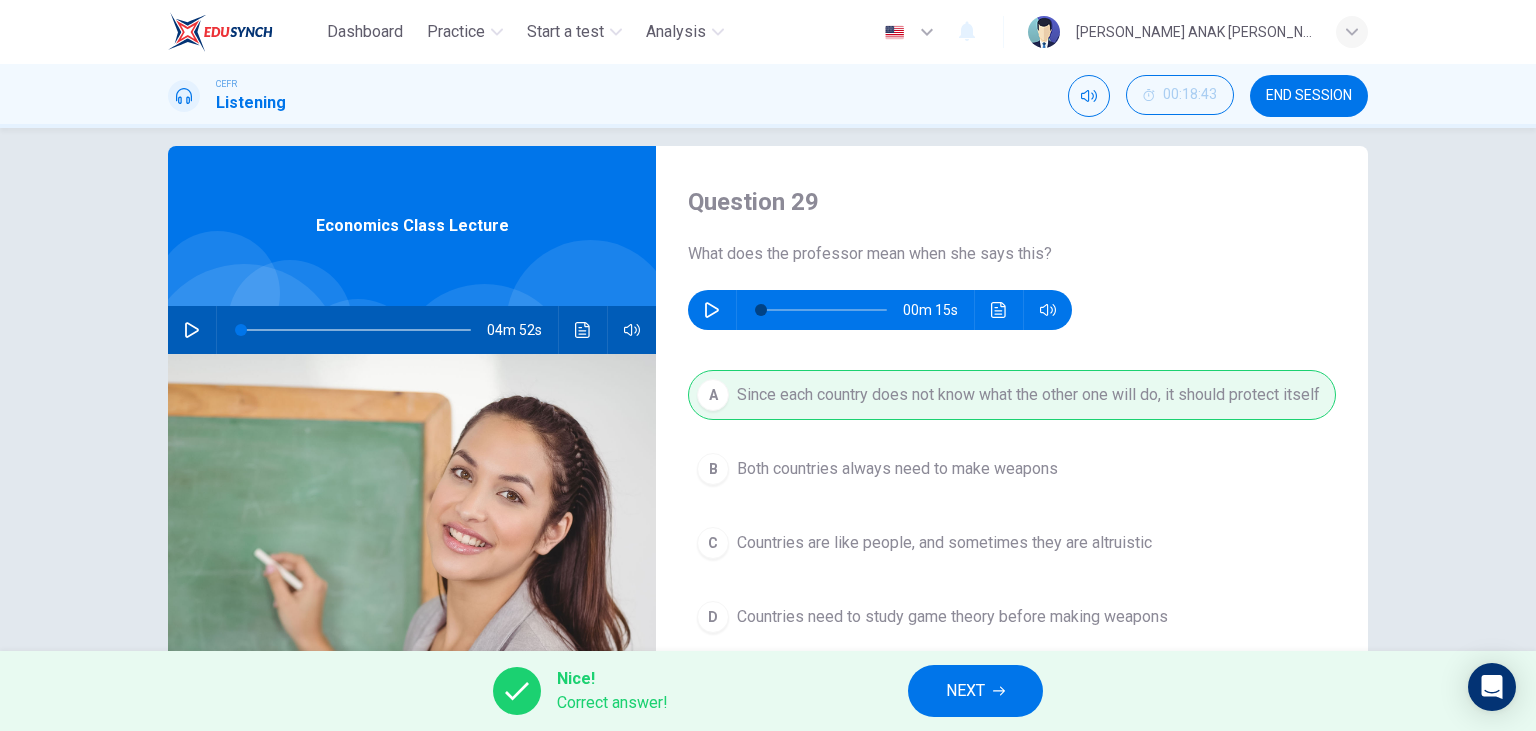click on "NEXT" at bounding box center [965, 691] 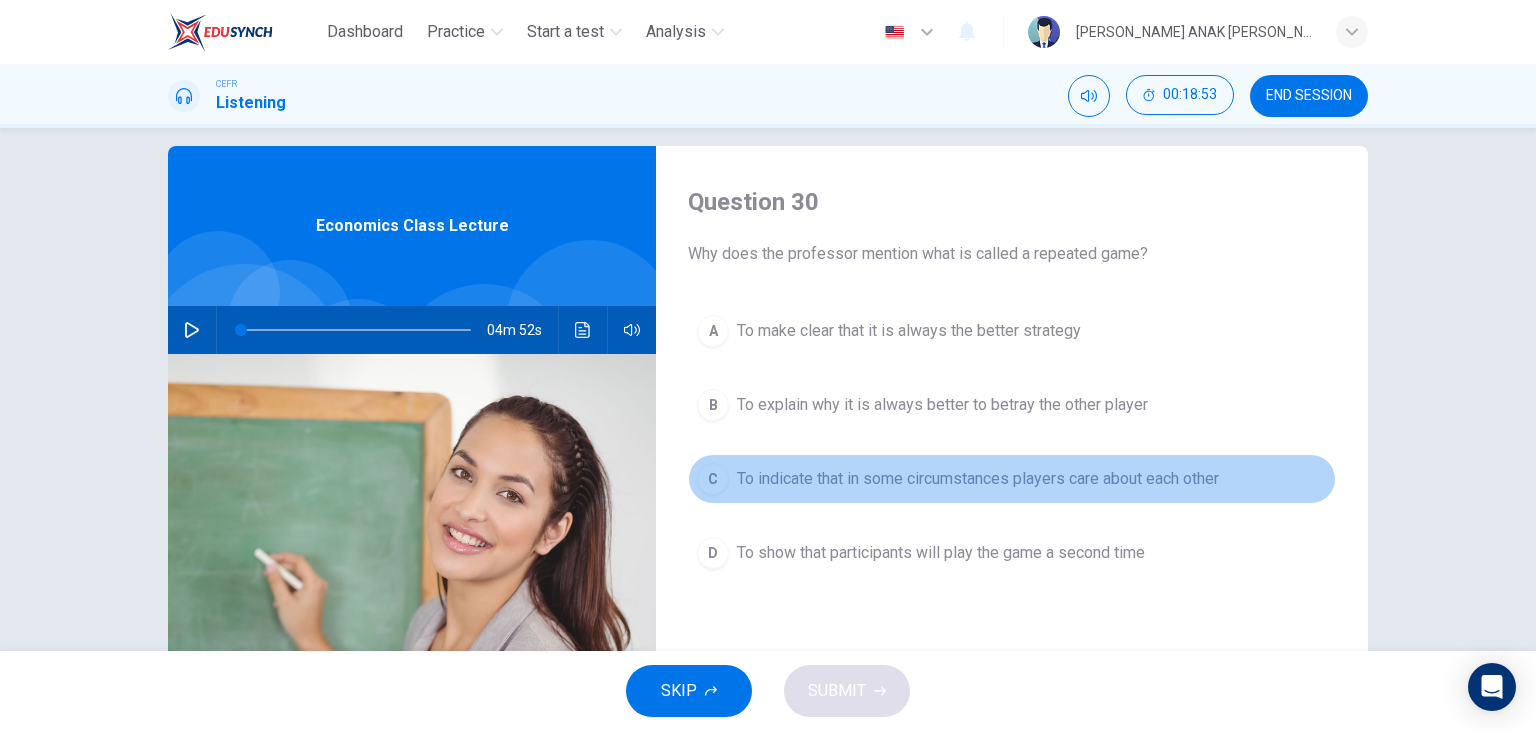 click on "To indicate that in some circumstances players care about each other" at bounding box center [978, 479] 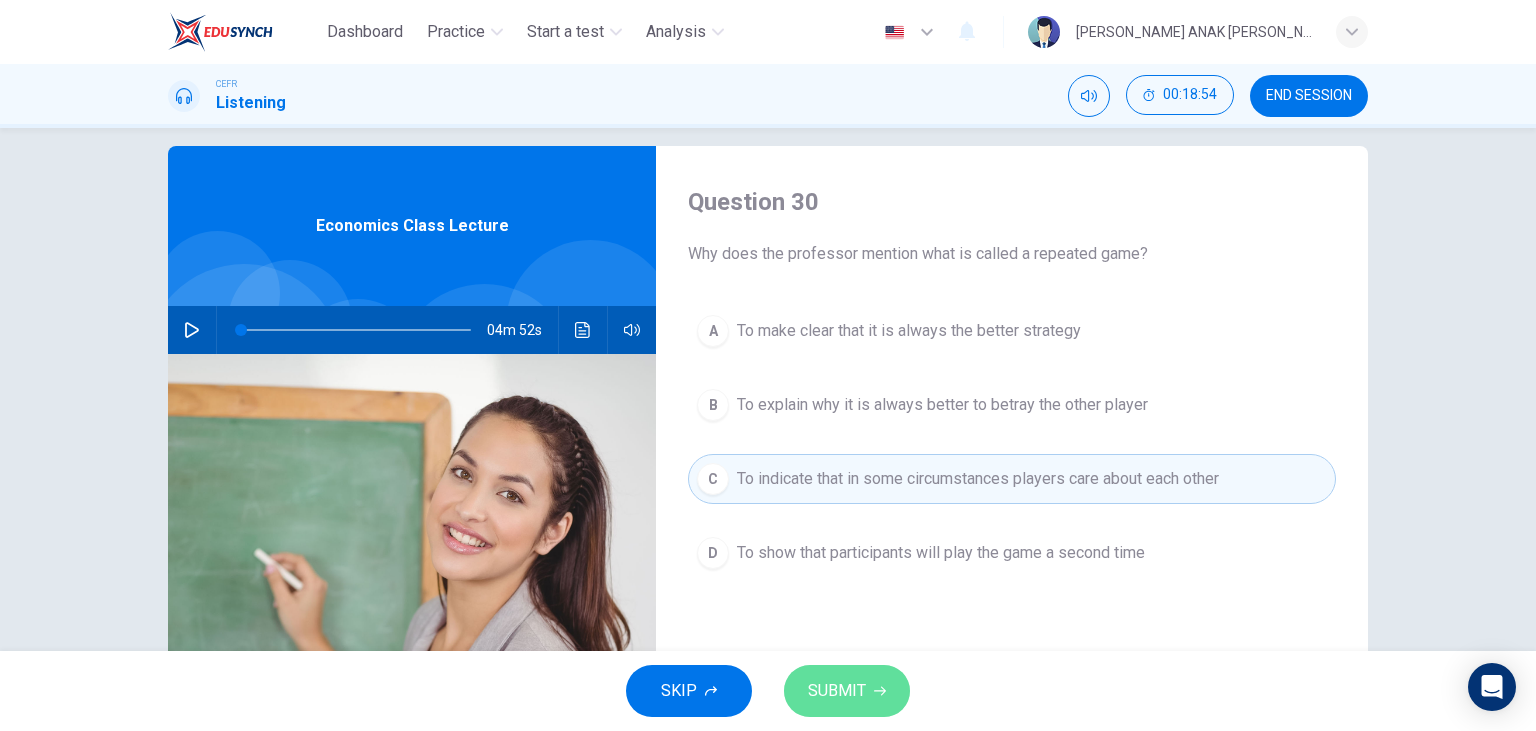 click on "SUBMIT" at bounding box center [837, 691] 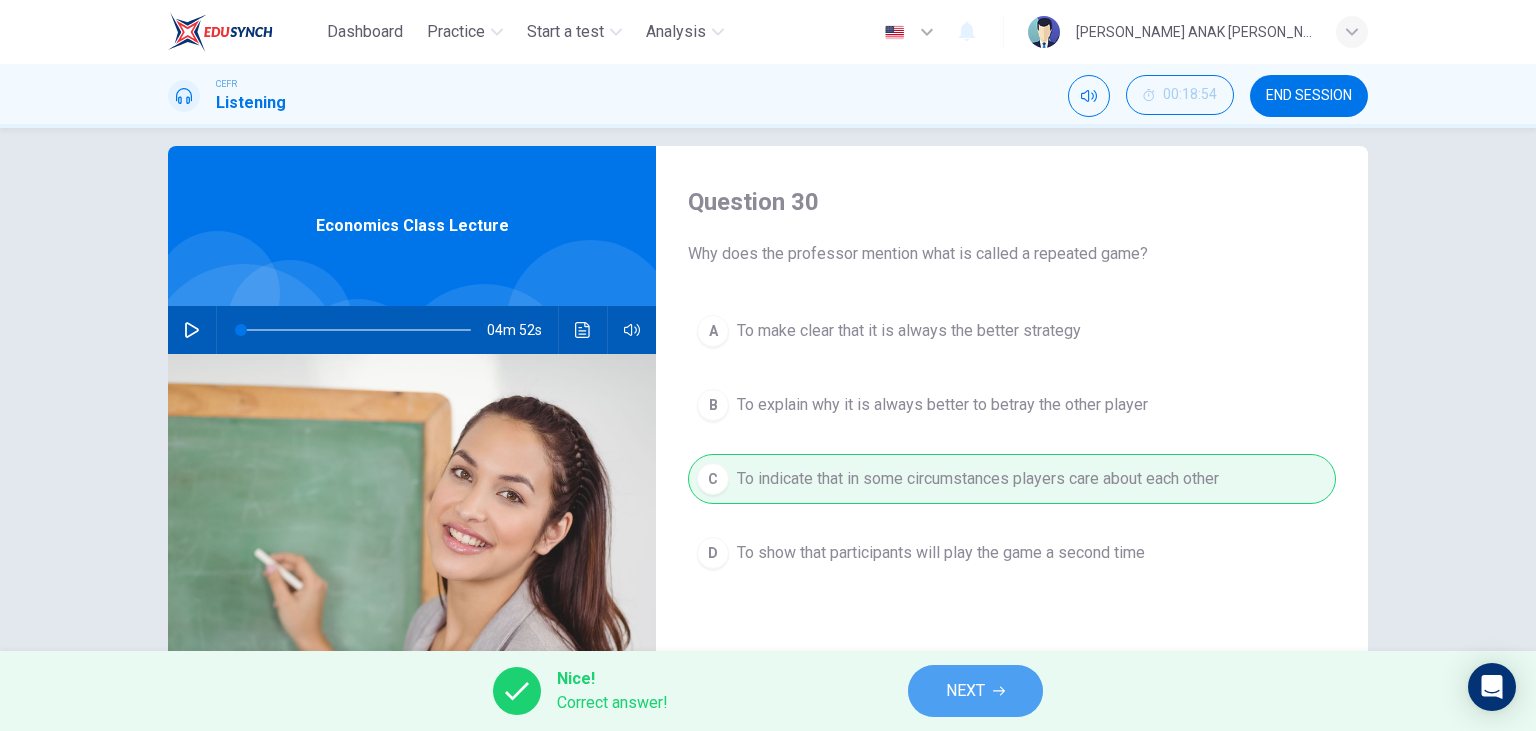 click on "NEXT" at bounding box center (975, 691) 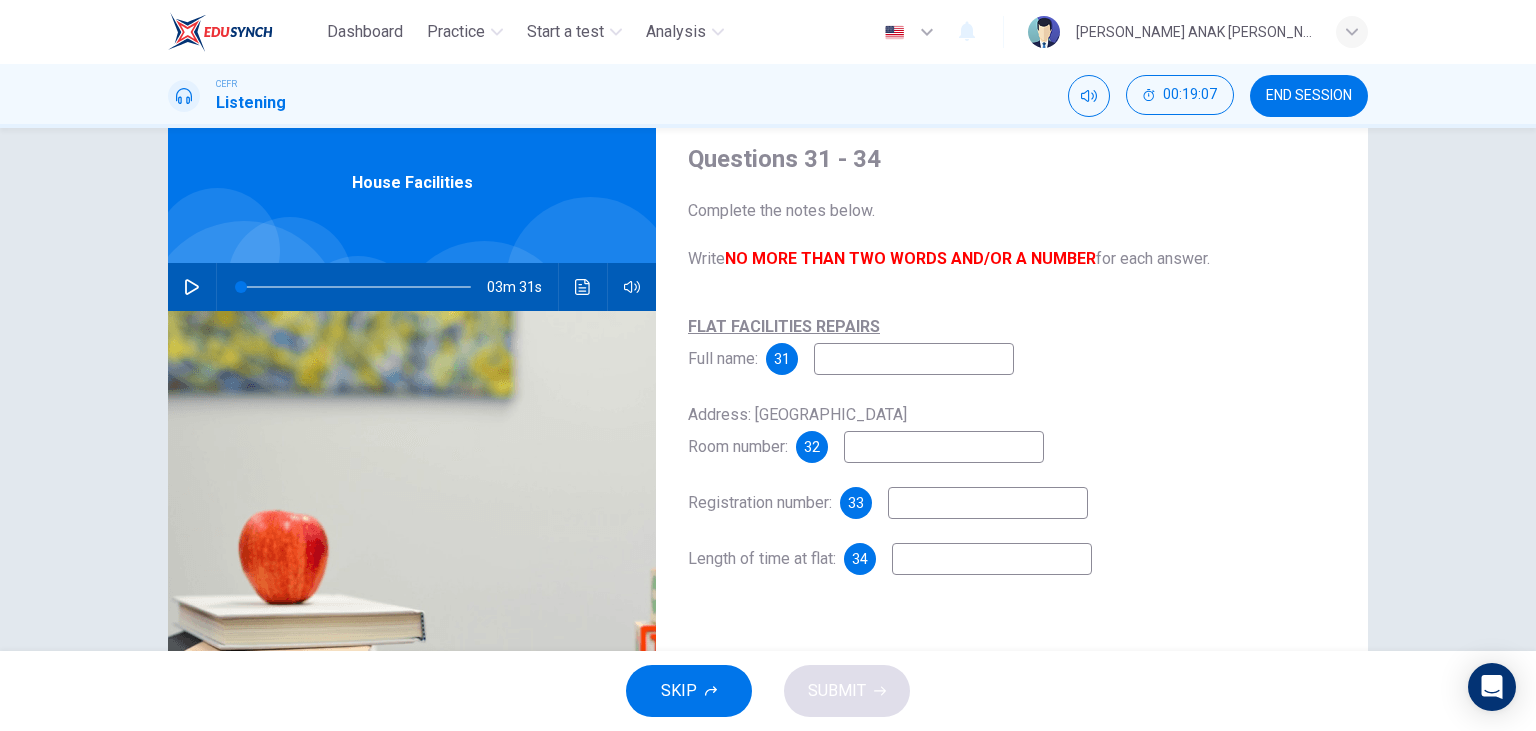 scroll, scrollTop: 115, scrollLeft: 0, axis: vertical 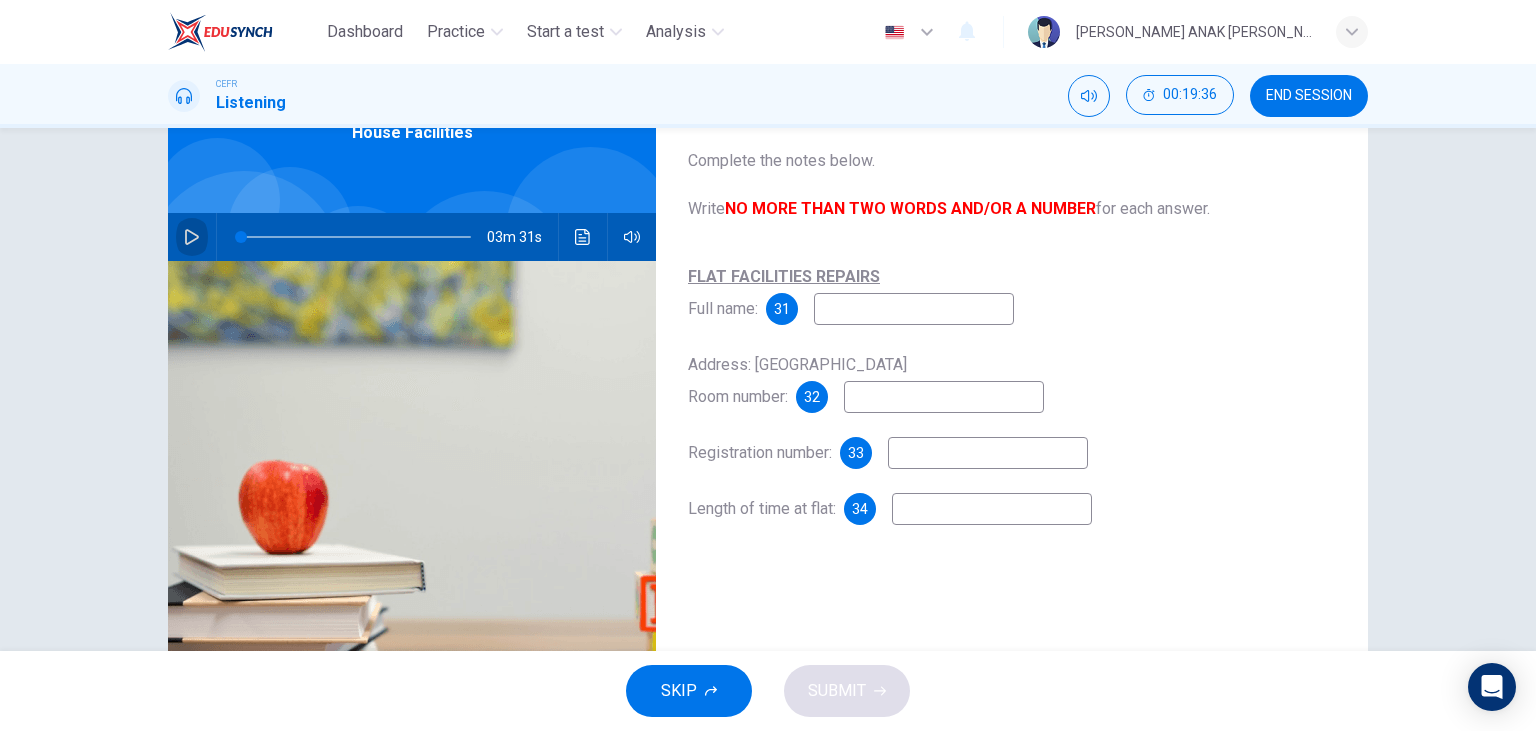click at bounding box center (192, 237) 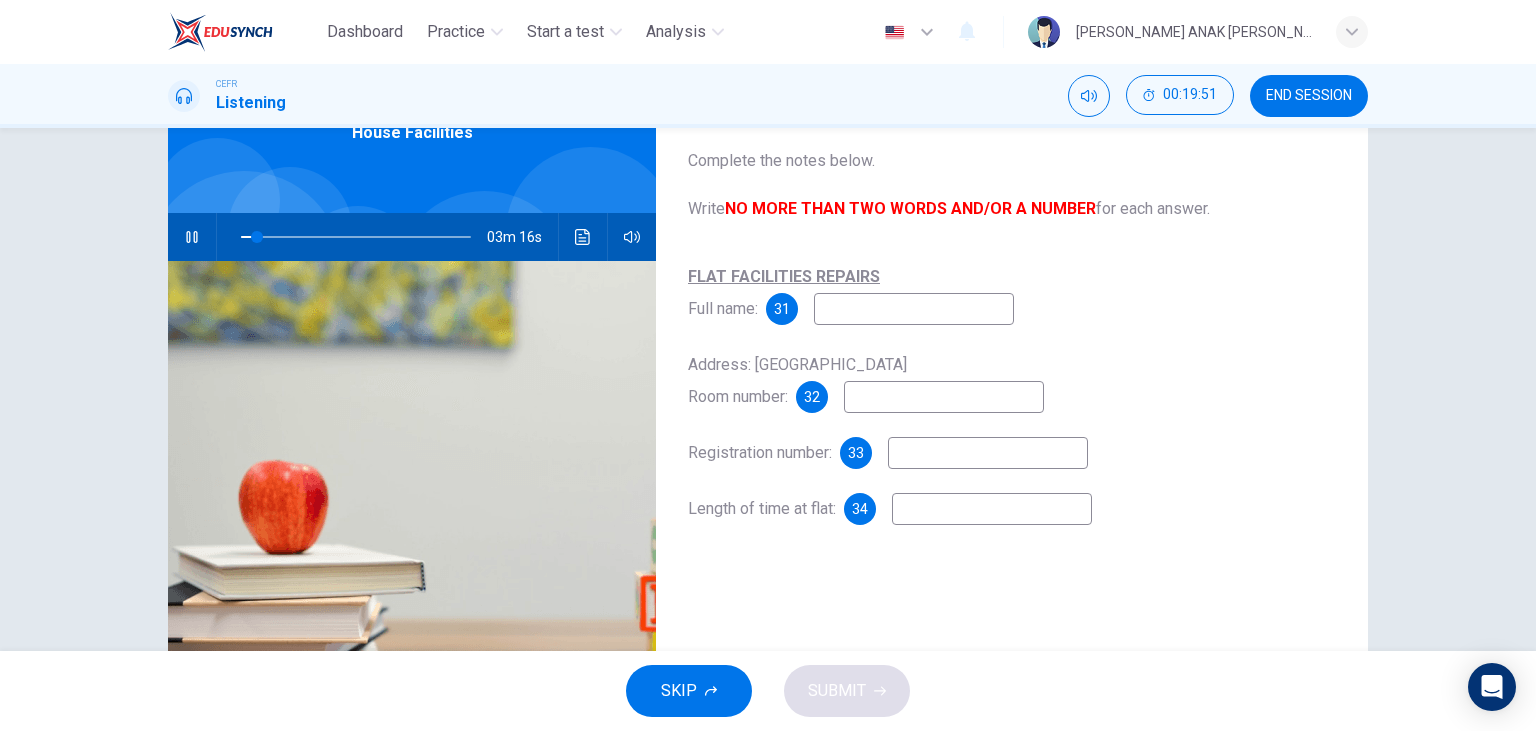 click at bounding box center (914, 309) 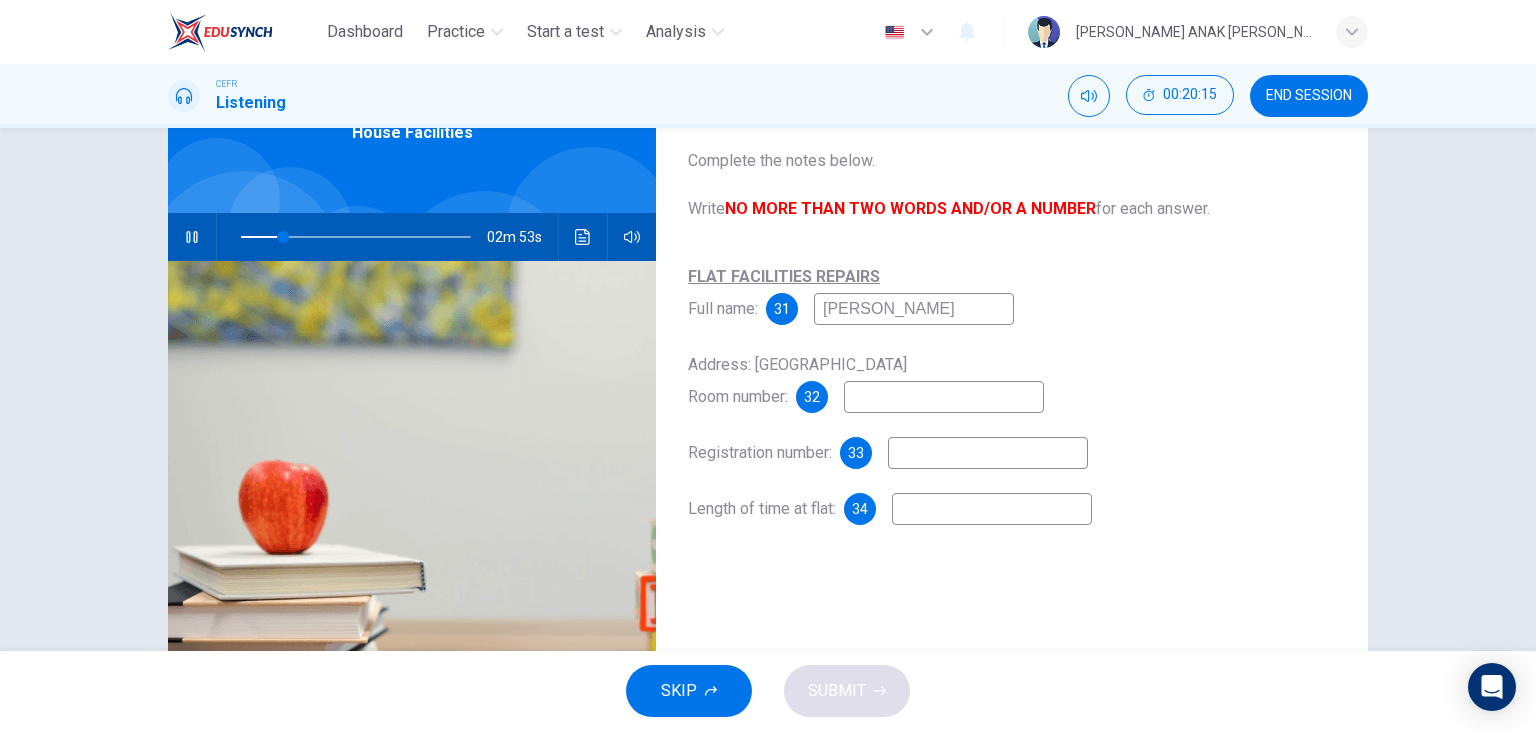 click at bounding box center (944, 397) 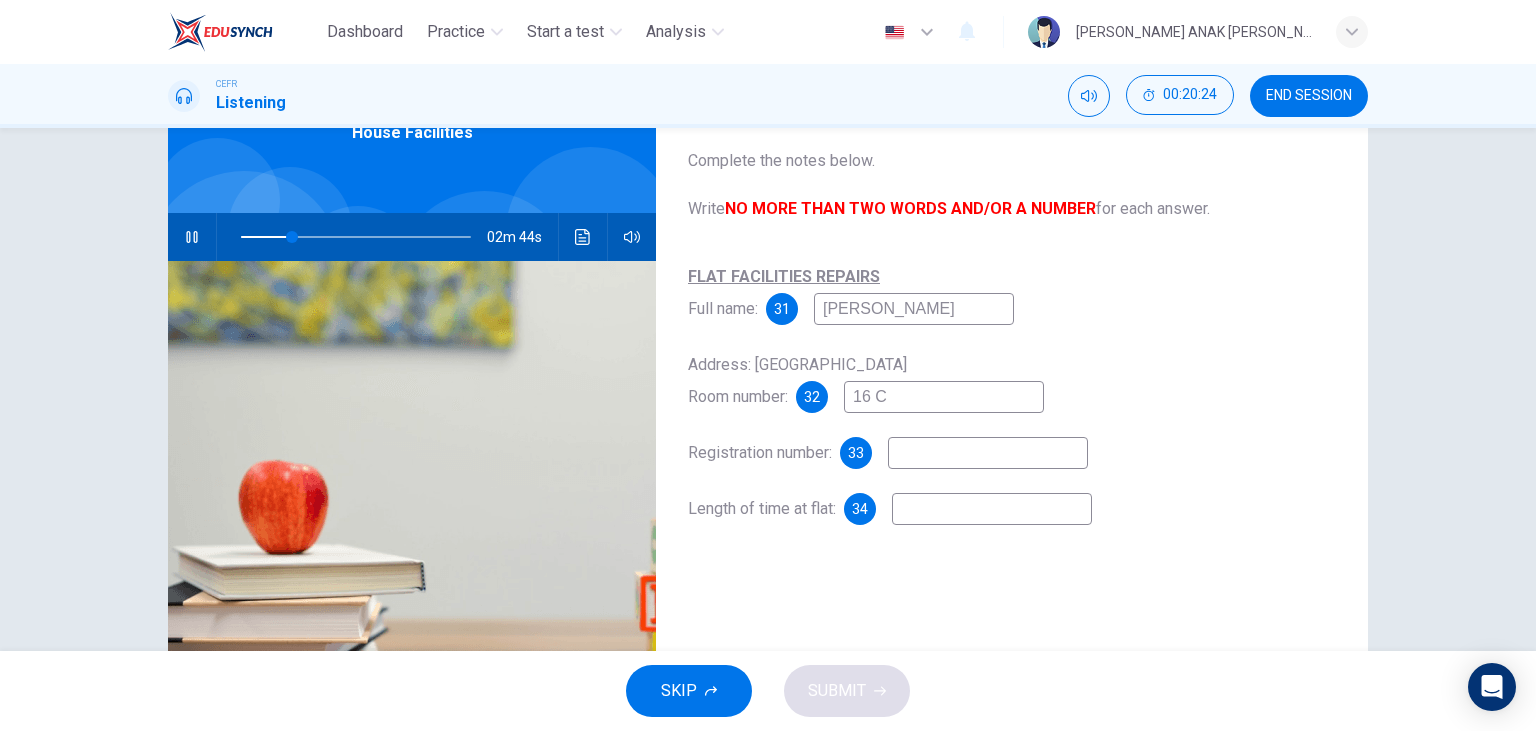 click at bounding box center [988, 453] 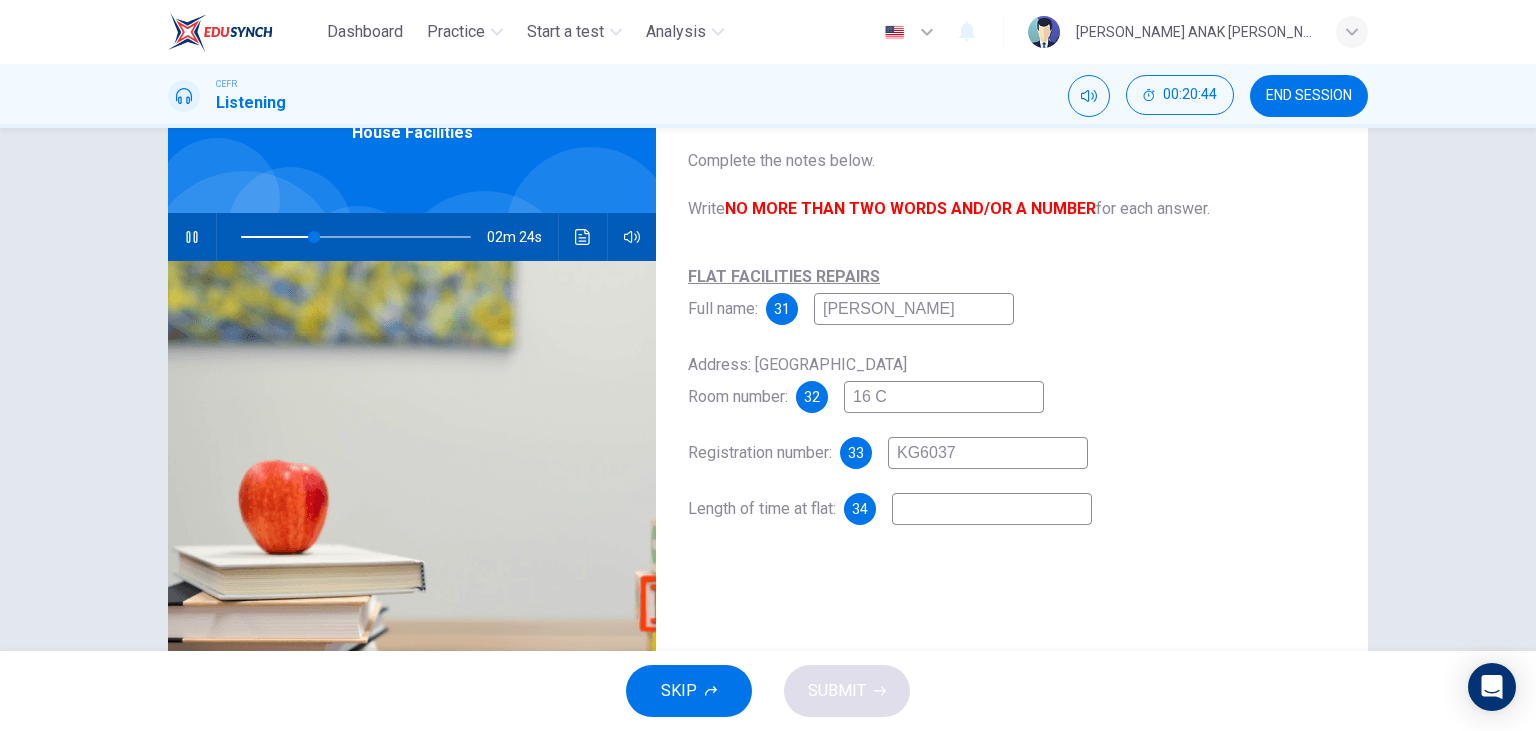 click at bounding box center (992, 509) 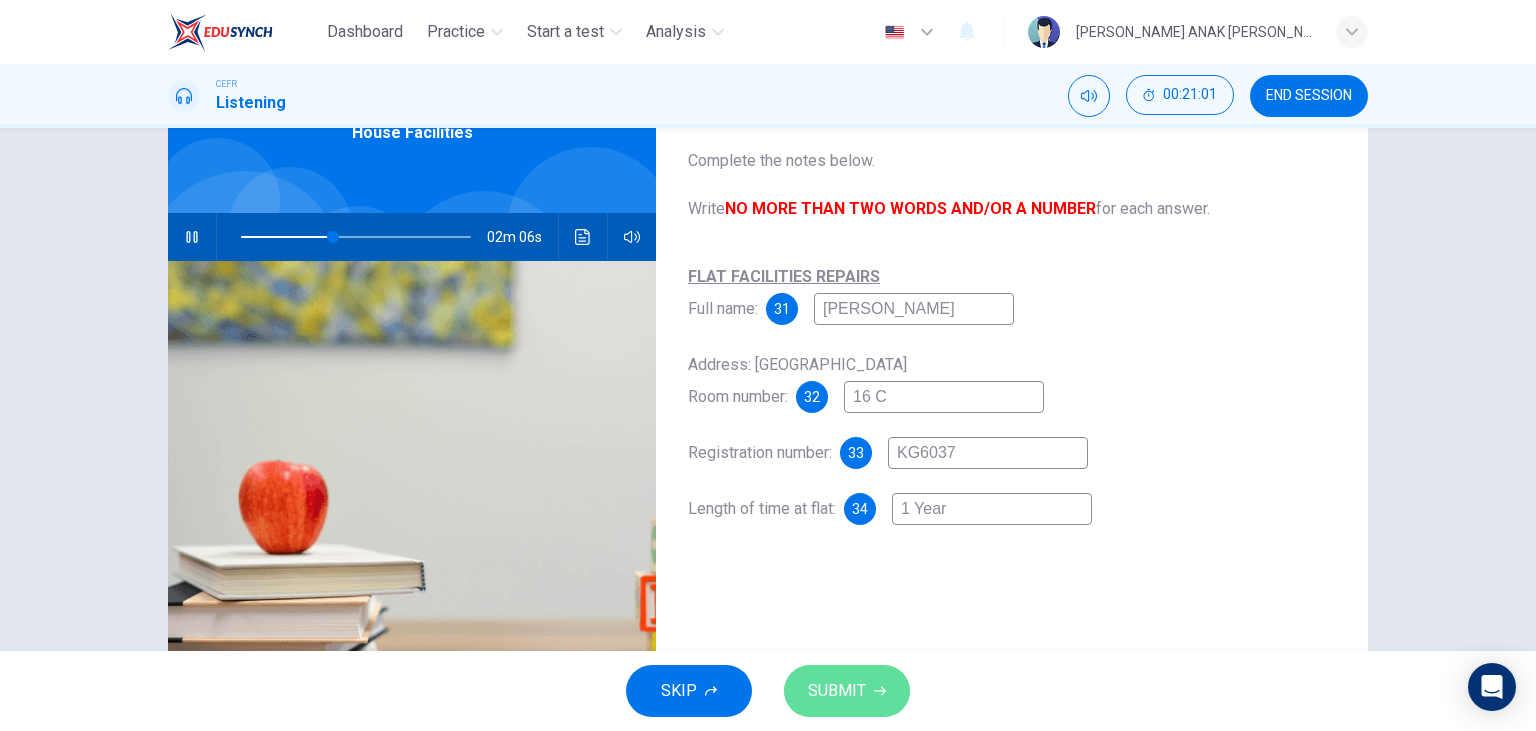 click on "SUBMIT" at bounding box center (837, 691) 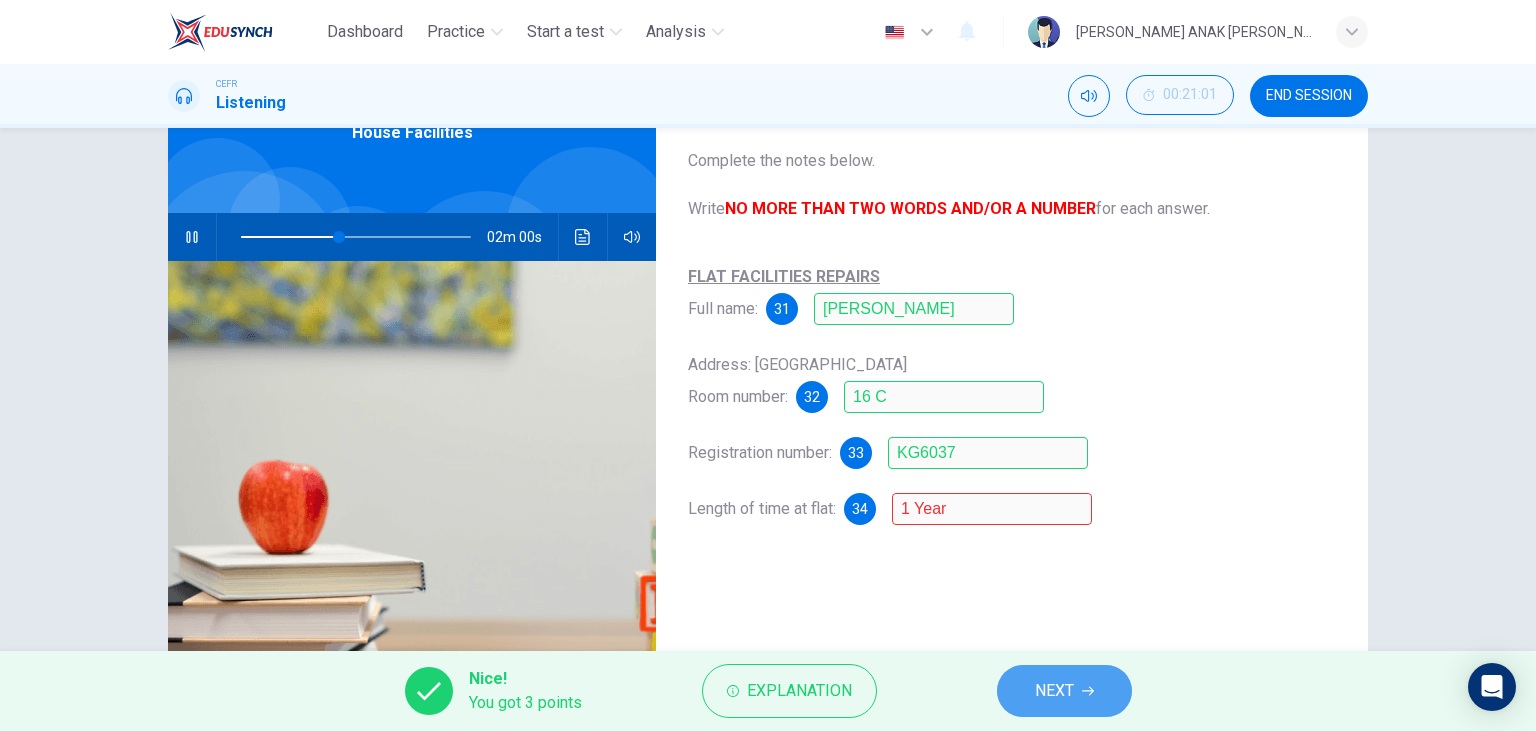 click on "NEXT" at bounding box center [1064, 691] 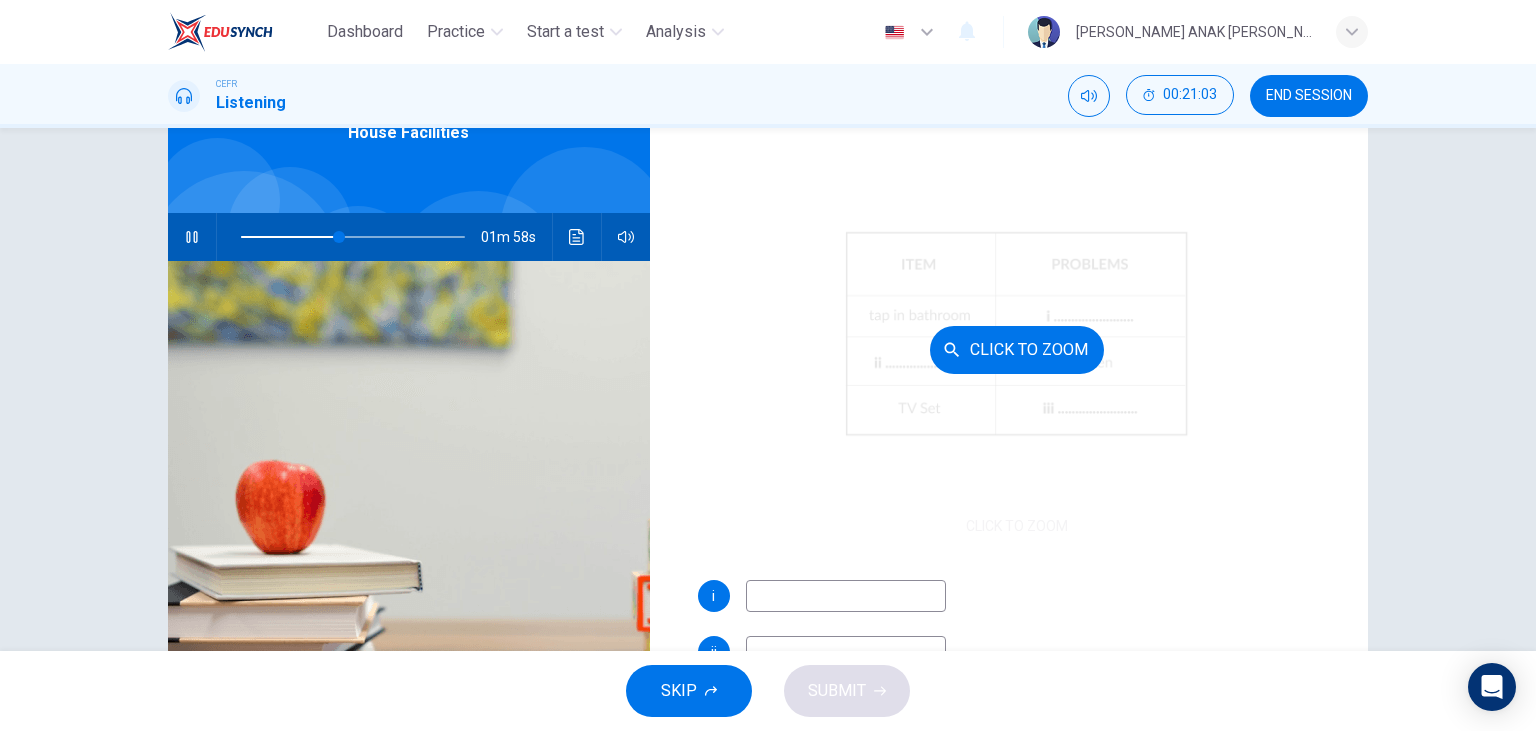scroll, scrollTop: 118, scrollLeft: 0, axis: vertical 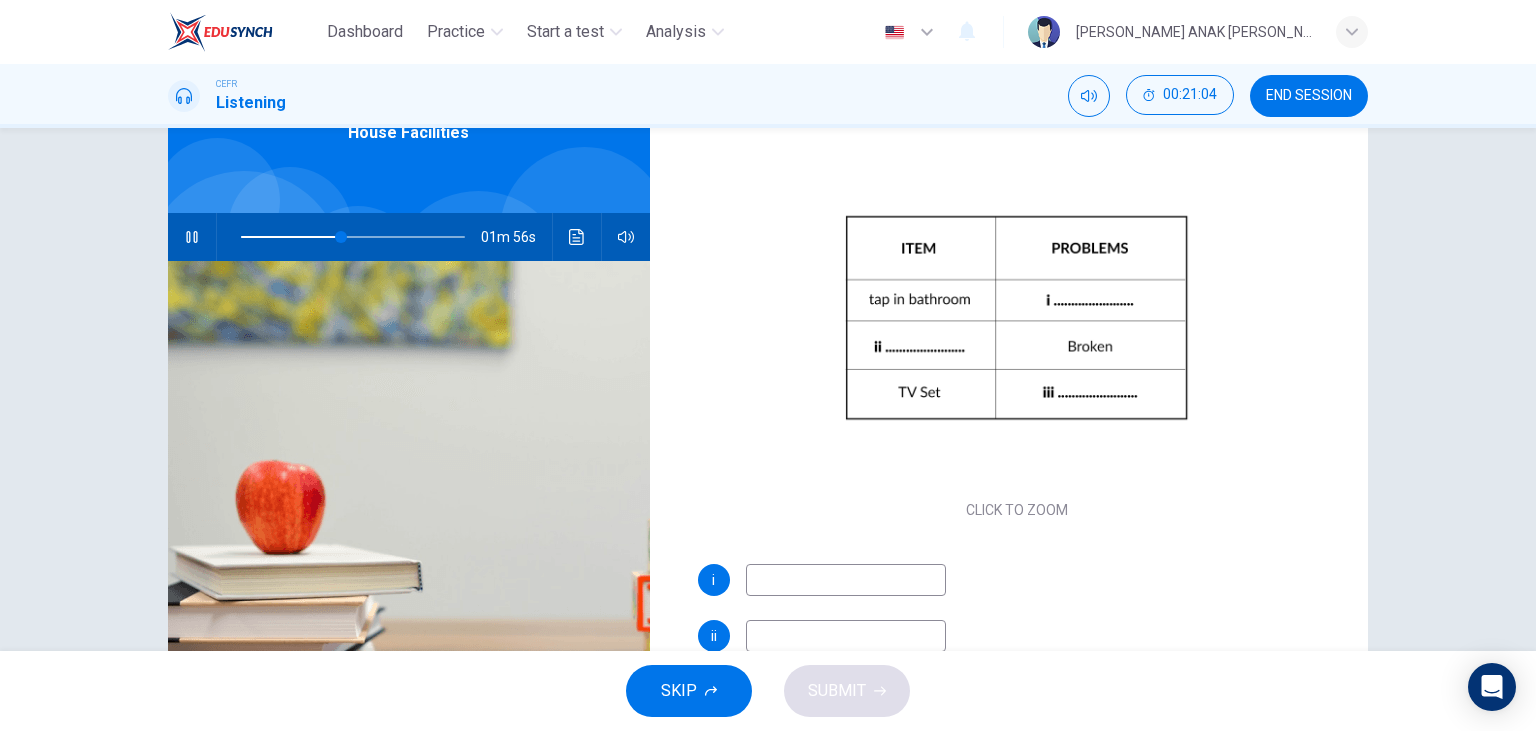 click at bounding box center [846, 580] 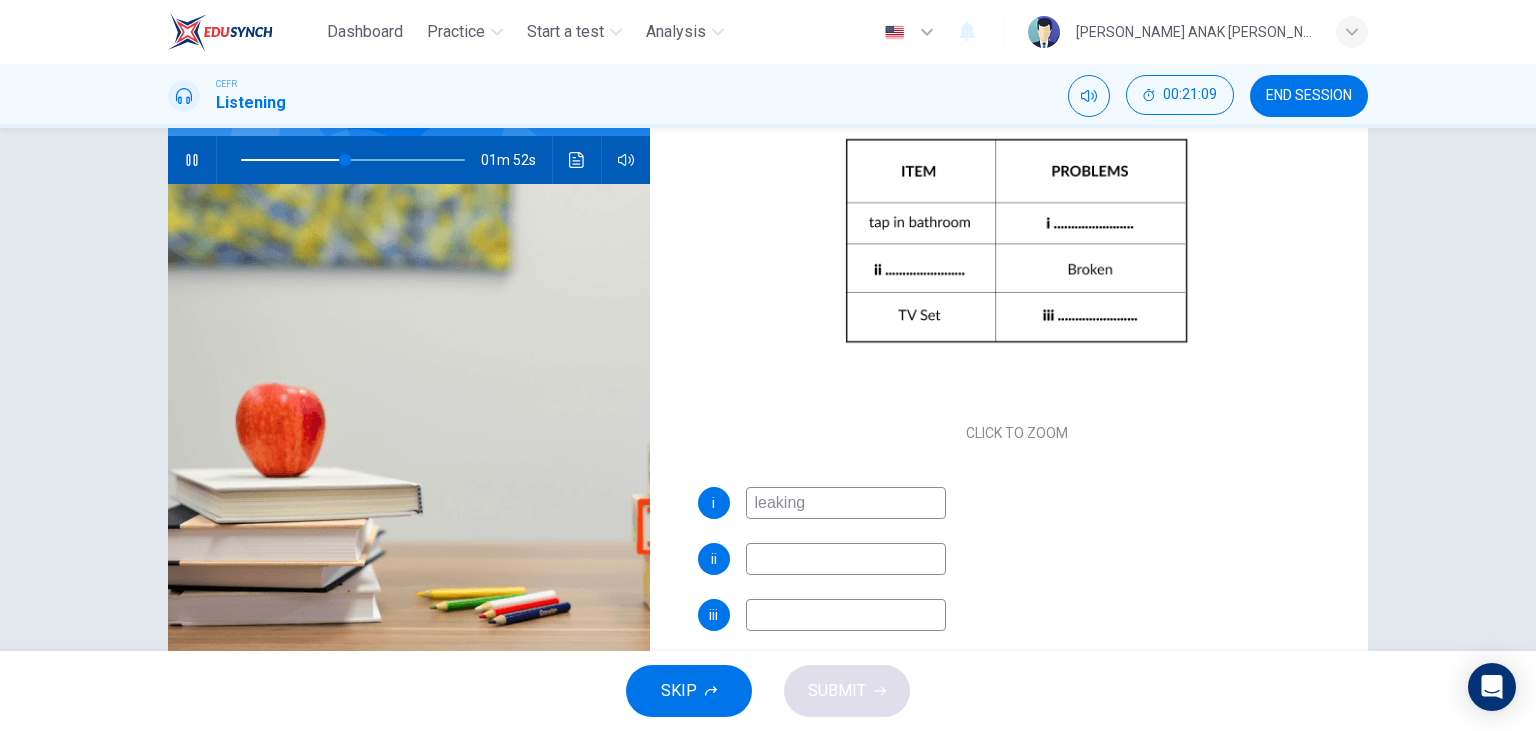 scroll, scrollTop: 252, scrollLeft: 0, axis: vertical 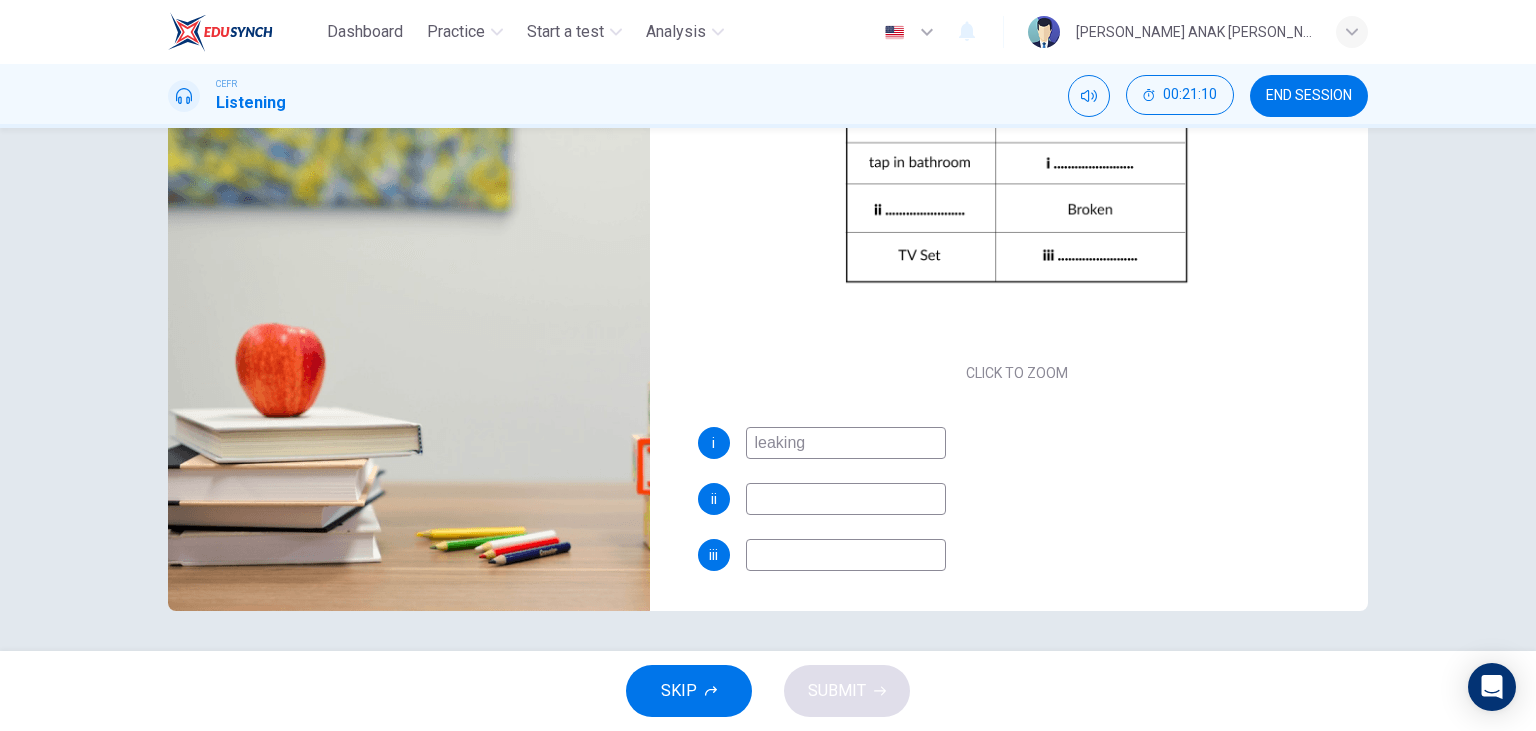 click at bounding box center (846, 499) 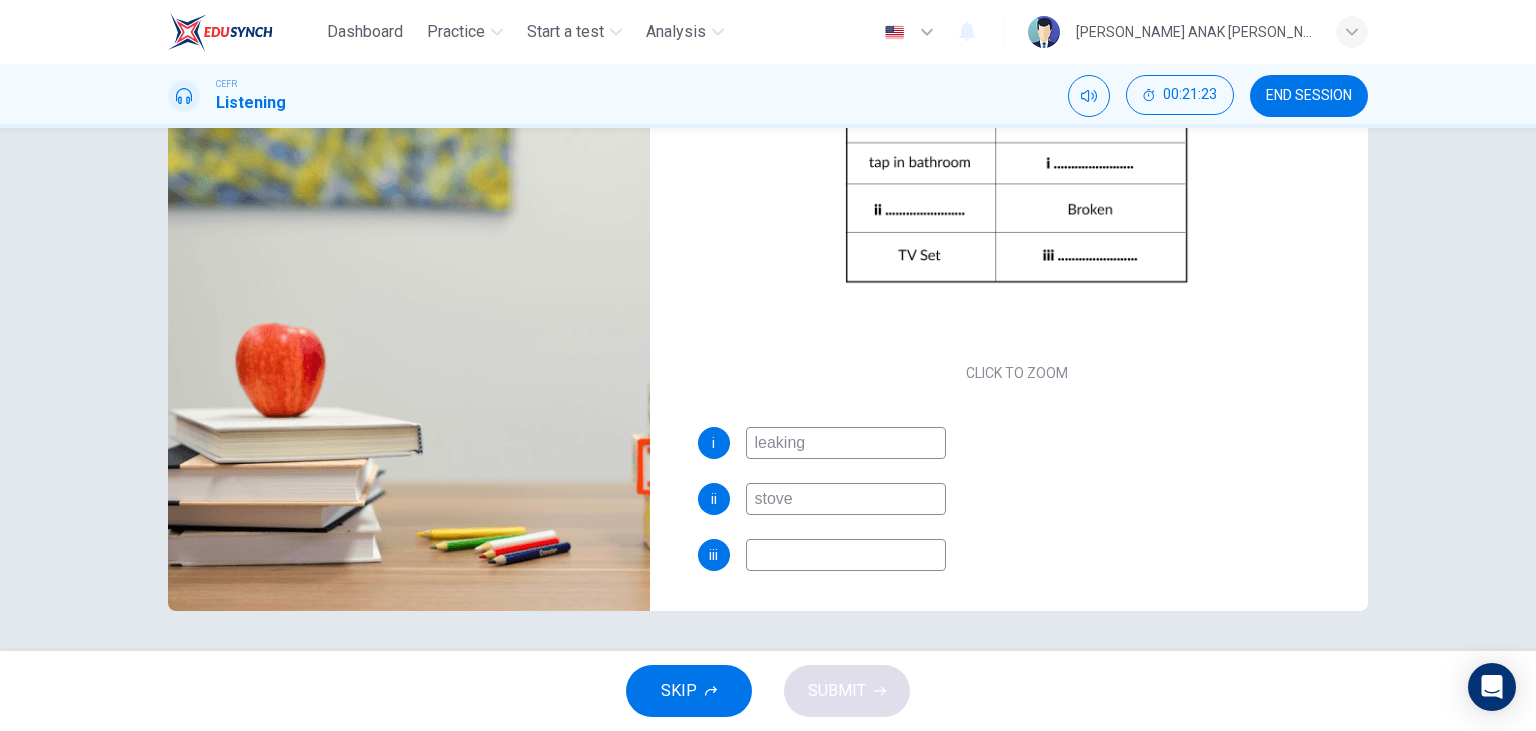 click at bounding box center [846, 555] 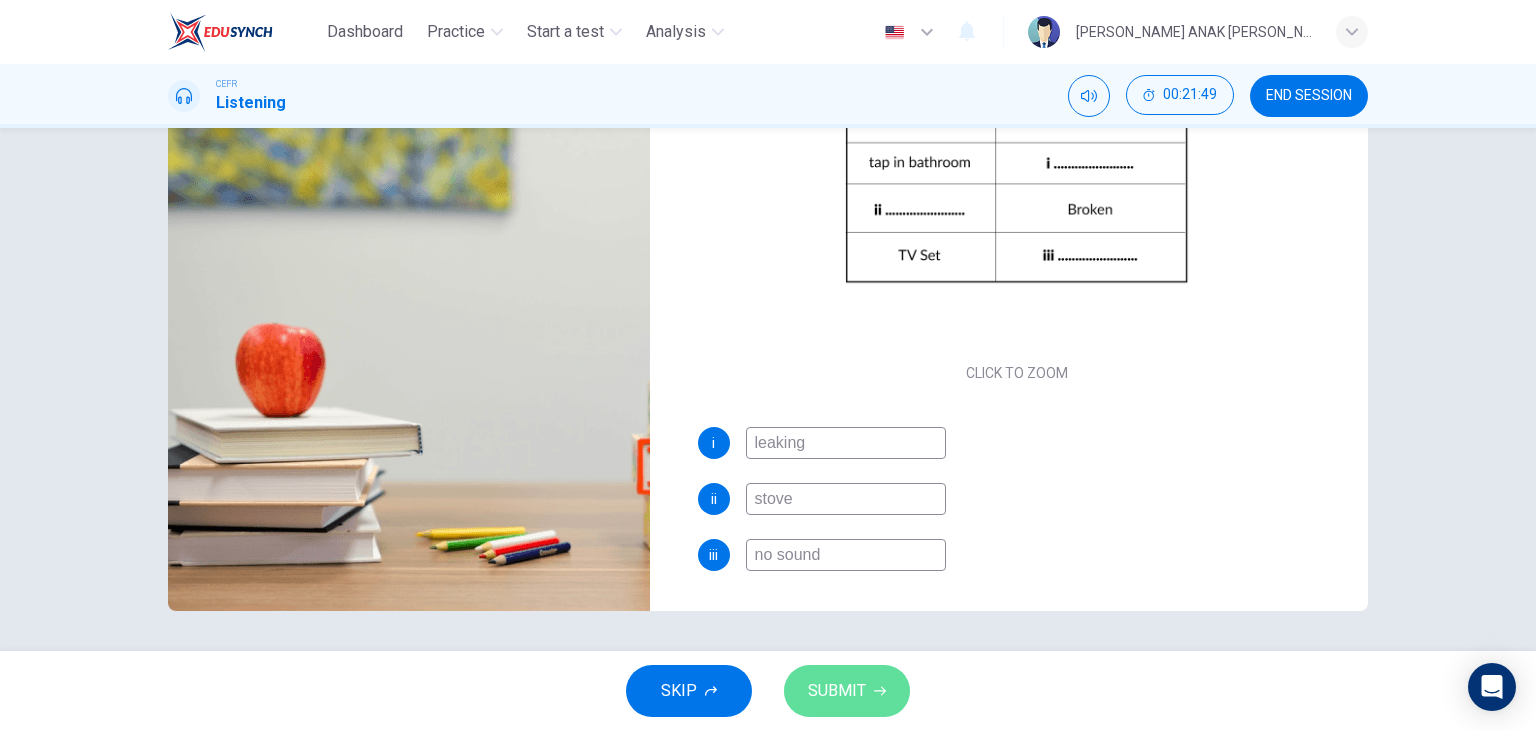 click on "SUBMIT" at bounding box center [847, 691] 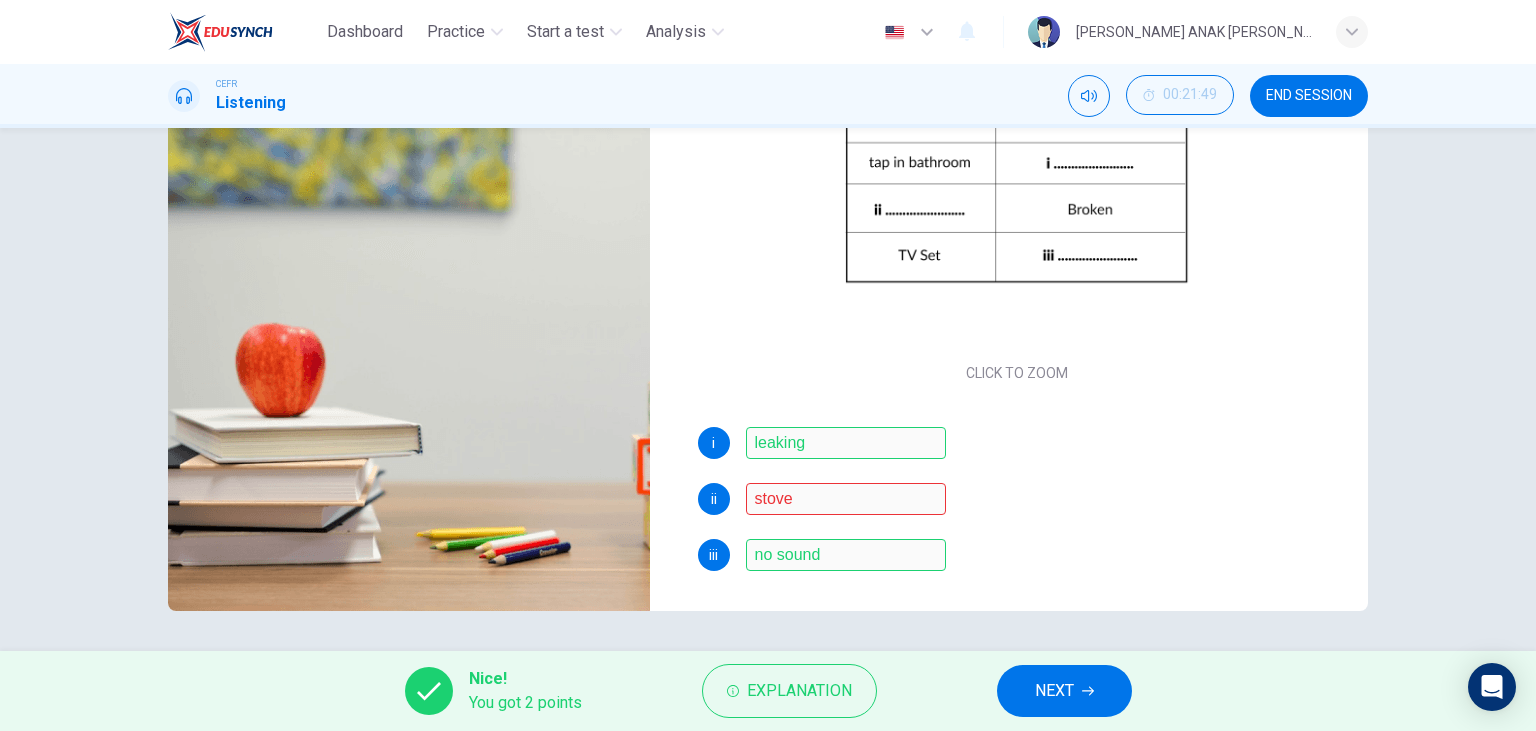 click on "NEXT" at bounding box center [1054, 691] 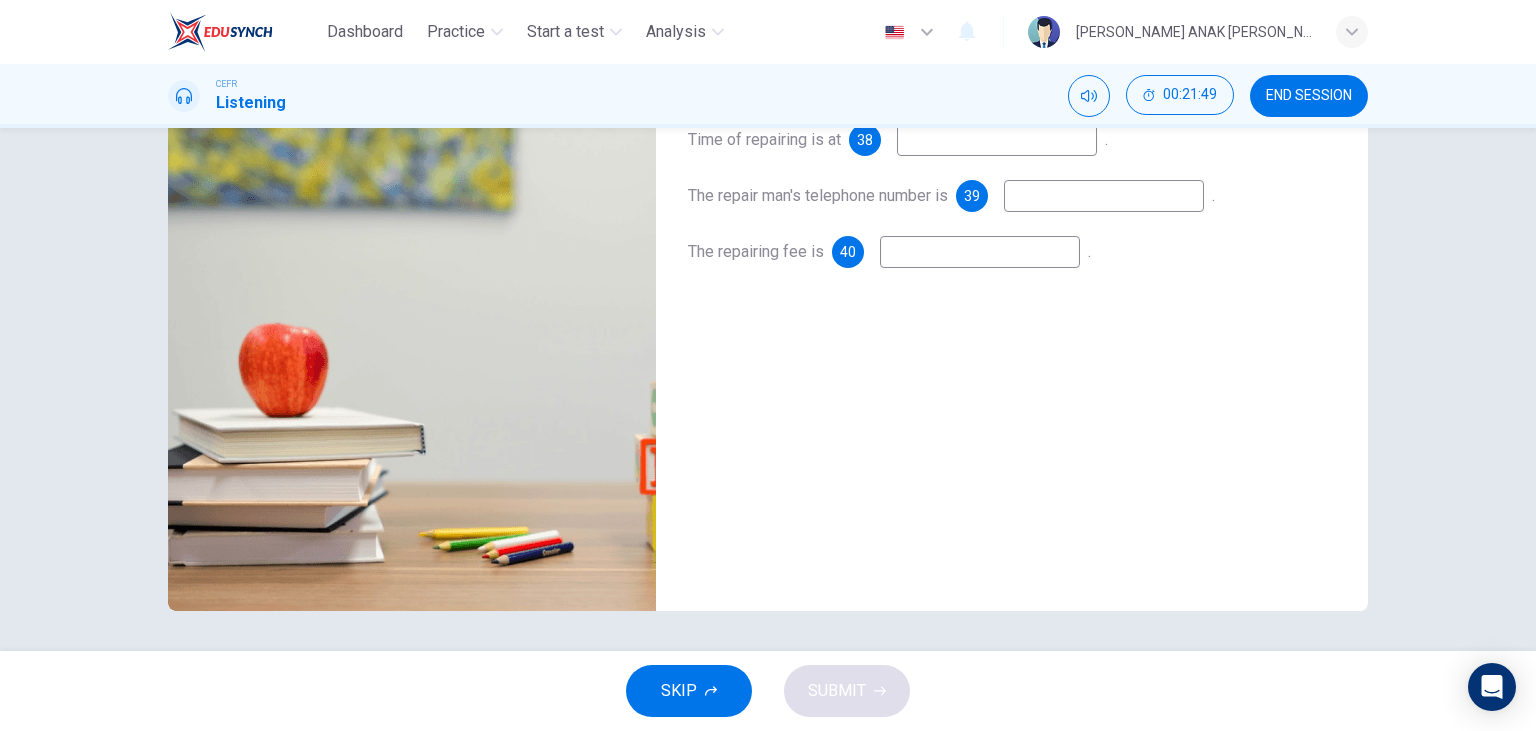scroll, scrollTop: 0, scrollLeft: 0, axis: both 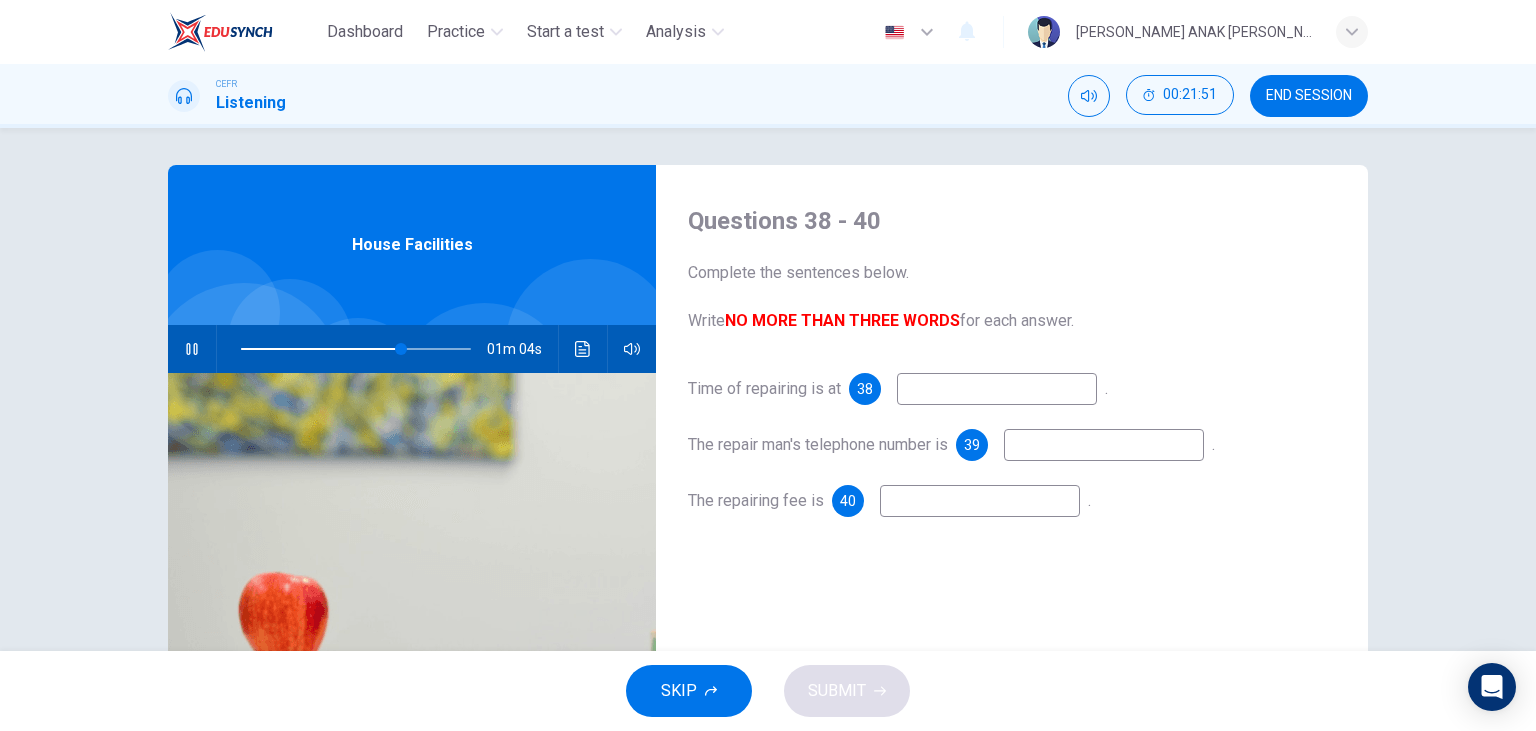 click at bounding box center [997, 389] 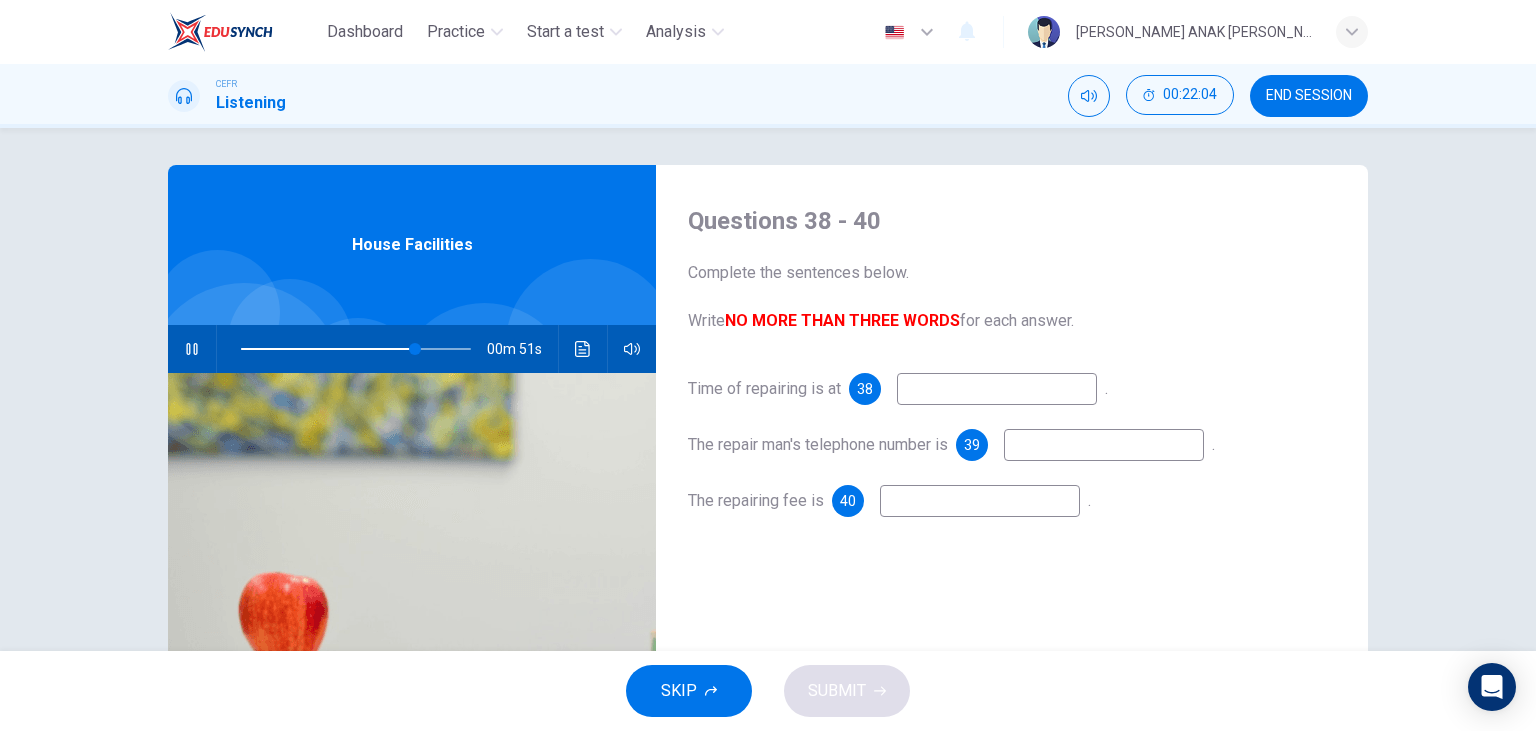 click at bounding box center [1104, 445] 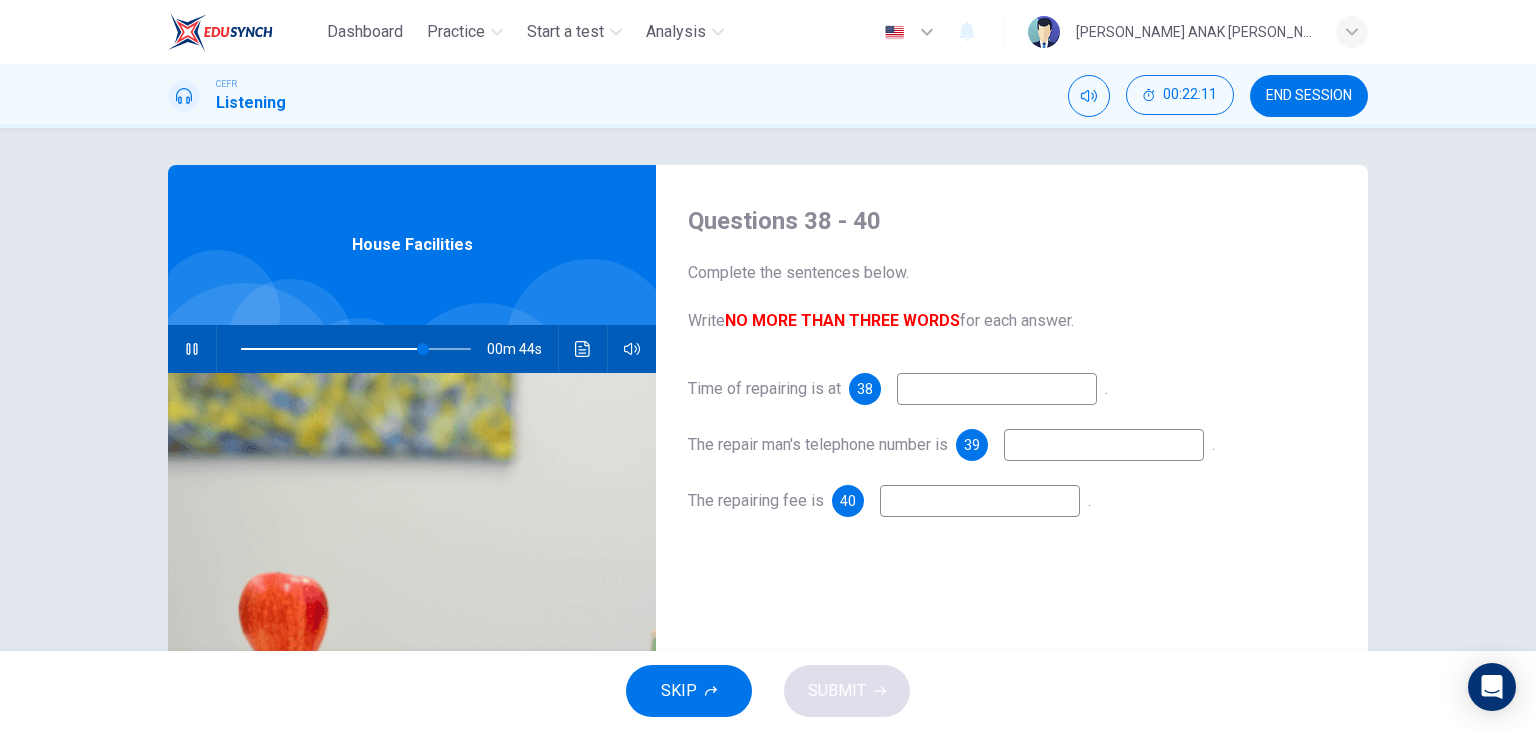 click at bounding box center [997, 389] 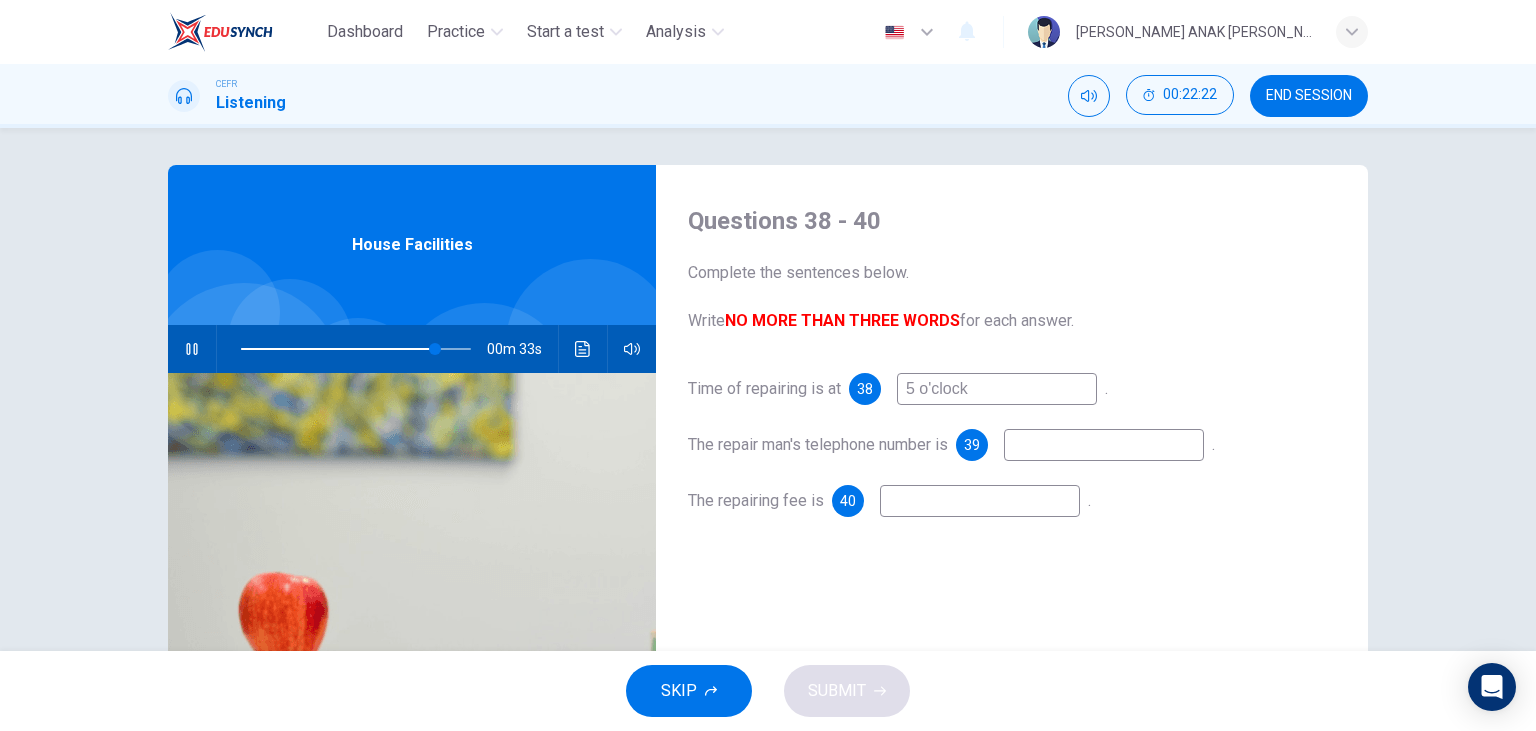 click at bounding box center (1104, 445) 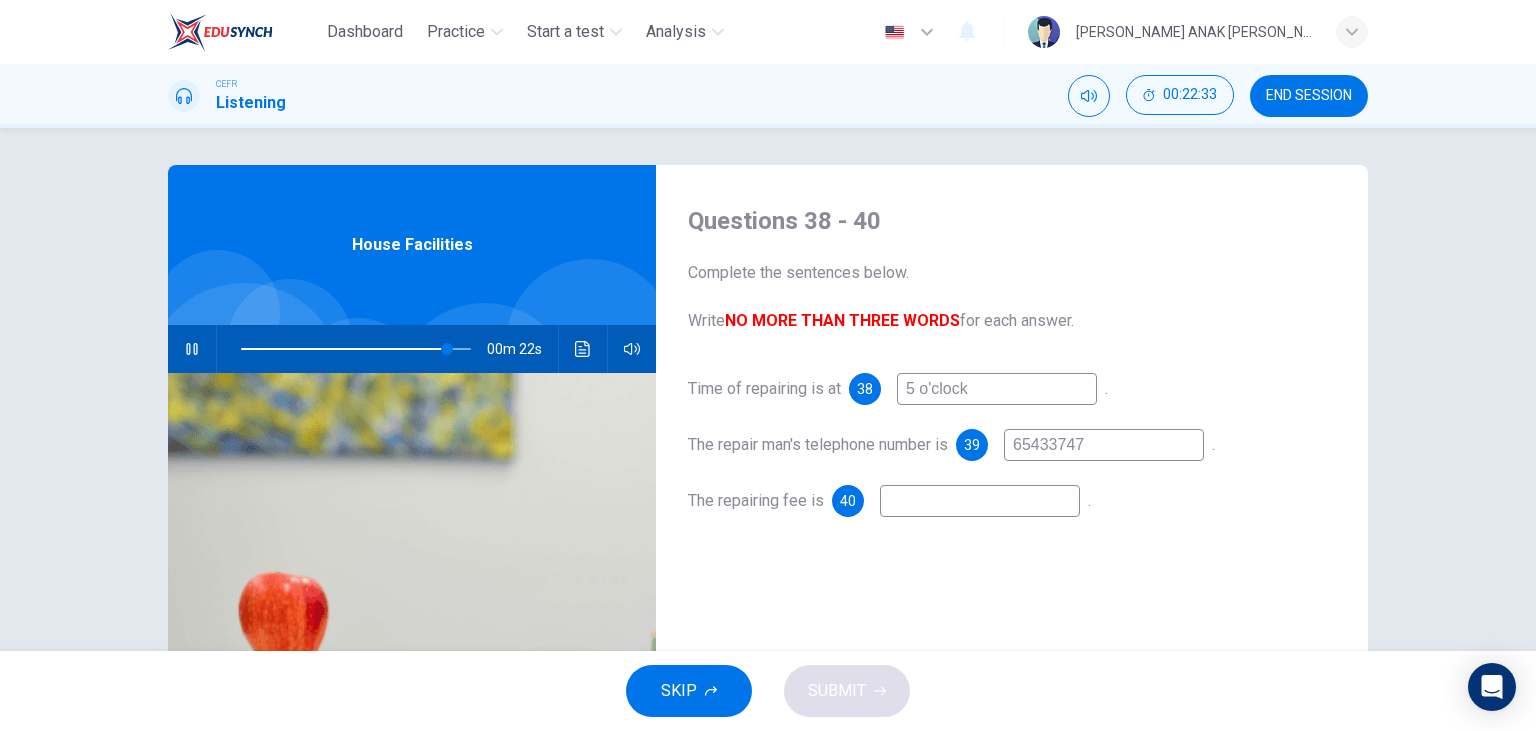 click at bounding box center [980, 501] 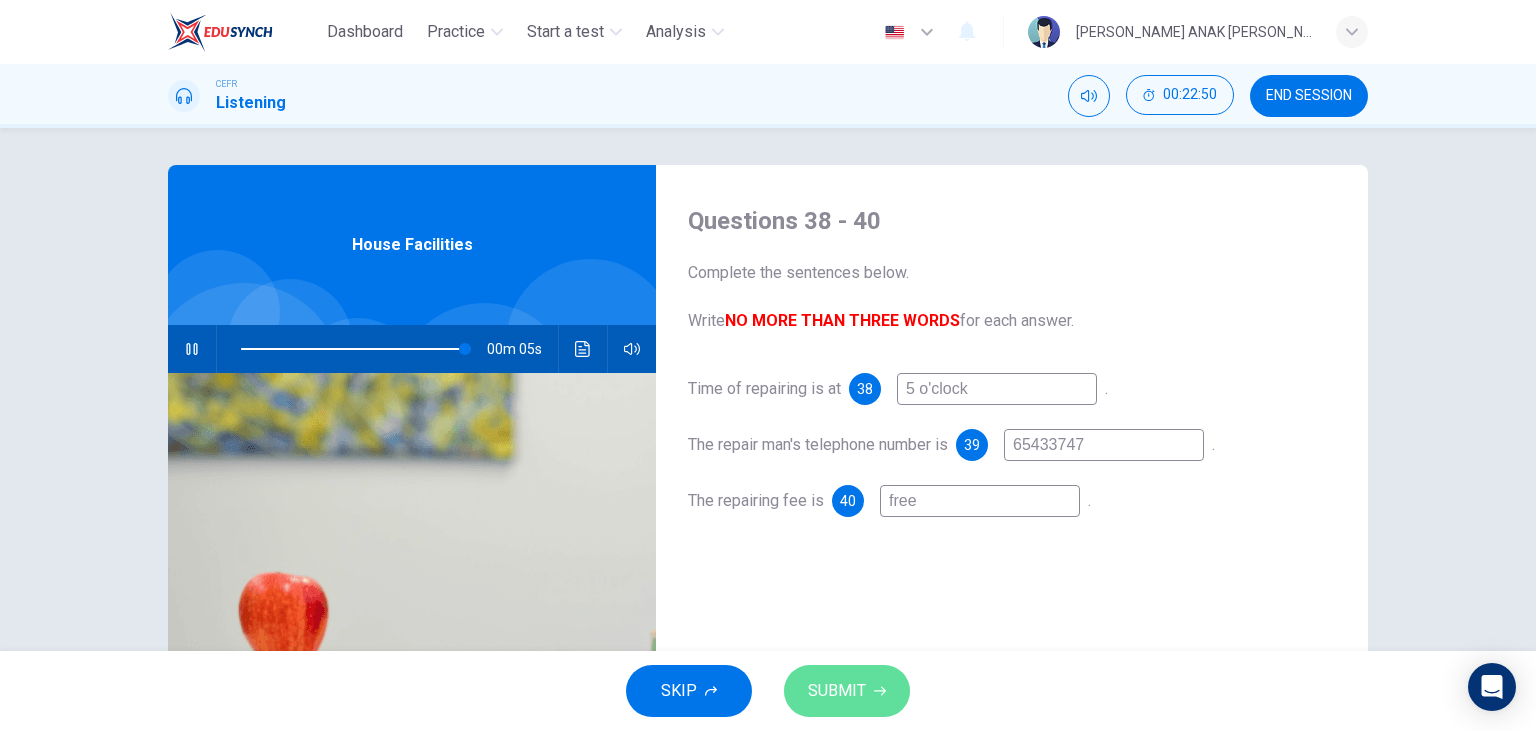 click on "SUBMIT" at bounding box center [847, 691] 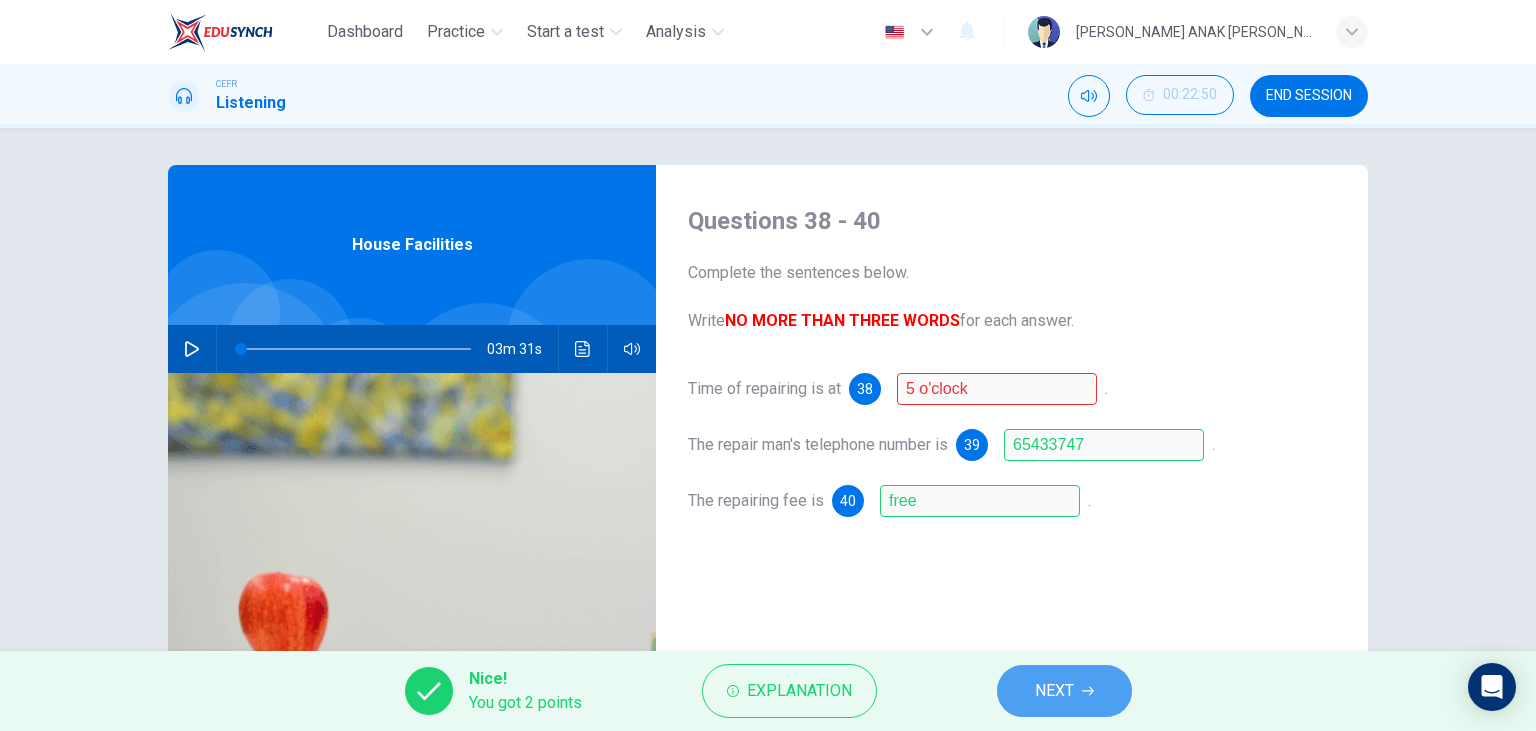 click on "NEXT" at bounding box center [1064, 691] 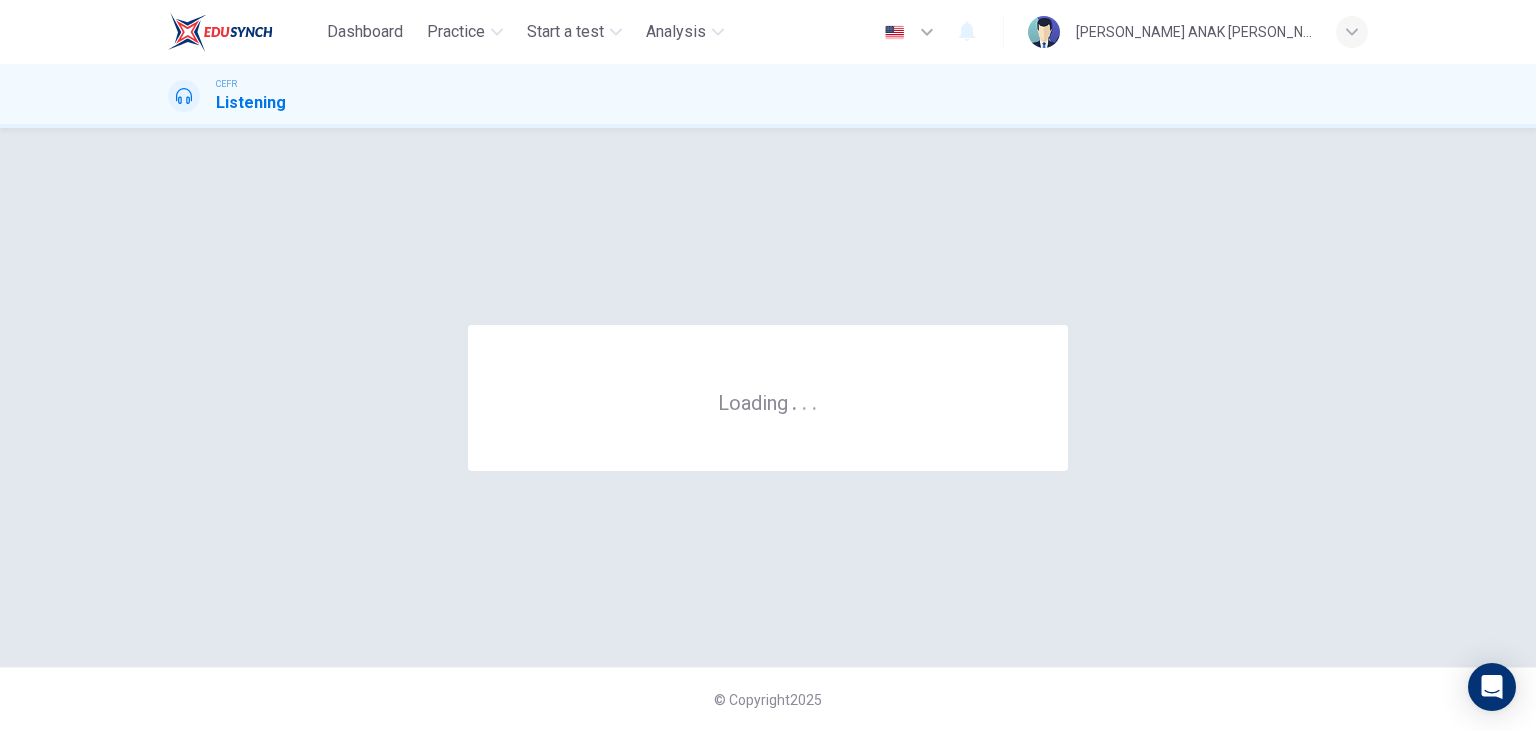 scroll, scrollTop: 0, scrollLeft: 0, axis: both 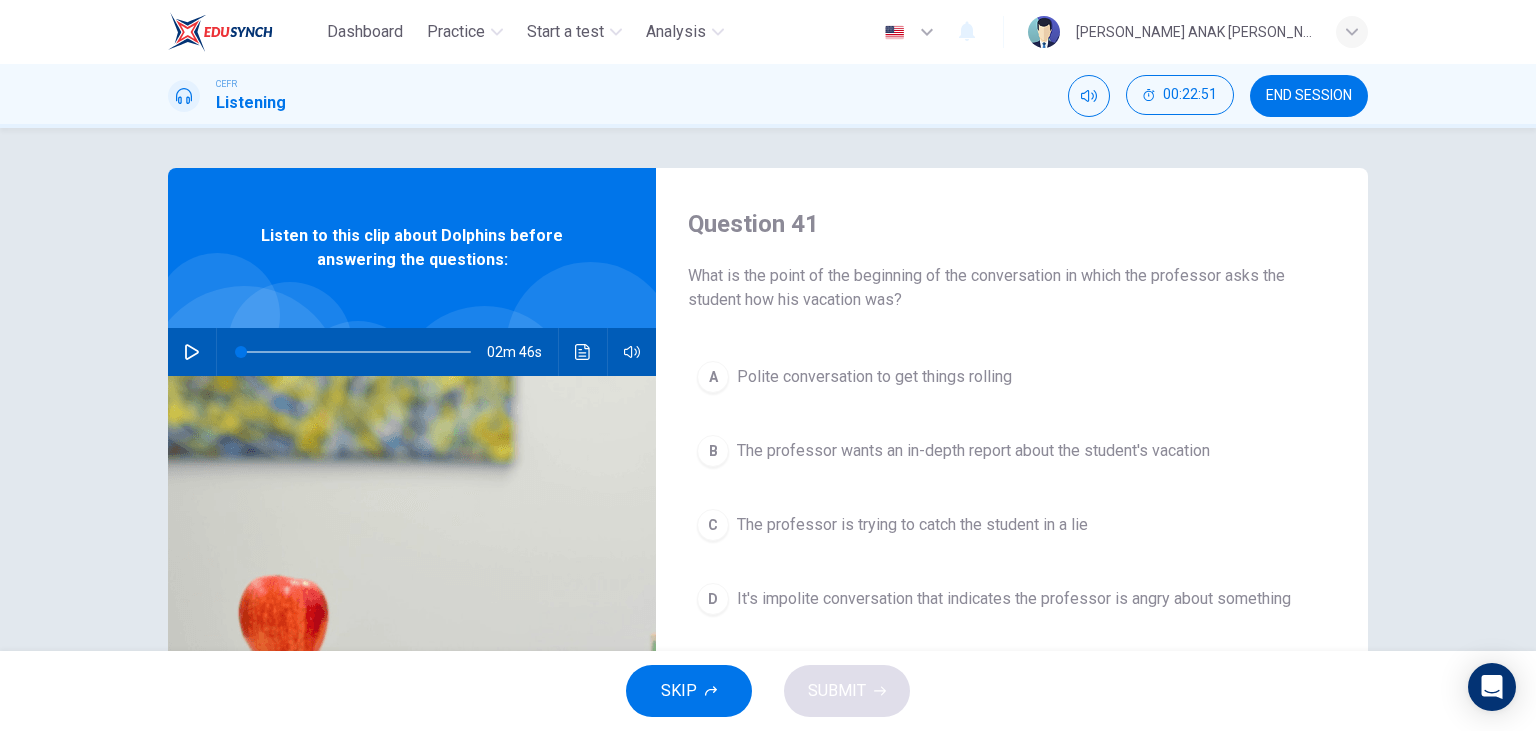click on "END SESSION" at bounding box center (1309, 96) 